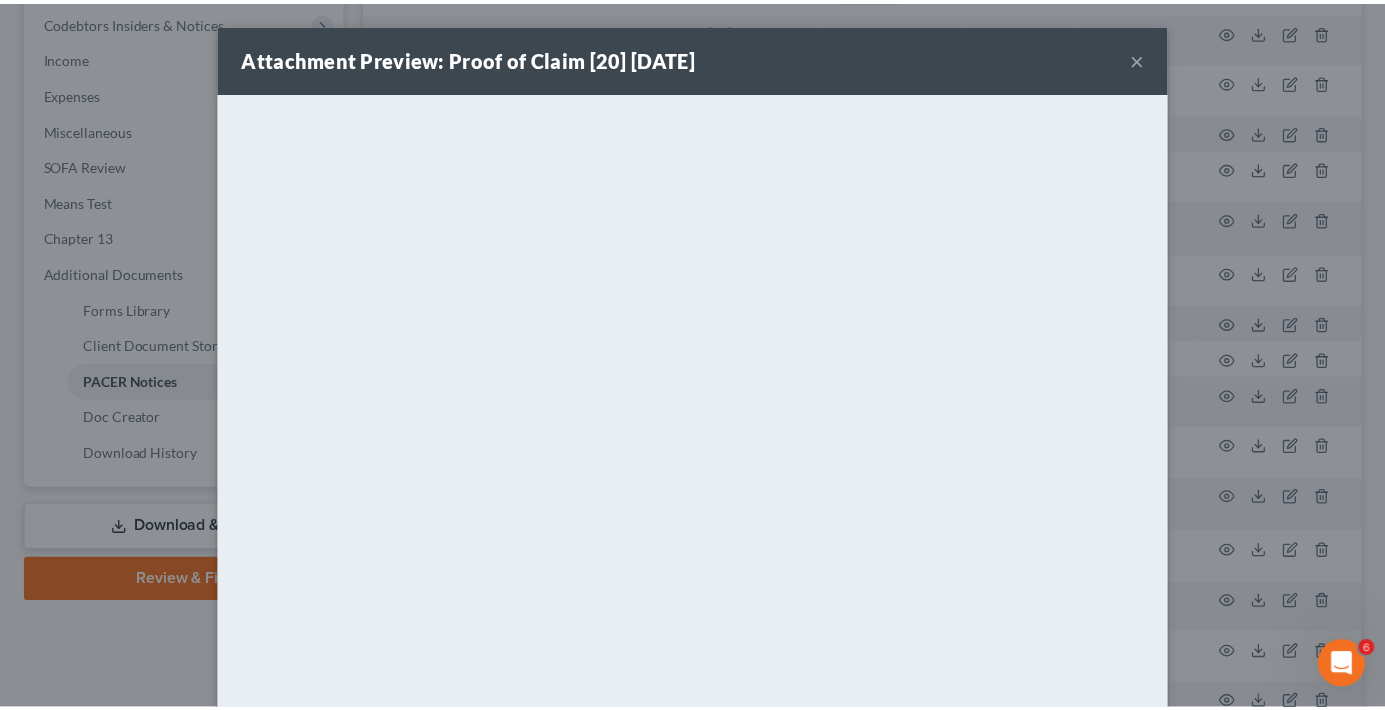 scroll, scrollTop: 0, scrollLeft: 0, axis: both 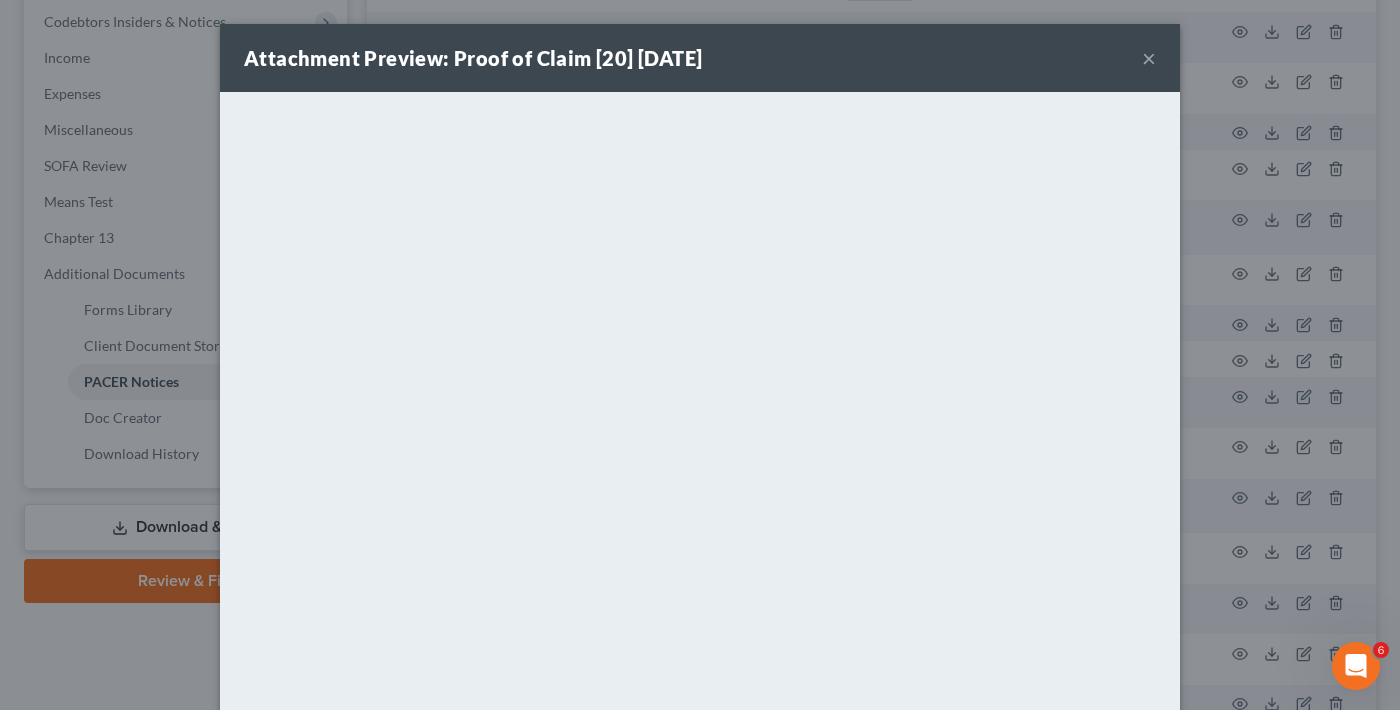 click on "×" at bounding box center (1149, 58) 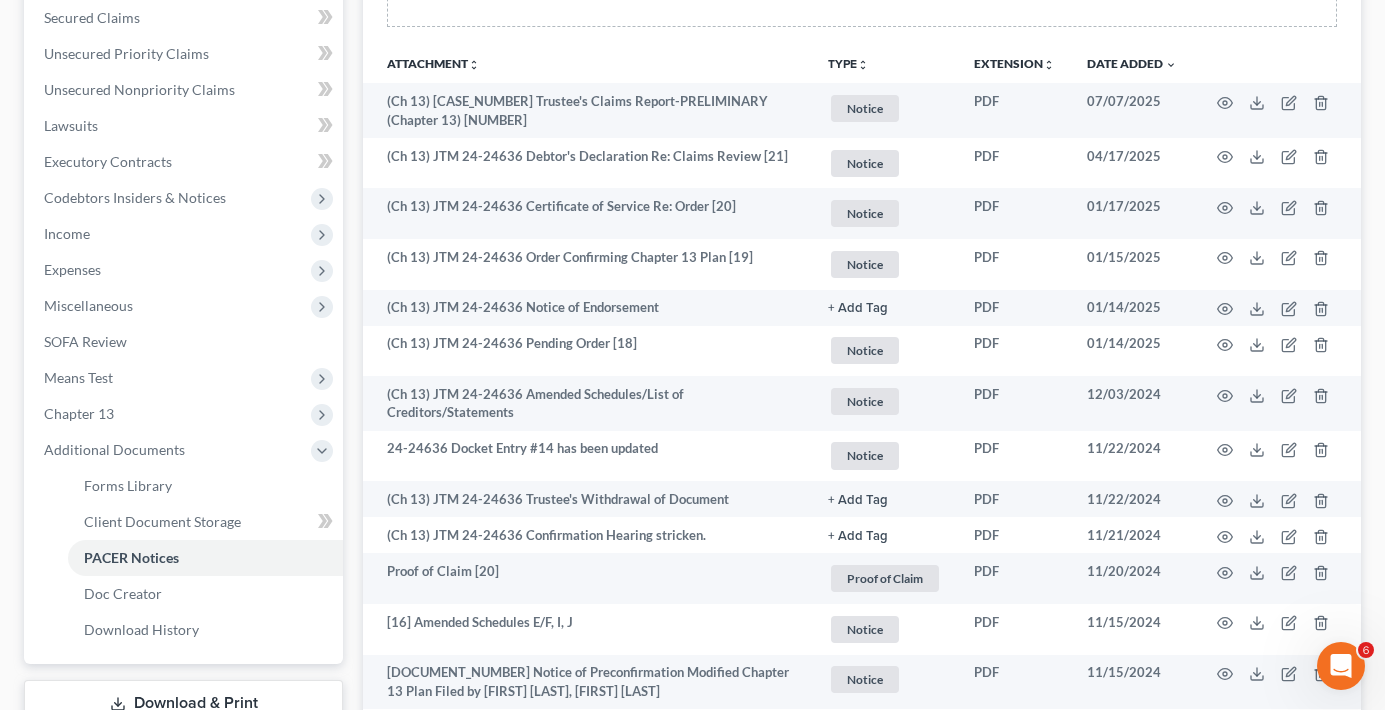 scroll, scrollTop: 0, scrollLeft: 0, axis: both 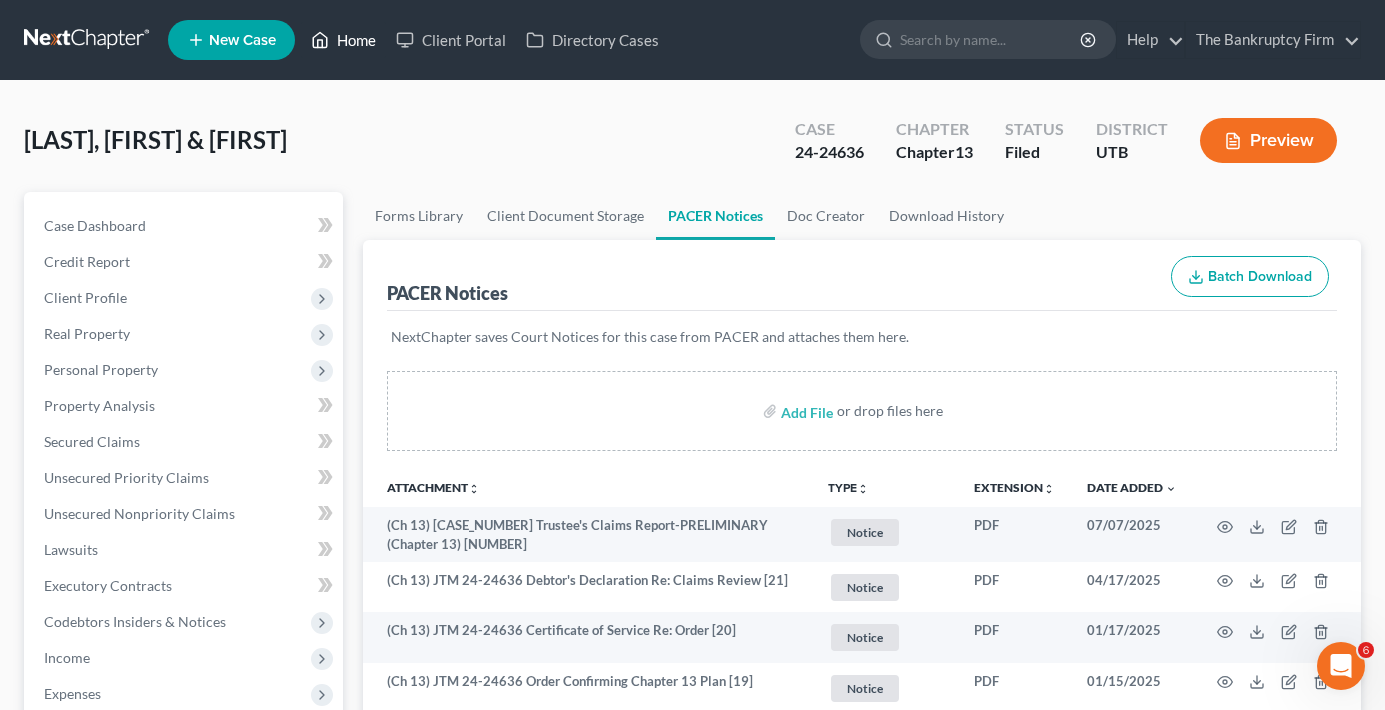 click on "Home" at bounding box center (343, 40) 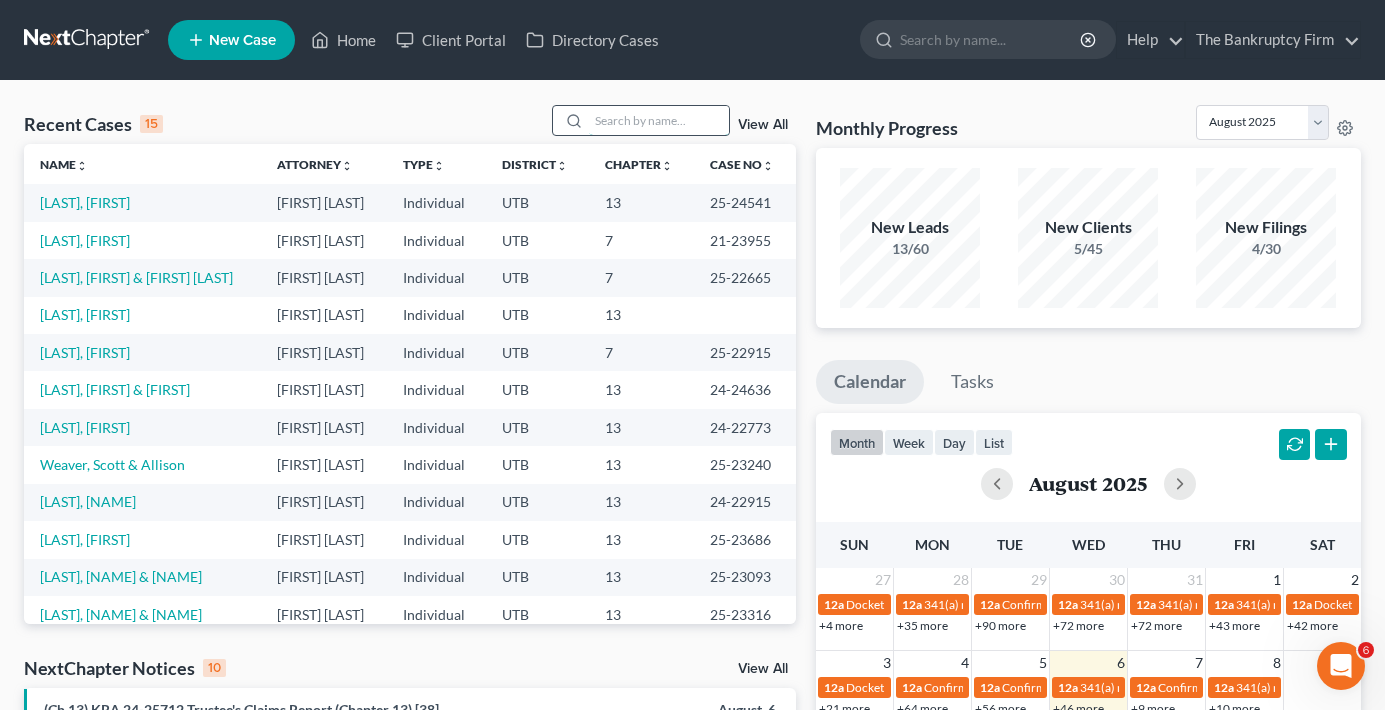 click at bounding box center (659, 120) 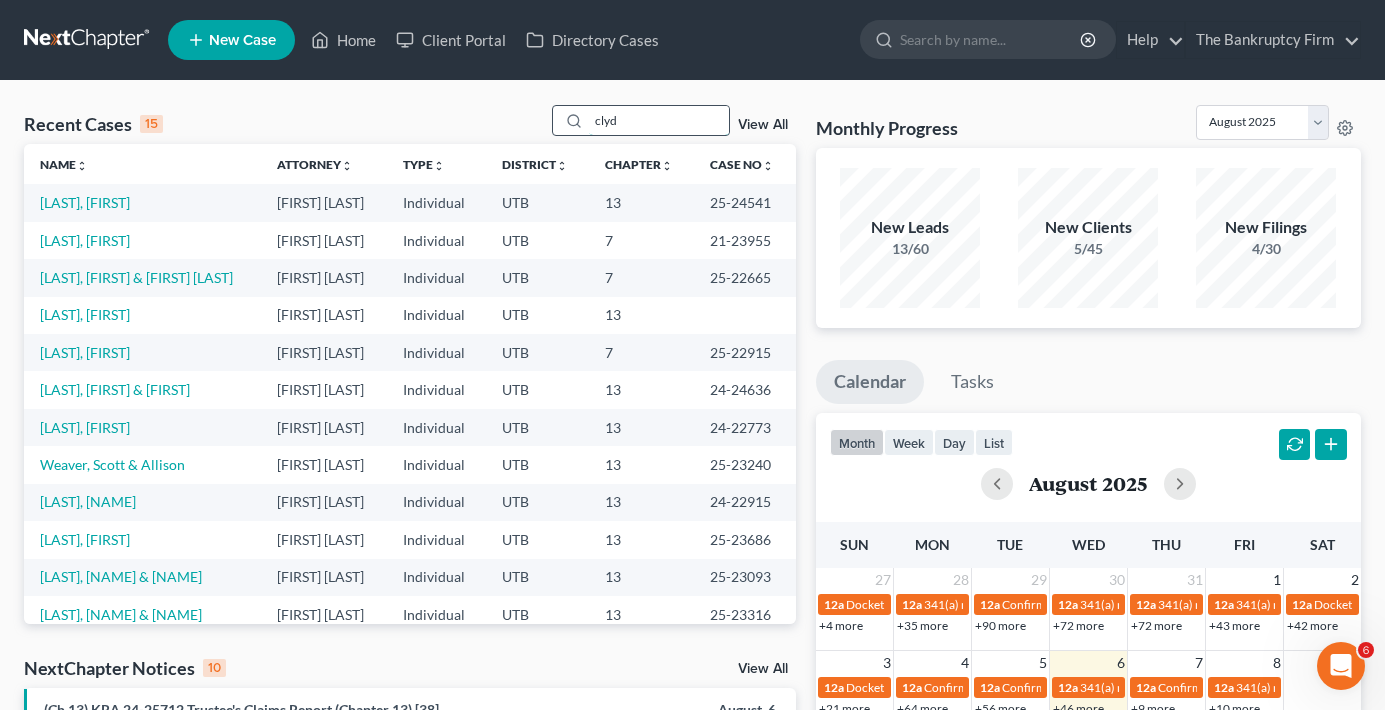 type on "clyd" 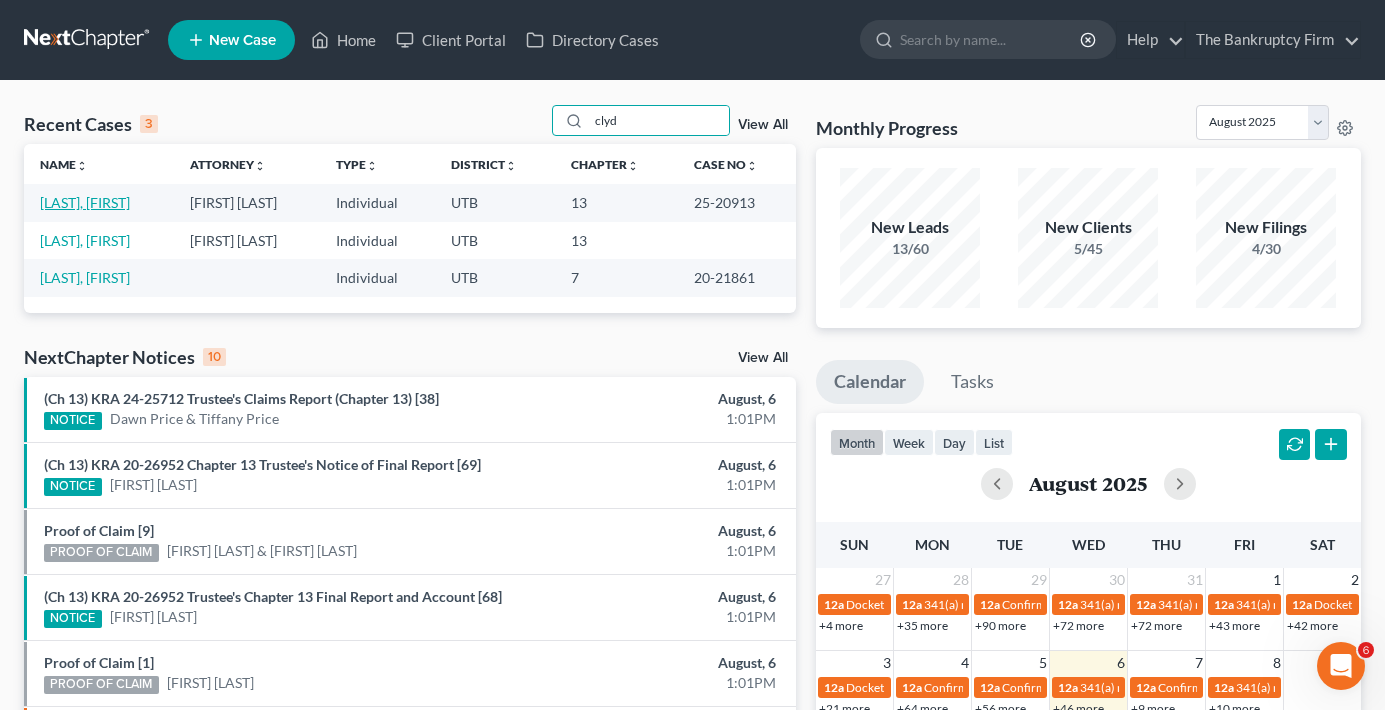 click on "[LAST], [FIRST]" at bounding box center [85, 202] 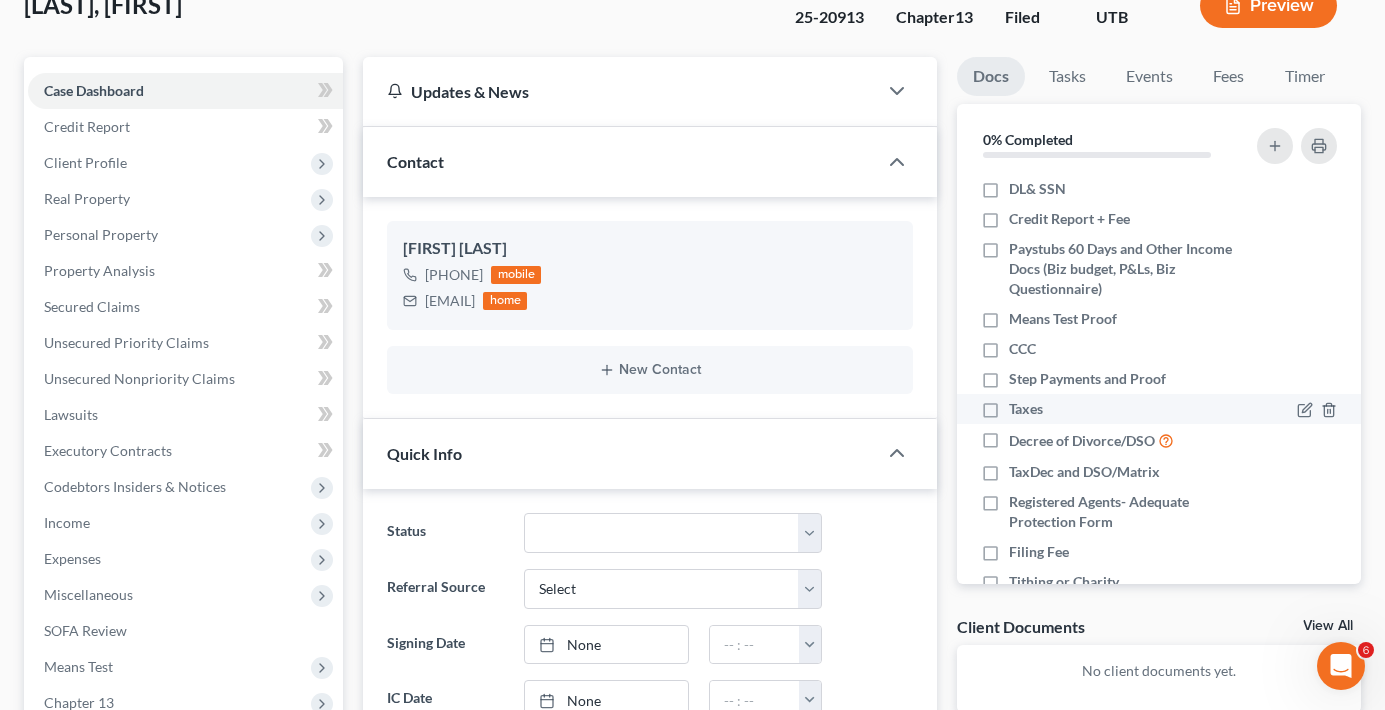 scroll, scrollTop: 0, scrollLeft: 0, axis: both 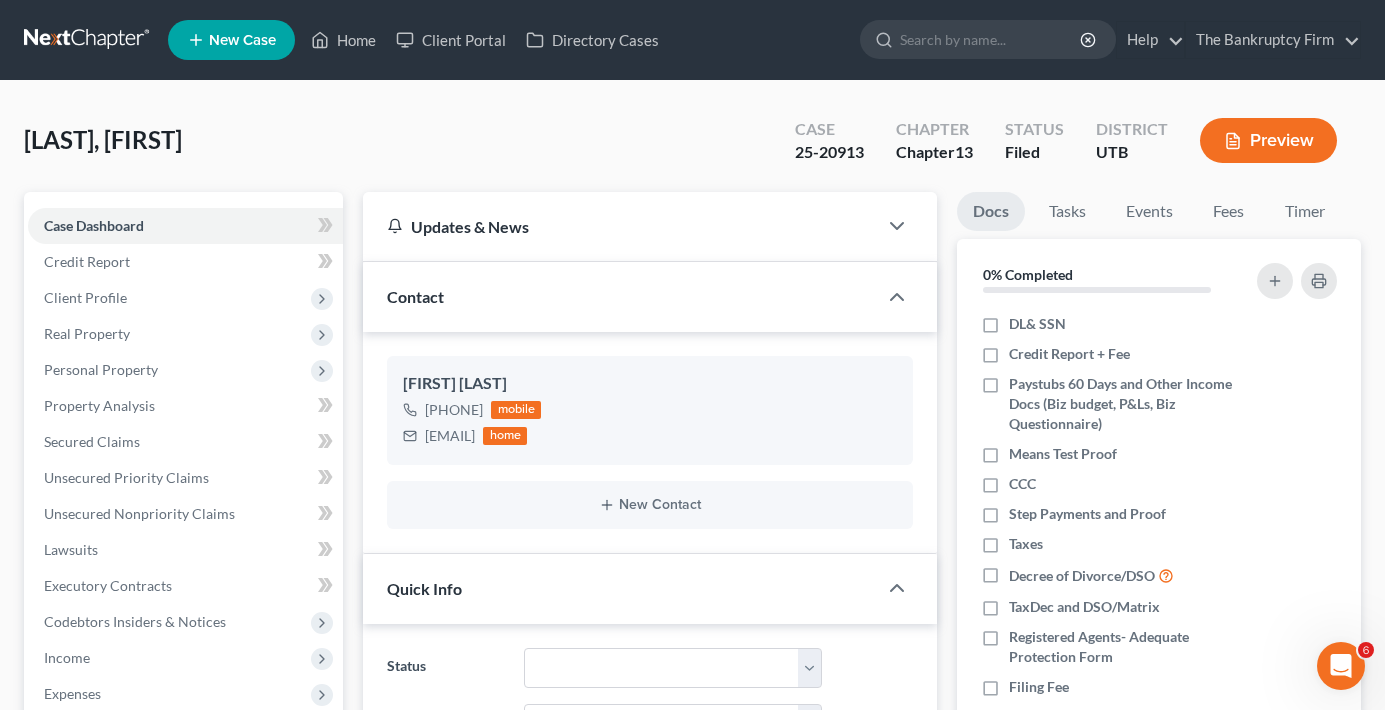 click on "[LAST], [FIRST] Upgraded Case [NUMBER] Chapter Chapter  13 Status Filed District UTB Preview" at bounding box center [692, 148] 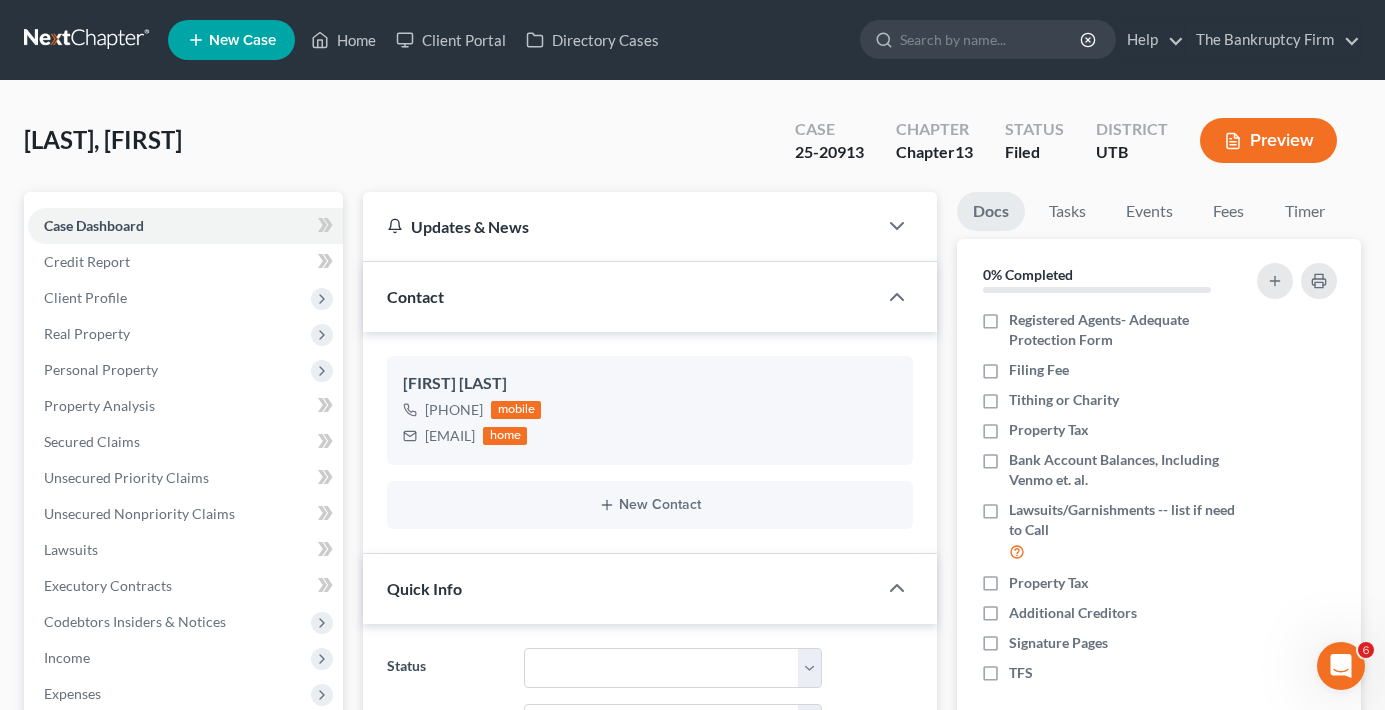 scroll, scrollTop: 318, scrollLeft: 0, axis: vertical 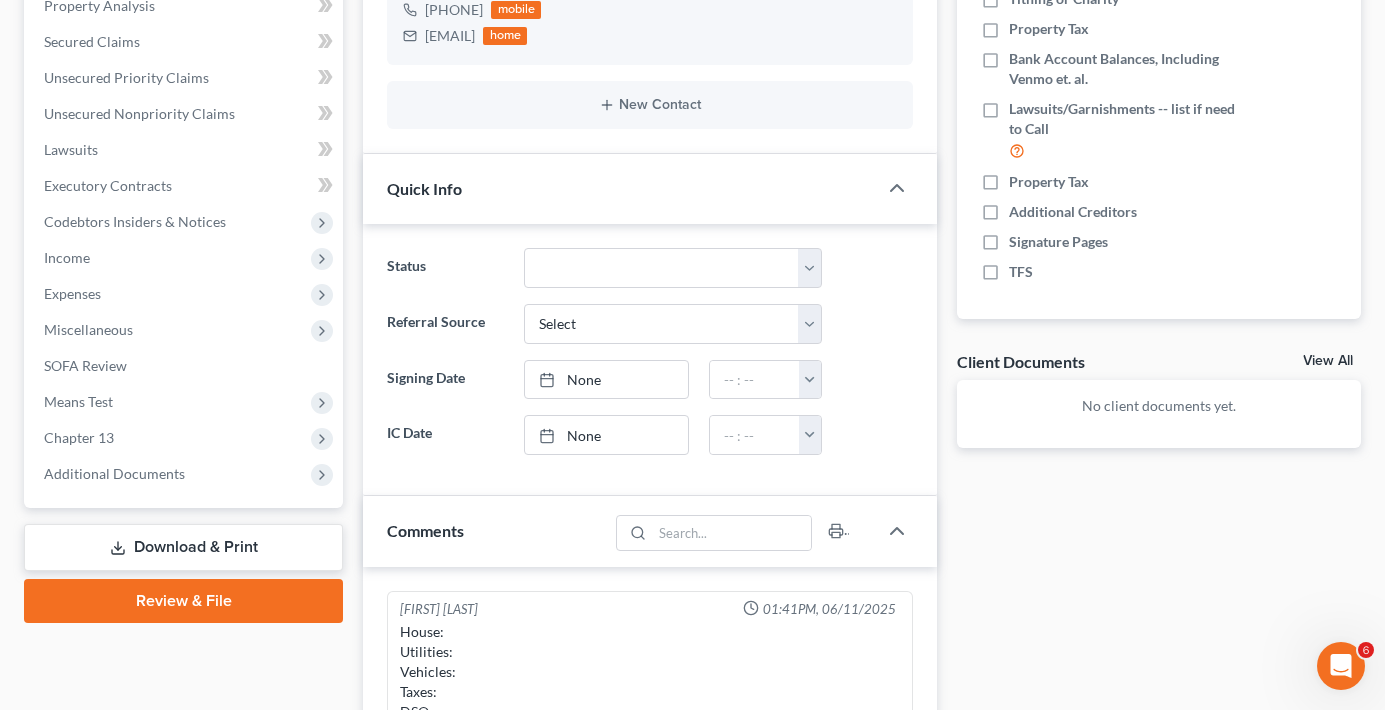 click on "View All" at bounding box center (1328, 361) 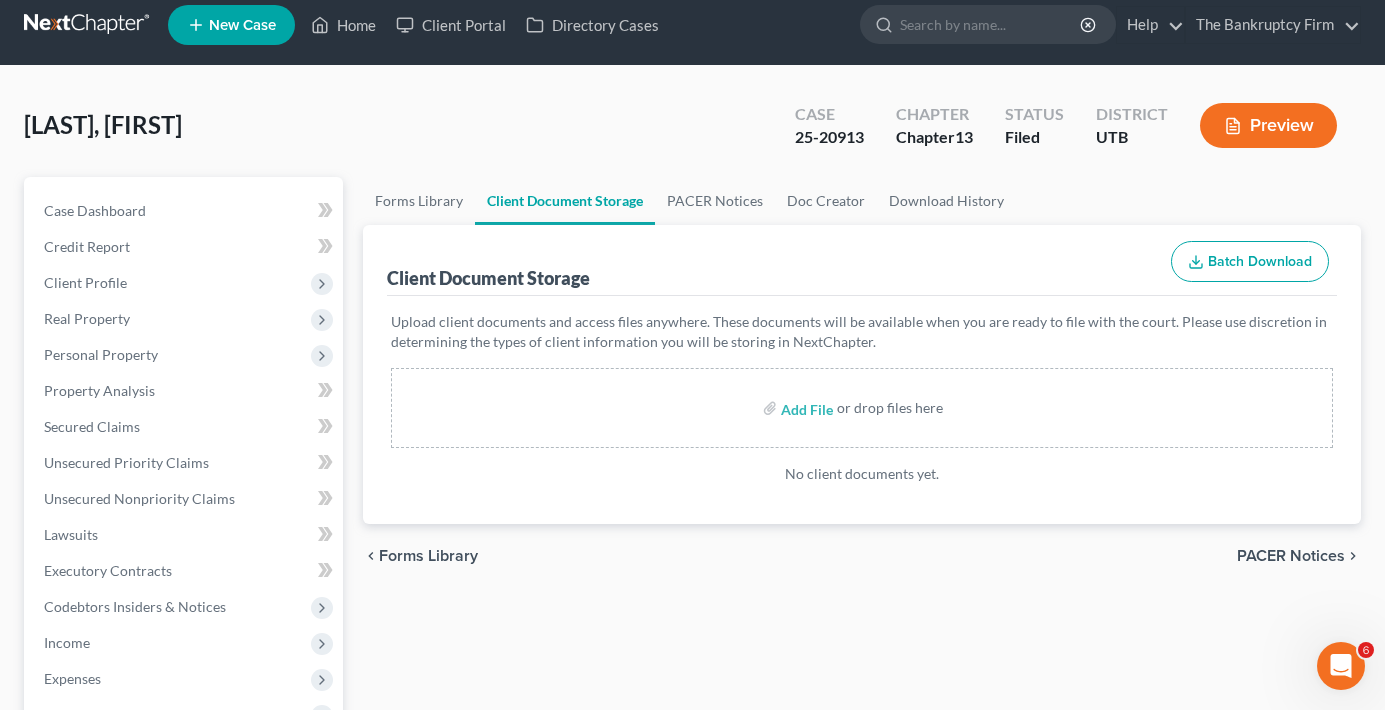 scroll, scrollTop: 0, scrollLeft: 0, axis: both 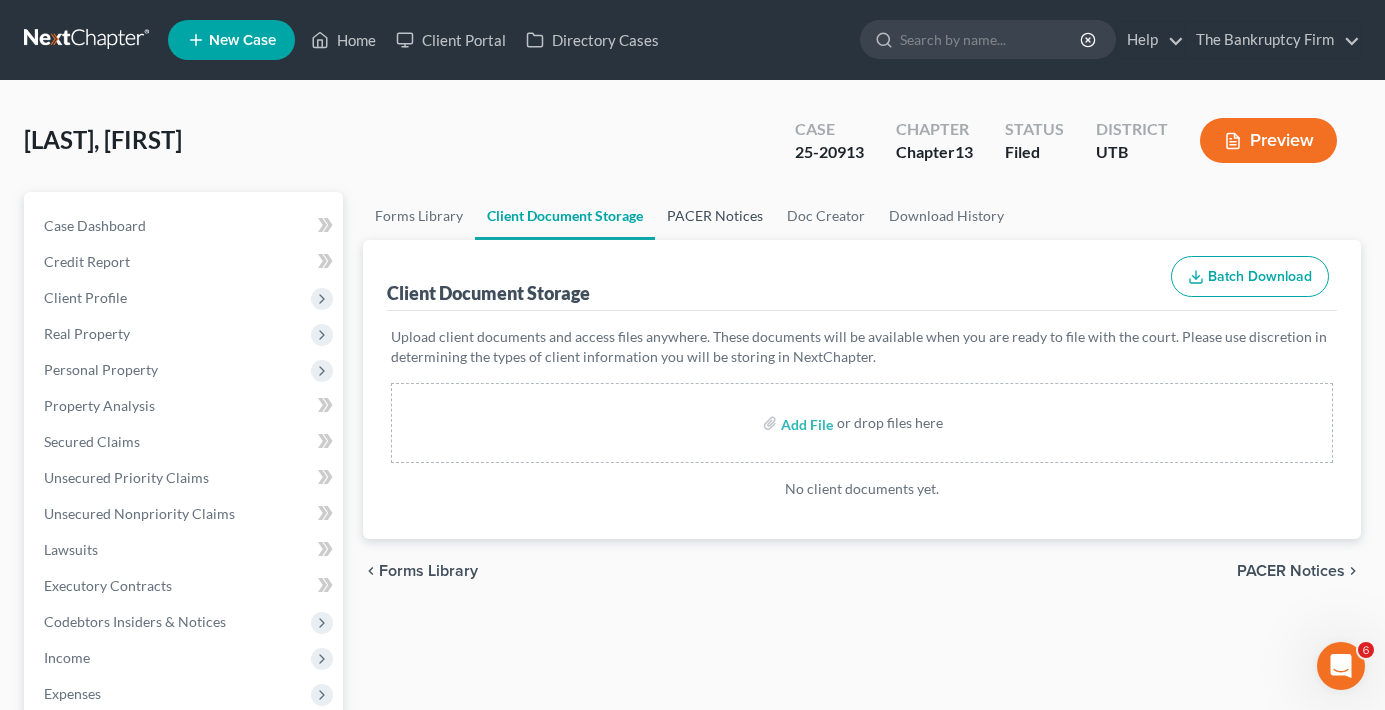 click on "PACER Notices" at bounding box center (715, 216) 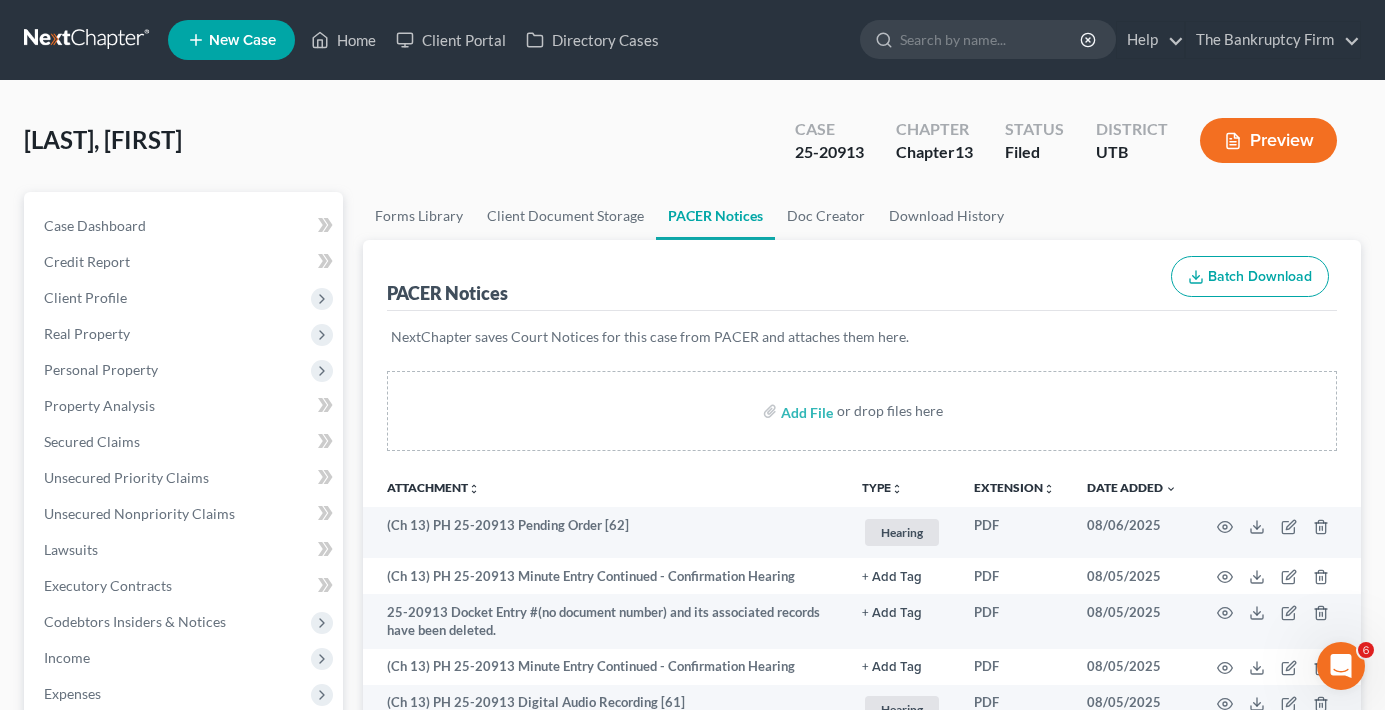 click on "[LAST], [FIRST] Upgraded Case [NUMBER] Chapter Chapter  13 Status Filed District UTB Preview" at bounding box center (692, 148) 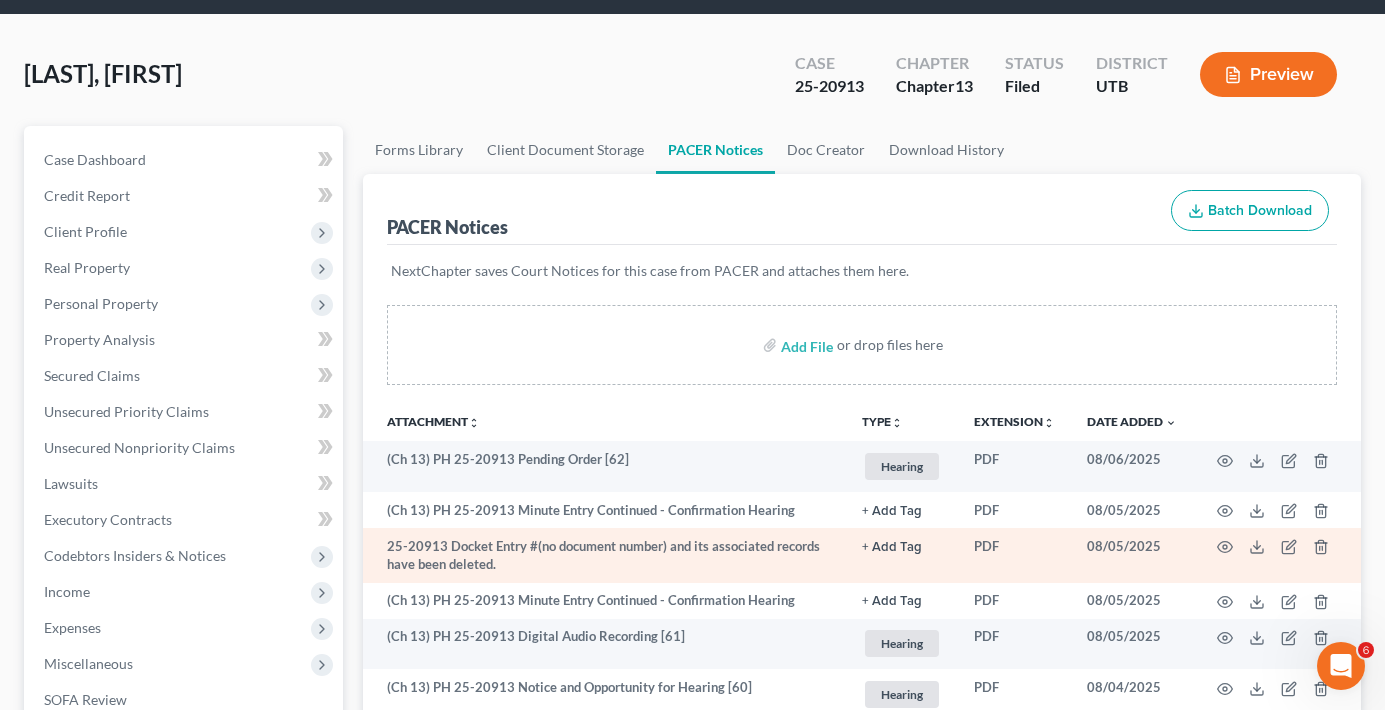 scroll, scrollTop: 100, scrollLeft: 0, axis: vertical 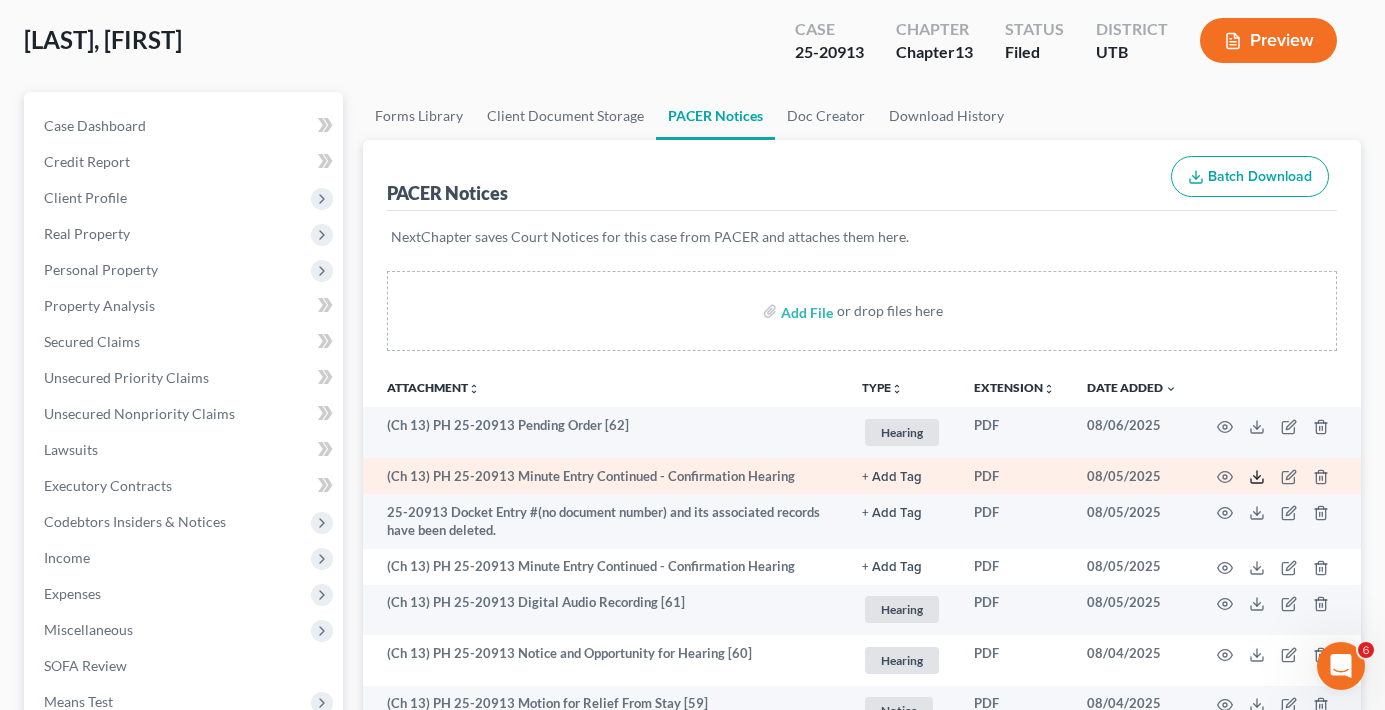 click 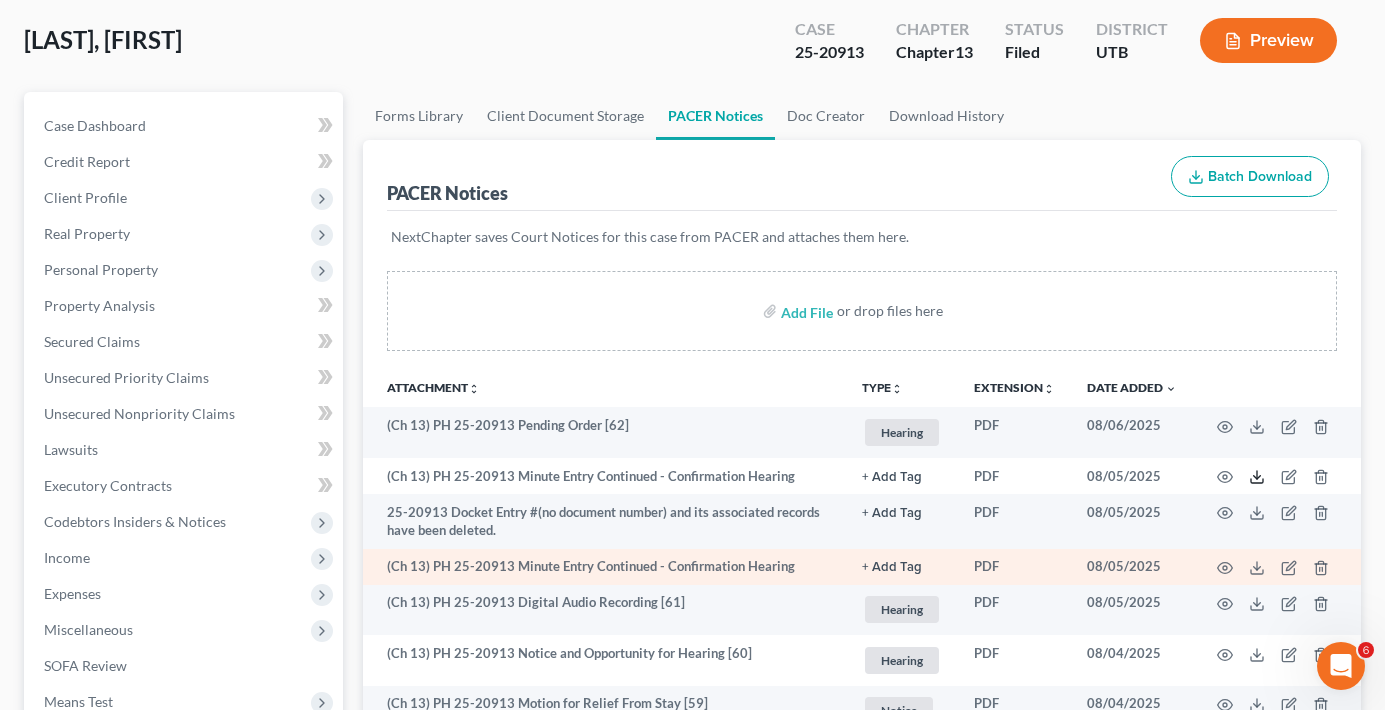 scroll, scrollTop: 200, scrollLeft: 0, axis: vertical 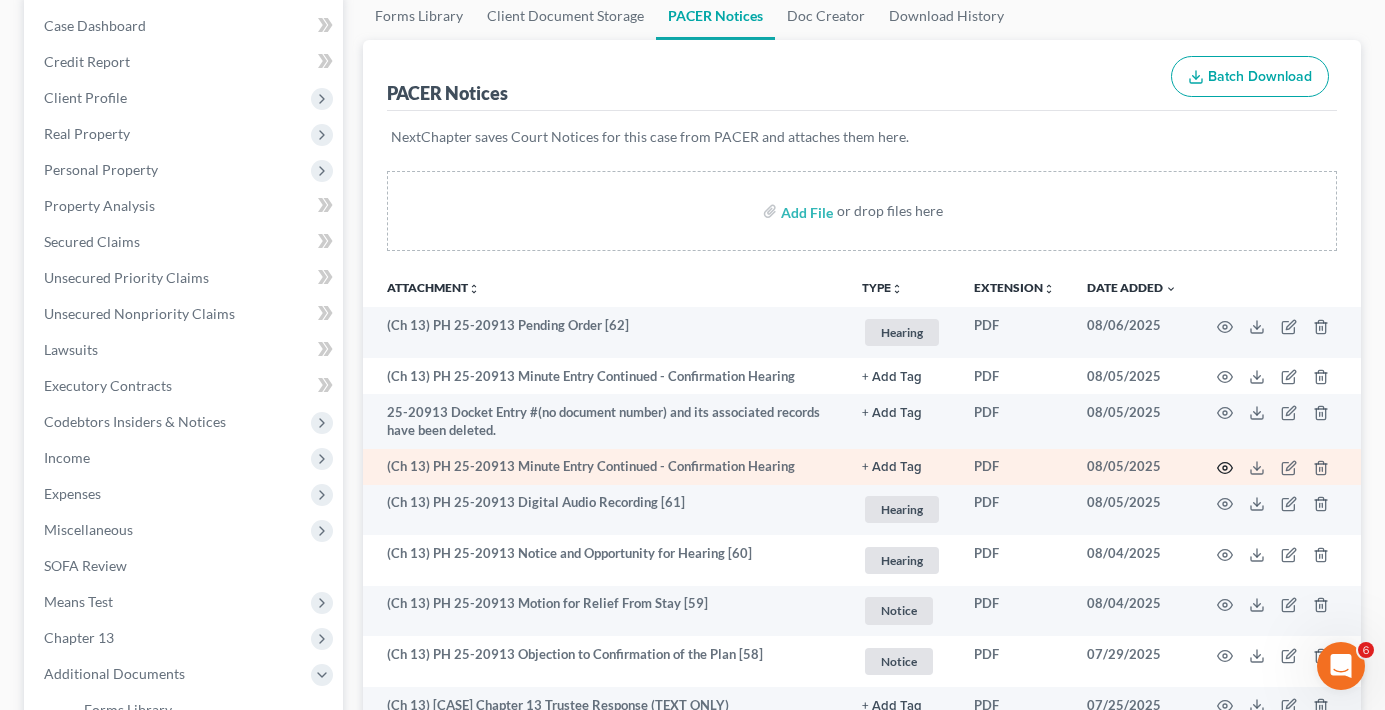 click 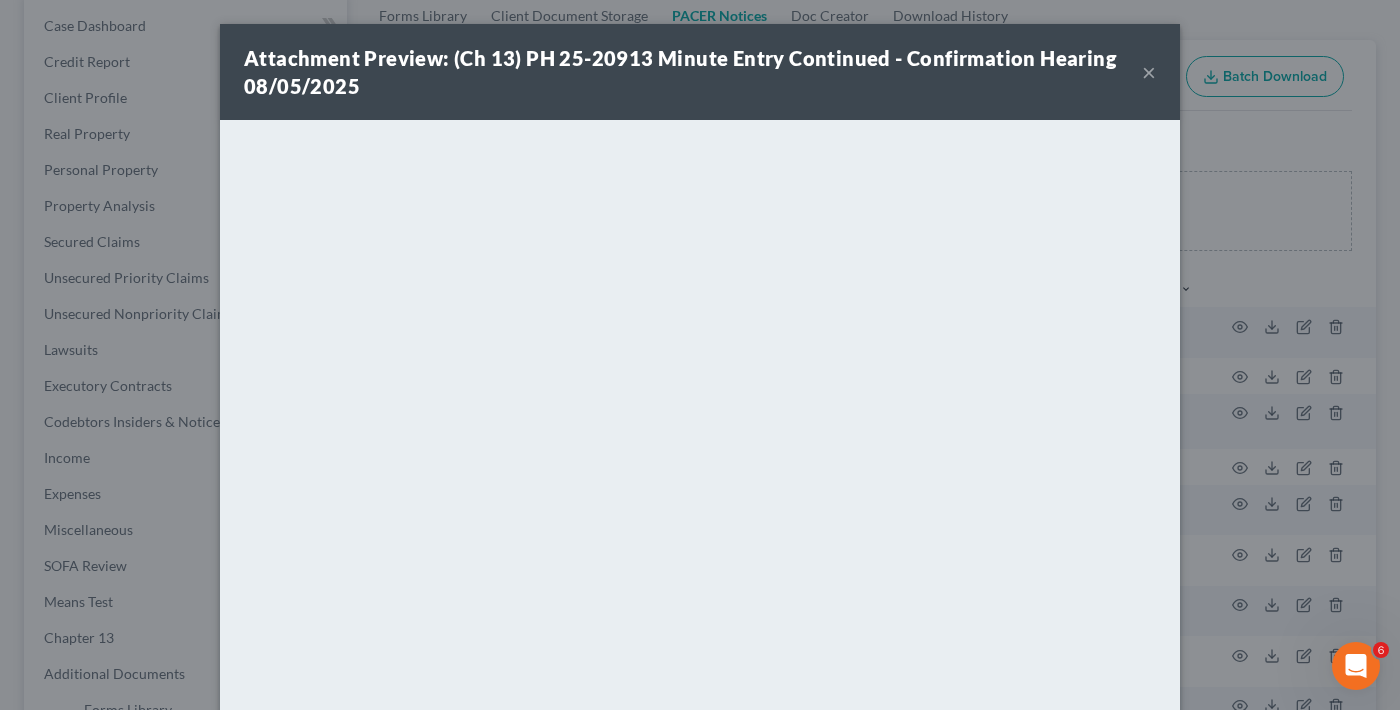 click on "×" at bounding box center (1149, 72) 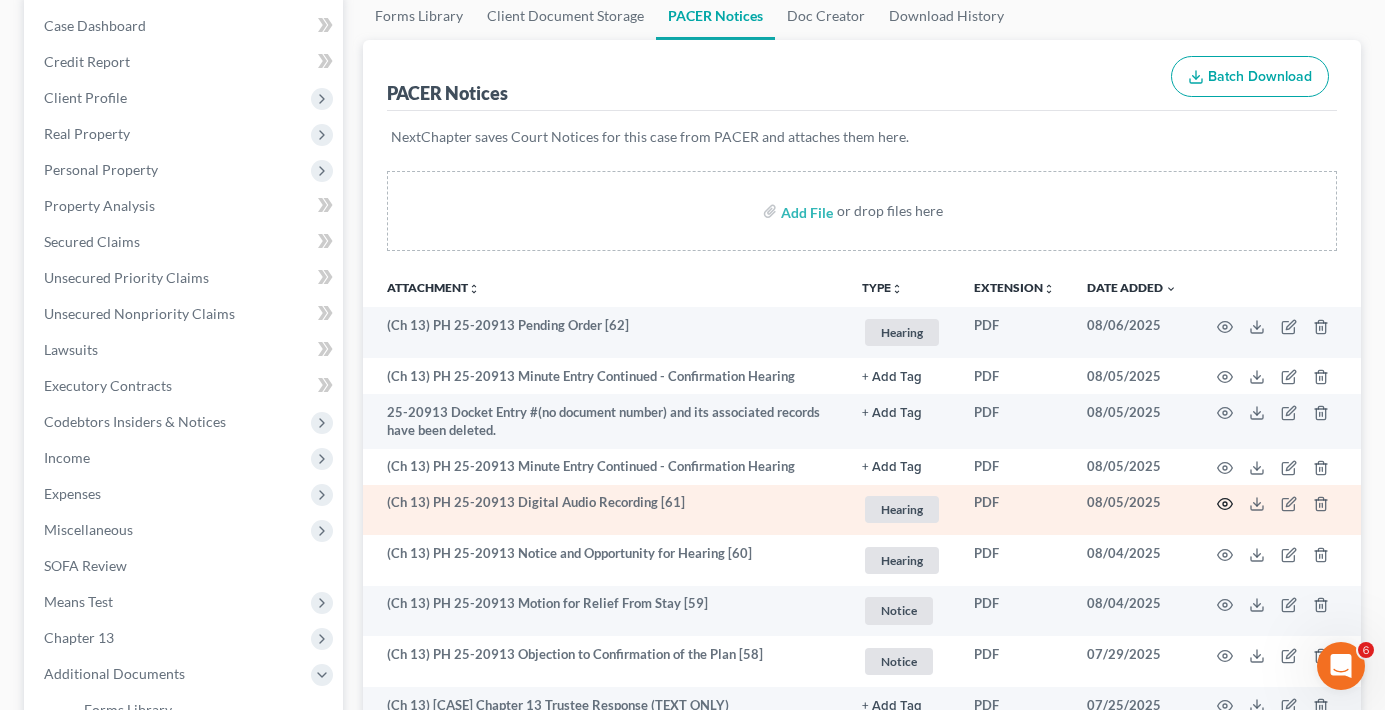 click 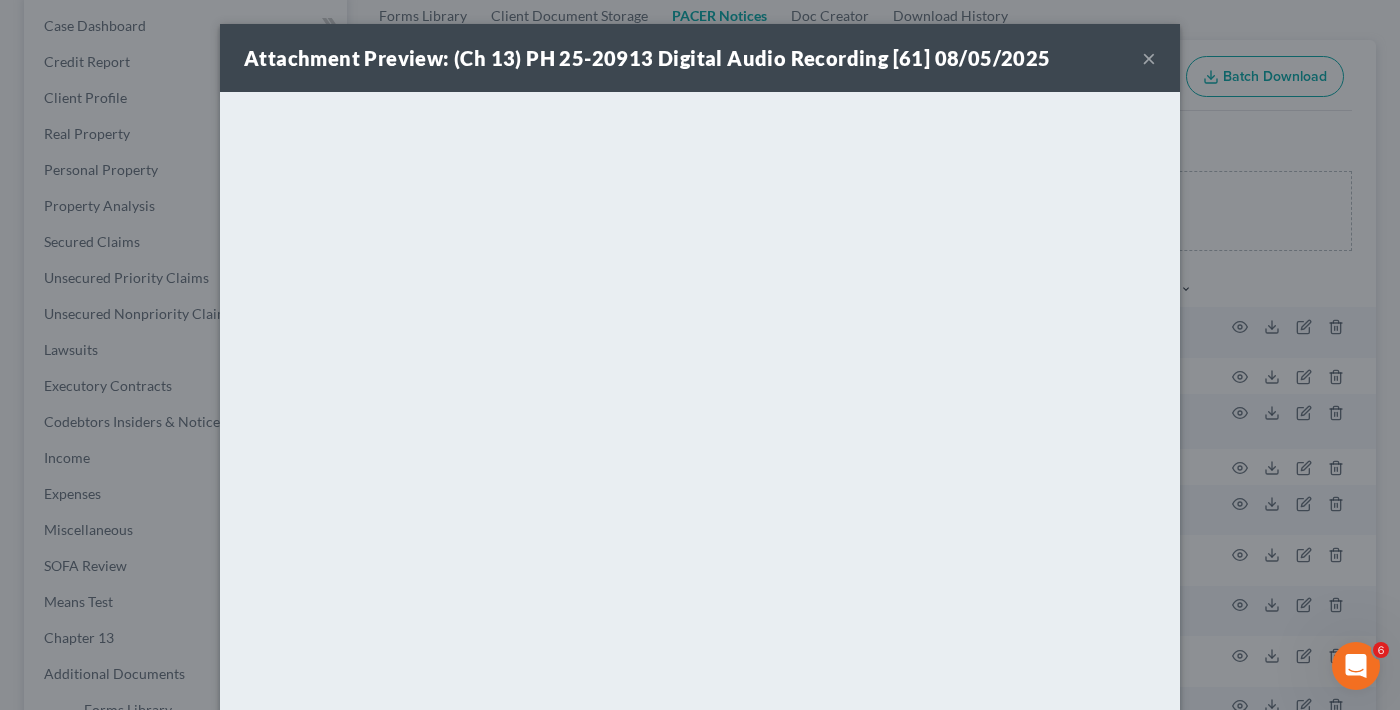 click on "×" at bounding box center (1149, 58) 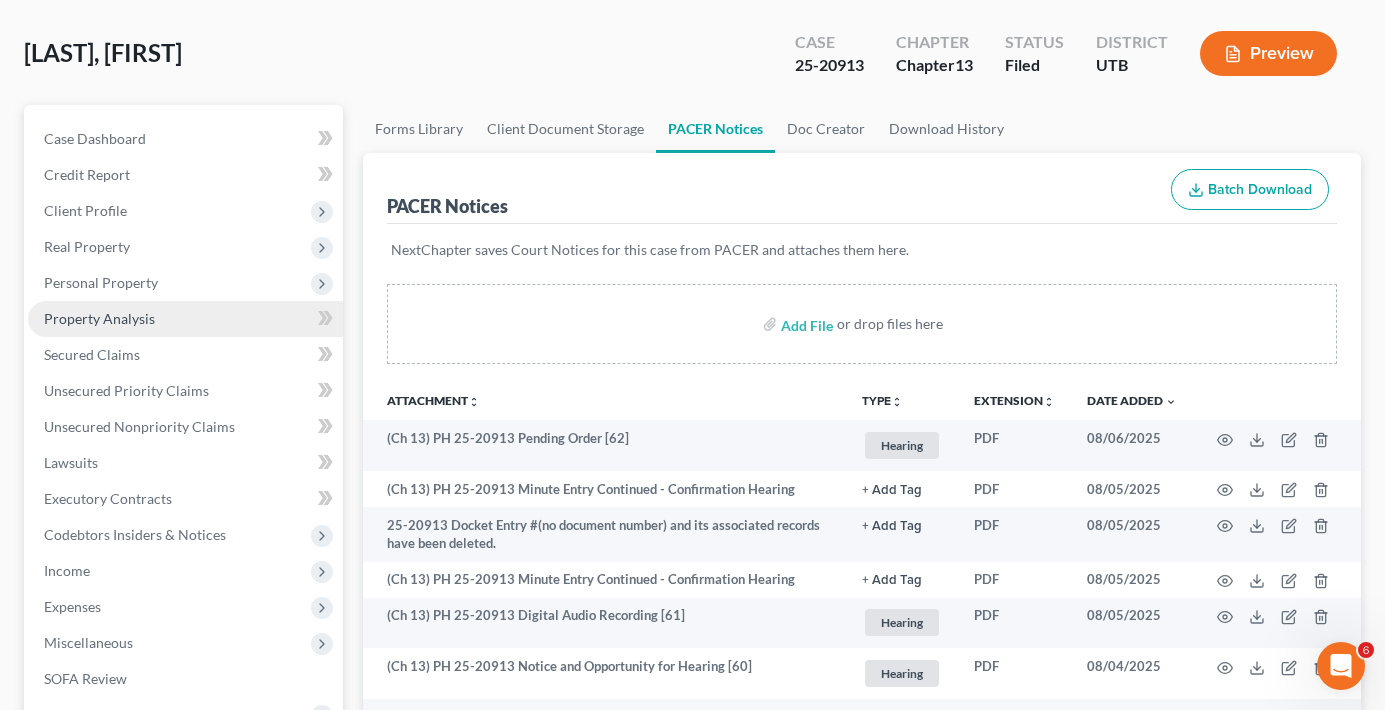 scroll, scrollTop: 0, scrollLeft: 0, axis: both 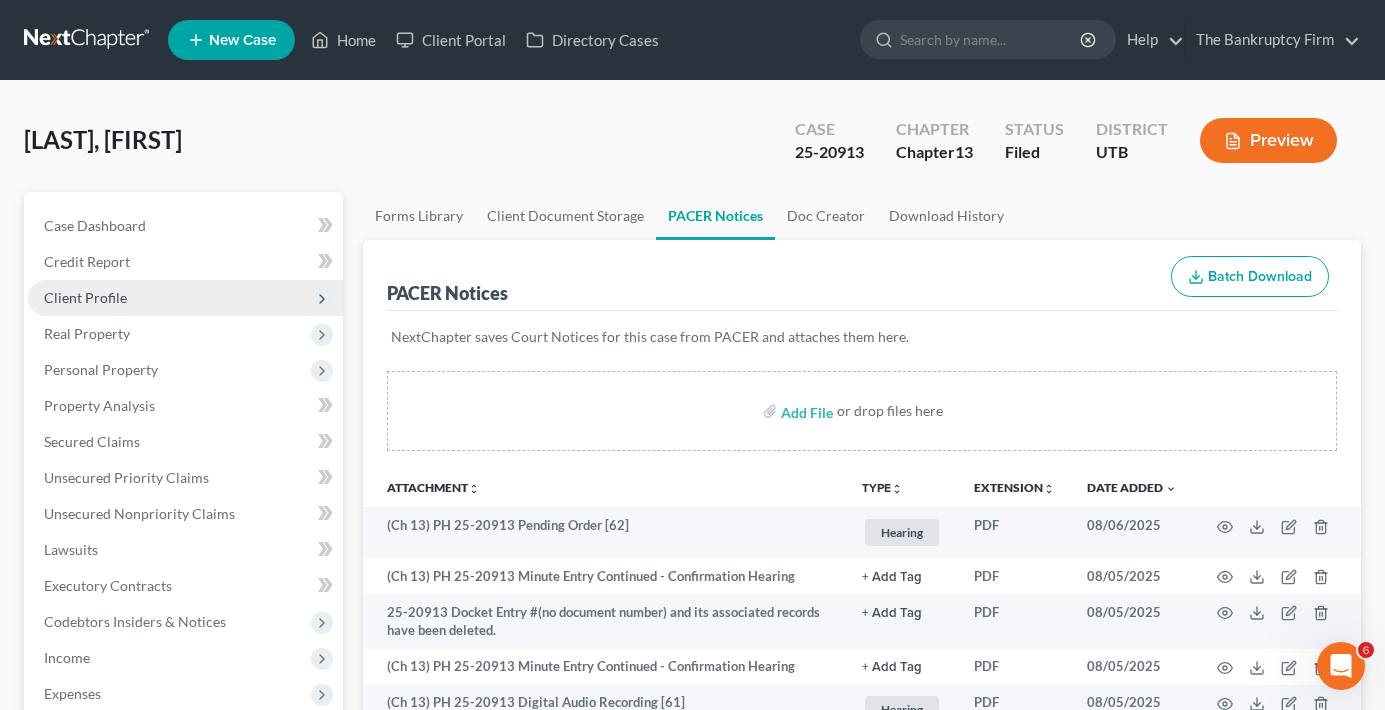 click on "Client Profile" at bounding box center (85, 297) 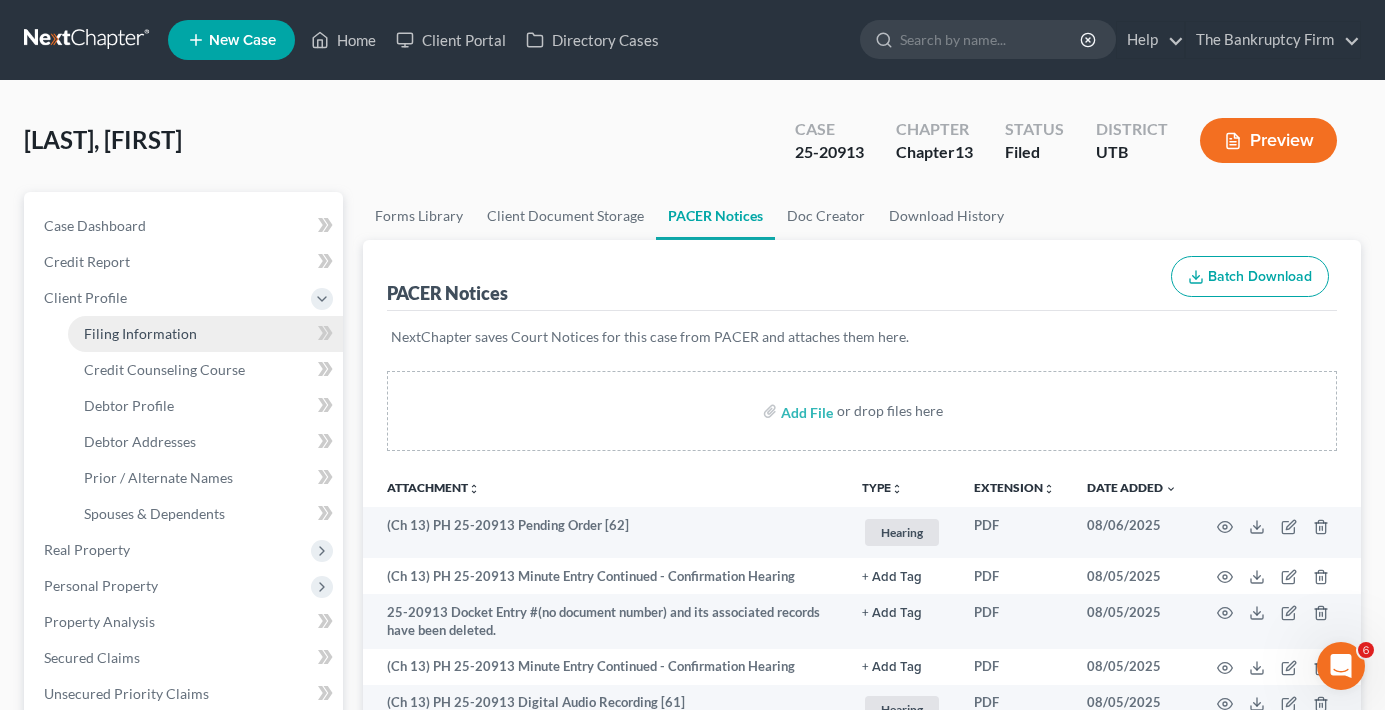 click on "Filing Information" at bounding box center (140, 333) 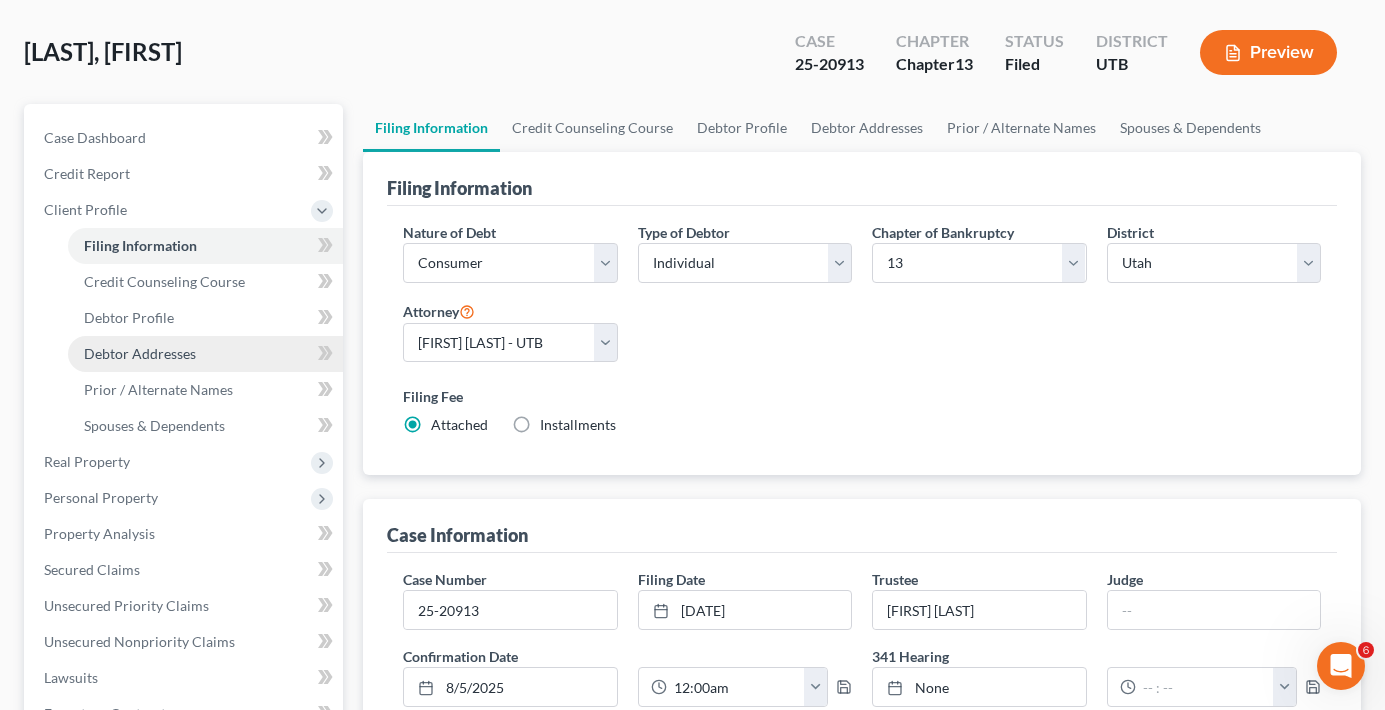 scroll, scrollTop: 100, scrollLeft: 0, axis: vertical 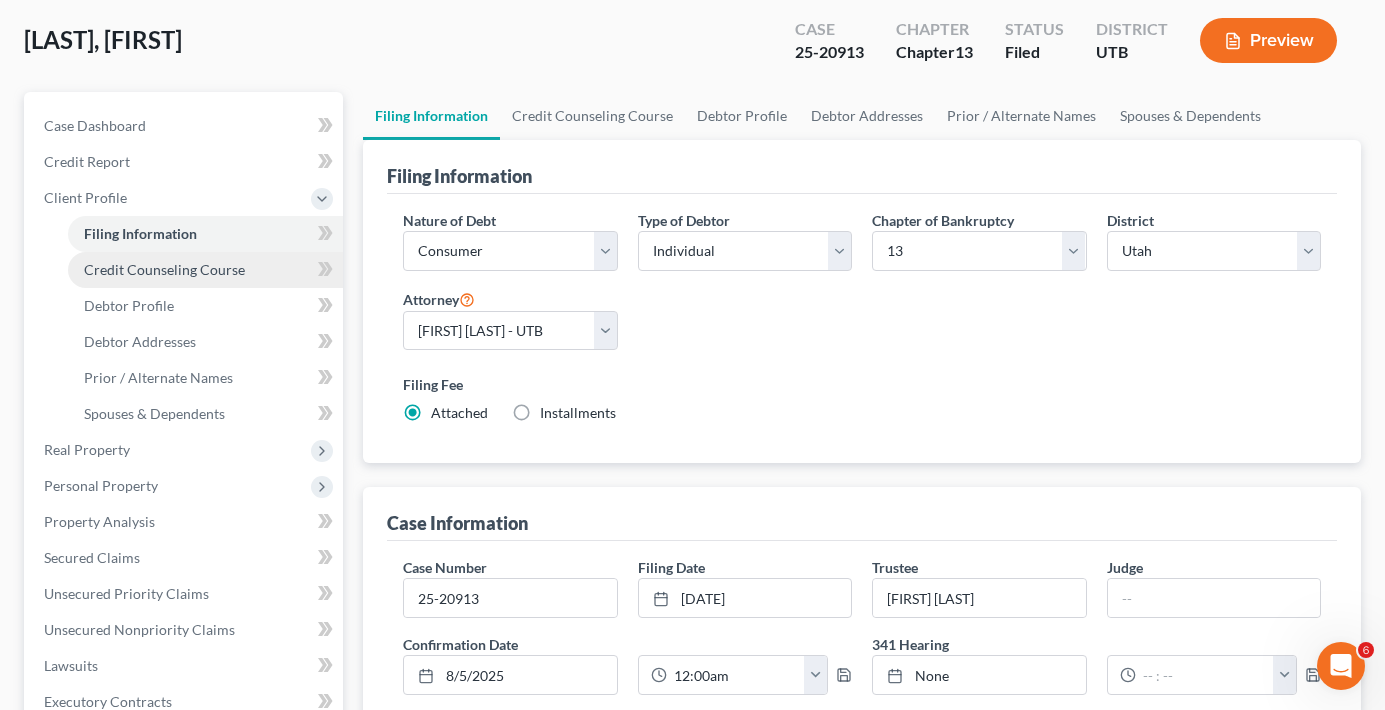 click on "Credit Counseling Course" at bounding box center [164, 269] 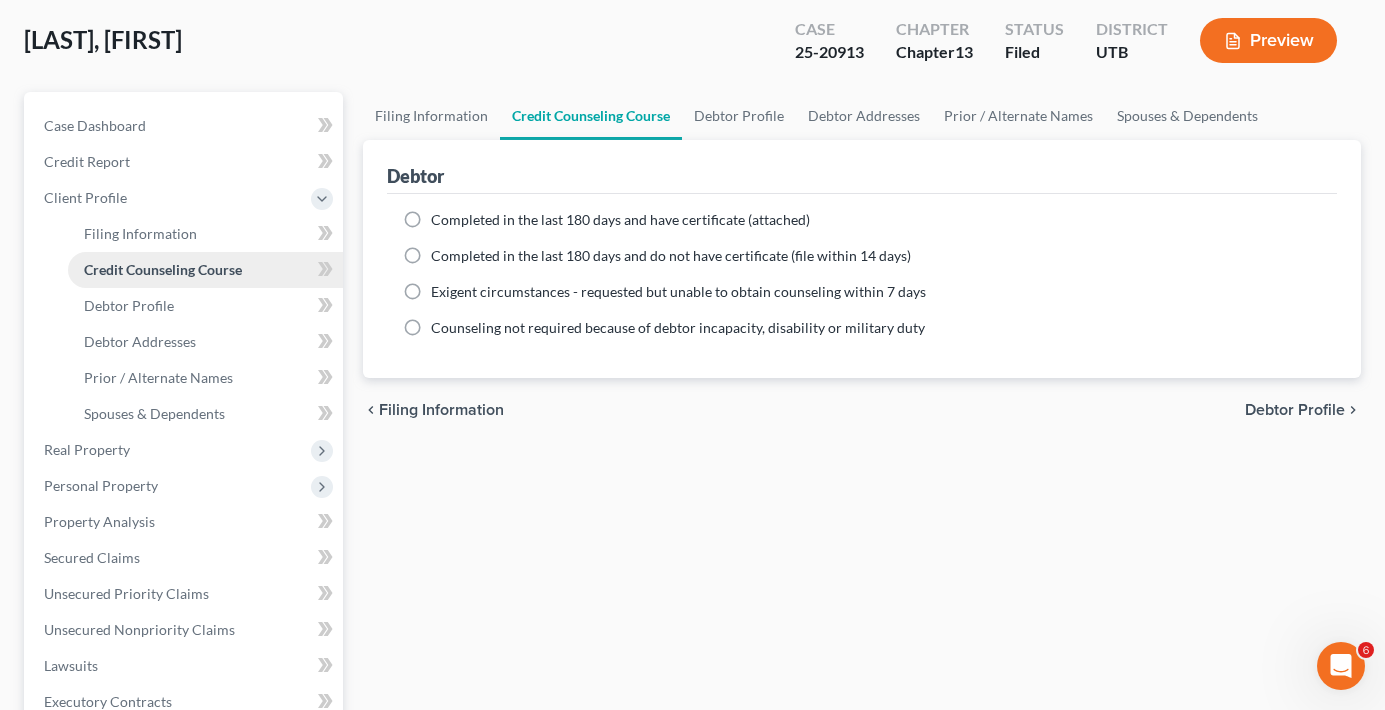 scroll, scrollTop: 0, scrollLeft: 0, axis: both 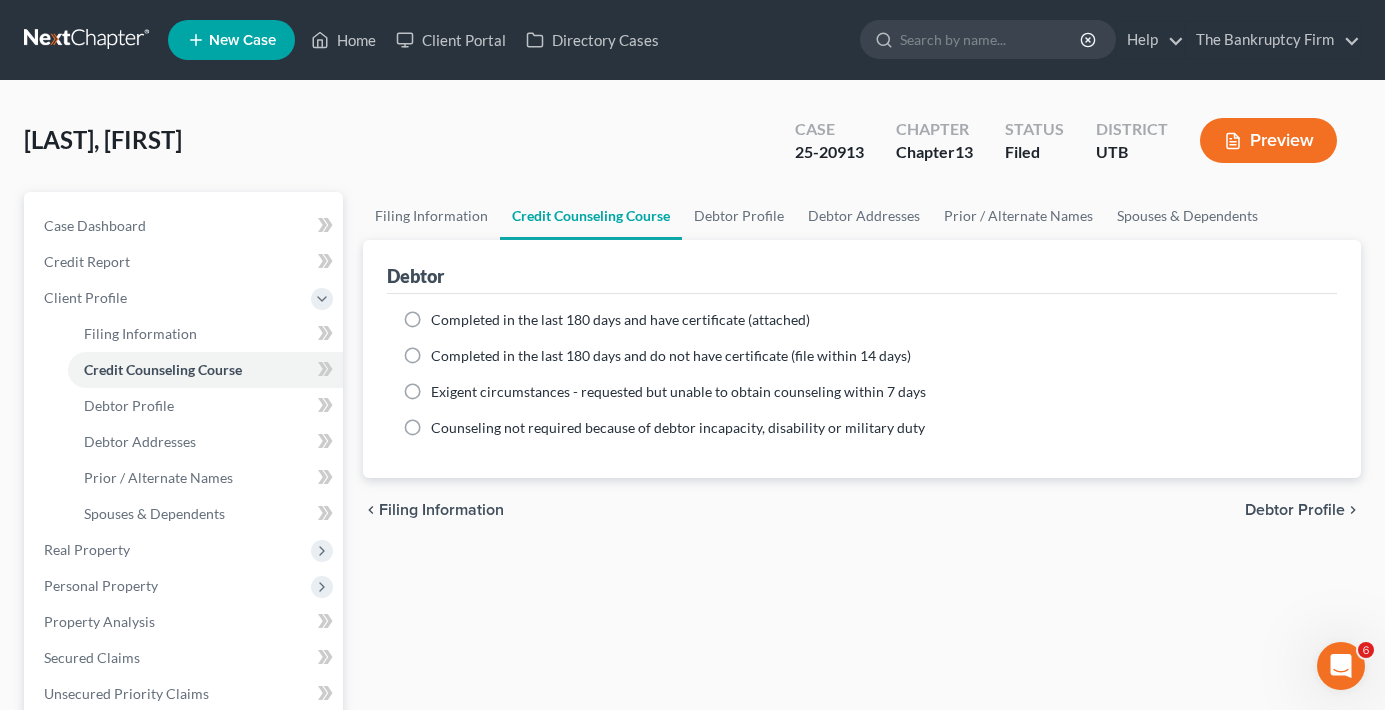 click on "Completed in the last 180 days and do not have certificate (file within 14 days)" at bounding box center [671, 356] 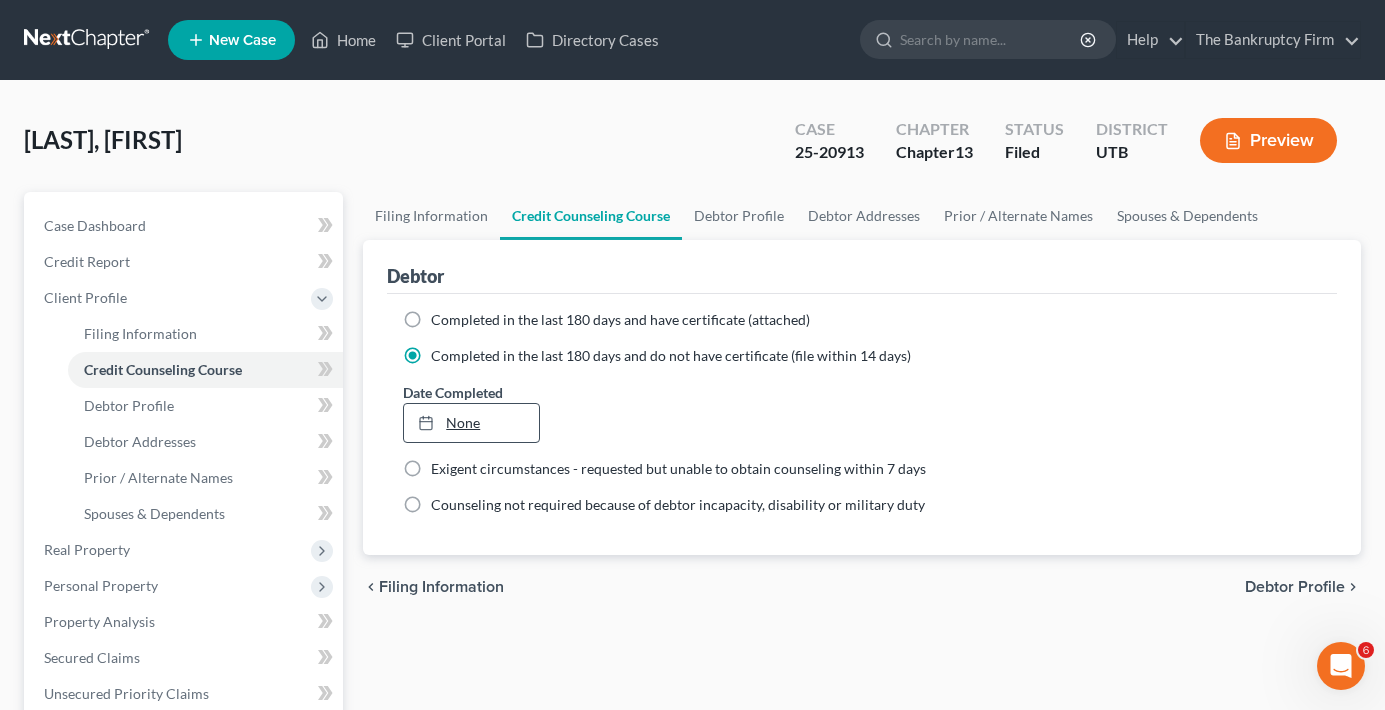 click on "None" at bounding box center [471, 423] 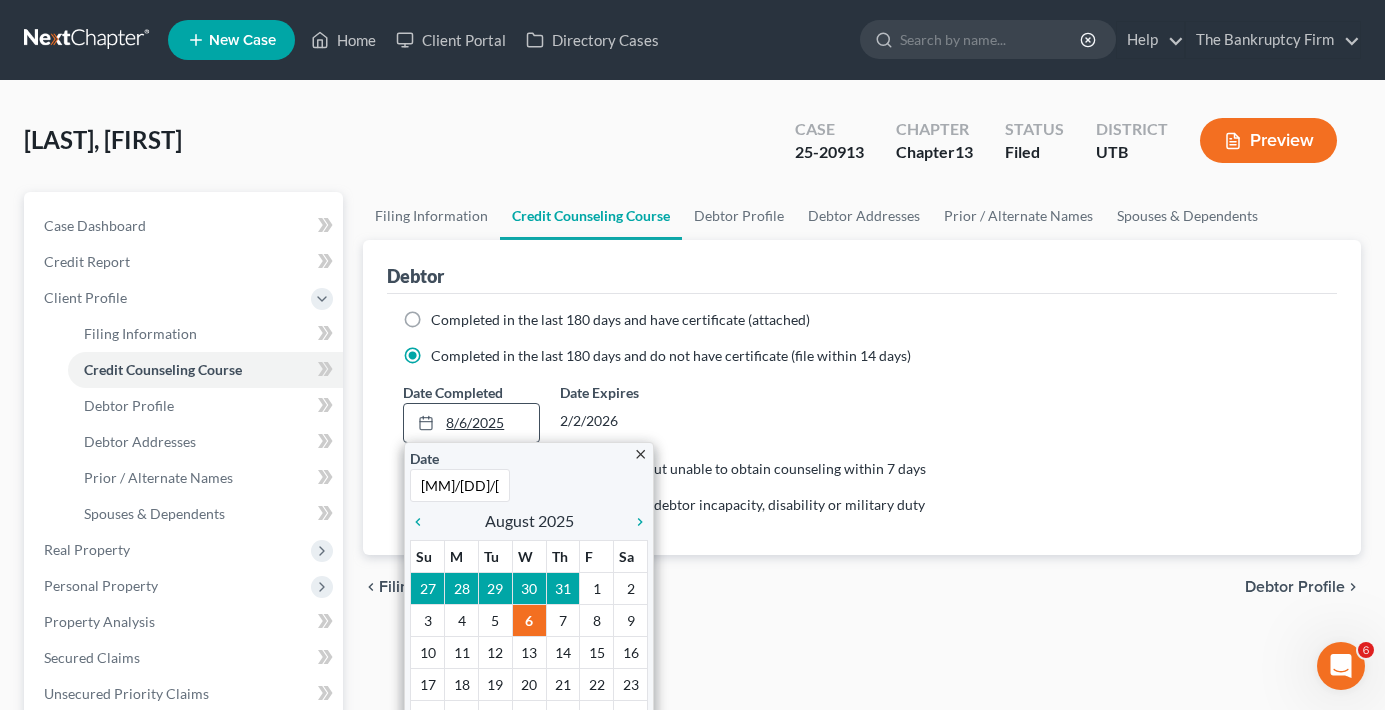 type on "[DATE]" 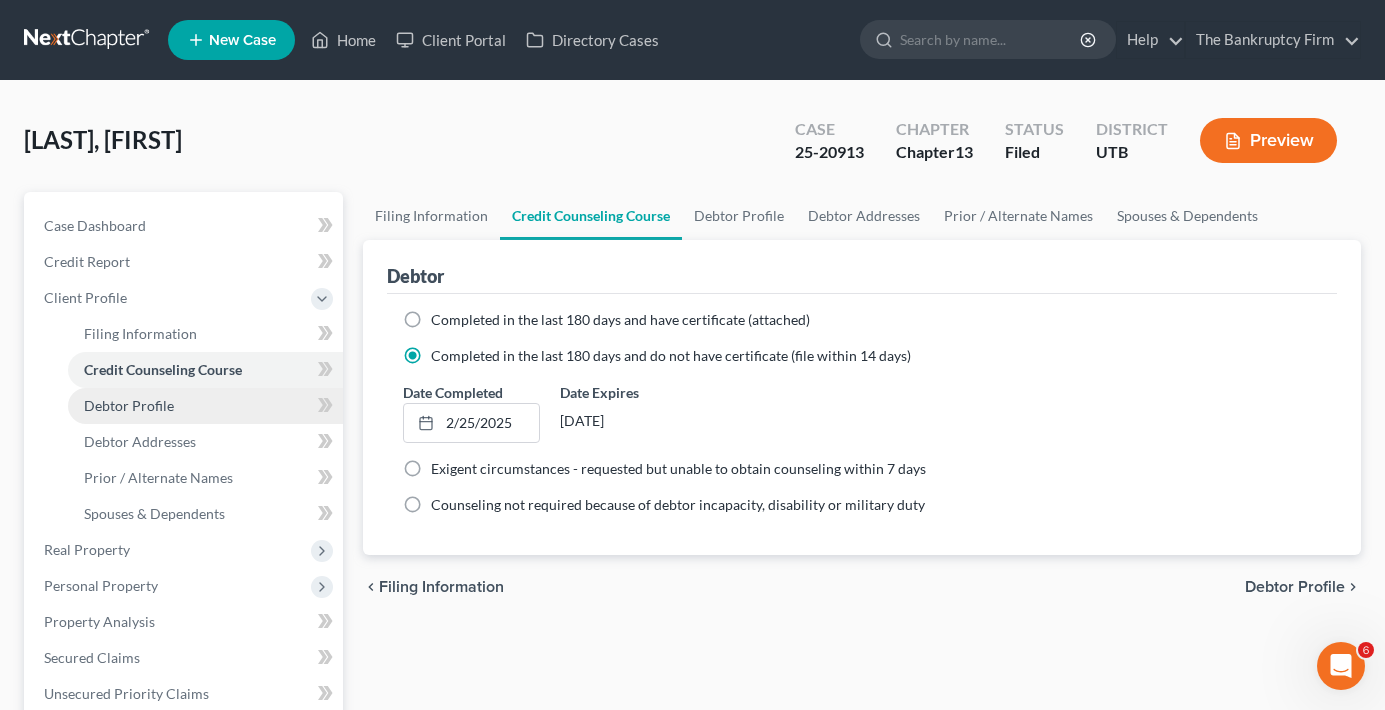 click on "Debtor Profile" at bounding box center [129, 405] 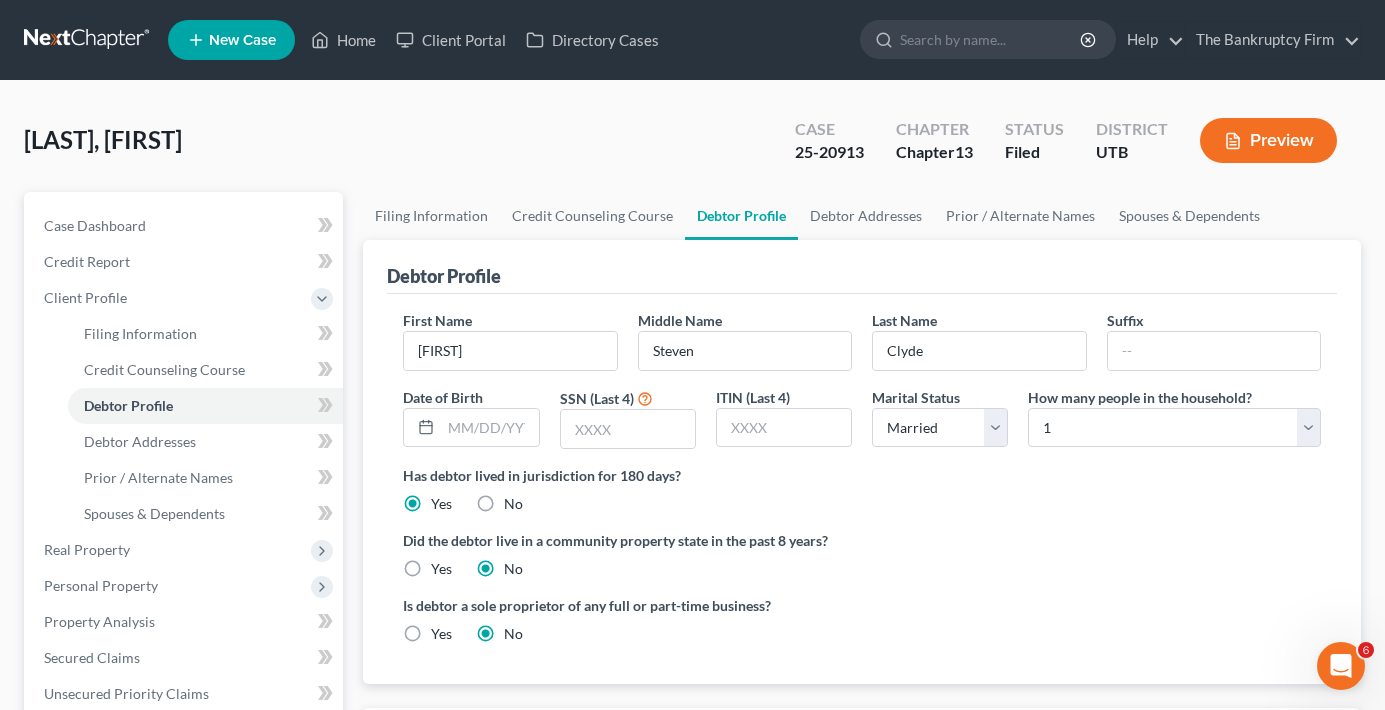 drag, startPoint x: 363, startPoint y: 366, endPoint x: 381, endPoint y: 382, distance: 24.083189 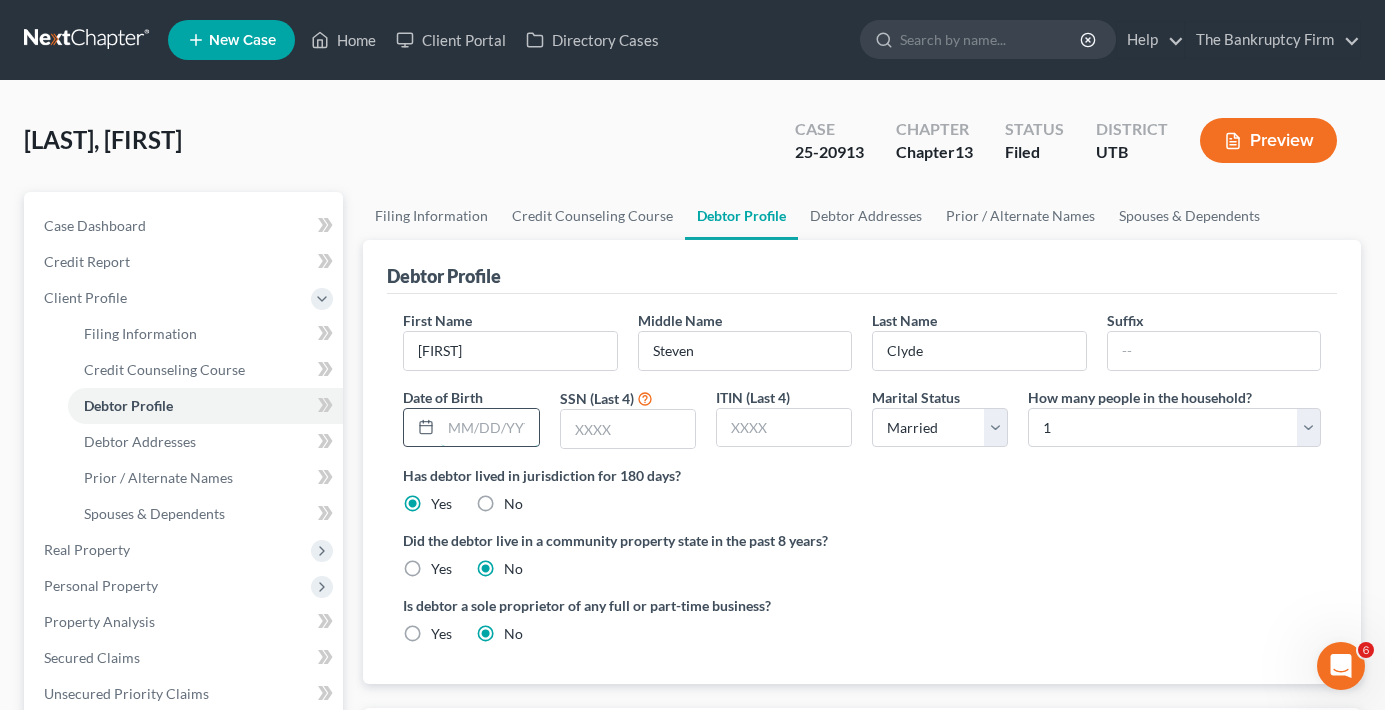 click at bounding box center (489, 428) 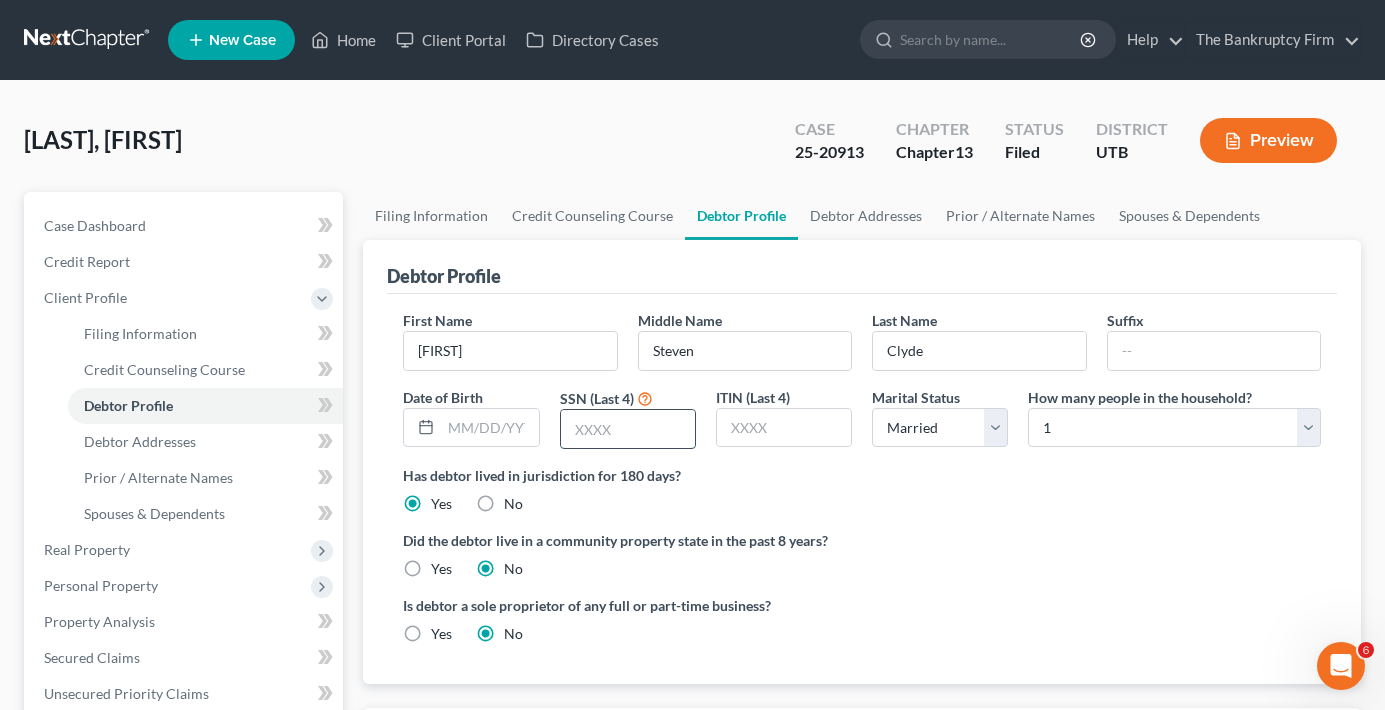 click at bounding box center (628, 429) 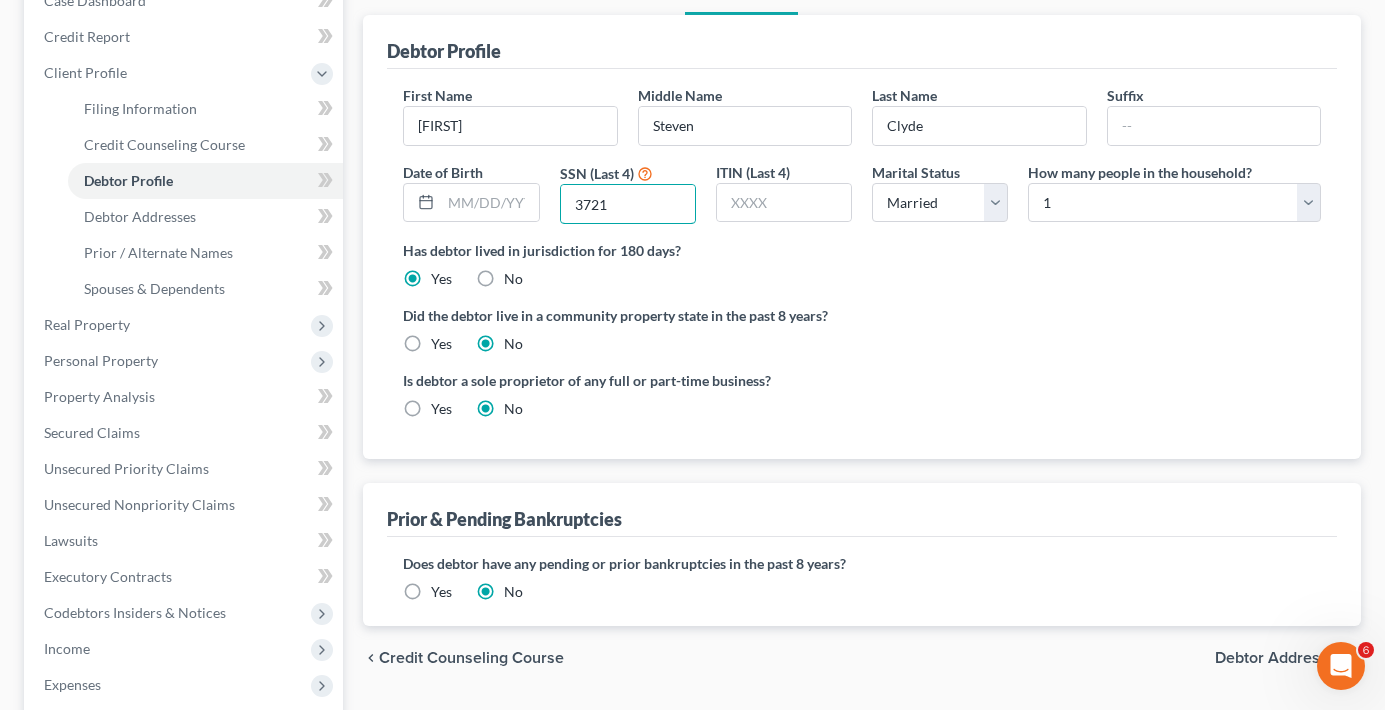 scroll, scrollTop: 300, scrollLeft: 0, axis: vertical 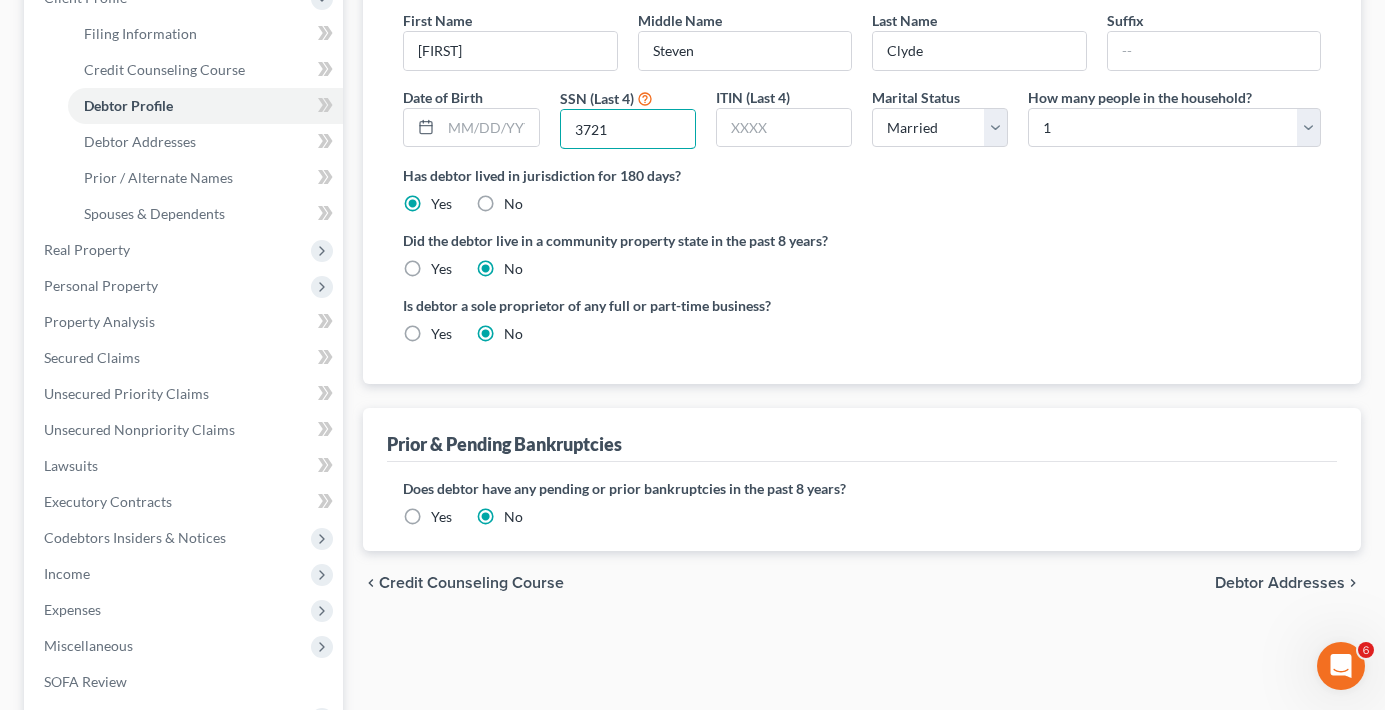 type on "3721" 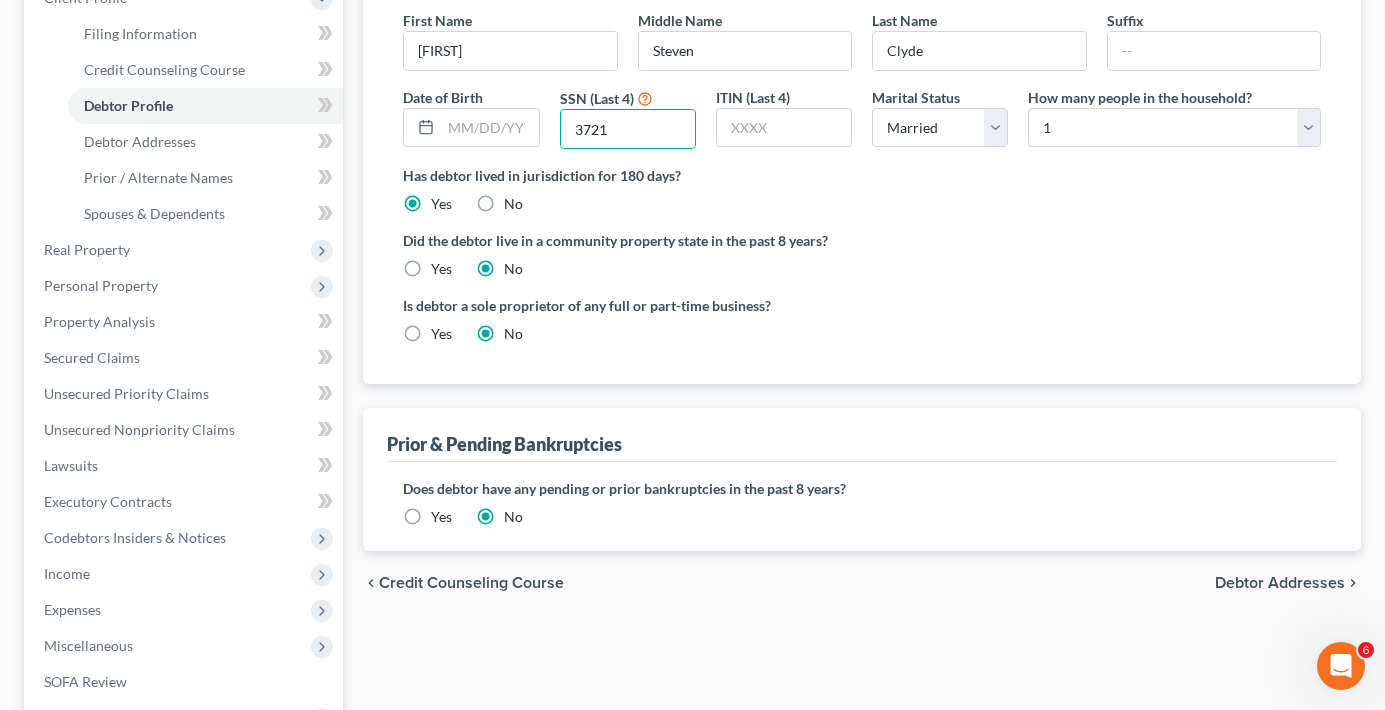 click on "Yes" at bounding box center (441, 517) 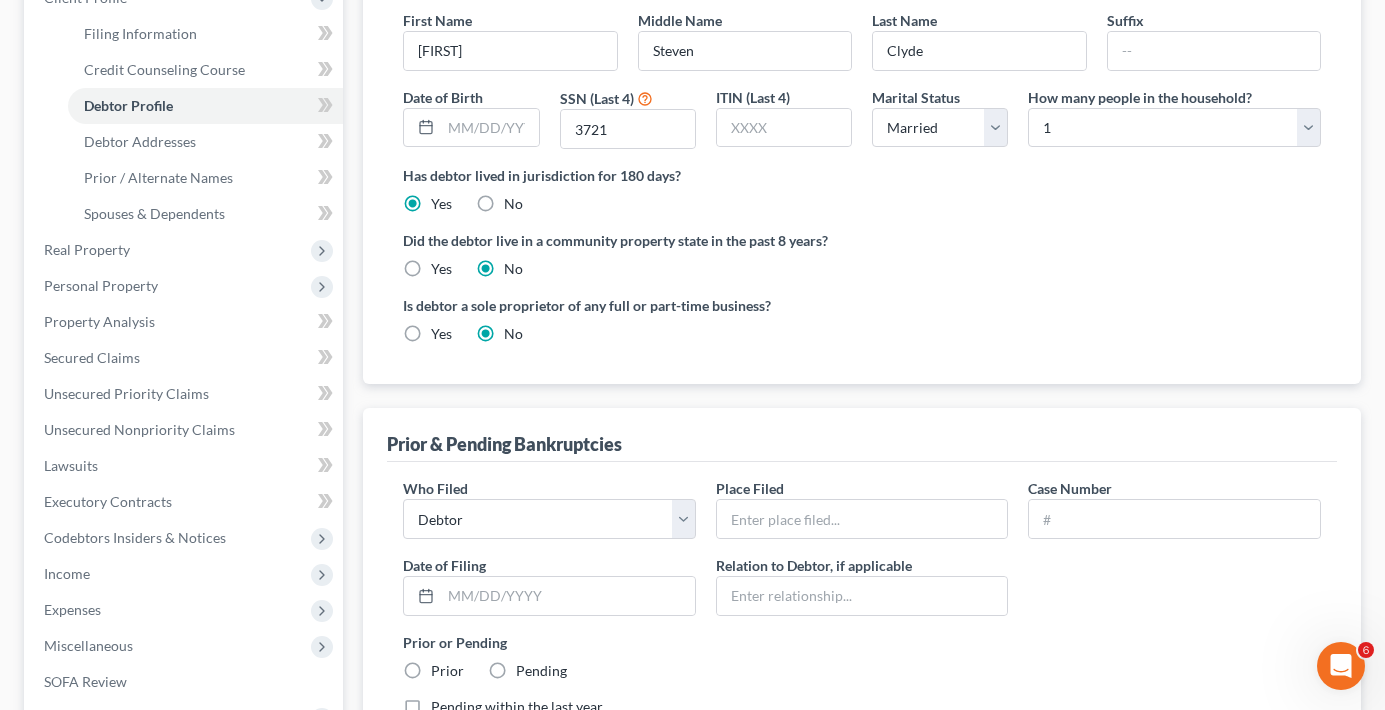 click on "Filing Information
Credit Counseling Course
Debtor Profile
Debtor Addresses
Prior / Alternate Names
Spouses & Dependents
Debtor Profile First Name [FIRST] Middle Name [MIDDLE] Last Name [LAST] Suffix Date of Birth         SSN (Last 4)   3721 ITIN (Last 4) Marital Status Select Single Married Separated Divorced Widowed How many people in the household? Select 1 2 3 4 5 6 7 8 9 10 11 12 13 14 15 16 17 18 19 20 Is debtor deceased? Yes No Has debtor lived in jurisdiction for 180 days? Yes No Debtor must reside in jurisdiction for 180 prior to filing bankruptcy pursuant to U.S.C. 11 28 USC § 1408.   More Info Explain: Did the debtor live in a community property state in the past 8 years? Yes No Is debtor a sole proprietor of any full or part-time business? Yes No Prior & Pending Bankruptcies
Who Filed
*
Debtor Other
Place Filed
*
Case Number
Date of Filing
*
Relation to Debtor, if applicable Prior" at bounding box center (862, 415) 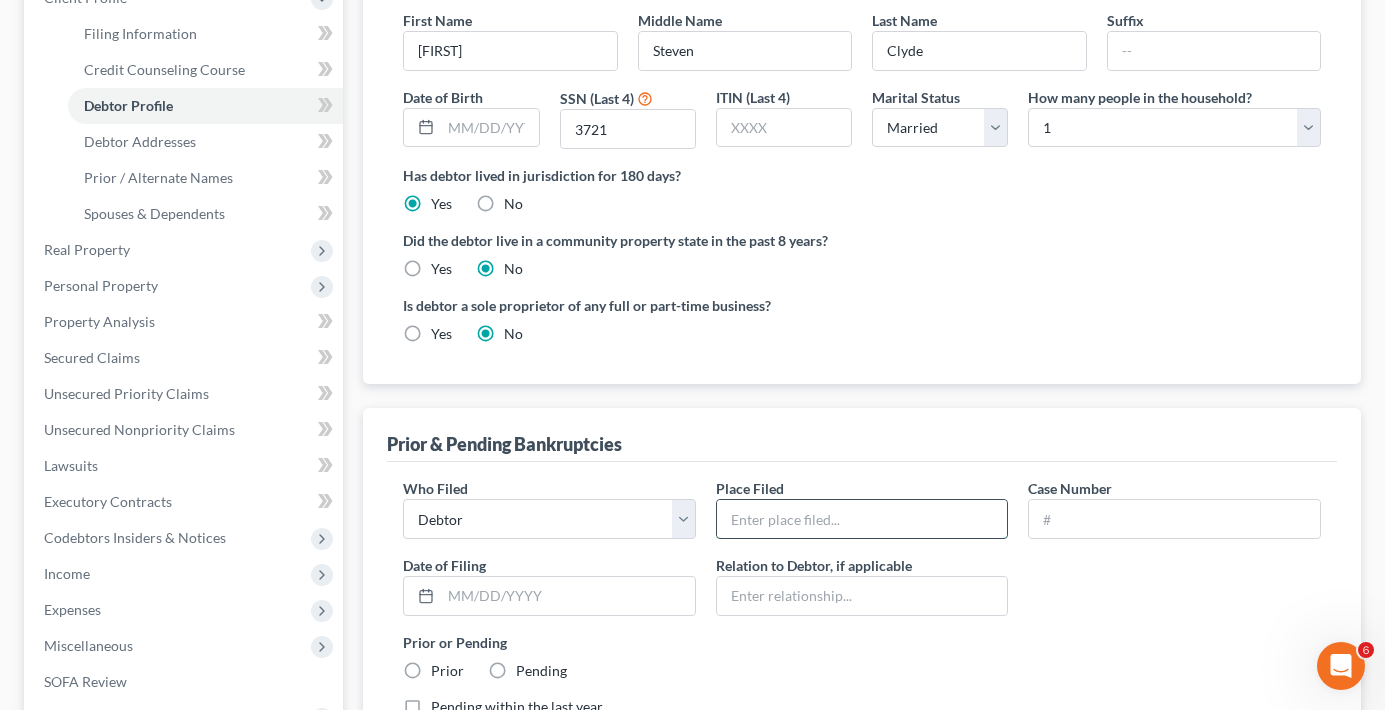 click at bounding box center (862, 519) 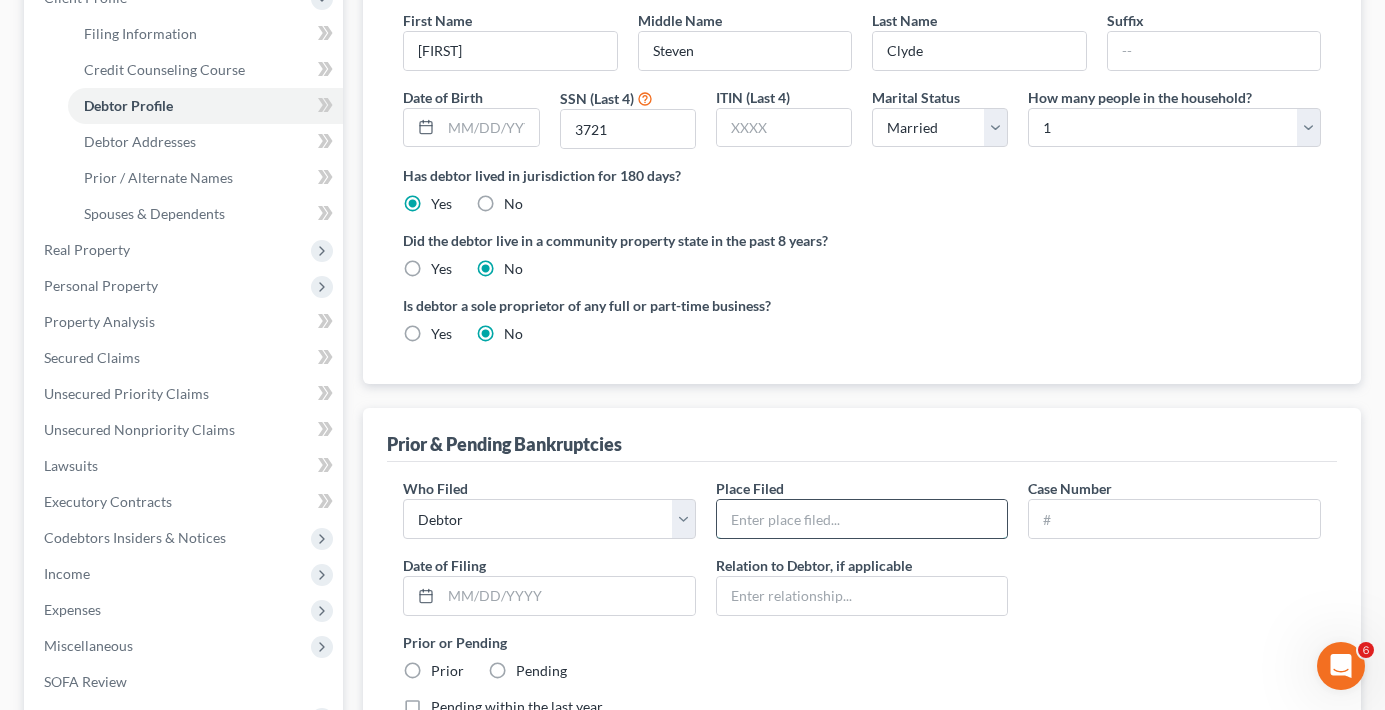 type on "Utah" 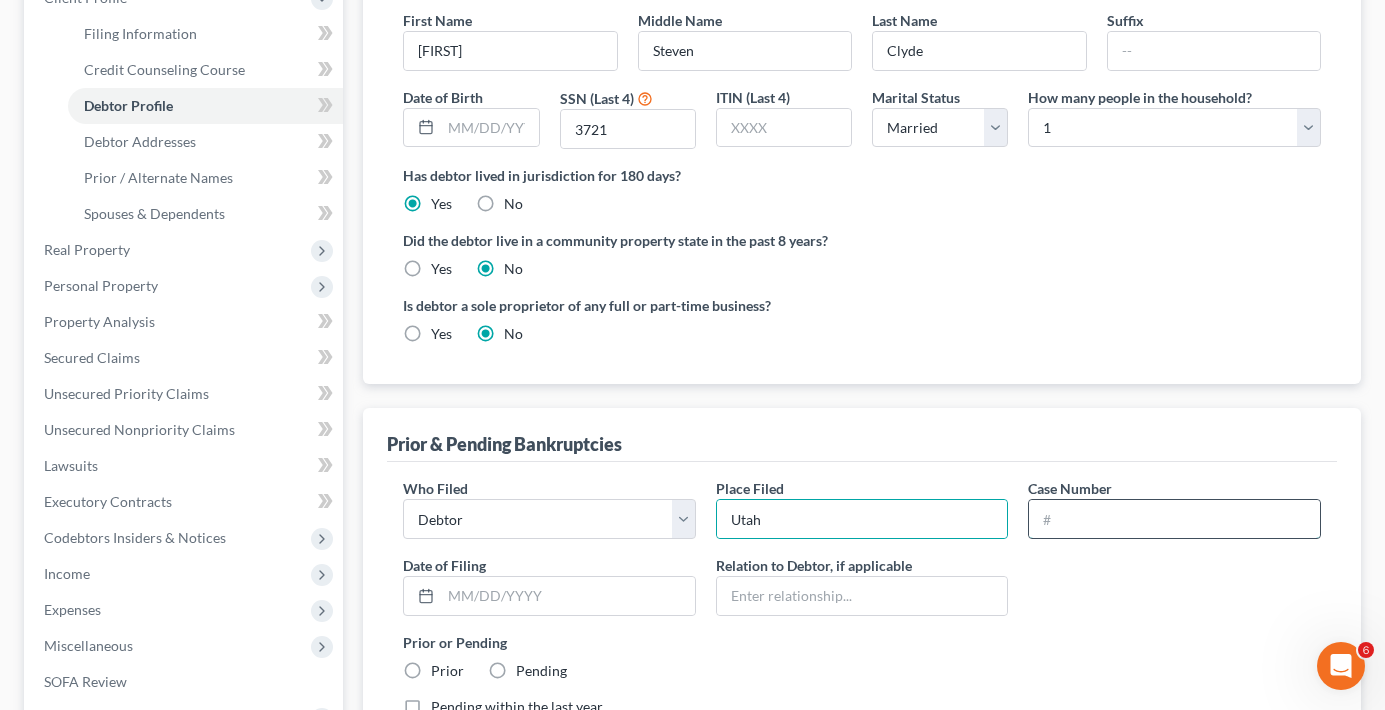 click at bounding box center [1174, 519] 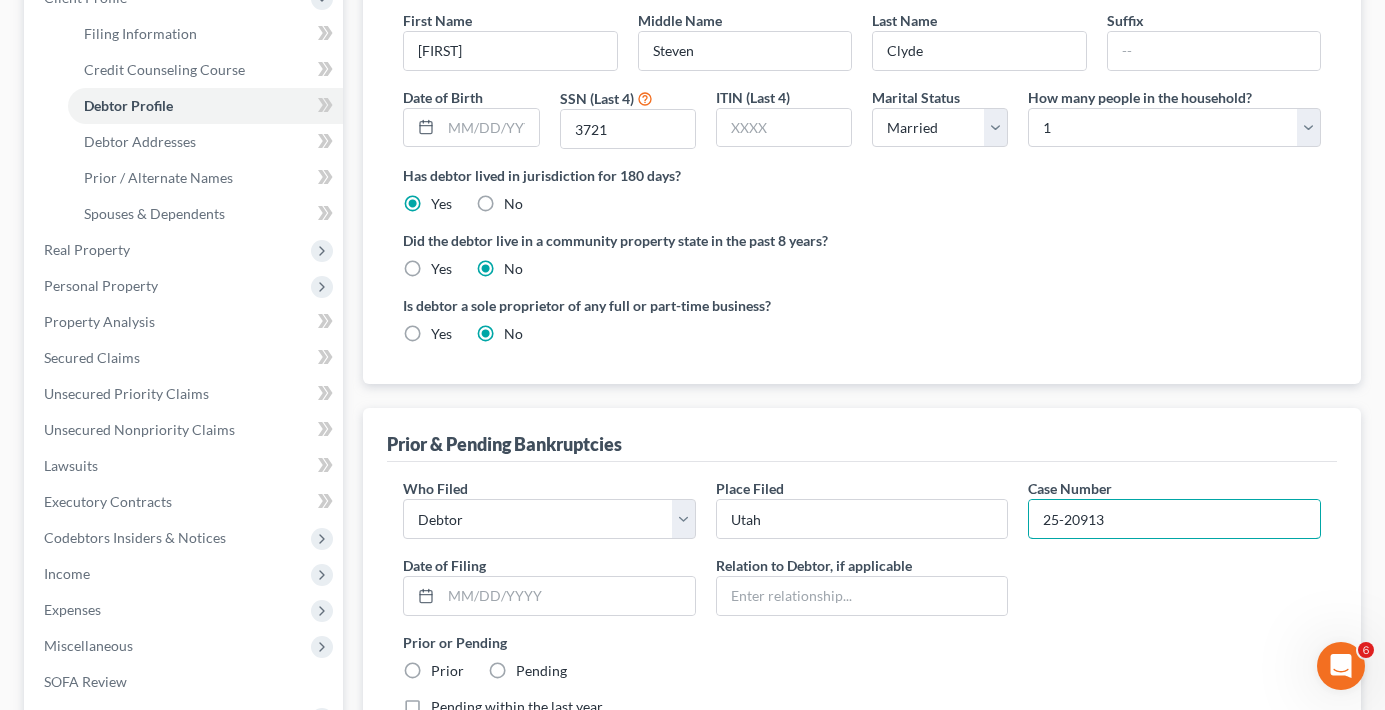 drag, startPoint x: 952, startPoint y: 516, endPoint x: 899, endPoint y: 539, distance: 57.77543 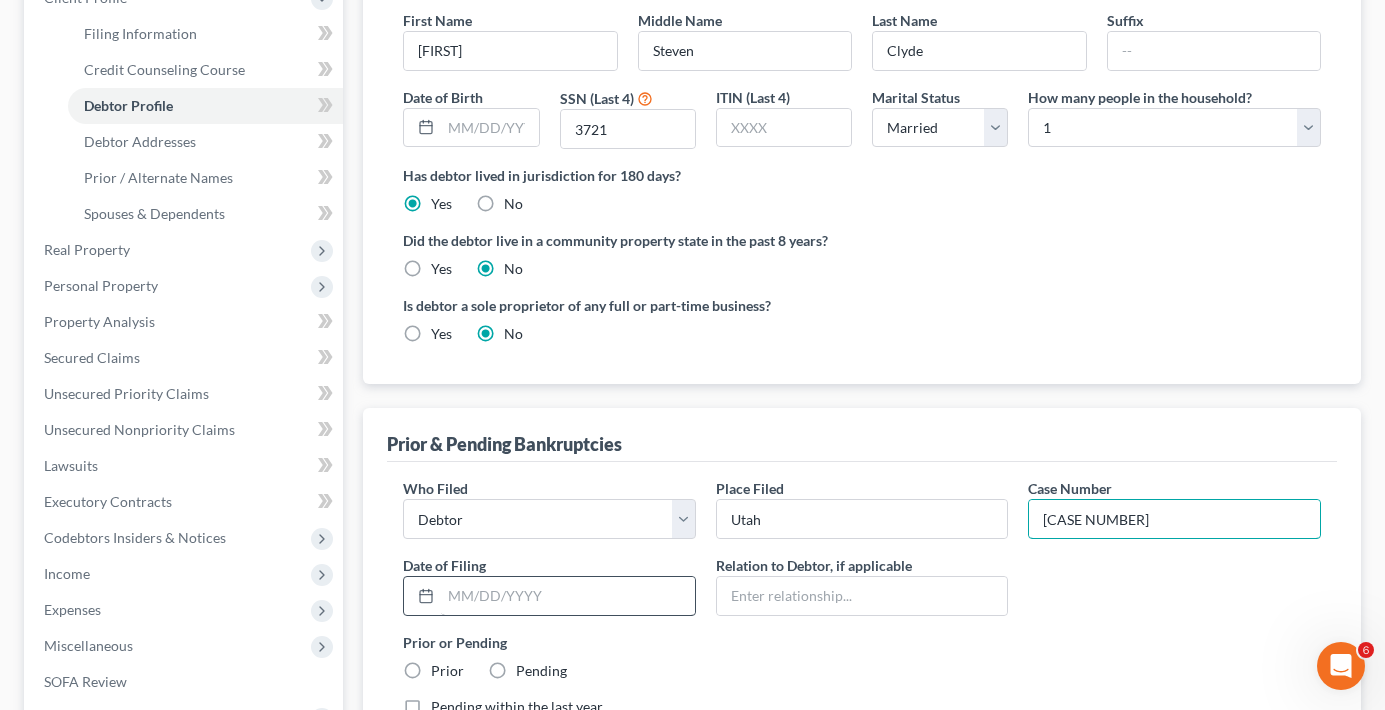 type on "[CASE NUMBER]" 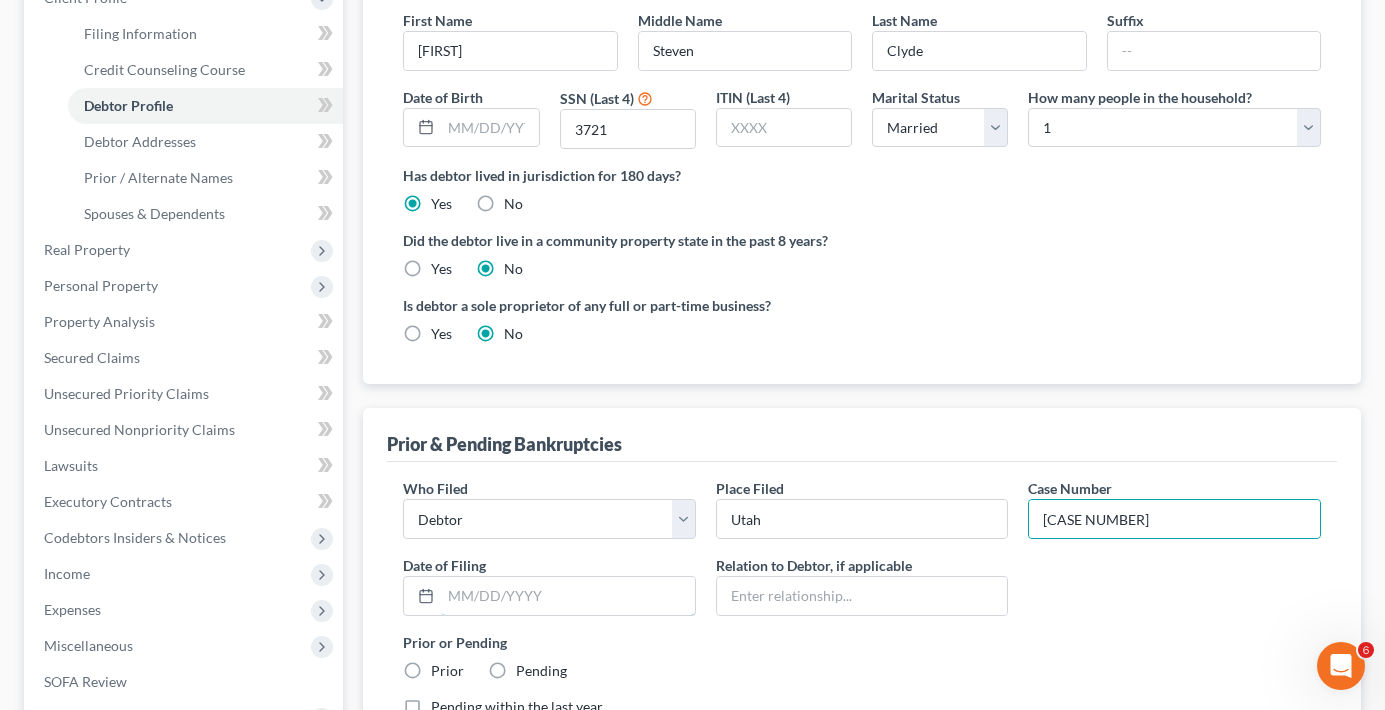 click at bounding box center (568, 596) 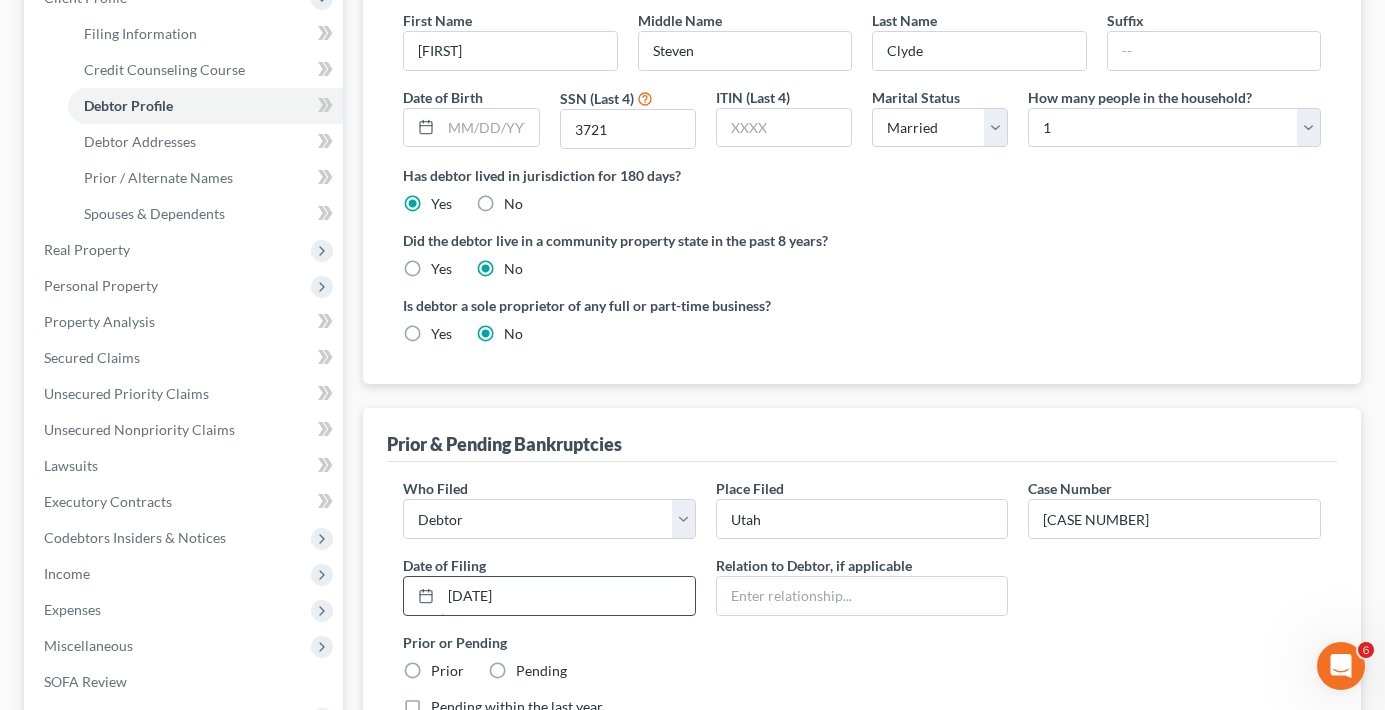 click on "[DATE]" at bounding box center [568, 596] 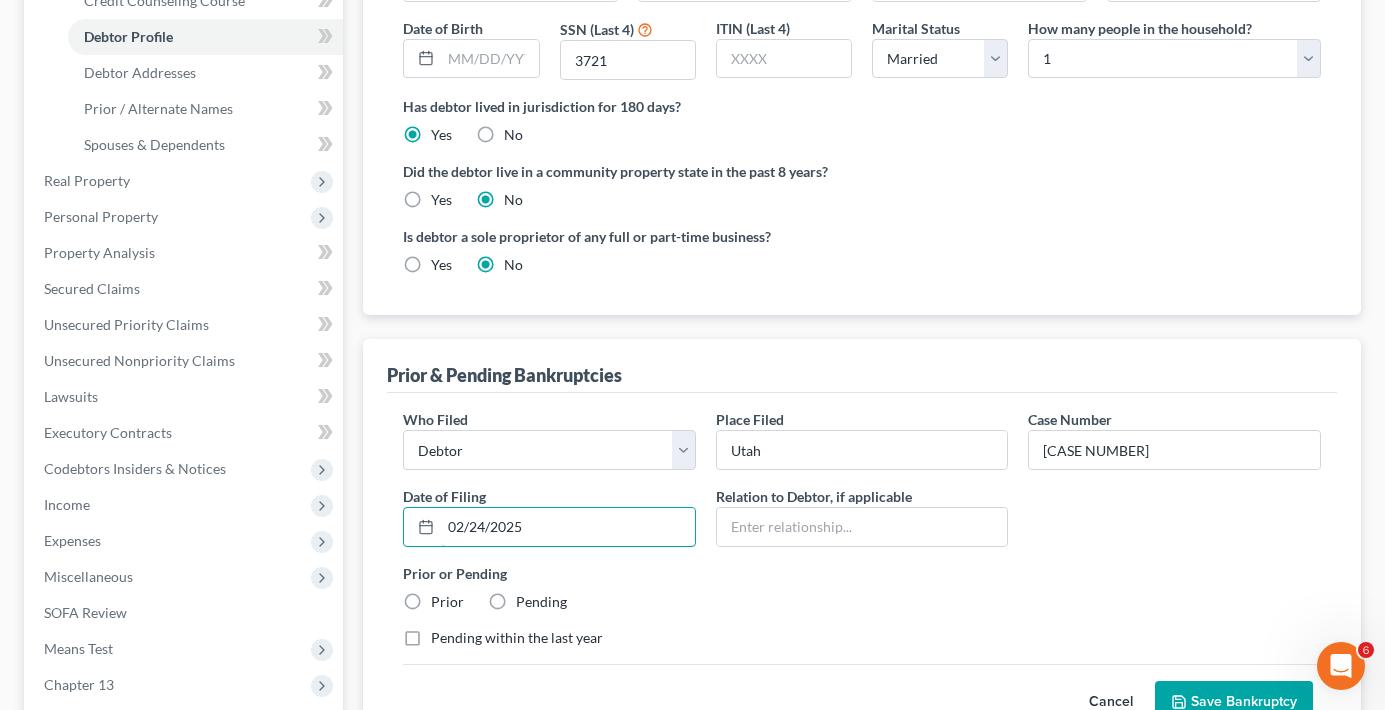 scroll, scrollTop: 400, scrollLeft: 0, axis: vertical 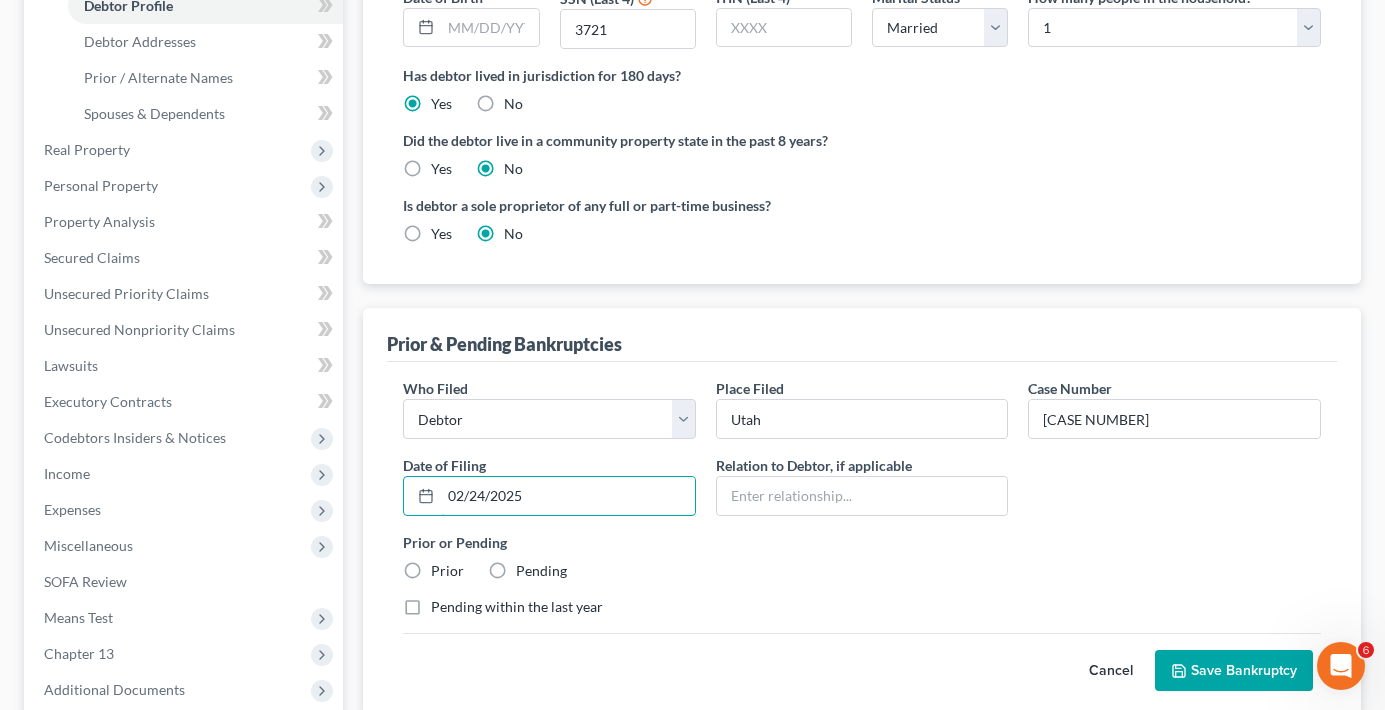 type on "02/24/2025" 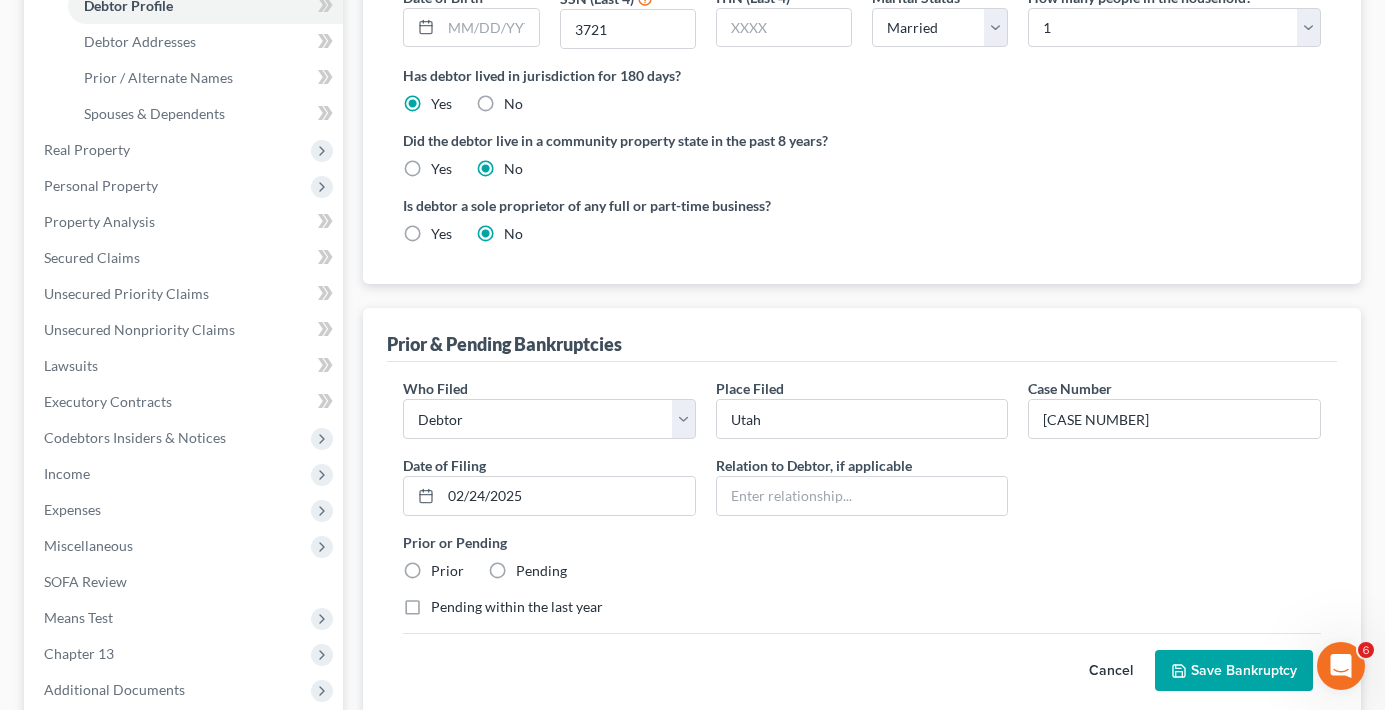 click on "Prior" at bounding box center (447, 571) 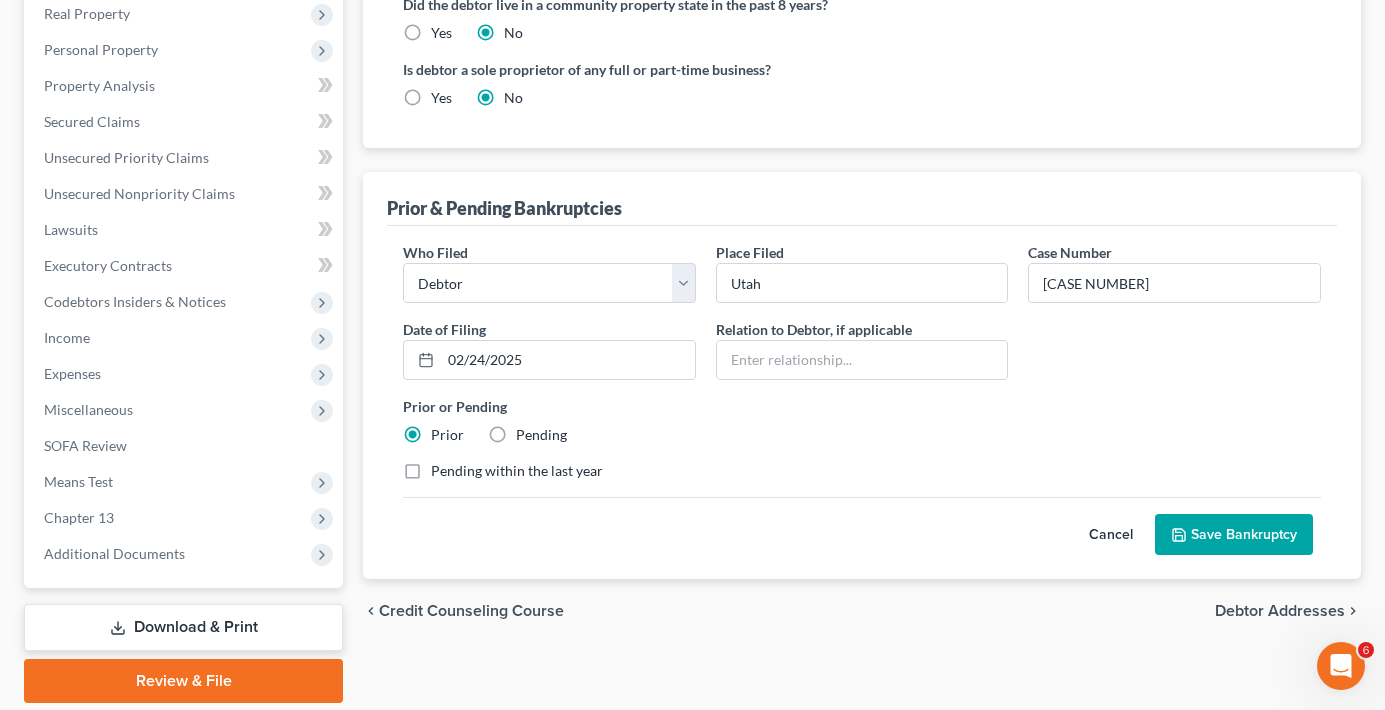 scroll, scrollTop: 600, scrollLeft: 0, axis: vertical 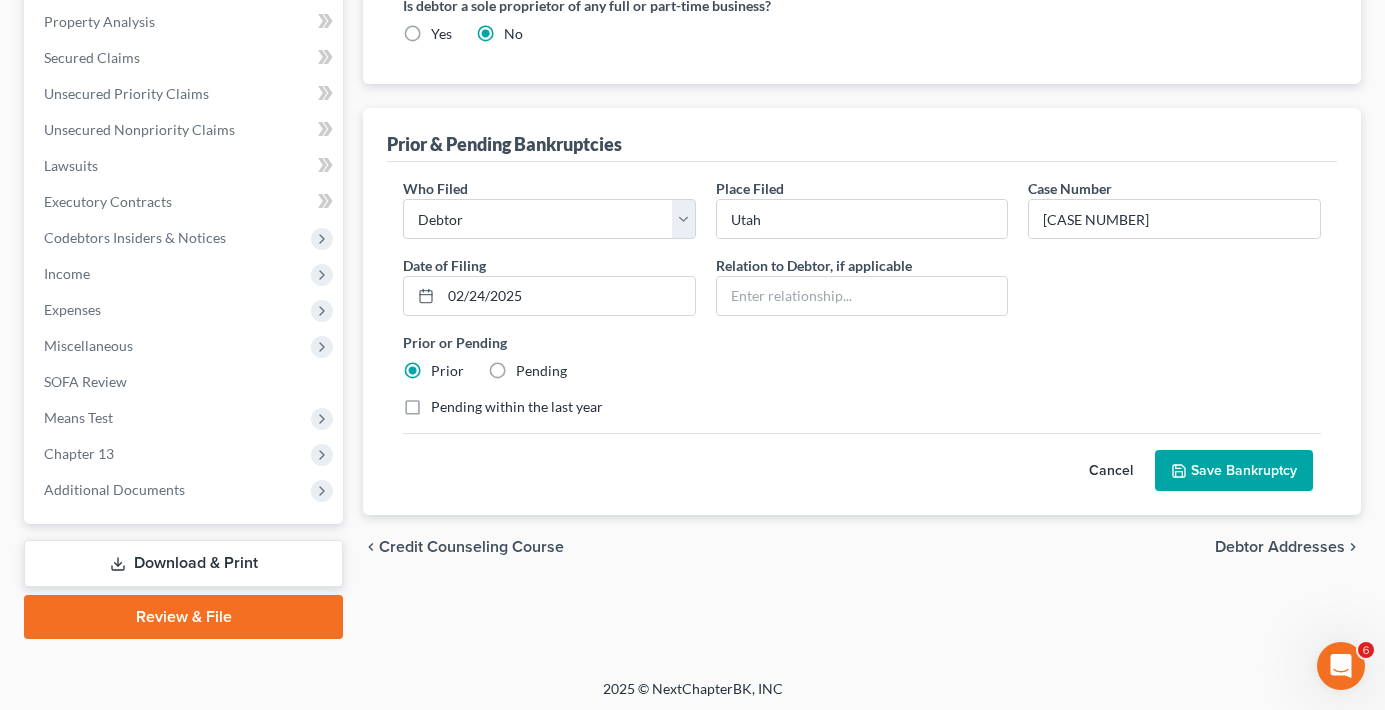 click on "Save Bankruptcy" at bounding box center [1234, 471] 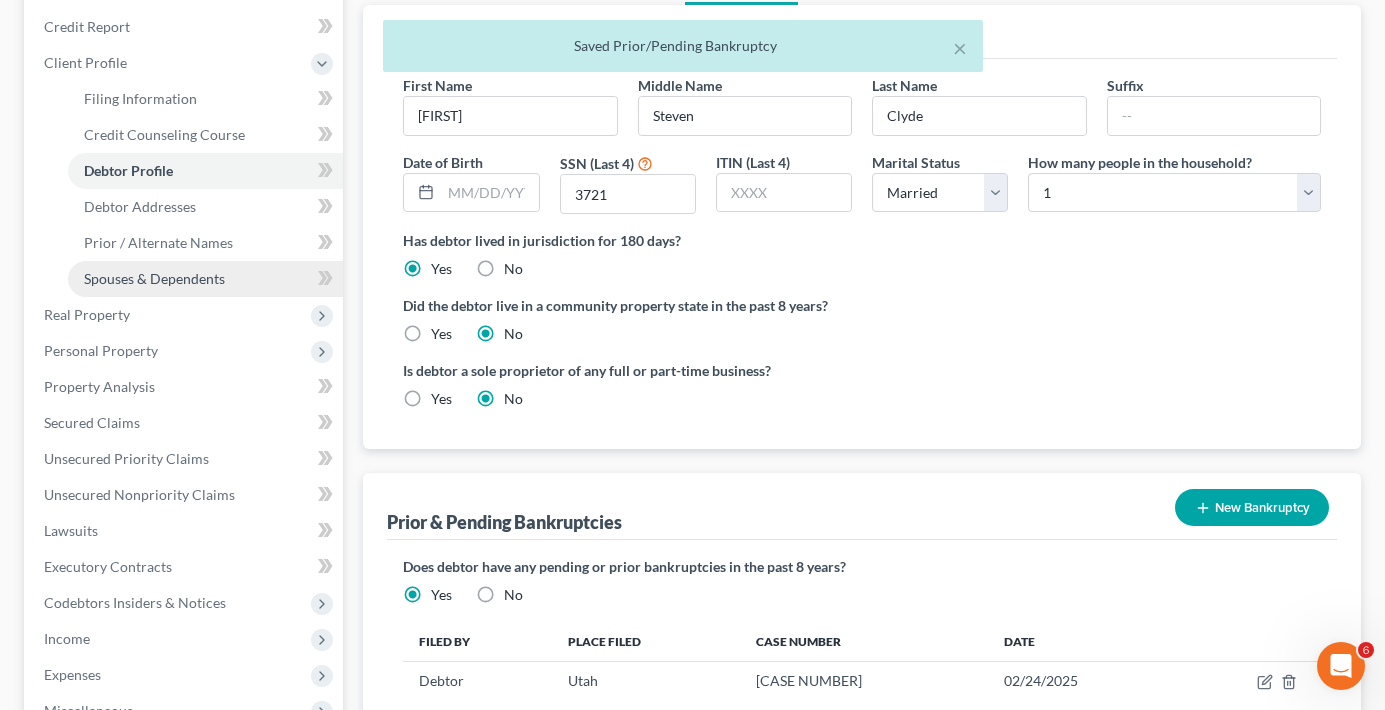 scroll, scrollTop: 200, scrollLeft: 0, axis: vertical 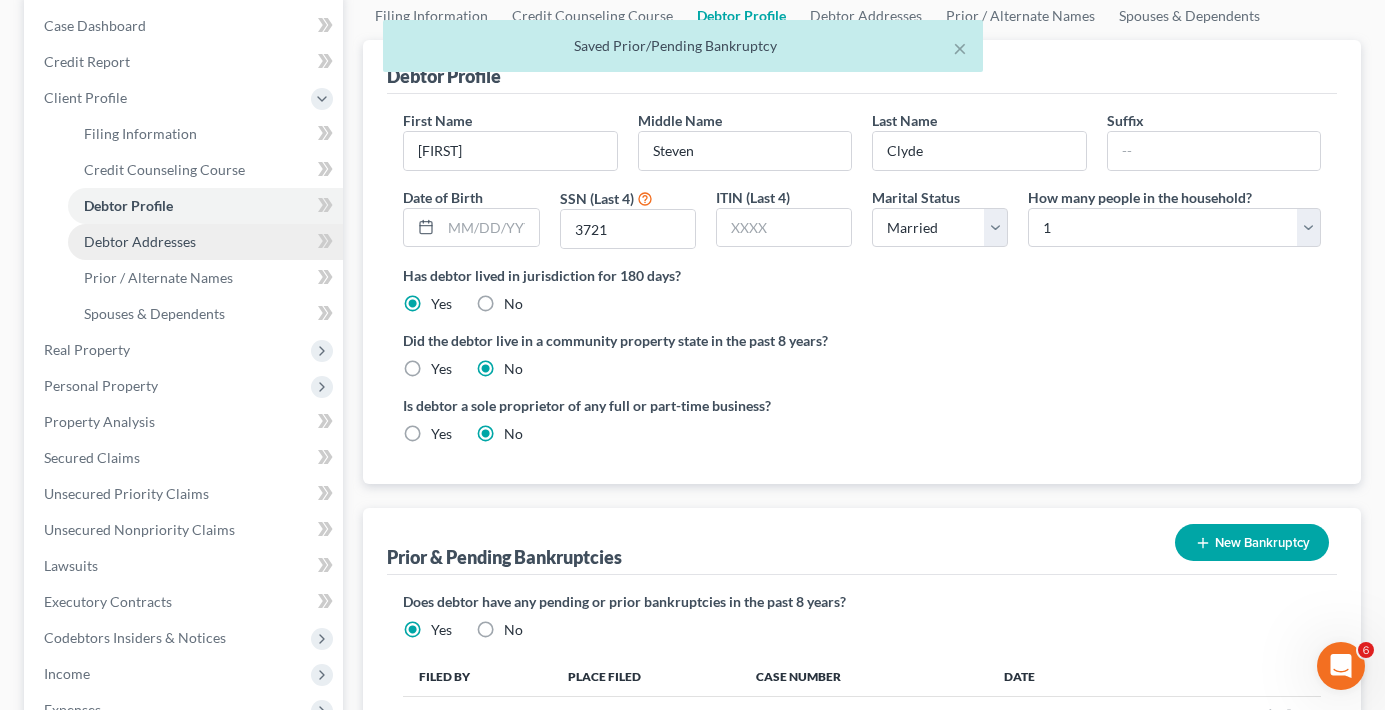 click on "Debtor Addresses" at bounding box center [205, 242] 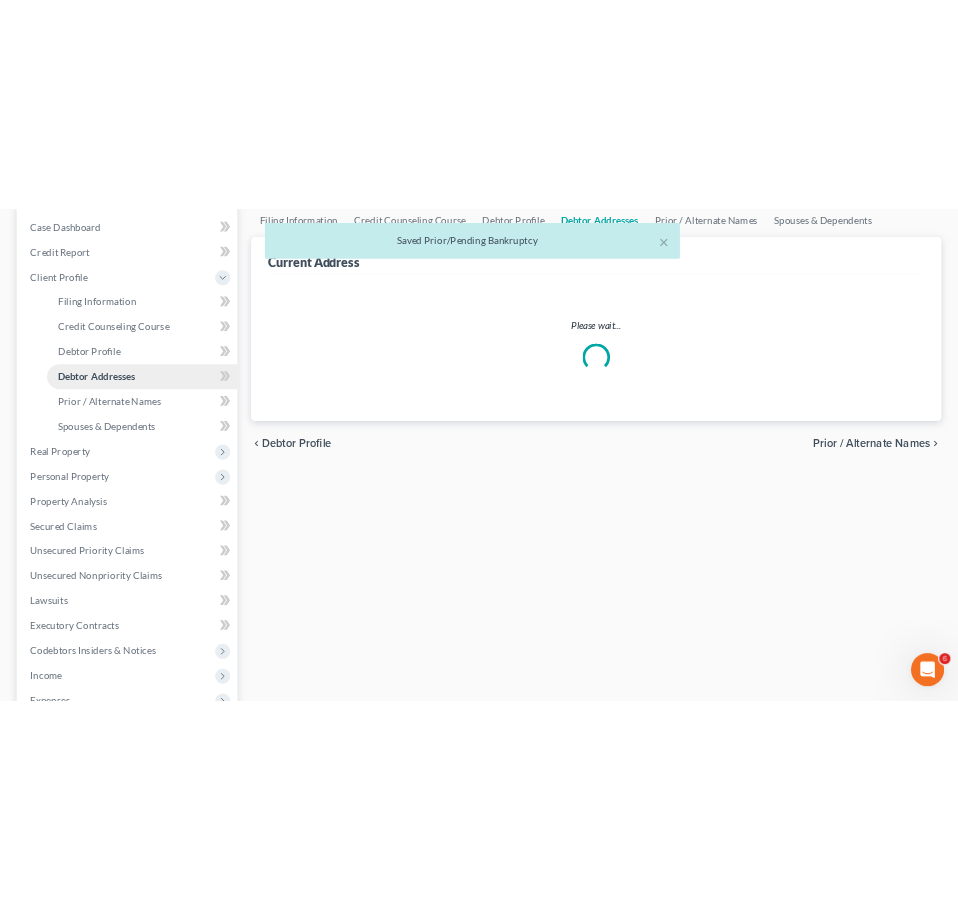 scroll, scrollTop: 0, scrollLeft: 0, axis: both 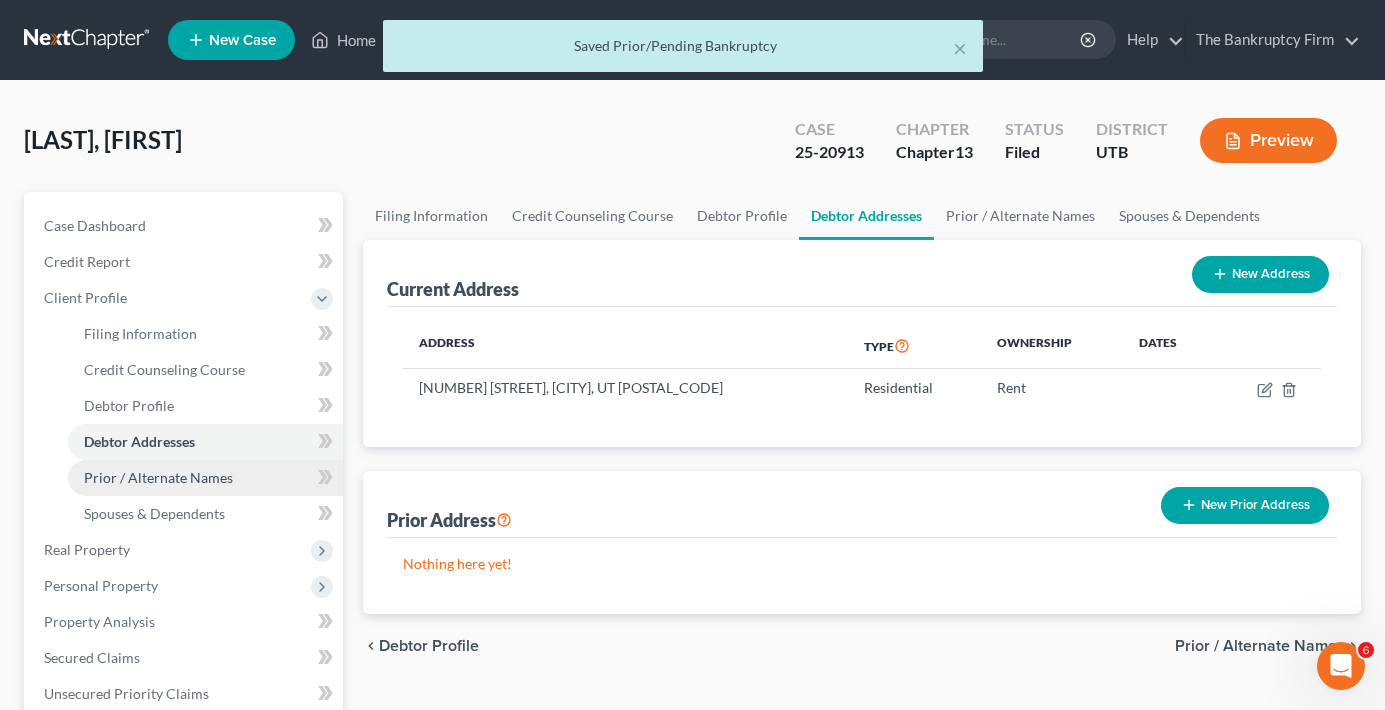 click on "Prior / Alternate Names" at bounding box center [158, 477] 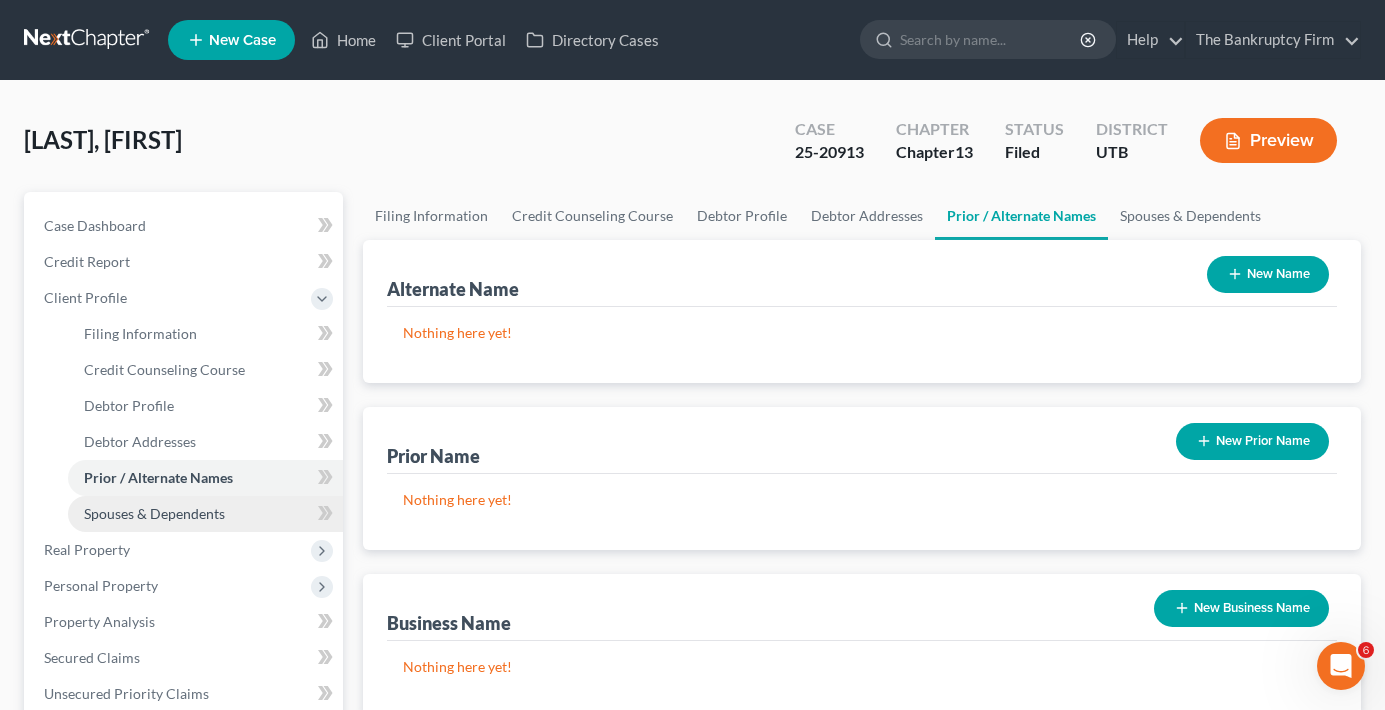 click on "Spouses & Dependents" at bounding box center [154, 513] 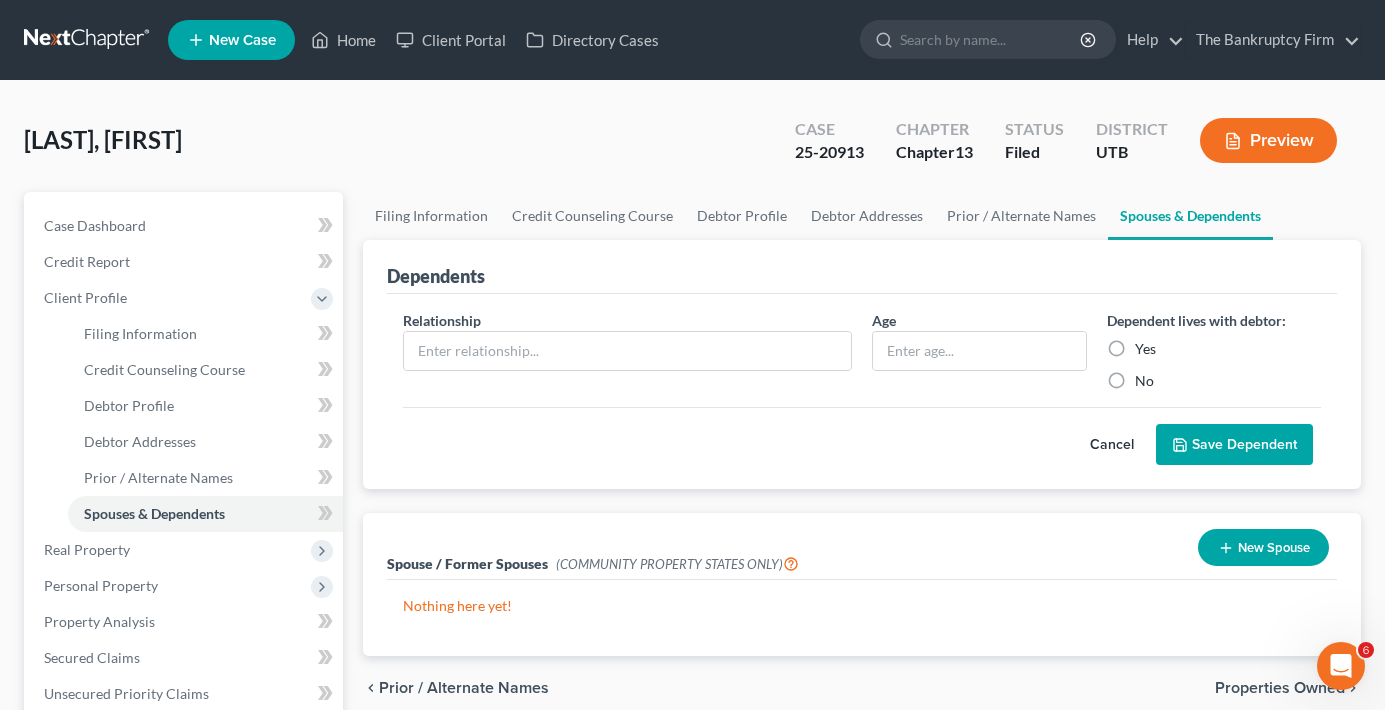 click on "[LAST], [FIRST] Upgraded Case [NUMBER] Chapter Chapter  13 Status Filed District UTB Preview" at bounding box center (692, 148) 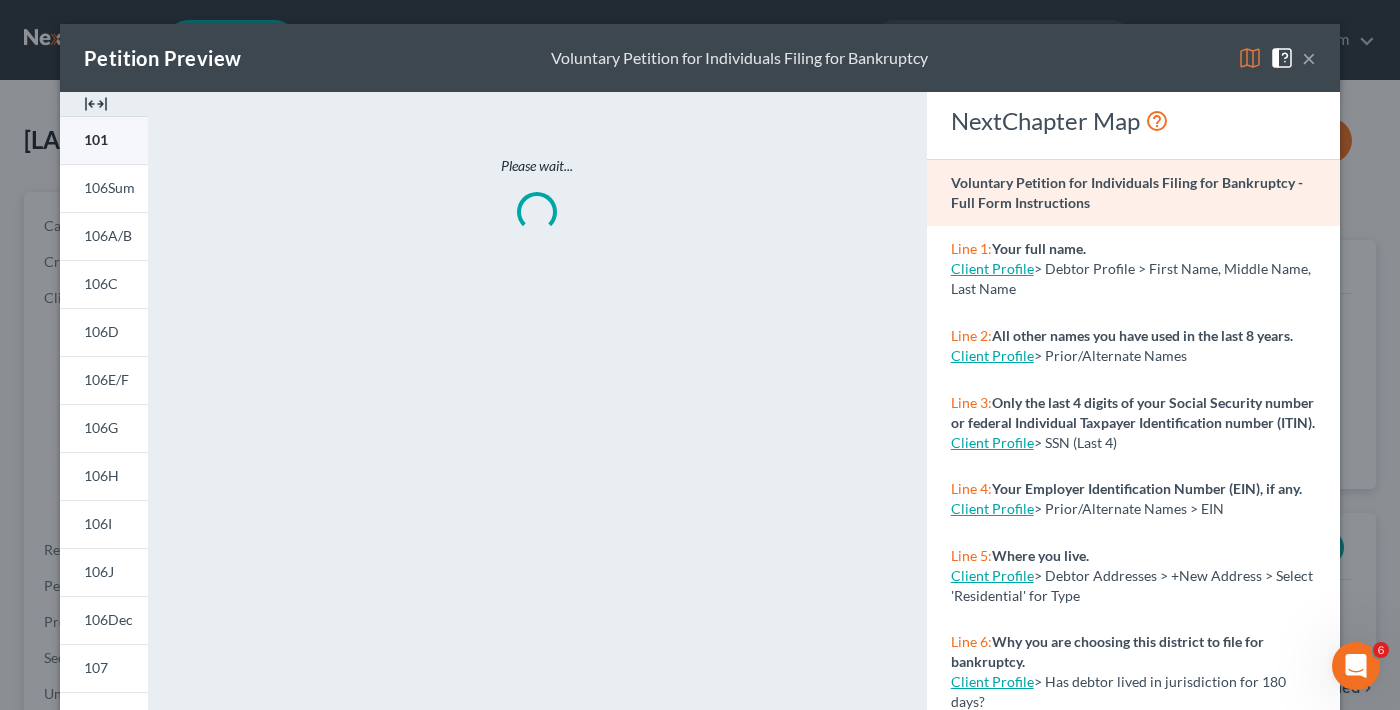 click on "101" at bounding box center [96, 139] 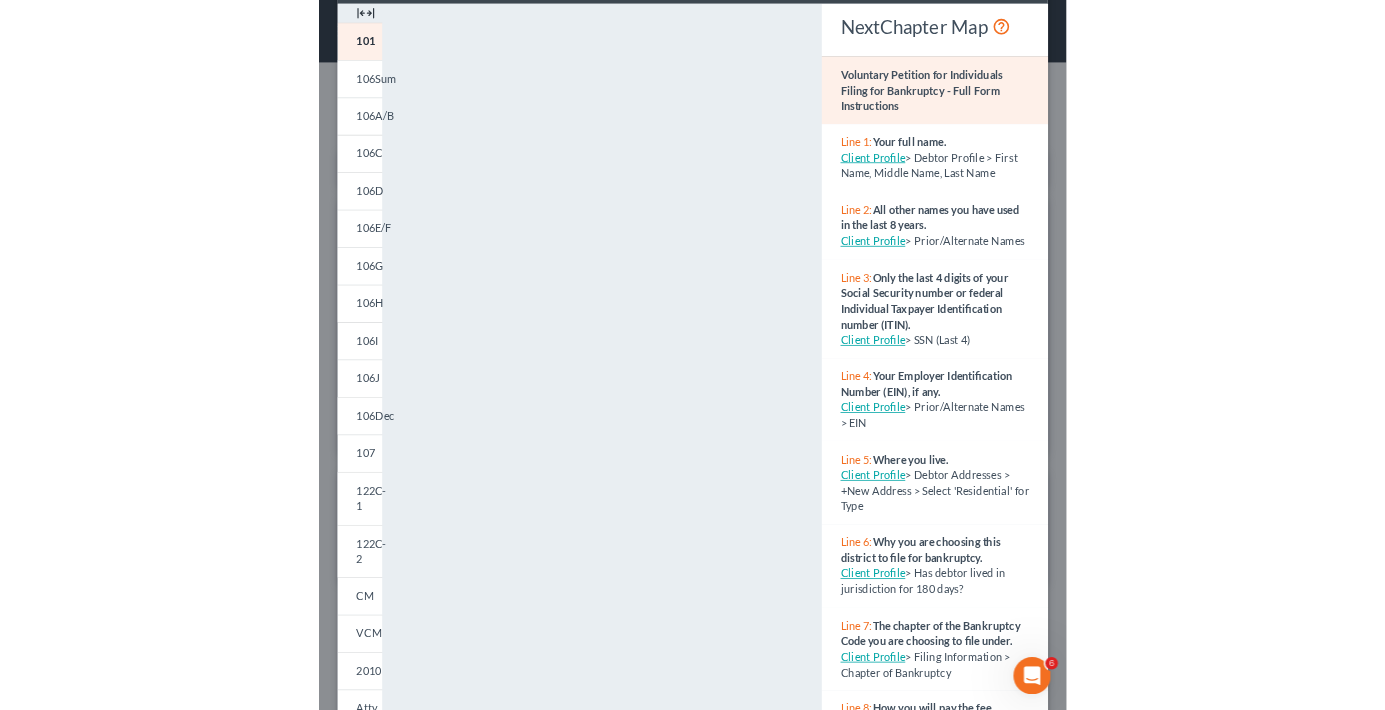 scroll, scrollTop: 0, scrollLeft: 0, axis: both 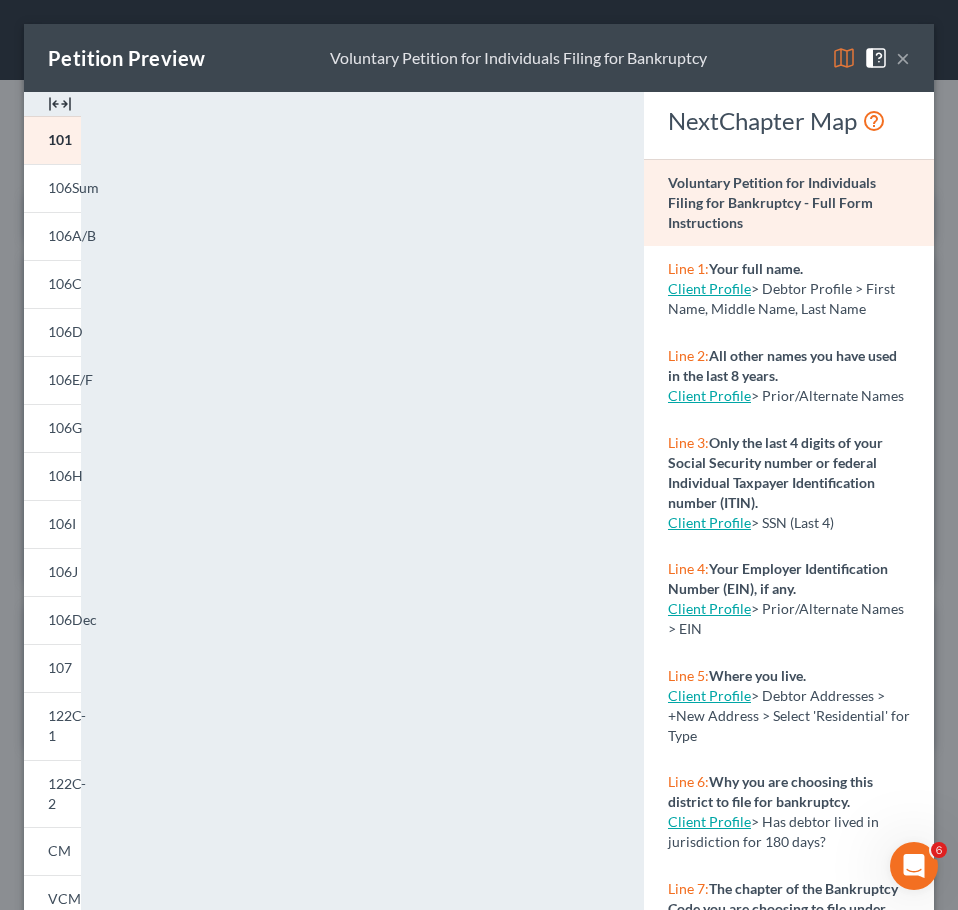 click on "×" at bounding box center (903, 58) 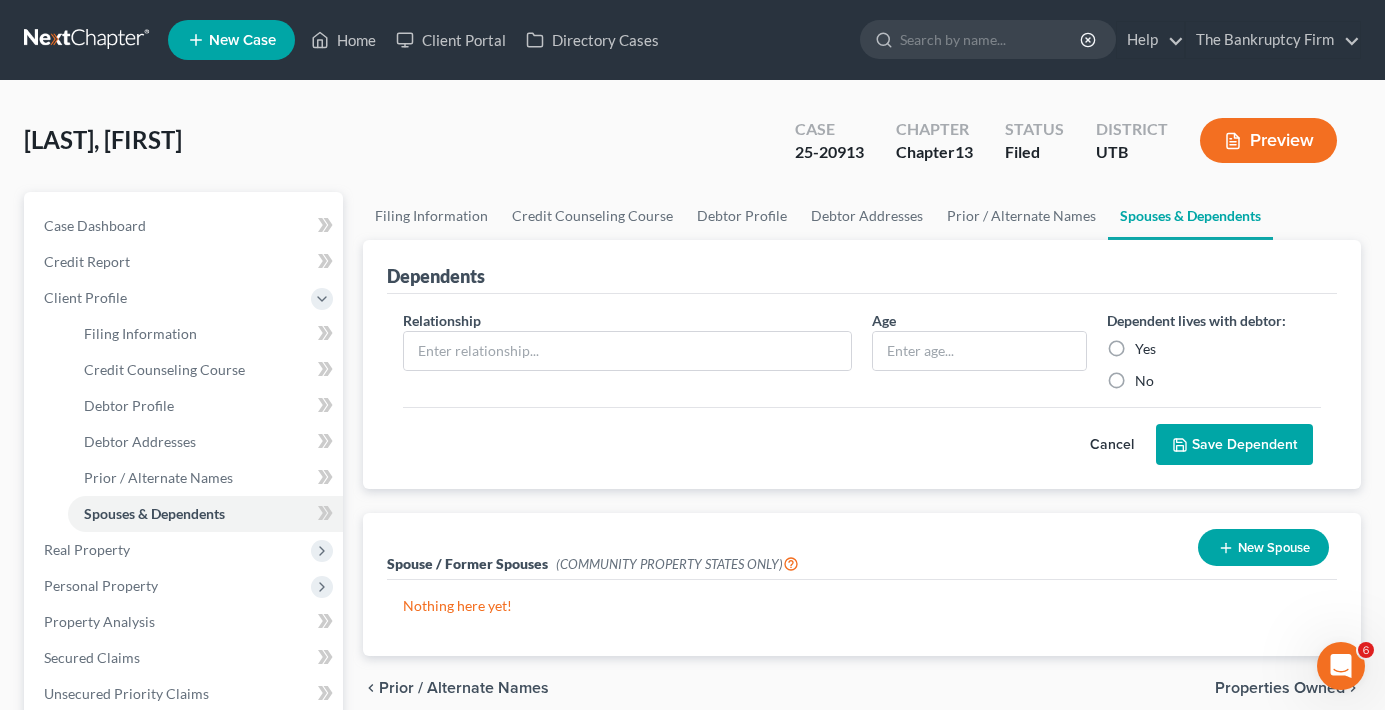 click on "[LAST], [FIRST] Upgraded Case [NUMBER] Chapter Chapter  13 Status Filed District UTB Preview" at bounding box center [692, 148] 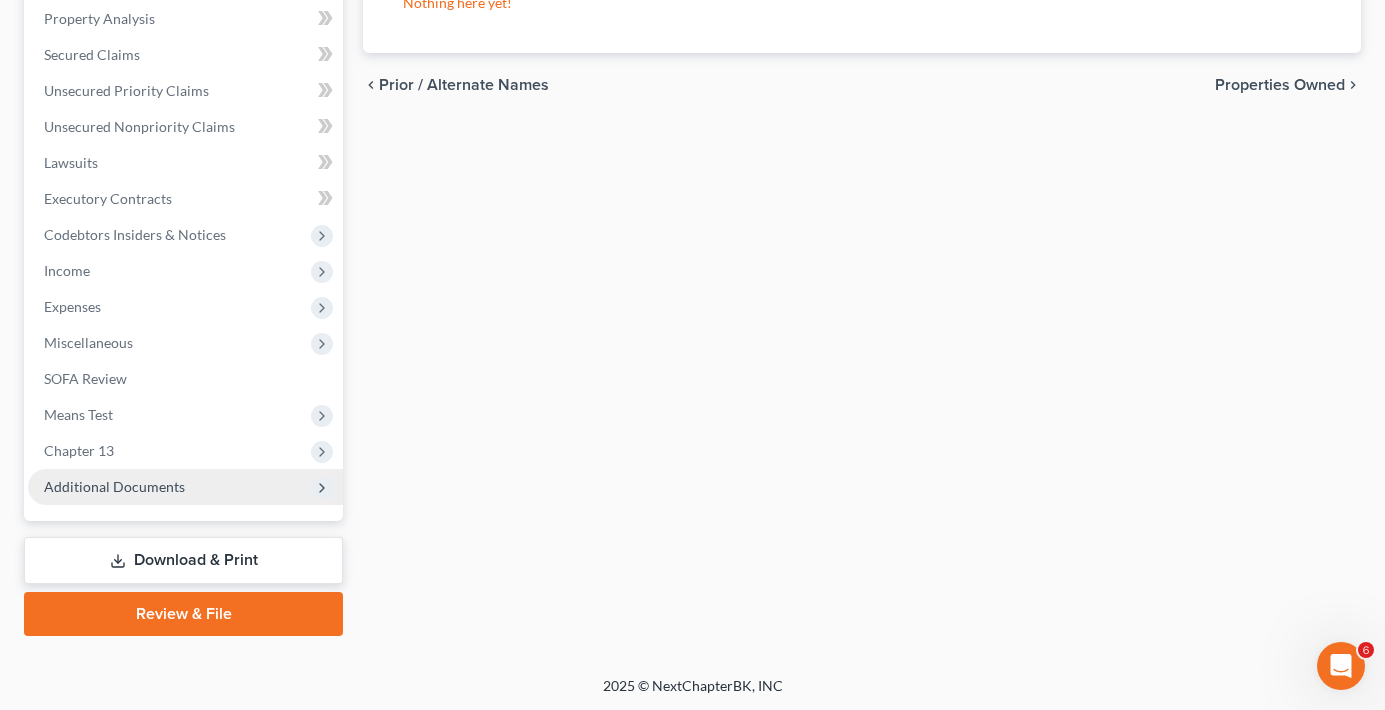 scroll, scrollTop: 605, scrollLeft: 0, axis: vertical 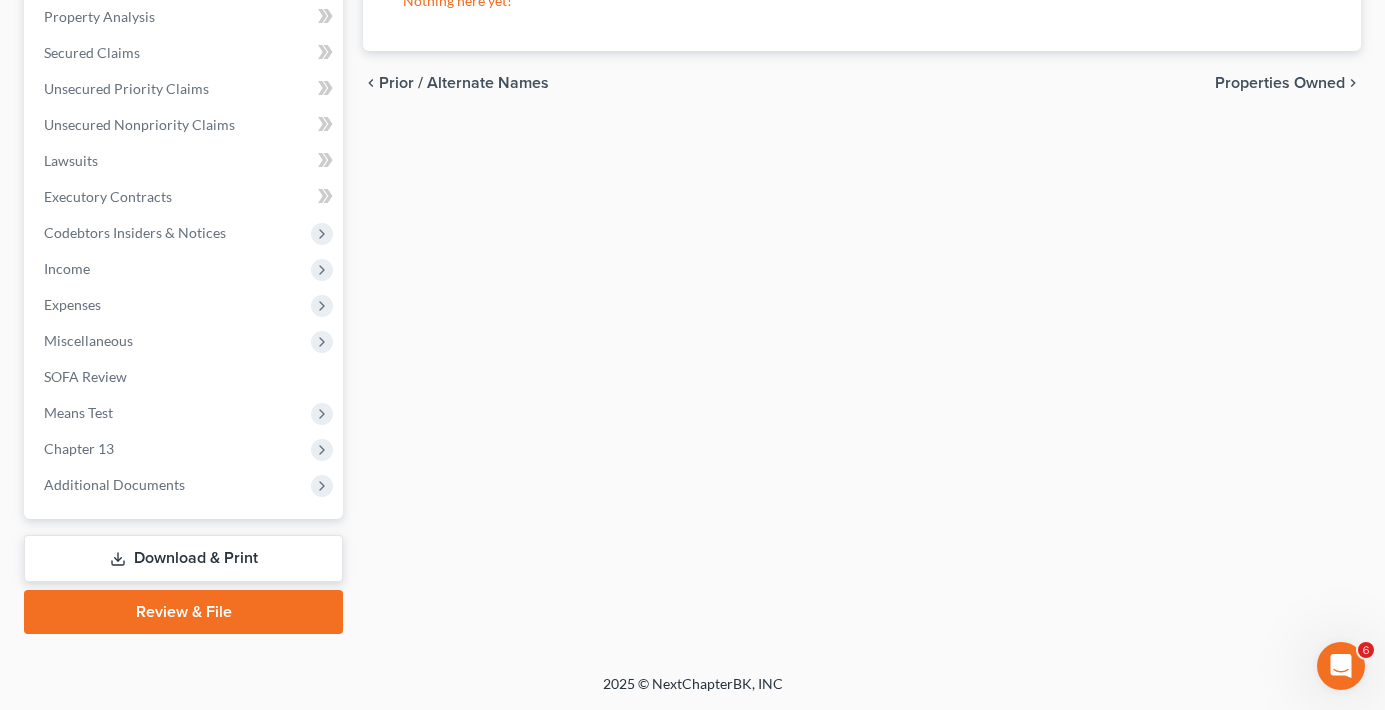 click on "Download & Print" at bounding box center (183, 558) 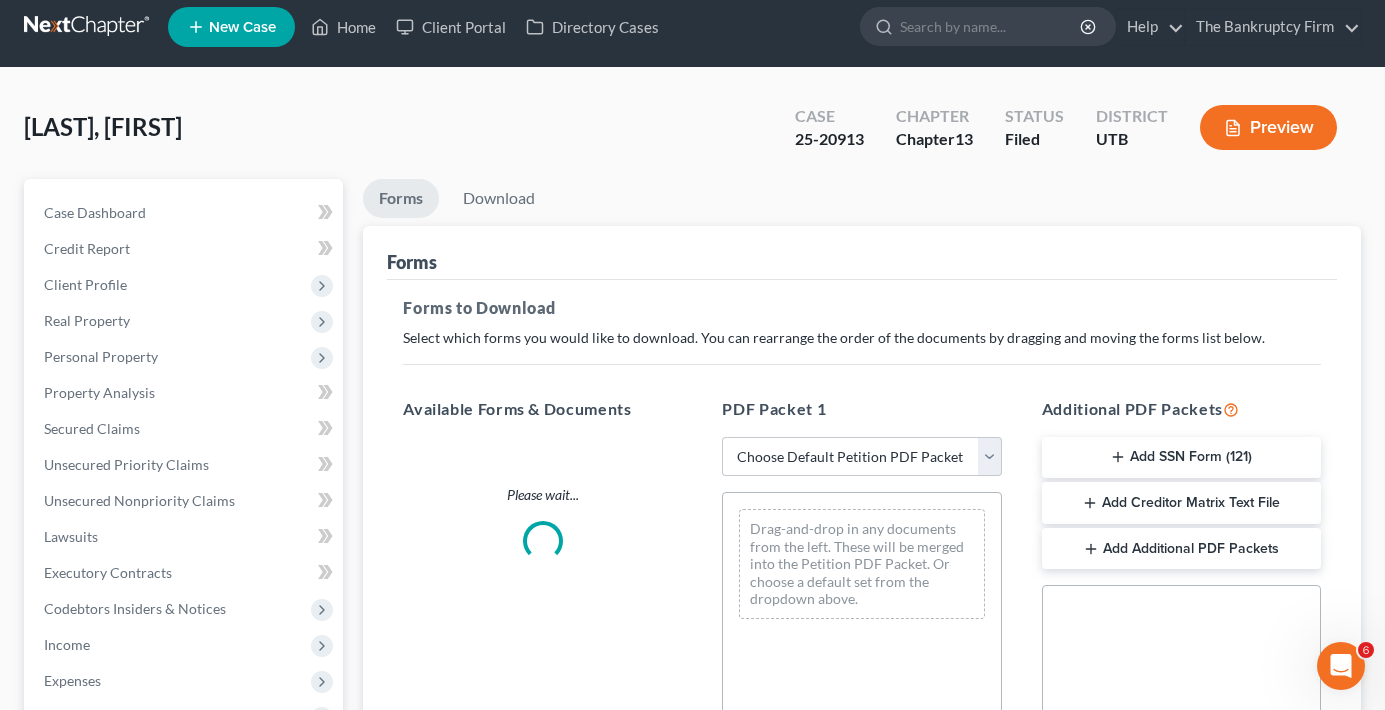 scroll, scrollTop: 0, scrollLeft: 0, axis: both 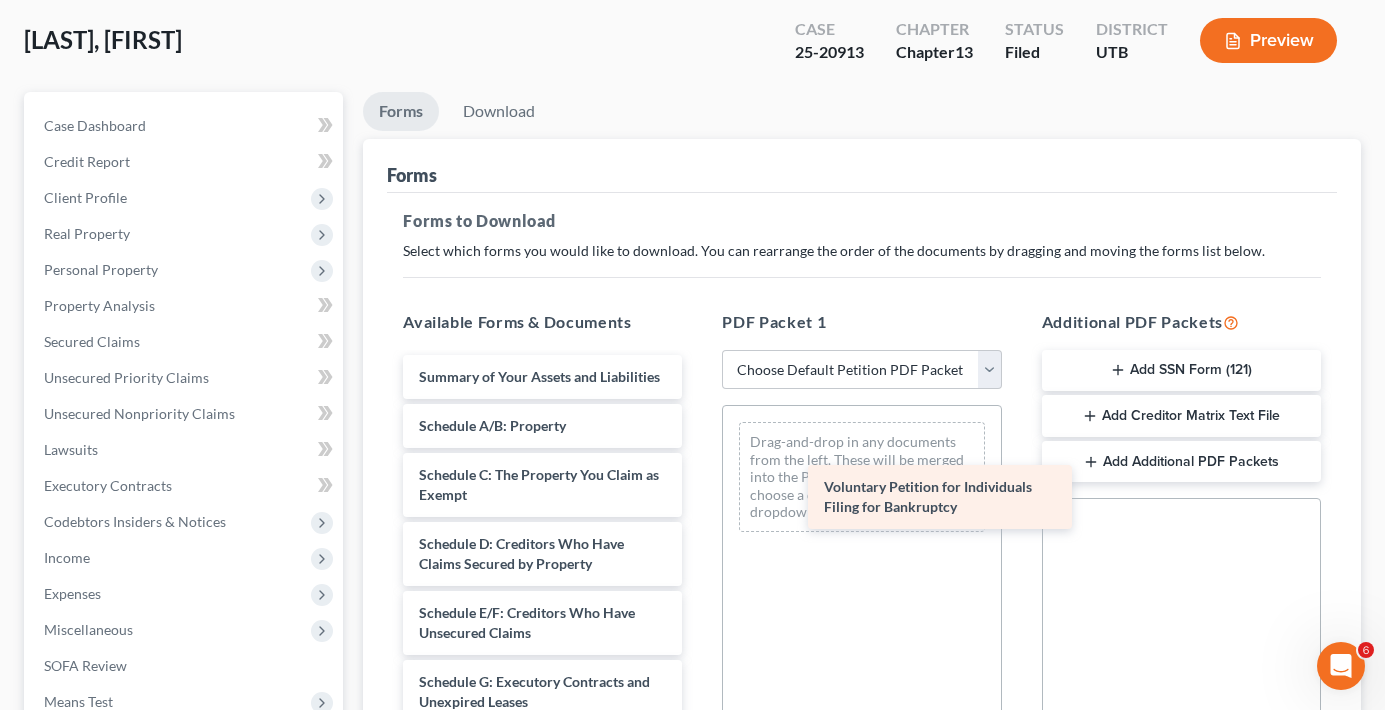 drag, startPoint x: 504, startPoint y: 379, endPoint x: 909, endPoint y: 489, distance: 419.6725 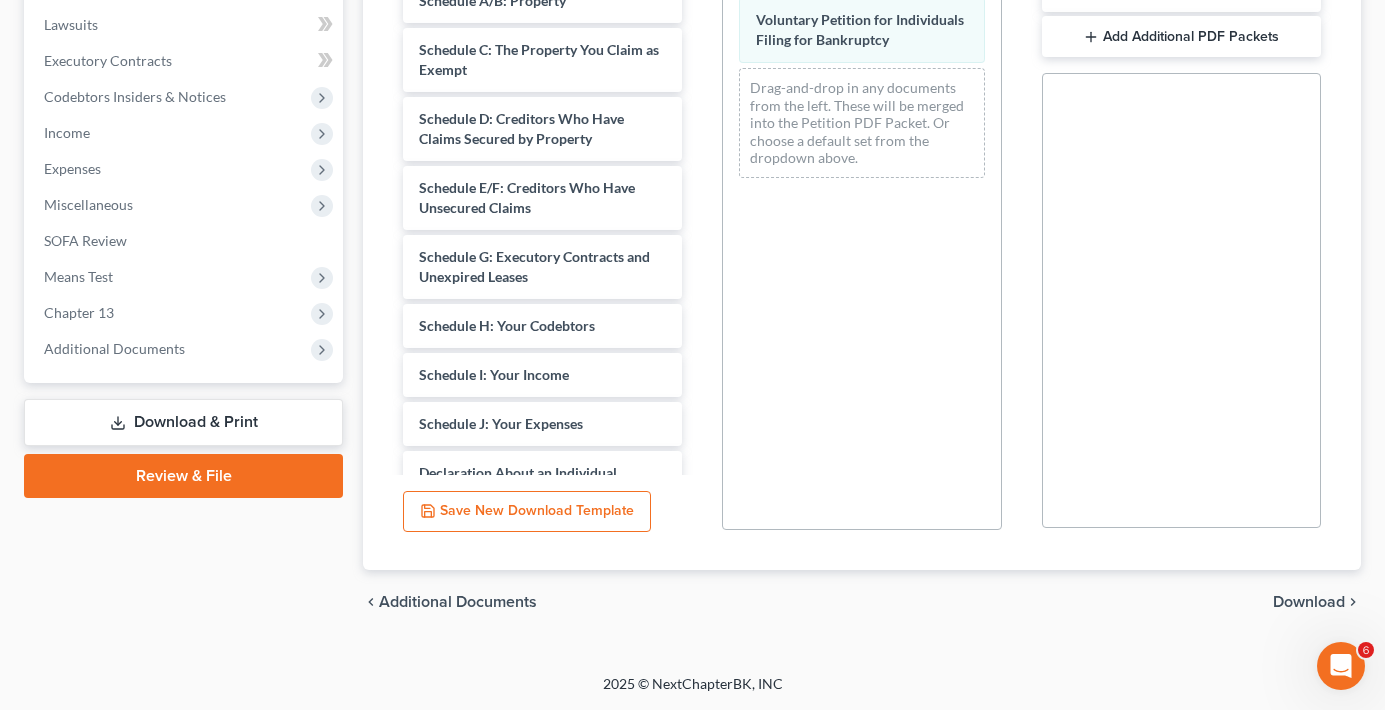 click on "Download" at bounding box center [1309, 602] 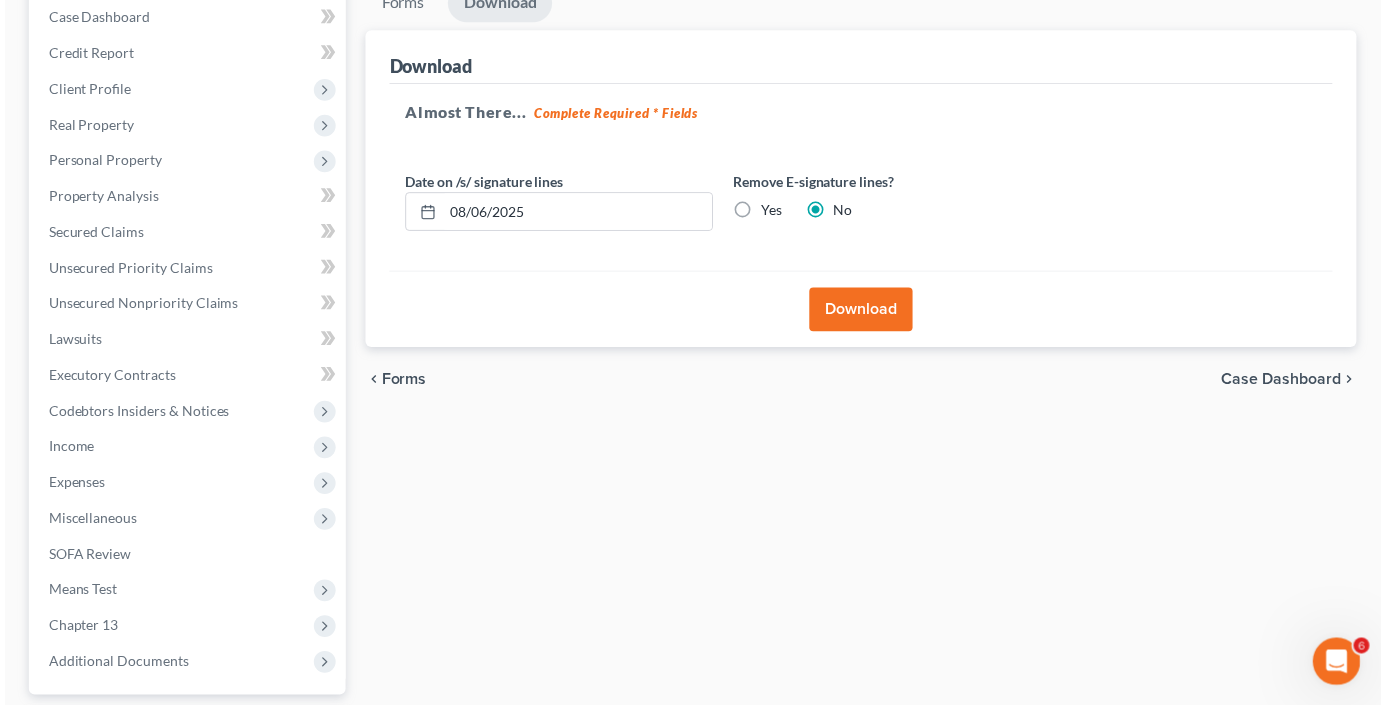 scroll, scrollTop: 189, scrollLeft: 0, axis: vertical 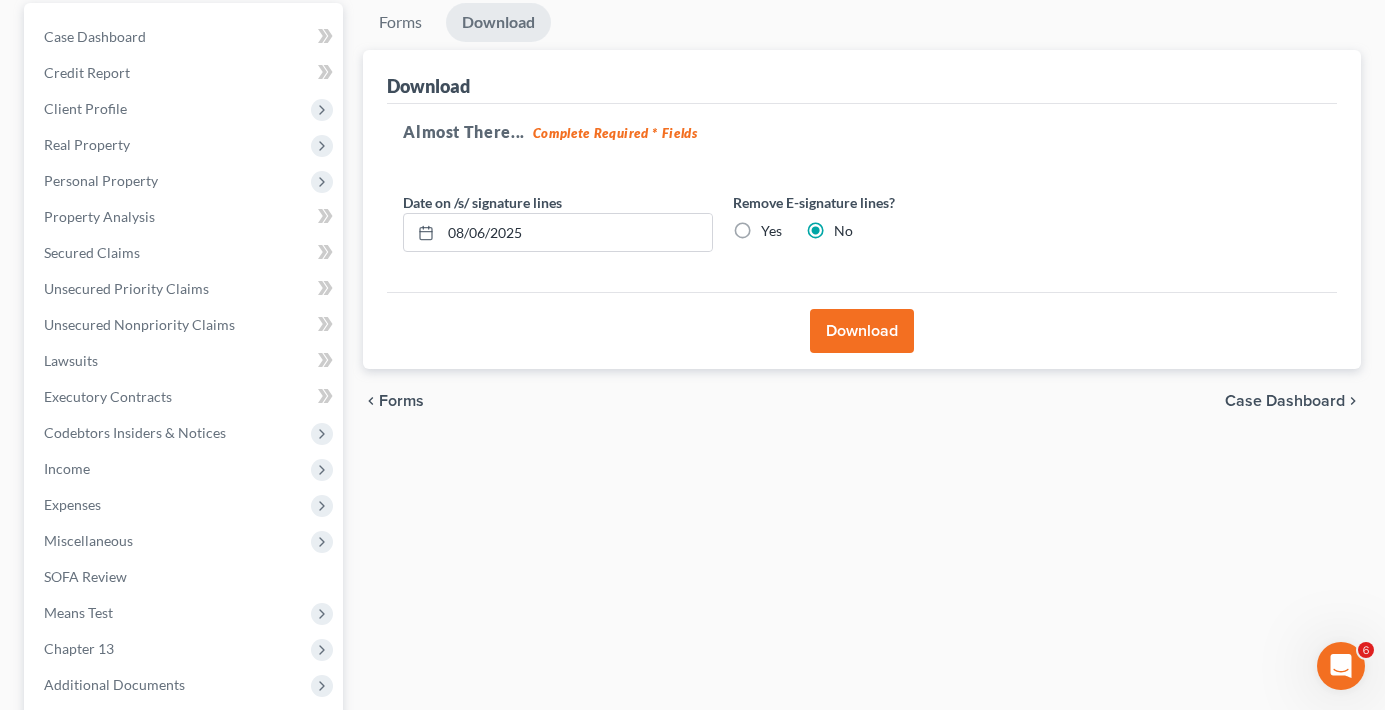 click on "Download" at bounding box center [862, 331] 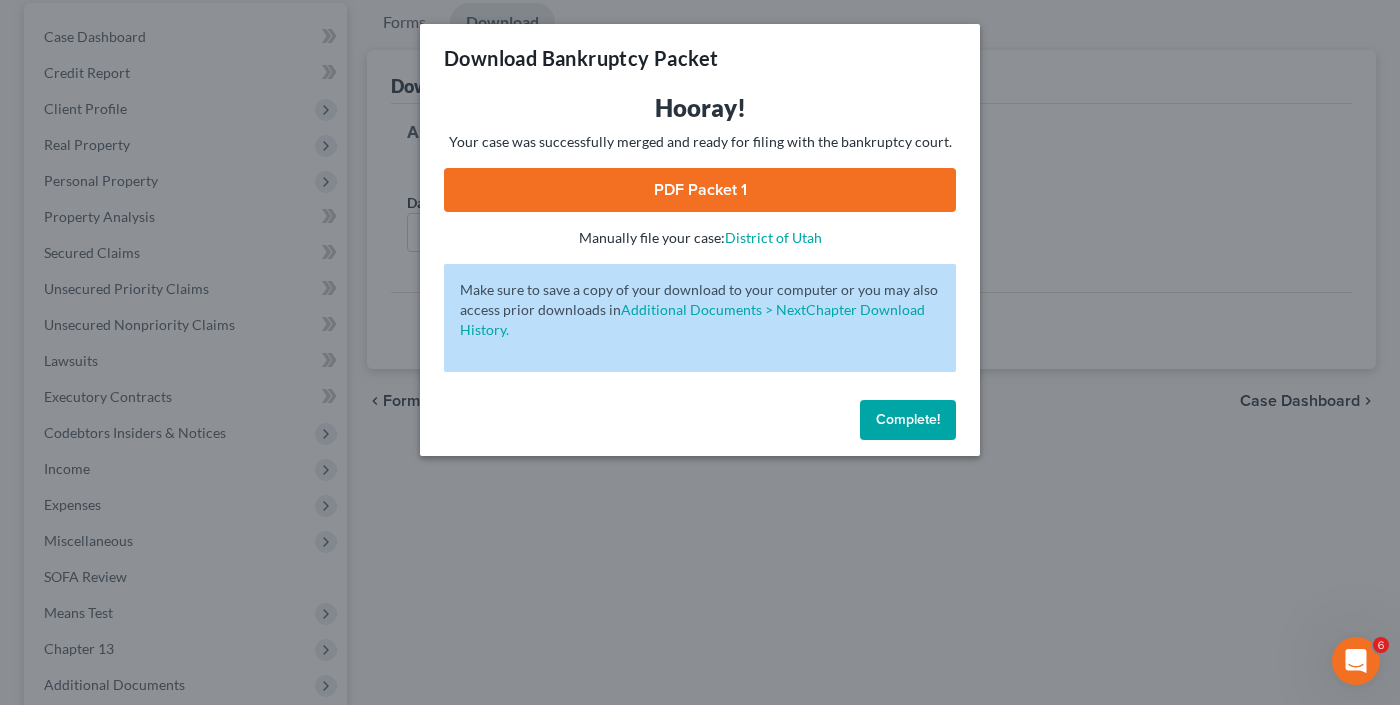 click on "PDF Packet 1" at bounding box center (700, 190) 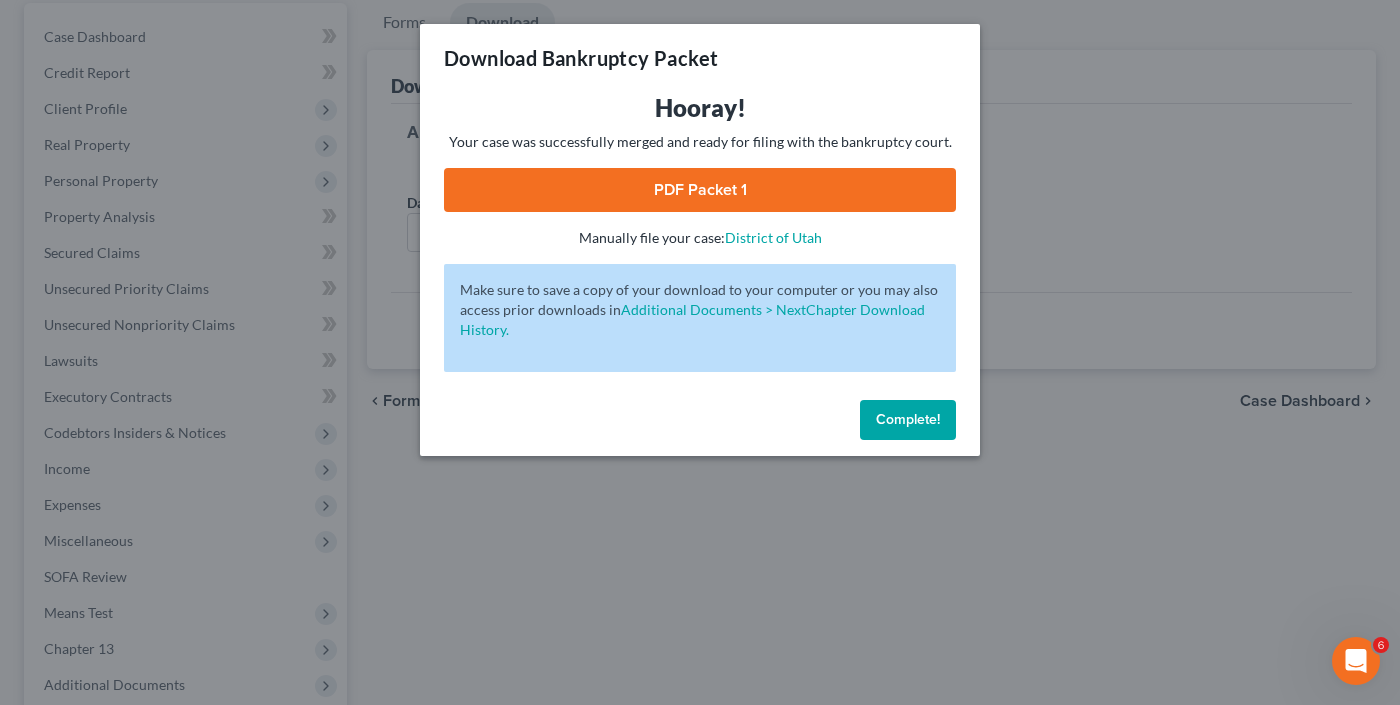 click on "Complete!" at bounding box center (908, 419) 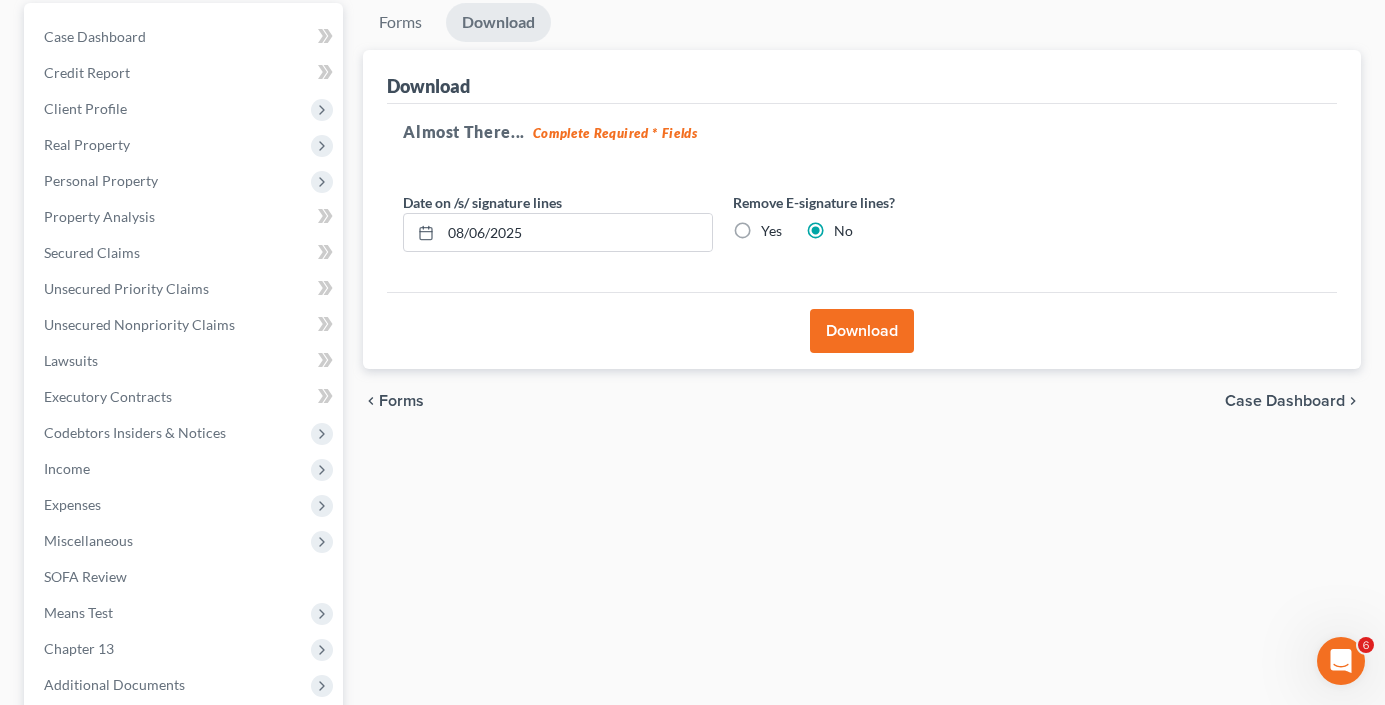 click on "Forms
Download
Forms Forms to Download Select which forms you would like to download. You can rearrange the order of the documents by dragging and moving the forms list below.  Available Forms & Documents
Summary of Your Assets and Liabilities Schedule A/B: Property Schedule C: The Property You Claim as Exempt Schedule D: Creditors Who Have Claims Secured by Property Schedule E/F: Creditors Who Have Unsecured Claims Schedule G: Executory Contracts and Unexpired Leases Schedule H: Your Codebtors Schedule I: Your Income Schedule J: Your Expenses Declaration About an Individual Debtor's Schedules Your Statement of Financial Affairs for Individuals Filing for Bankruptcy Chapter 13 Statement of Your Current Monthly Income Chapter 13 Calculation of Your Disposable Income Creditor Matrix Verification of Creditor Matrix Notice Required by 11 U.S.C. § 342(b) for Individuals Filing for Bankruptcy Attorney's Disclosure of Compensation
Save New Download Template PDF Packet 1" at bounding box center [862, 418] 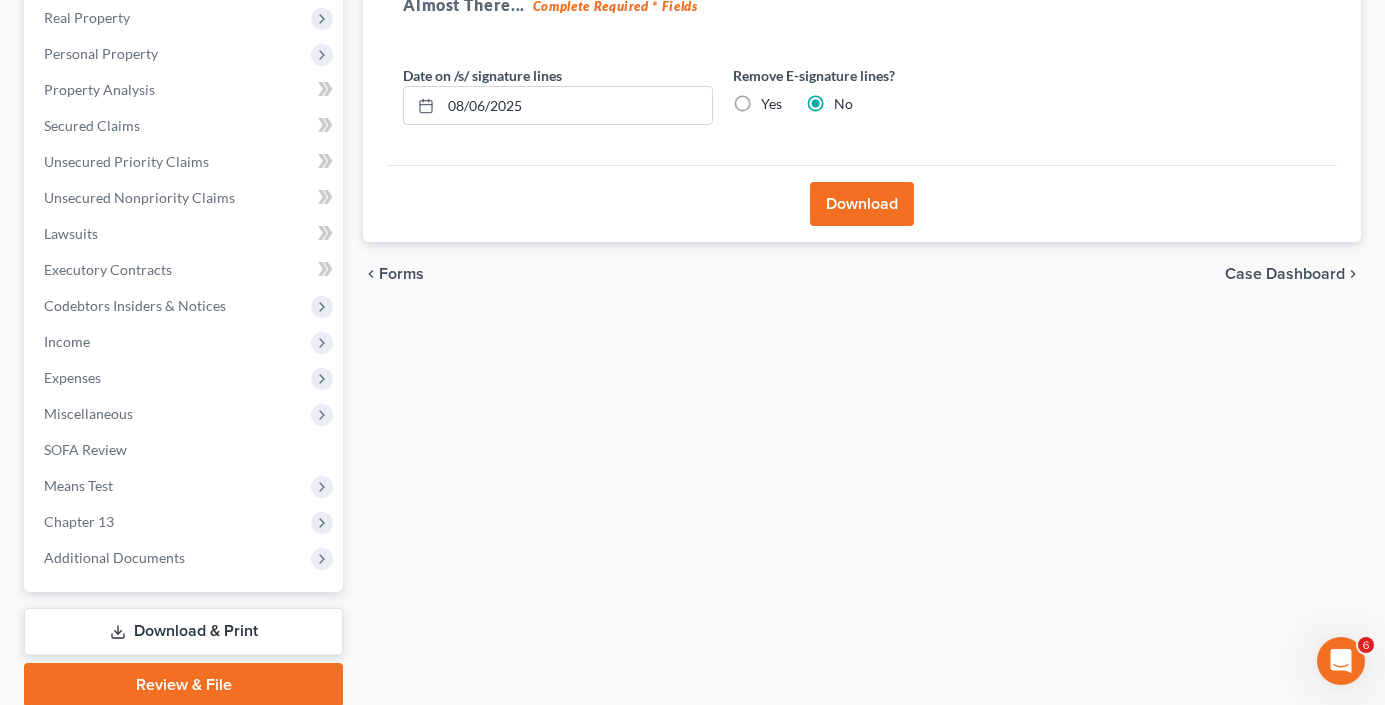 scroll, scrollTop: 394, scrollLeft: 0, axis: vertical 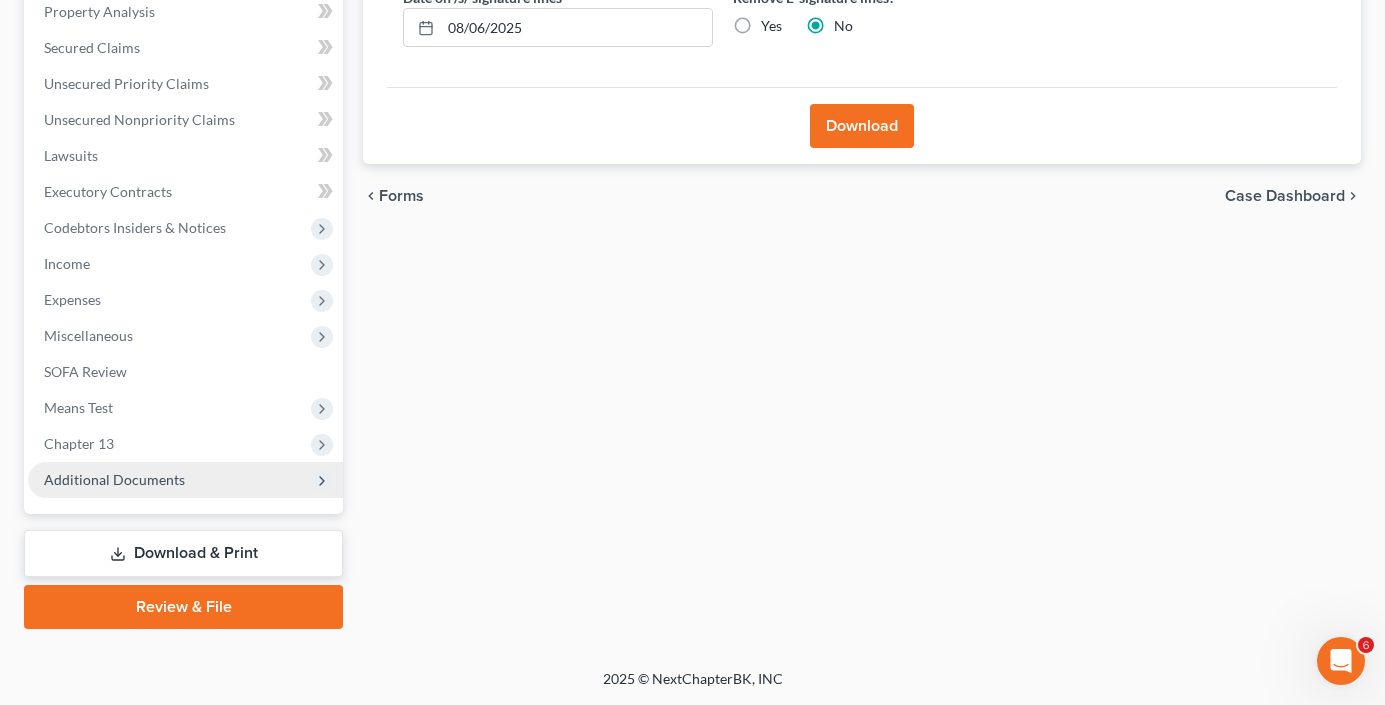 click on "Additional Documents" at bounding box center (114, 479) 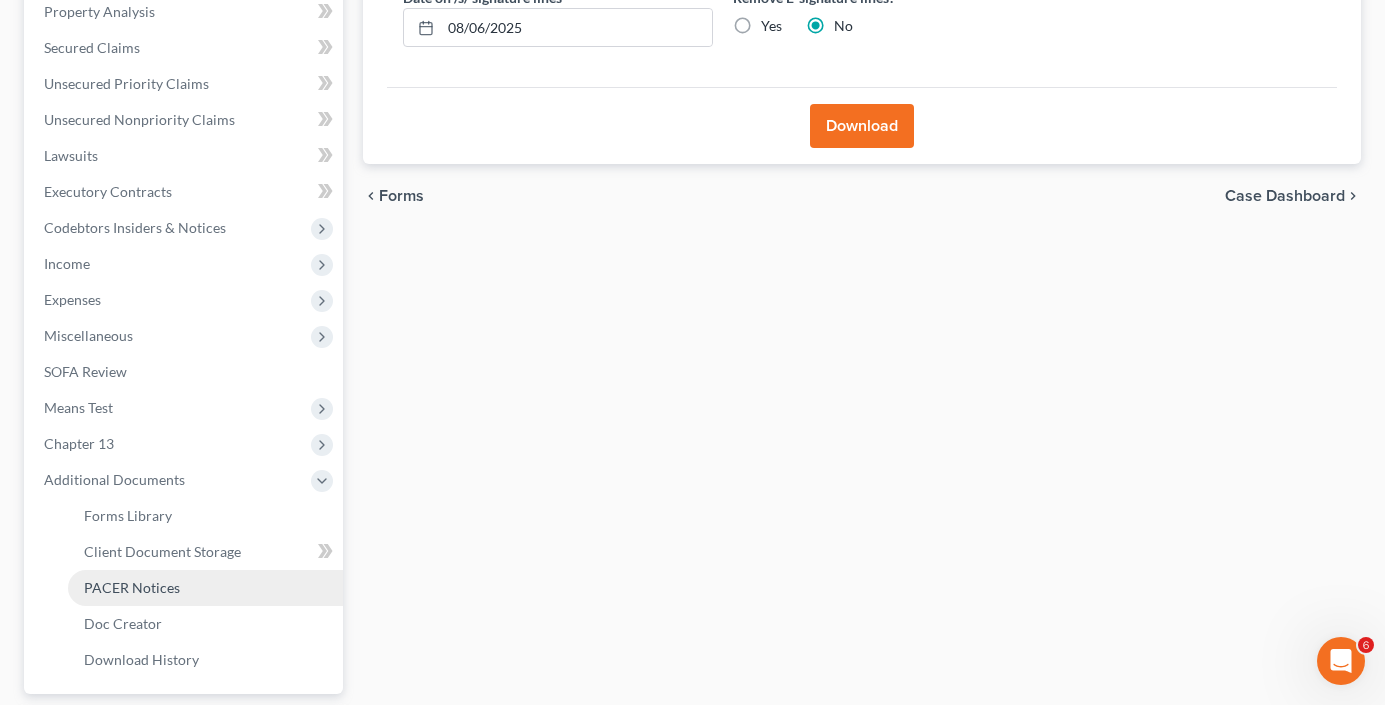 click on "PACER Notices" at bounding box center (132, 587) 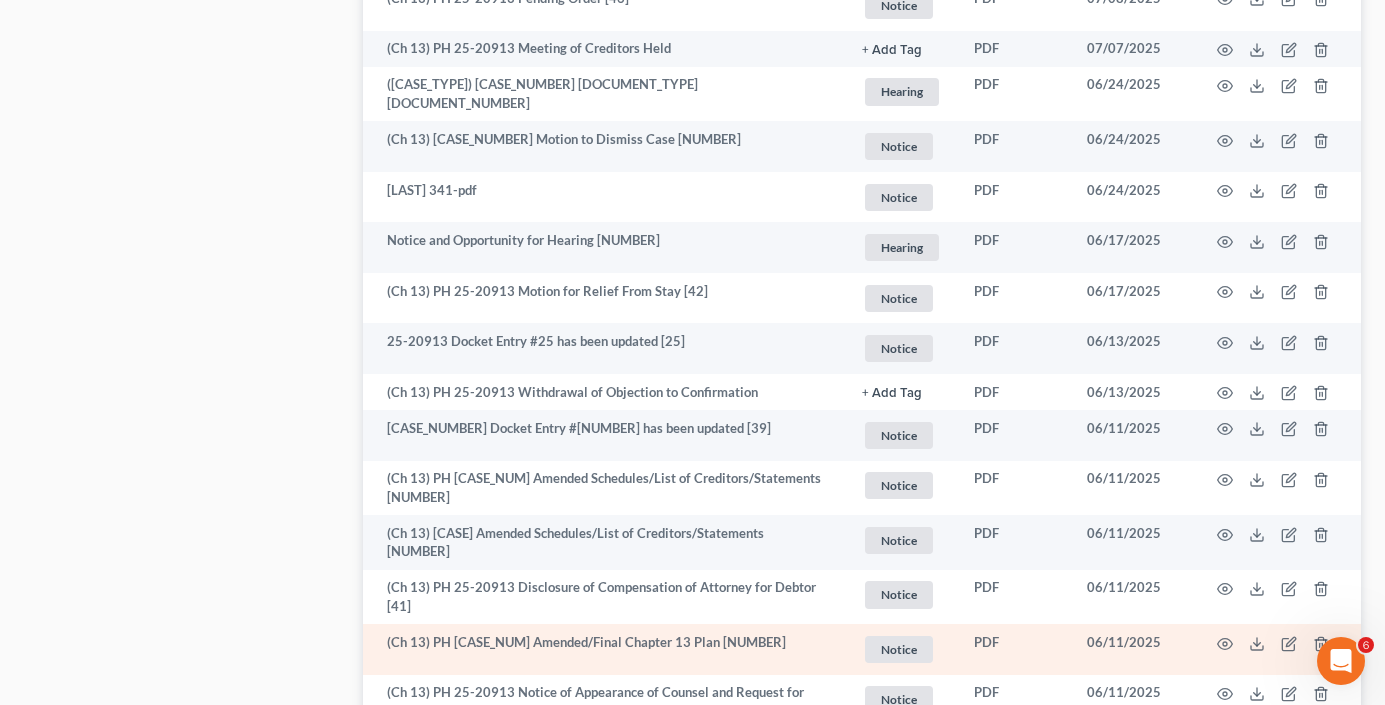scroll, scrollTop: 1800, scrollLeft: 0, axis: vertical 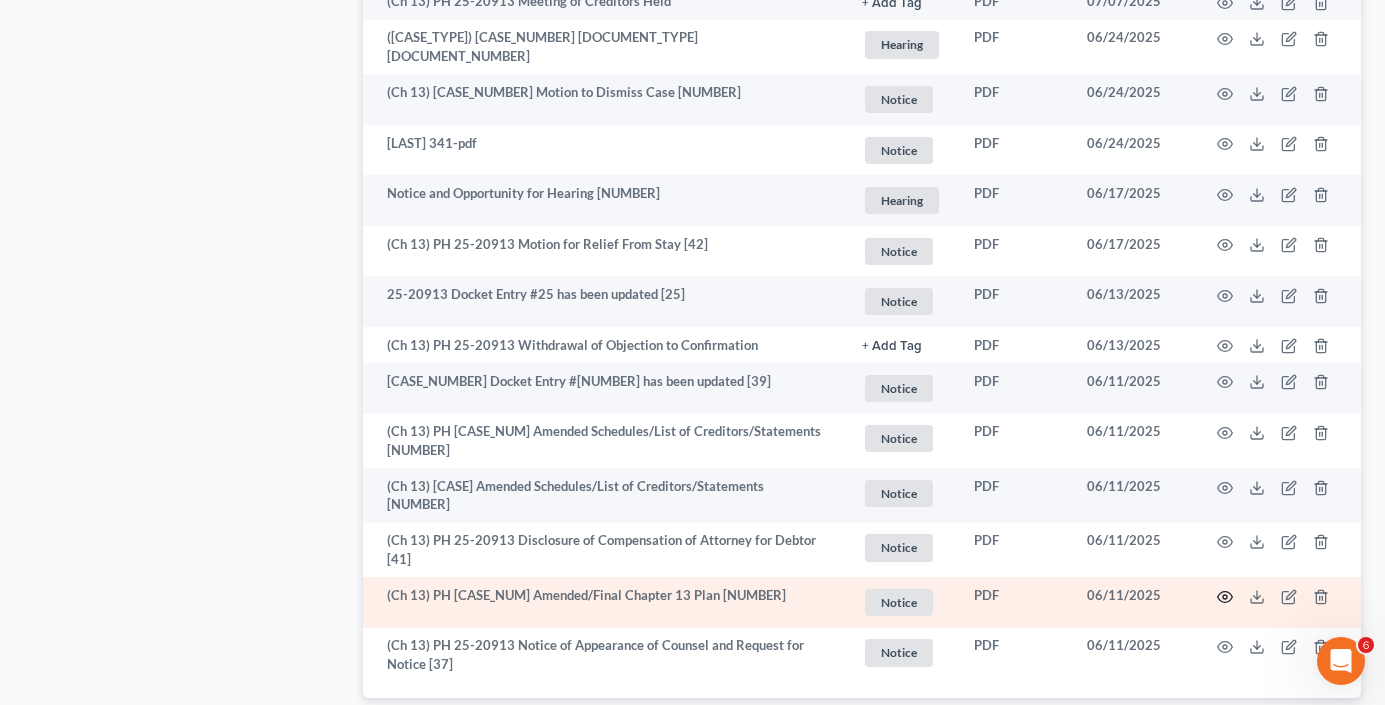 click 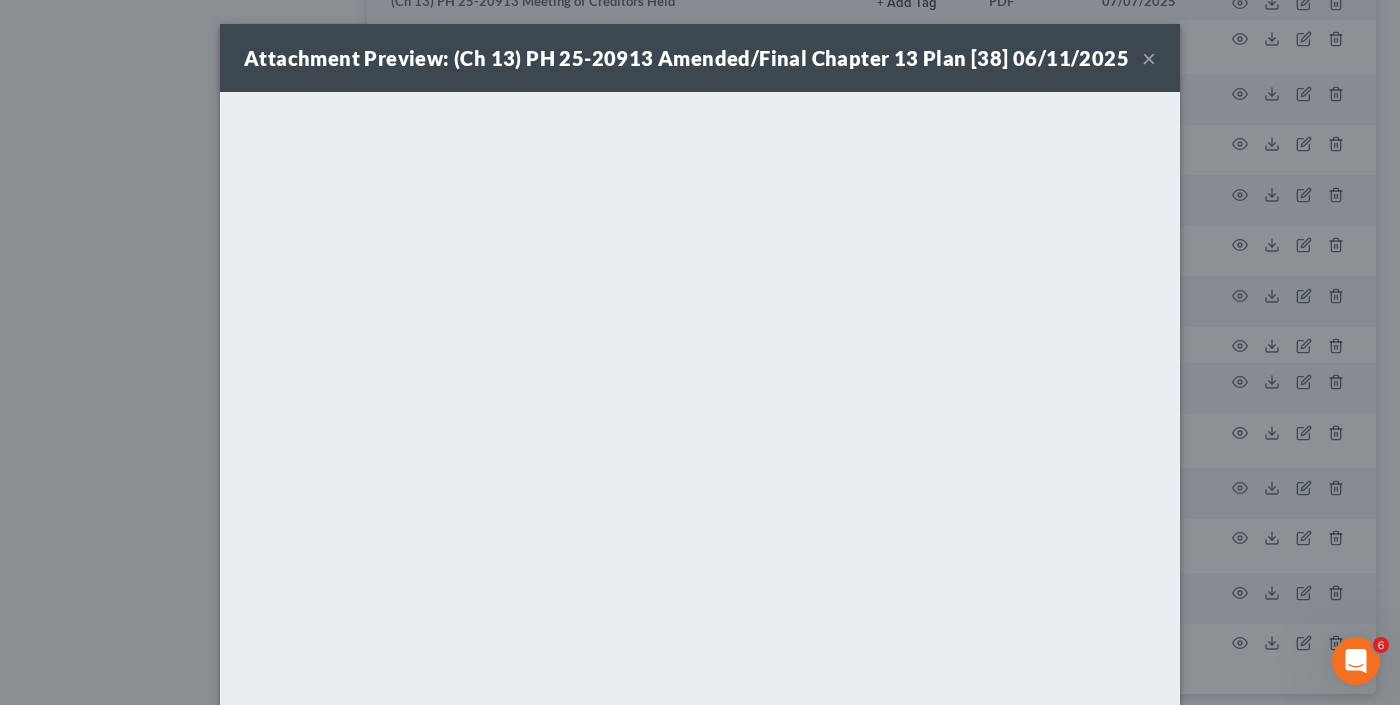 click on "×" at bounding box center (1149, 58) 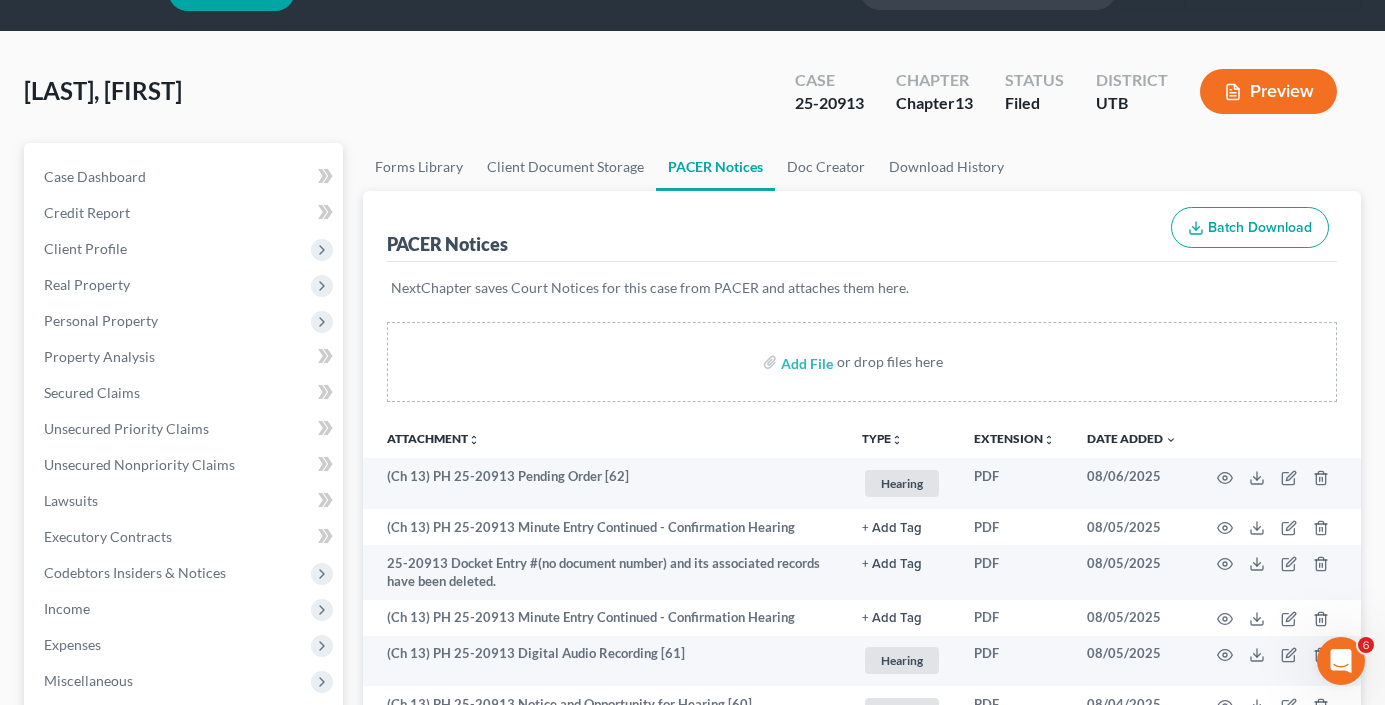 scroll, scrollTop: 0, scrollLeft: 0, axis: both 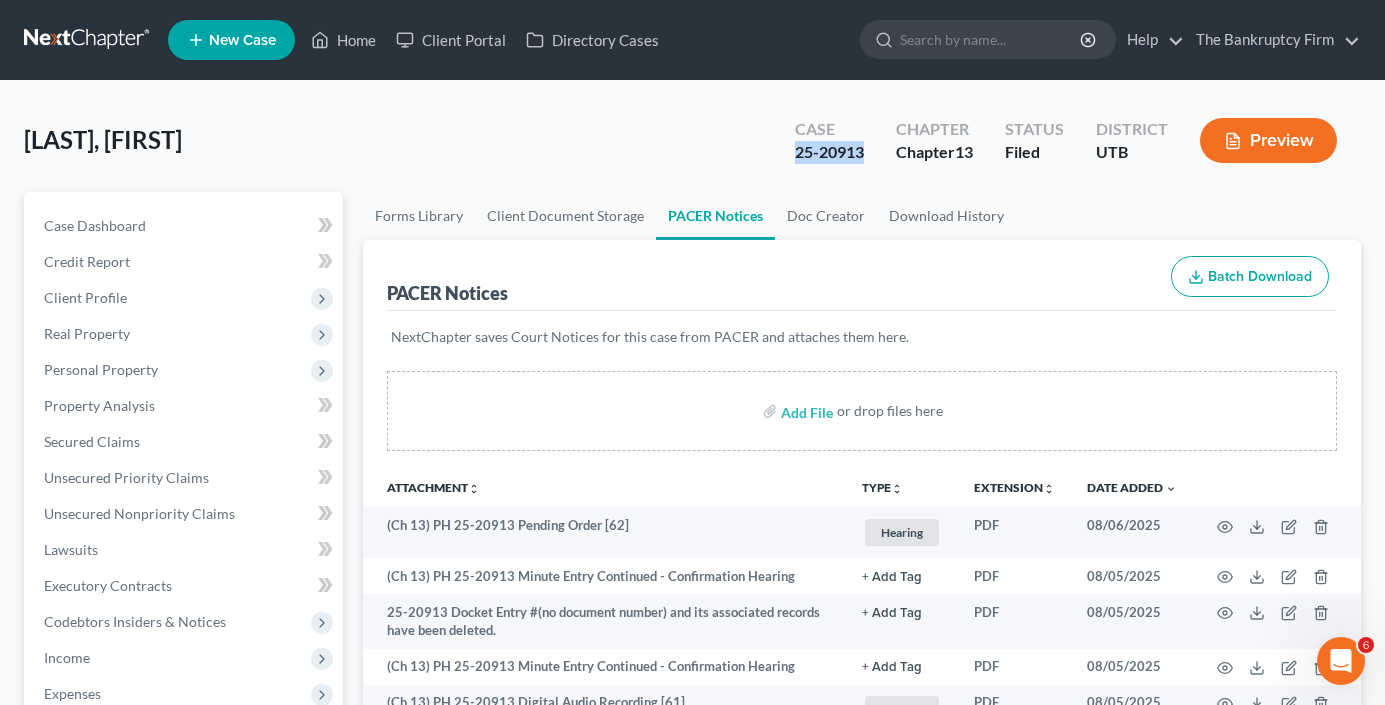 drag, startPoint x: 863, startPoint y: 153, endPoint x: 795, endPoint y: 158, distance: 68.18358 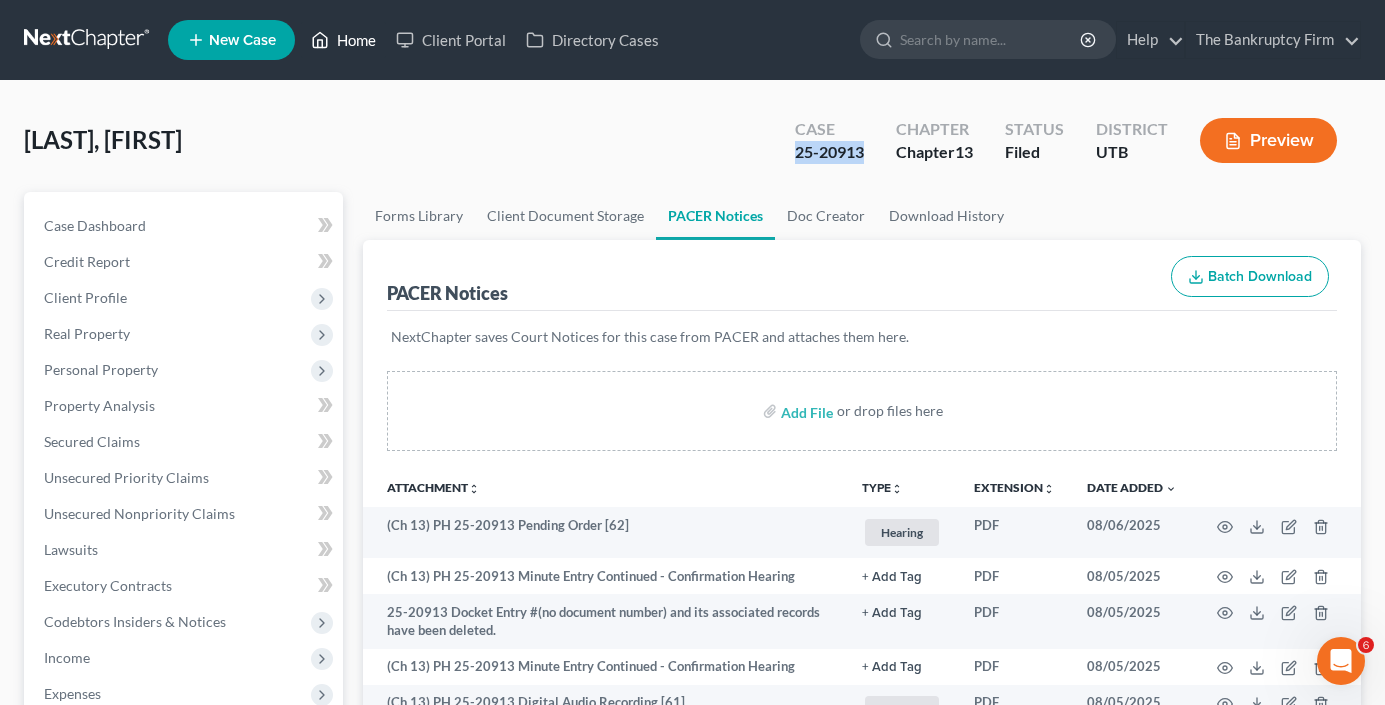 click on "Home" at bounding box center [343, 40] 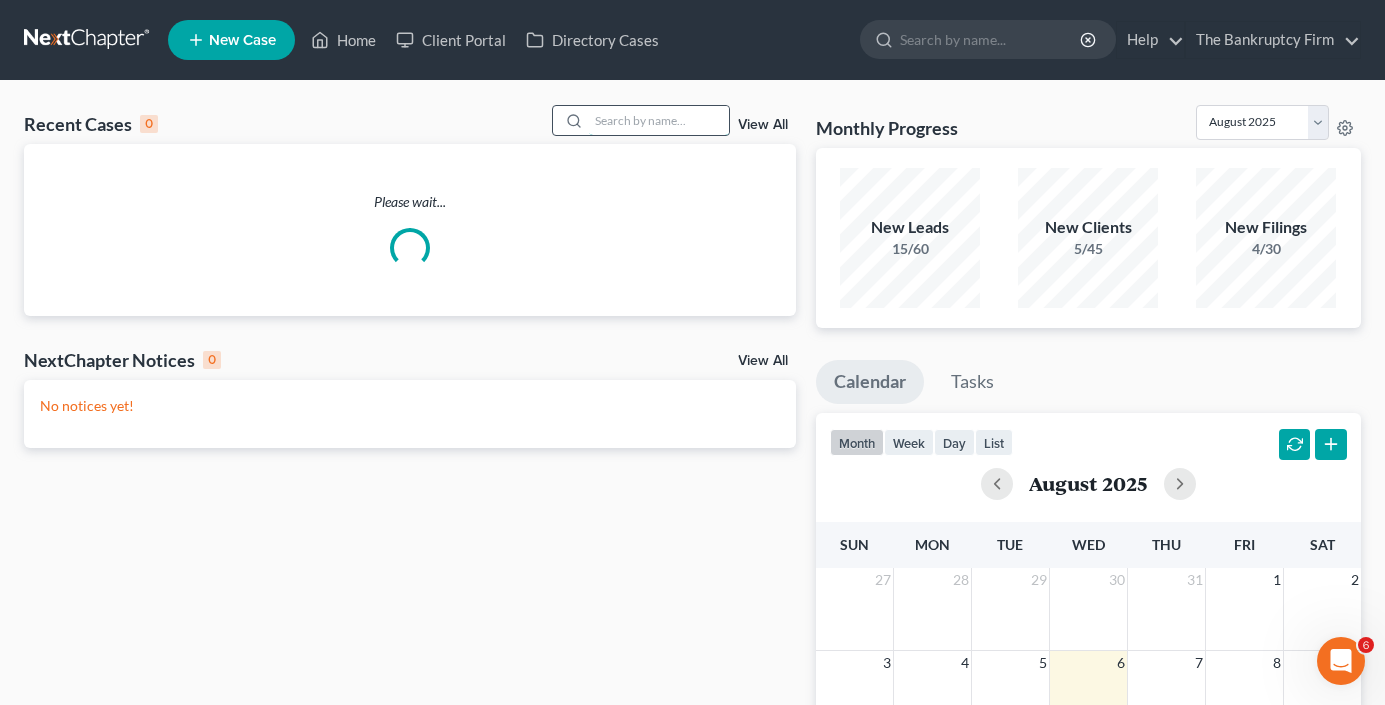 click at bounding box center [659, 120] 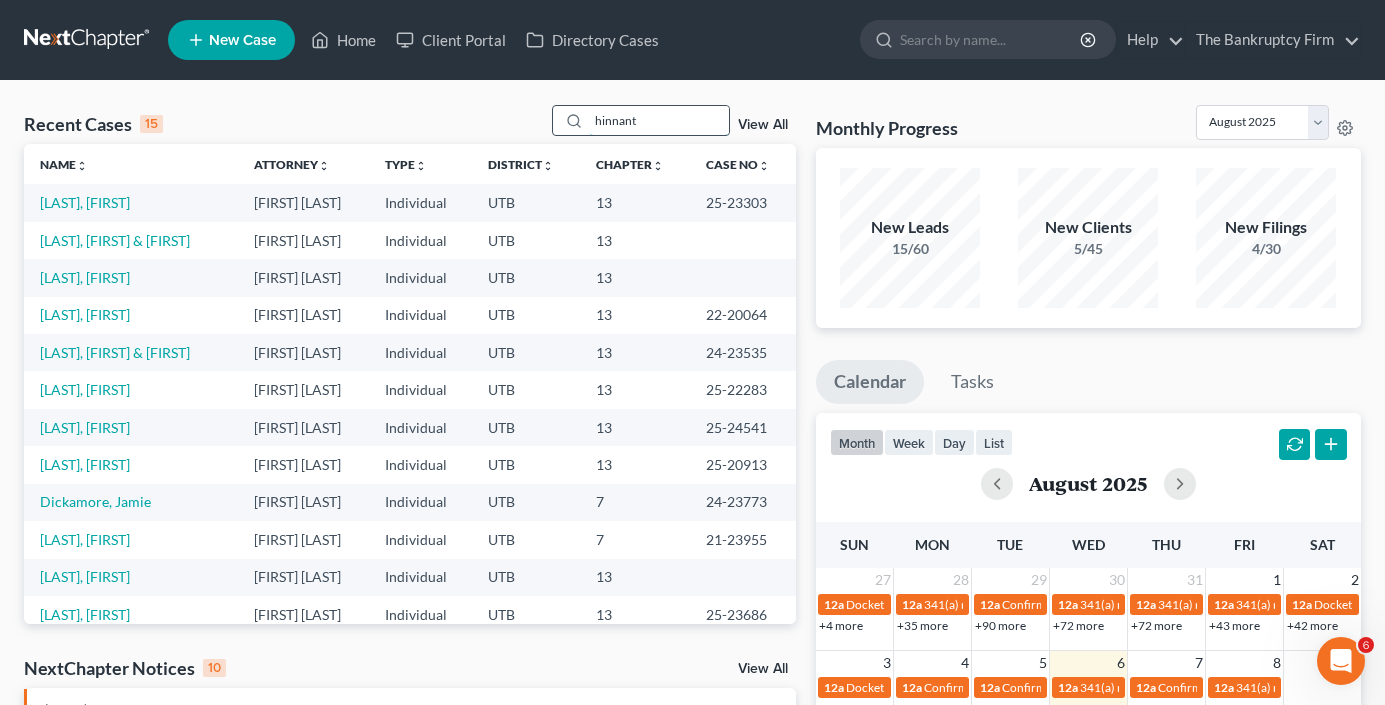 type on "hinnant" 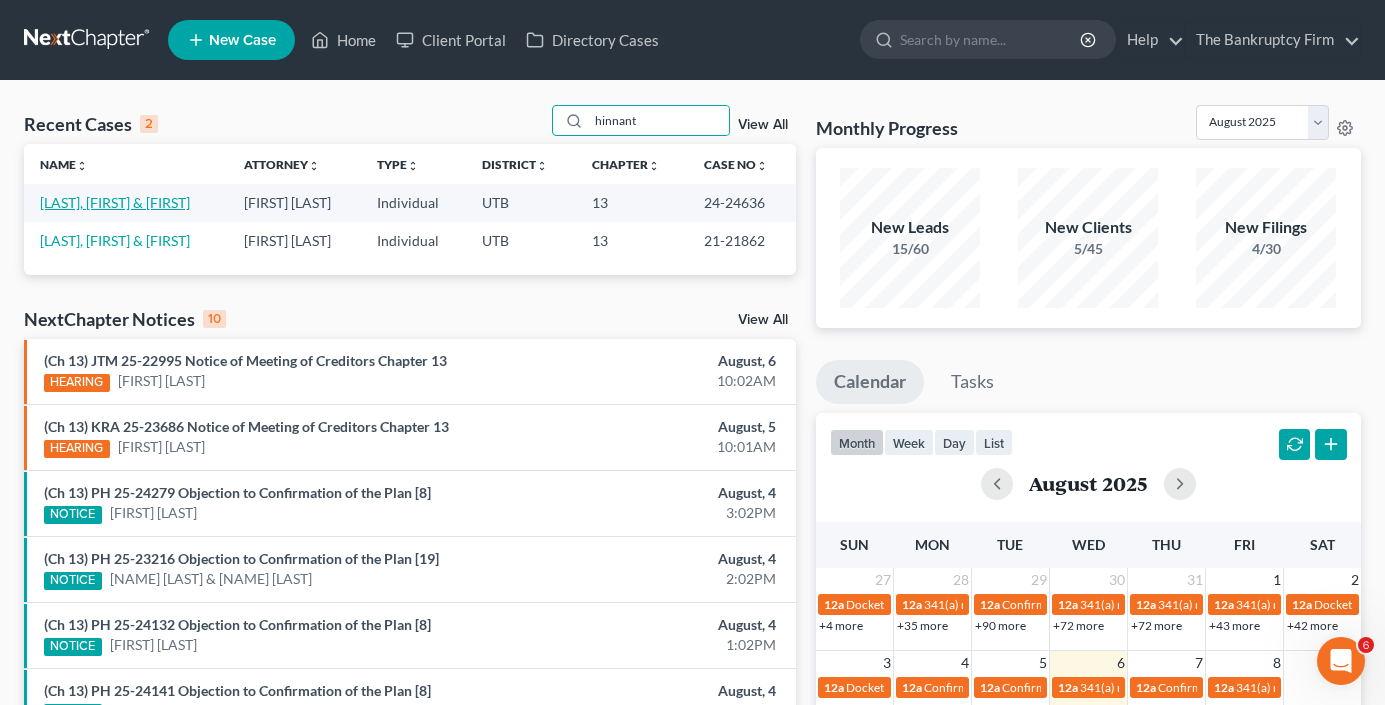 click on "[LAST], [FIRST] & [FIRST]" at bounding box center [115, 202] 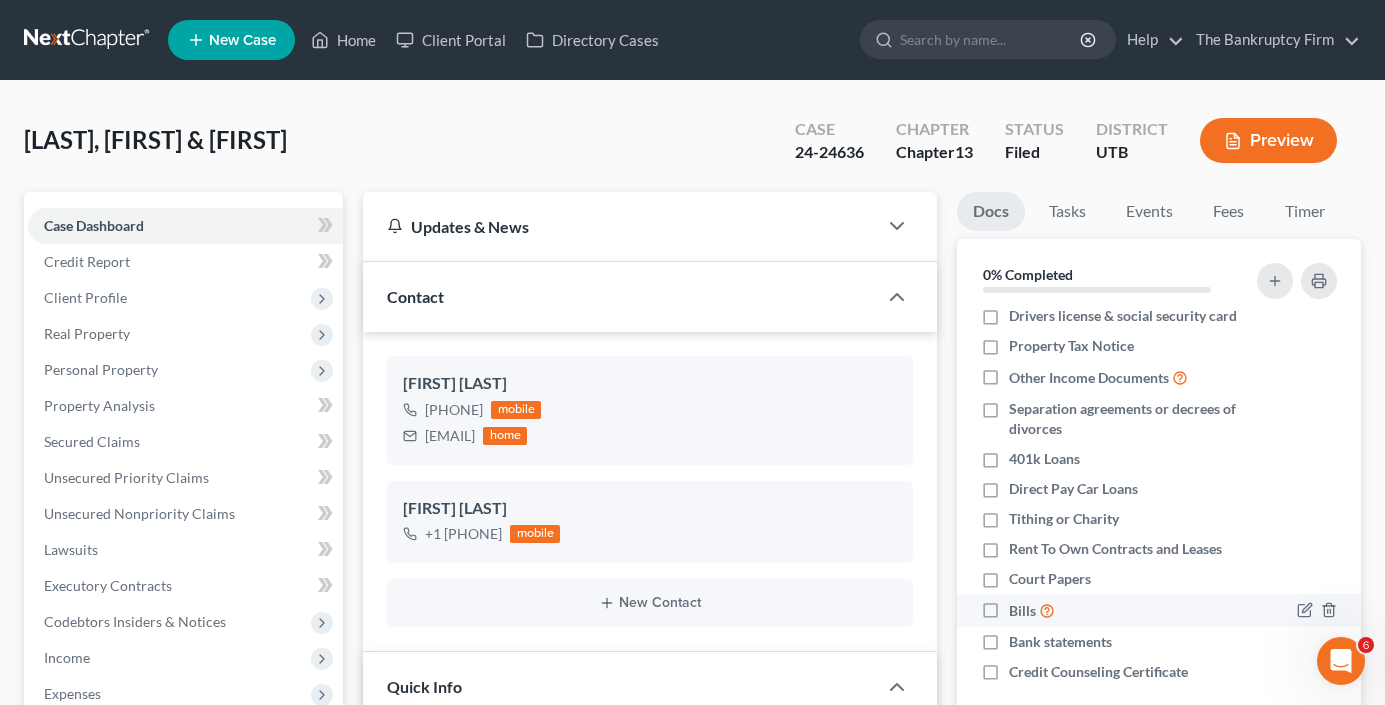 scroll, scrollTop: 178, scrollLeft: 0, axis: vertical 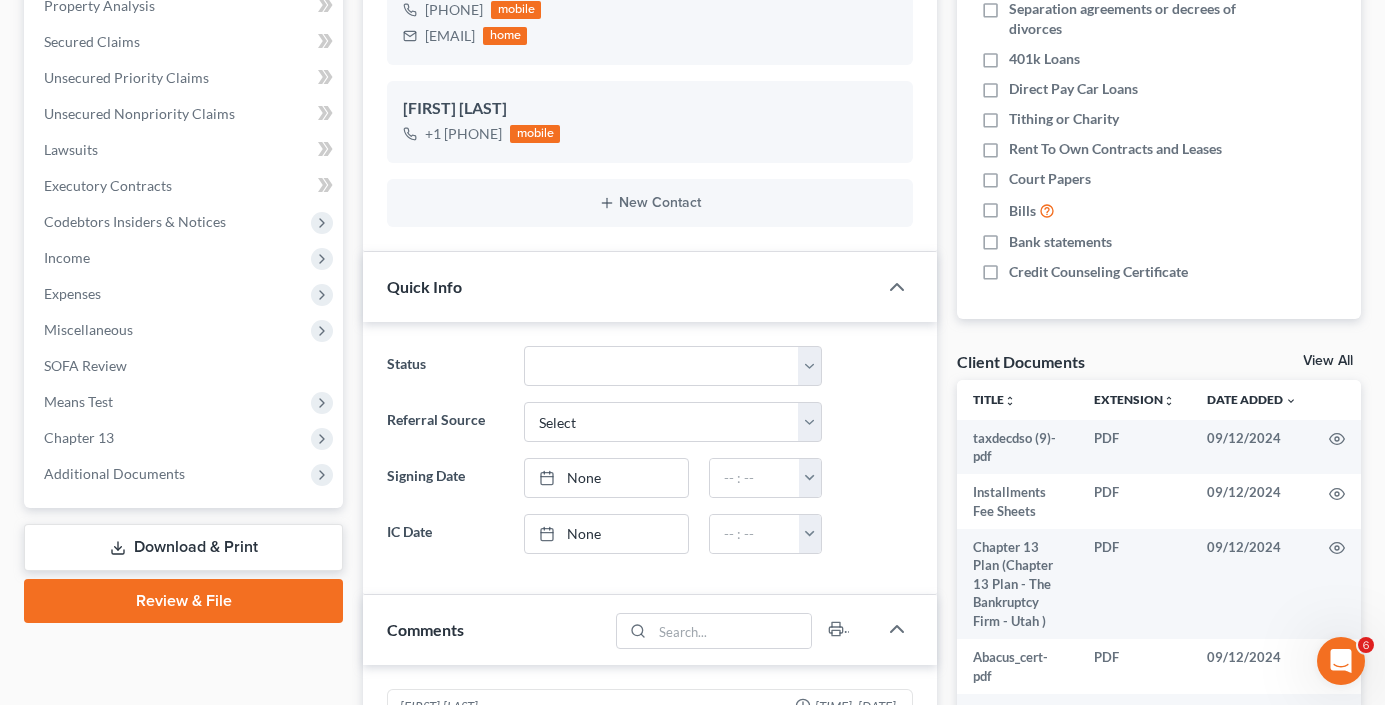 click on "View All" at bounding box center (1328, 361) 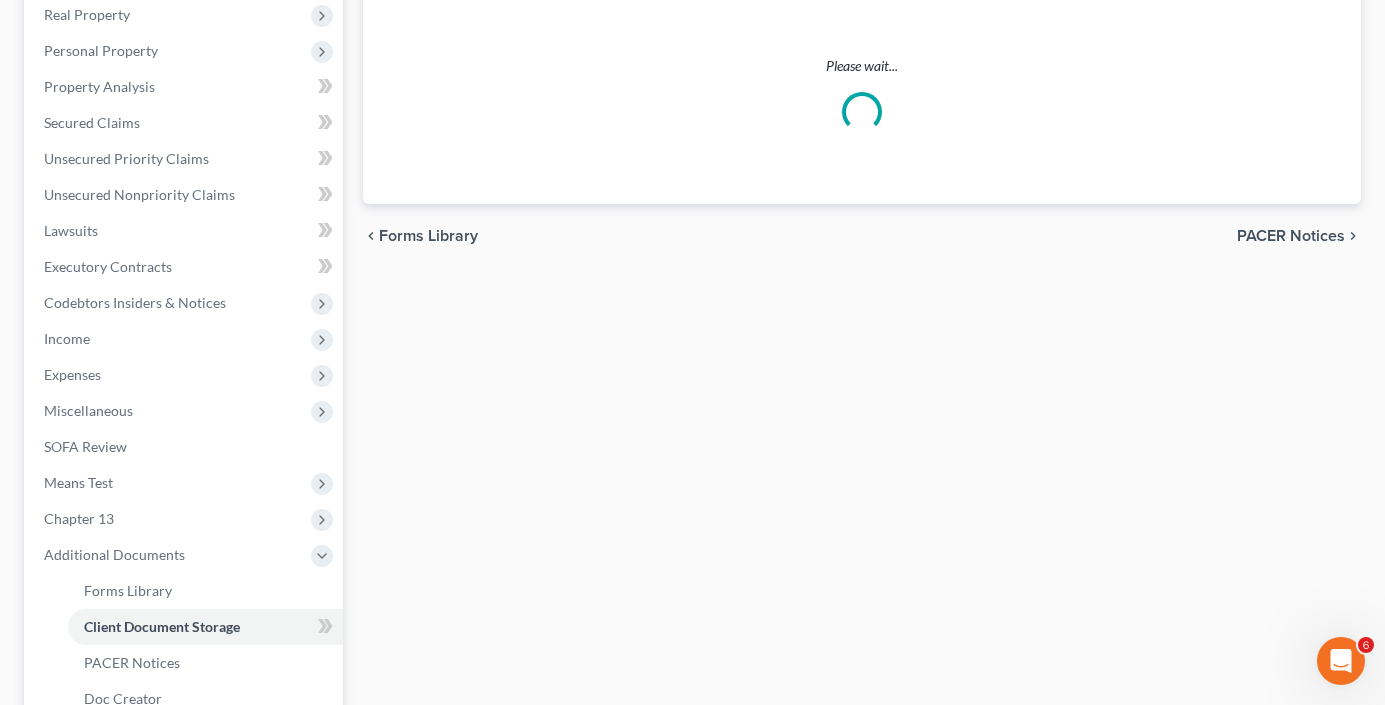 scroll, scrollTop: 7, scrollLeft: 0, axis: vertical 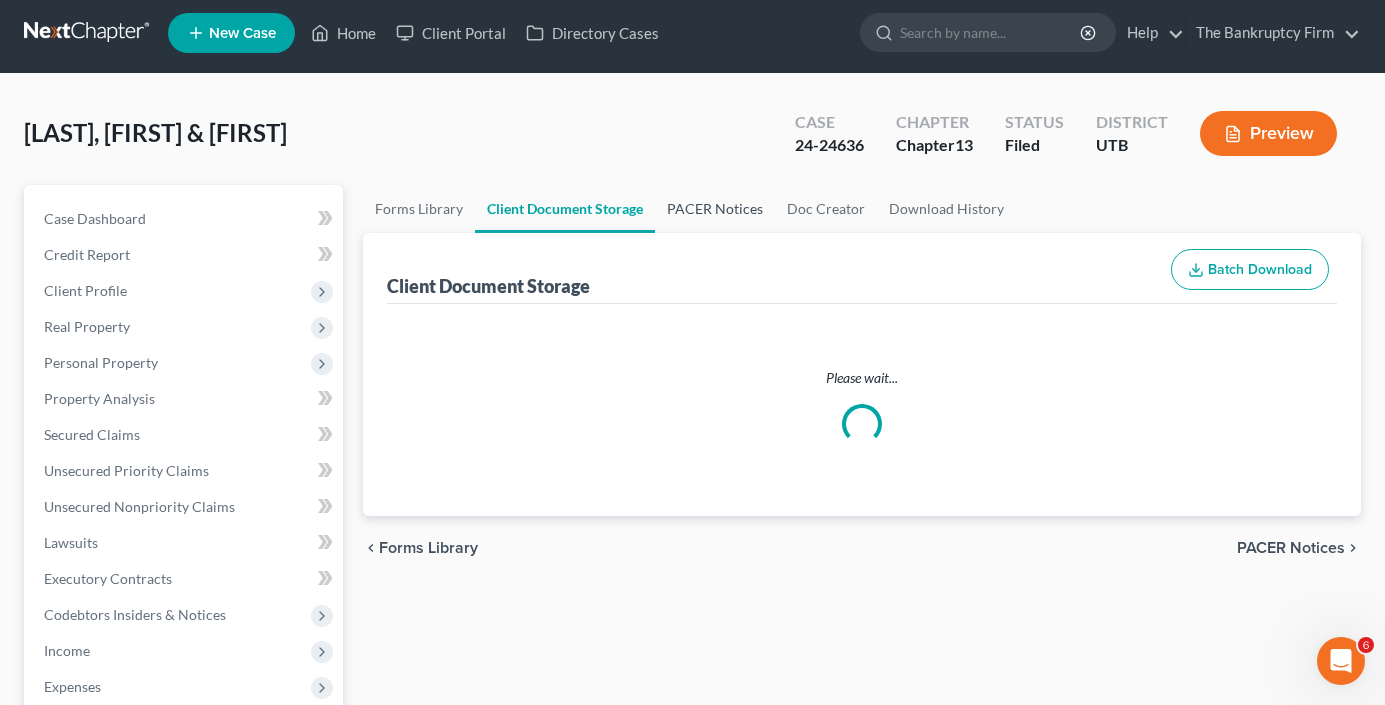 select on "30" 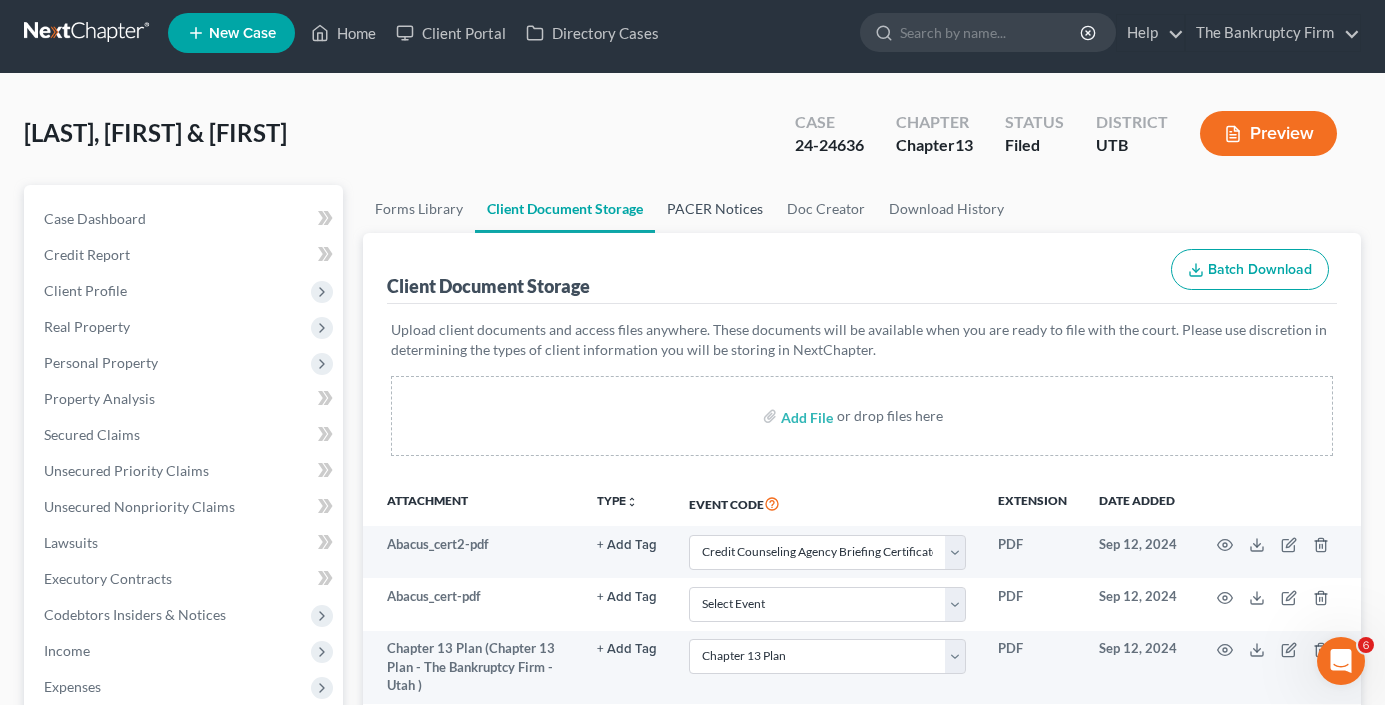 scroll, scrollTop: 0, scrollLeft: 0, axis: both 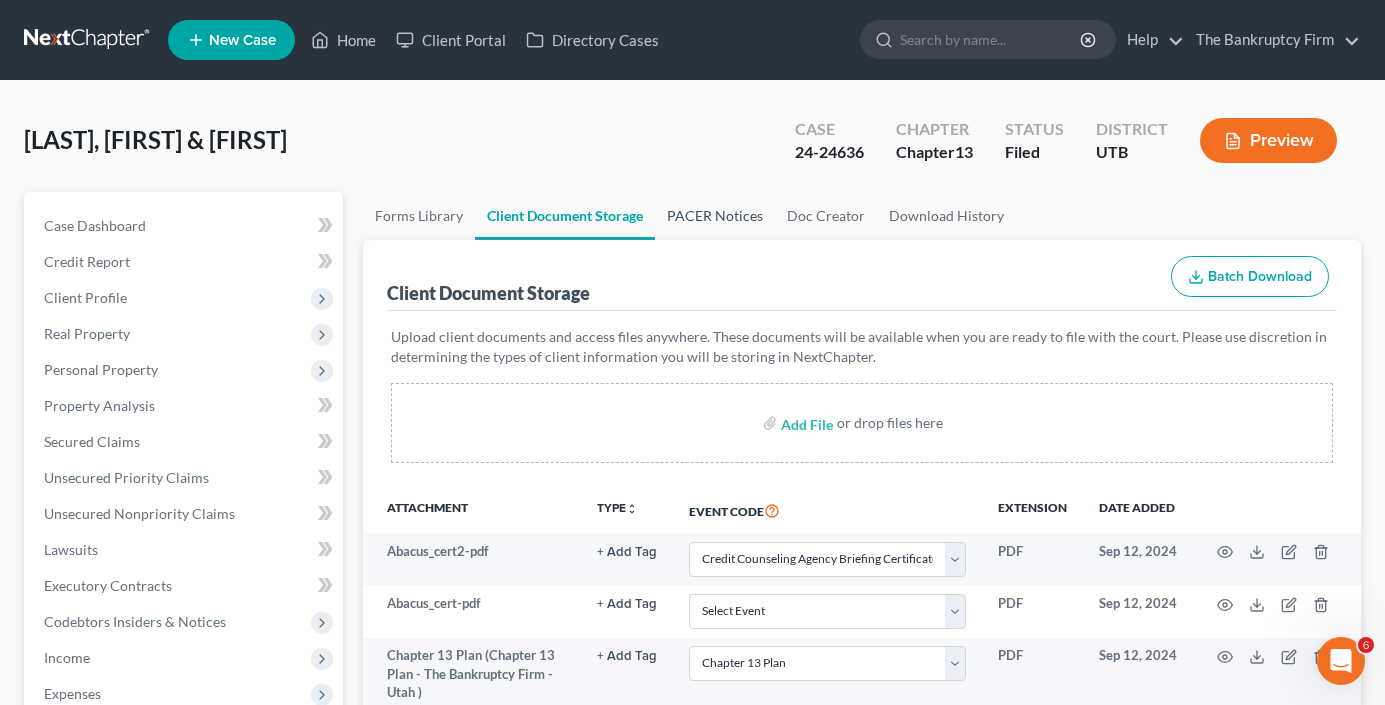 click on "PACER Notices" at bounding box center (715, 216) 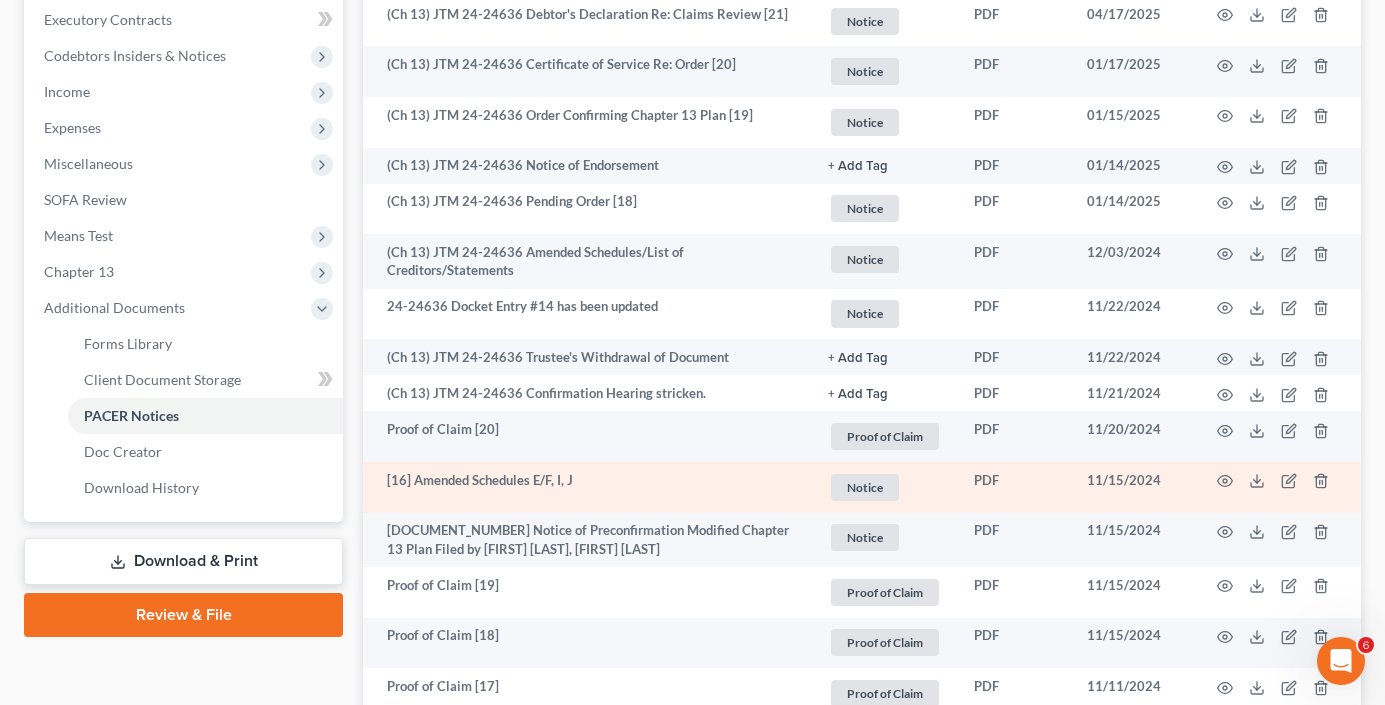 scroll, scrollTop: 600, scrollLeft: 0, axis: vertical 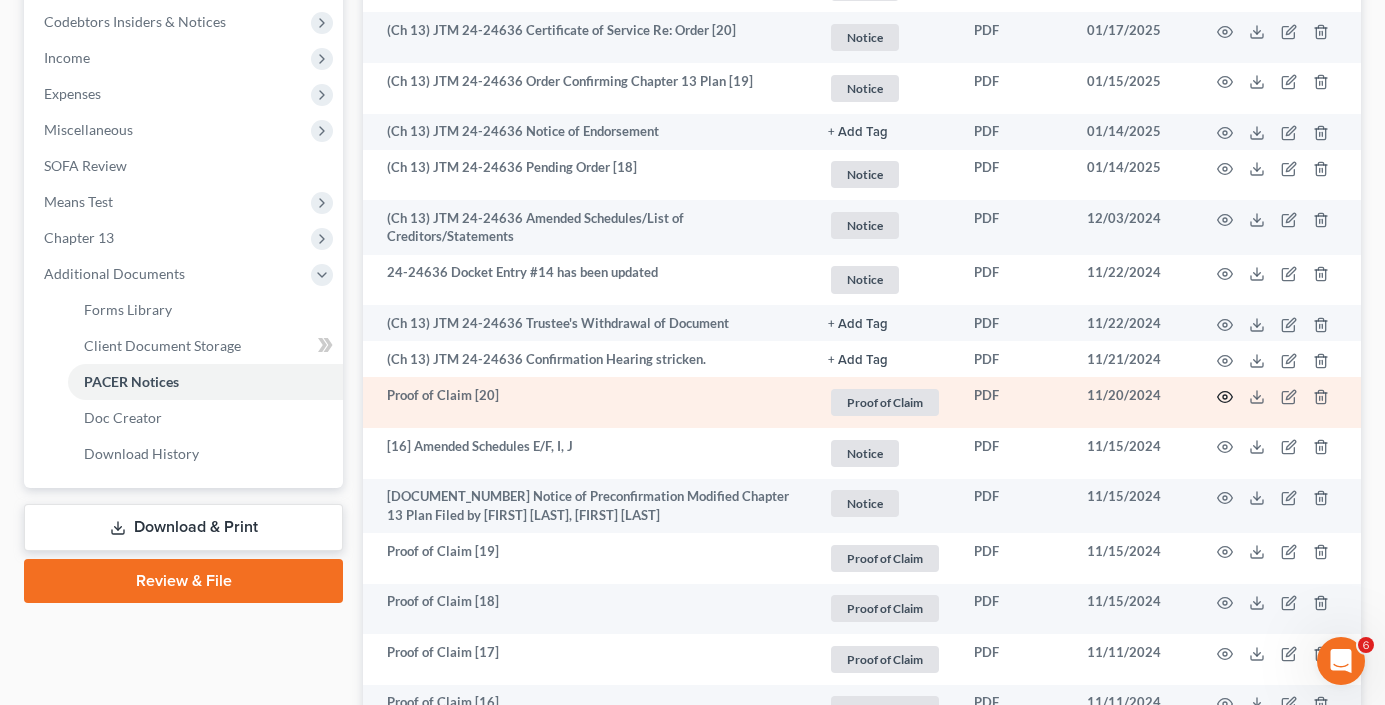 click 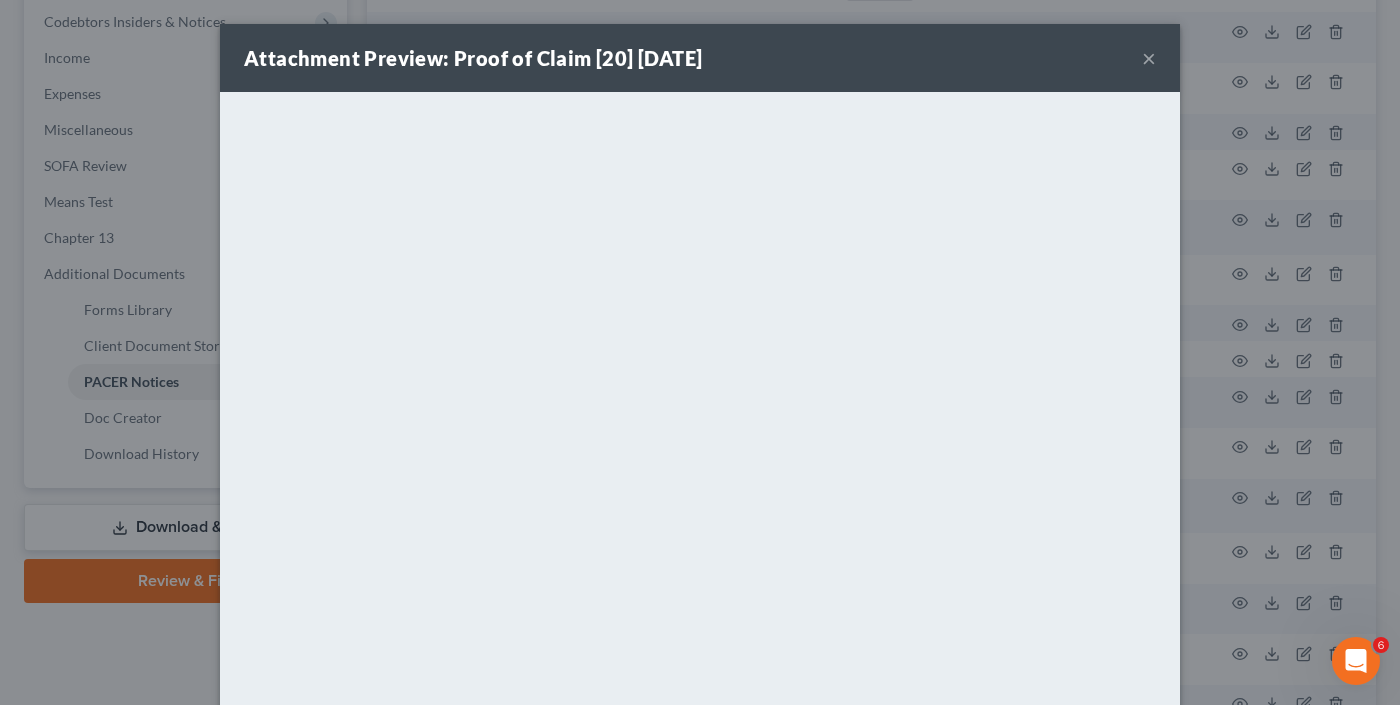 click on "×" at bounding box center [1149, 58] 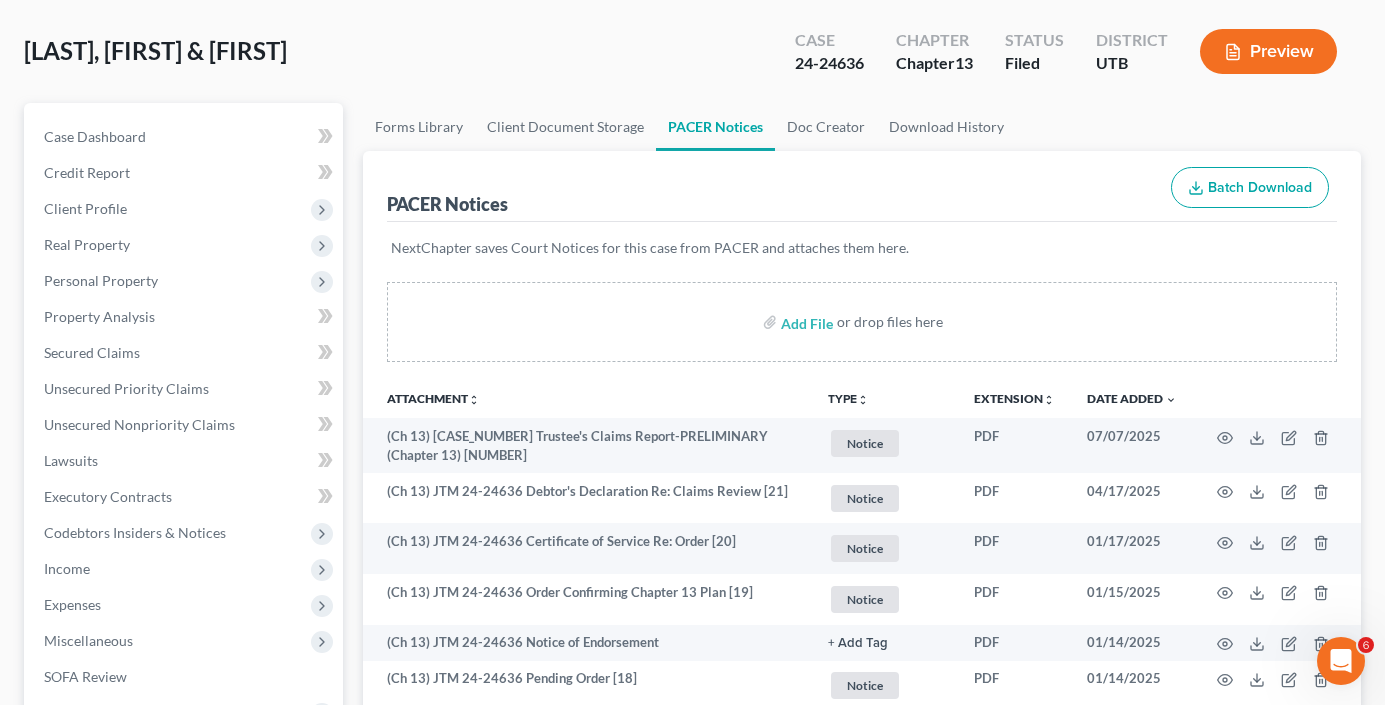 scroll, scrollTop: 0, scrollLeft: 0, axis: both 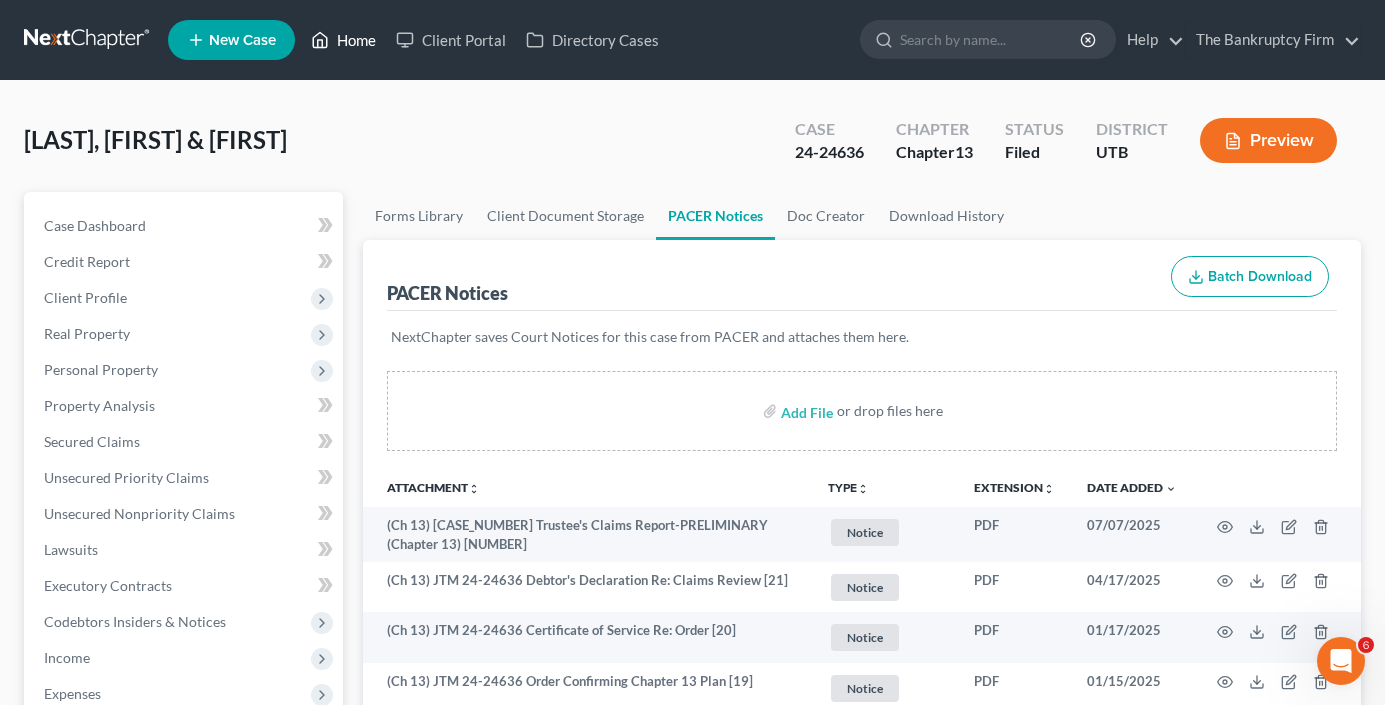 click on "Home" at bounding box center [343, 40] 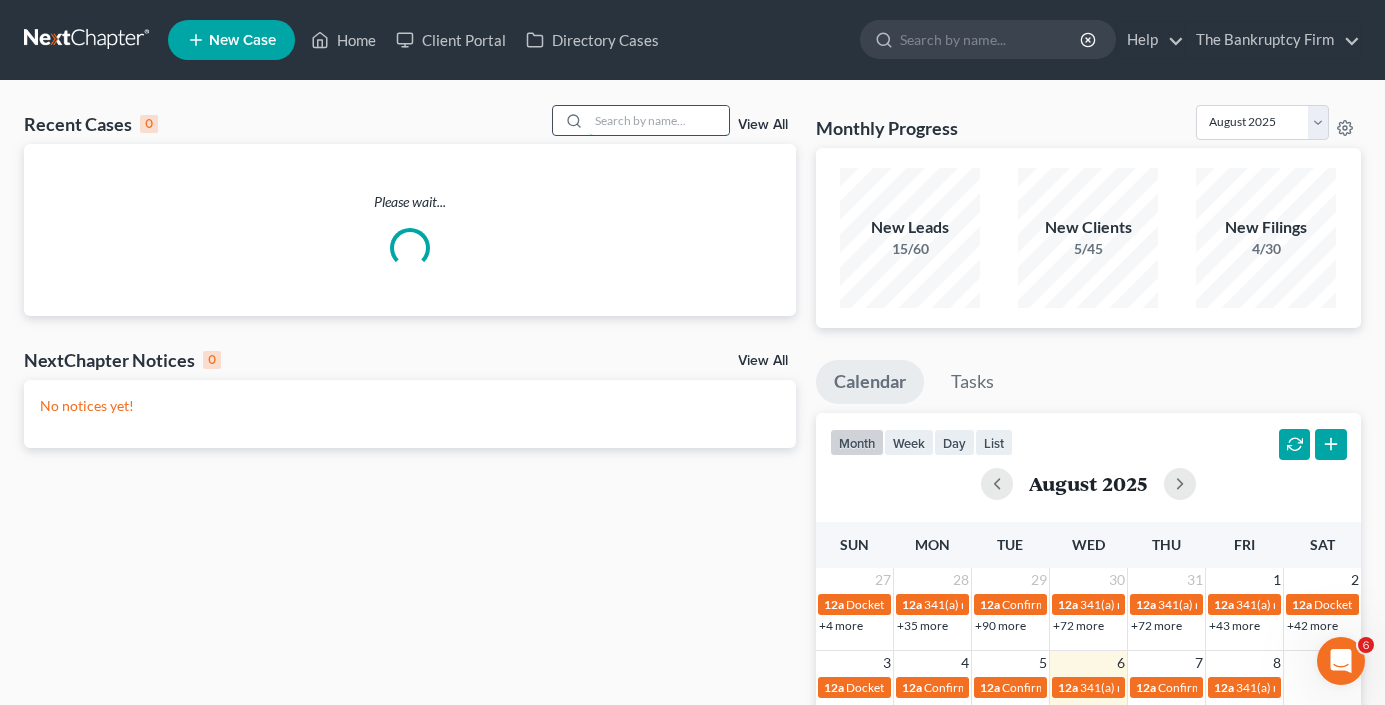 click at bounding box center [659, 120] 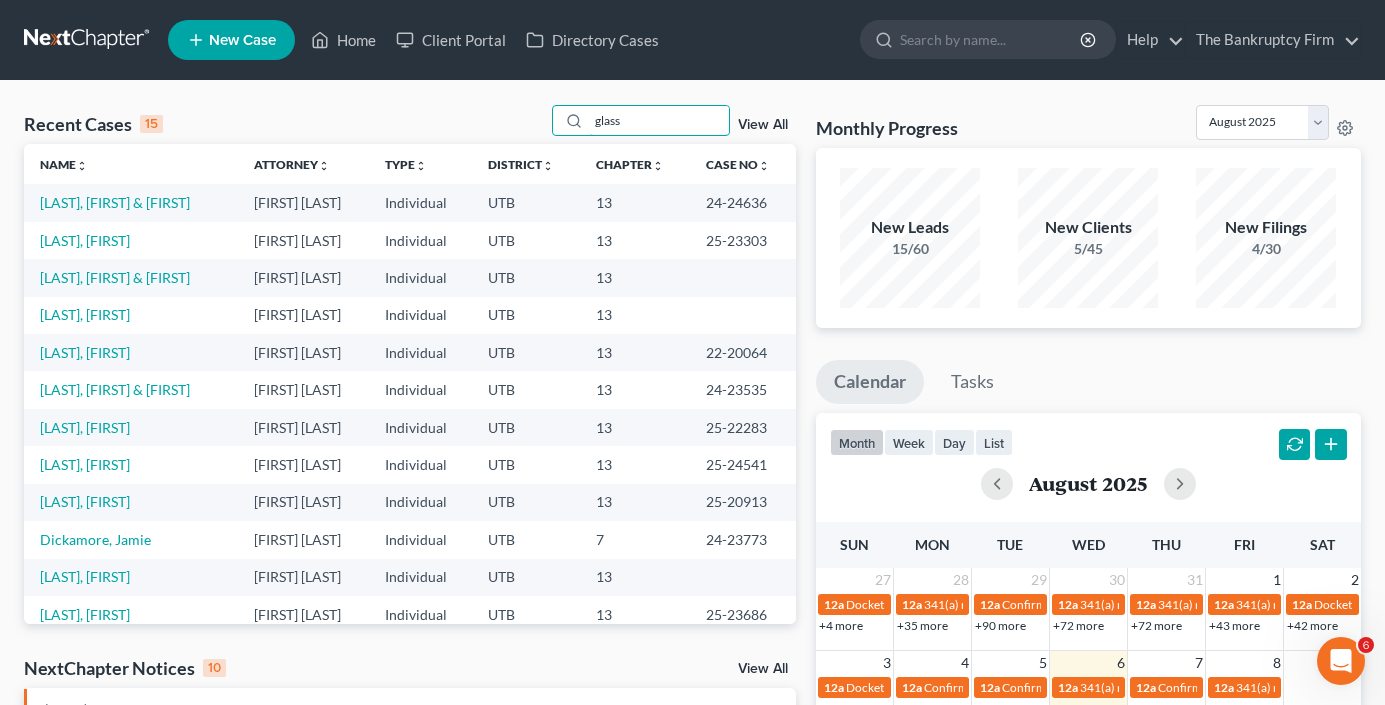 type on "glass" 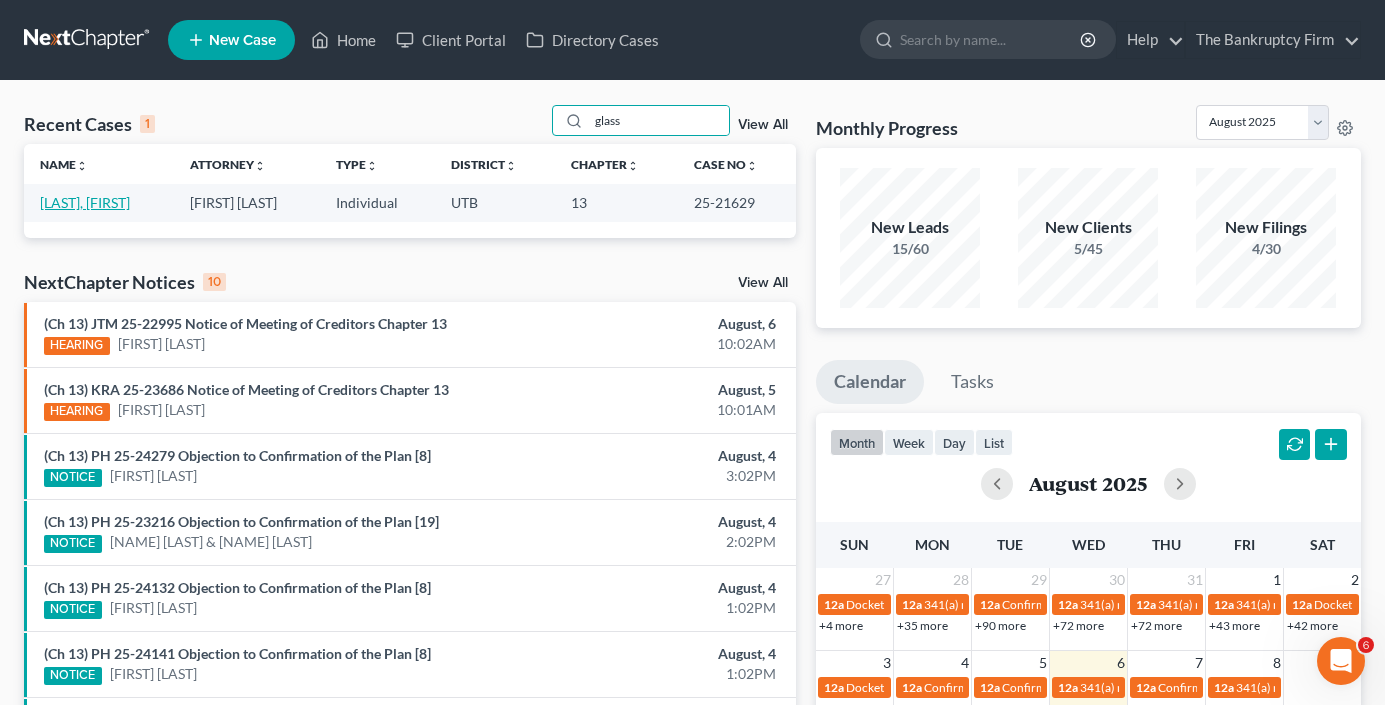 click on "[LAST], [FIRST]" at bounding box center (85, 202) 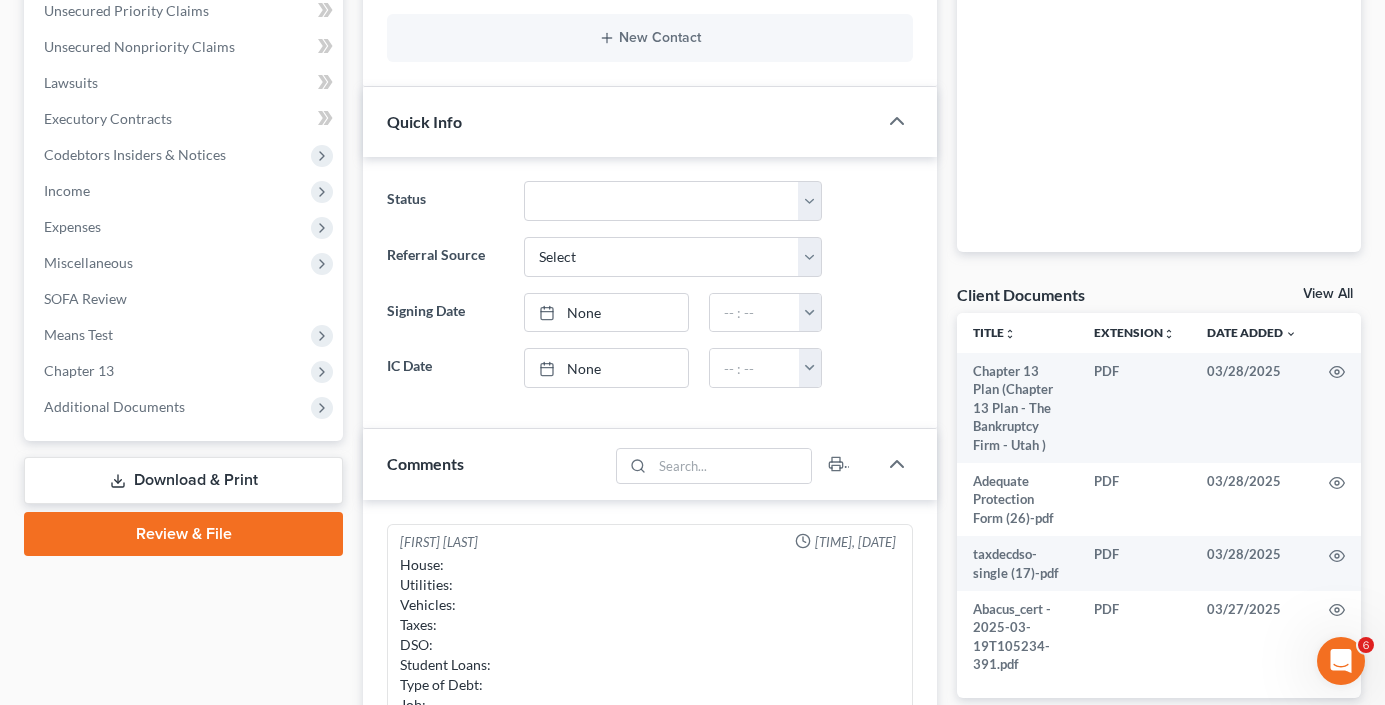 scroll, scrollTop: 400, scrollLeft: 0, axis: vertical 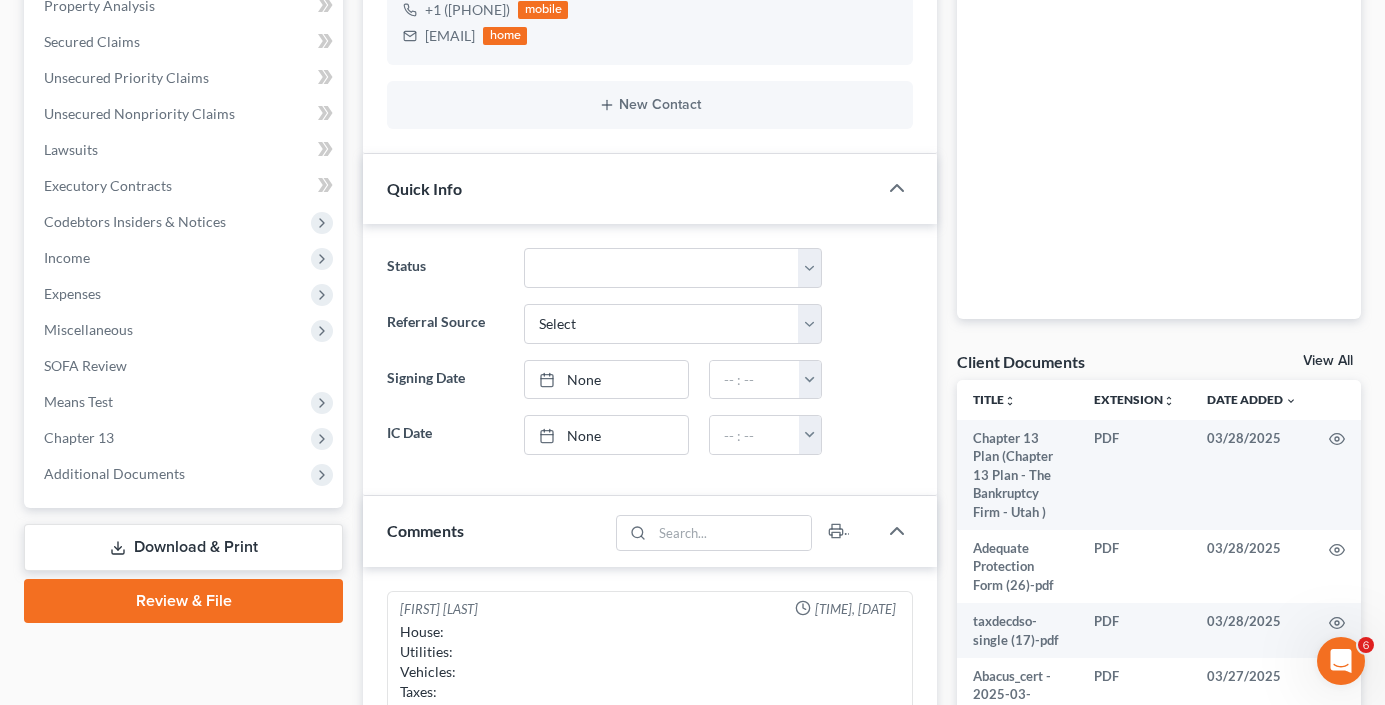 click on "View All" at bounding box center (1328, 361) 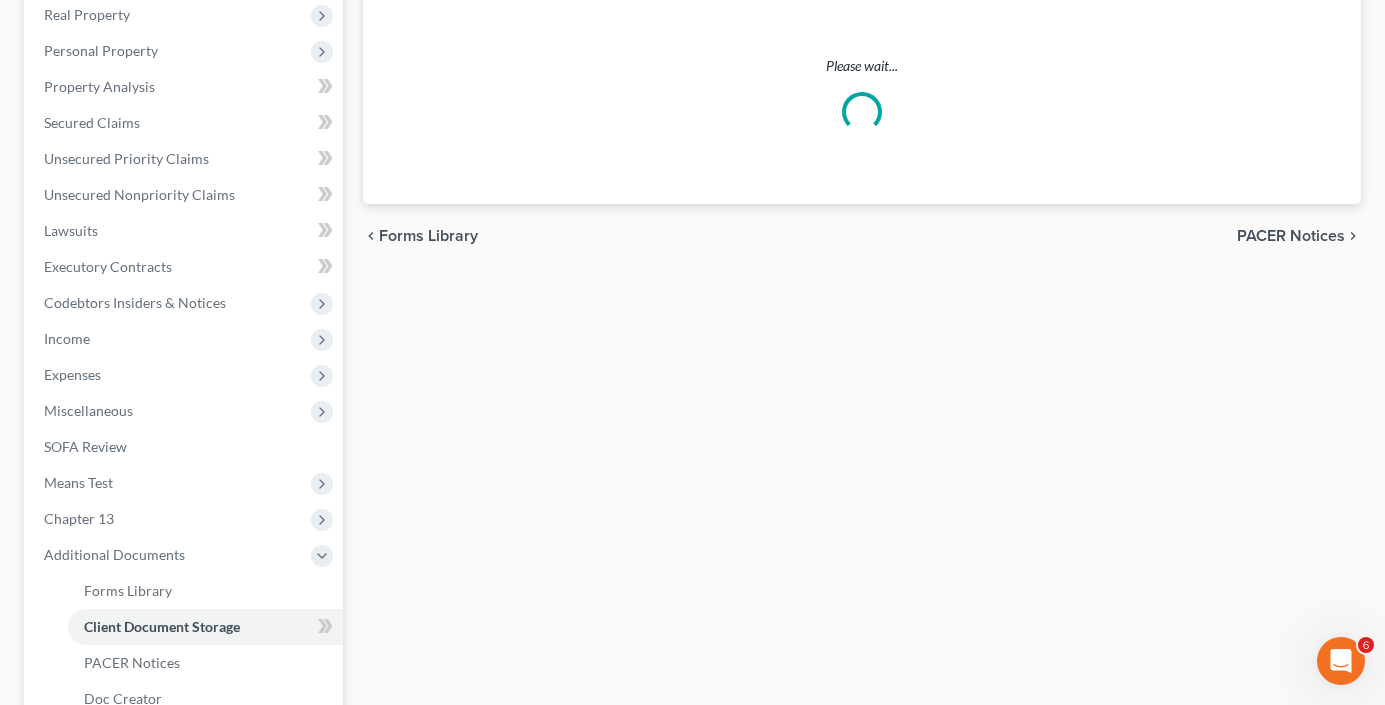 select on "30" 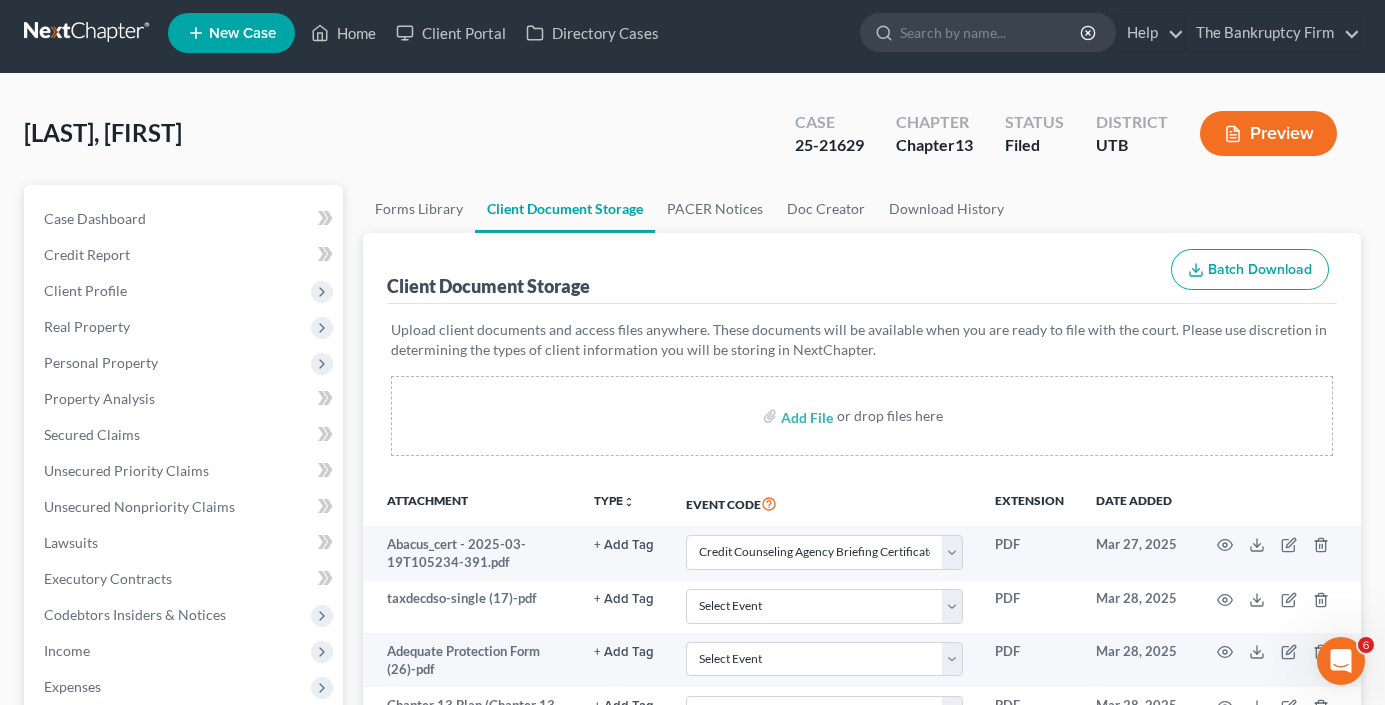 scroll, scrollTop: 0, scrollLeft: 0, axis: both 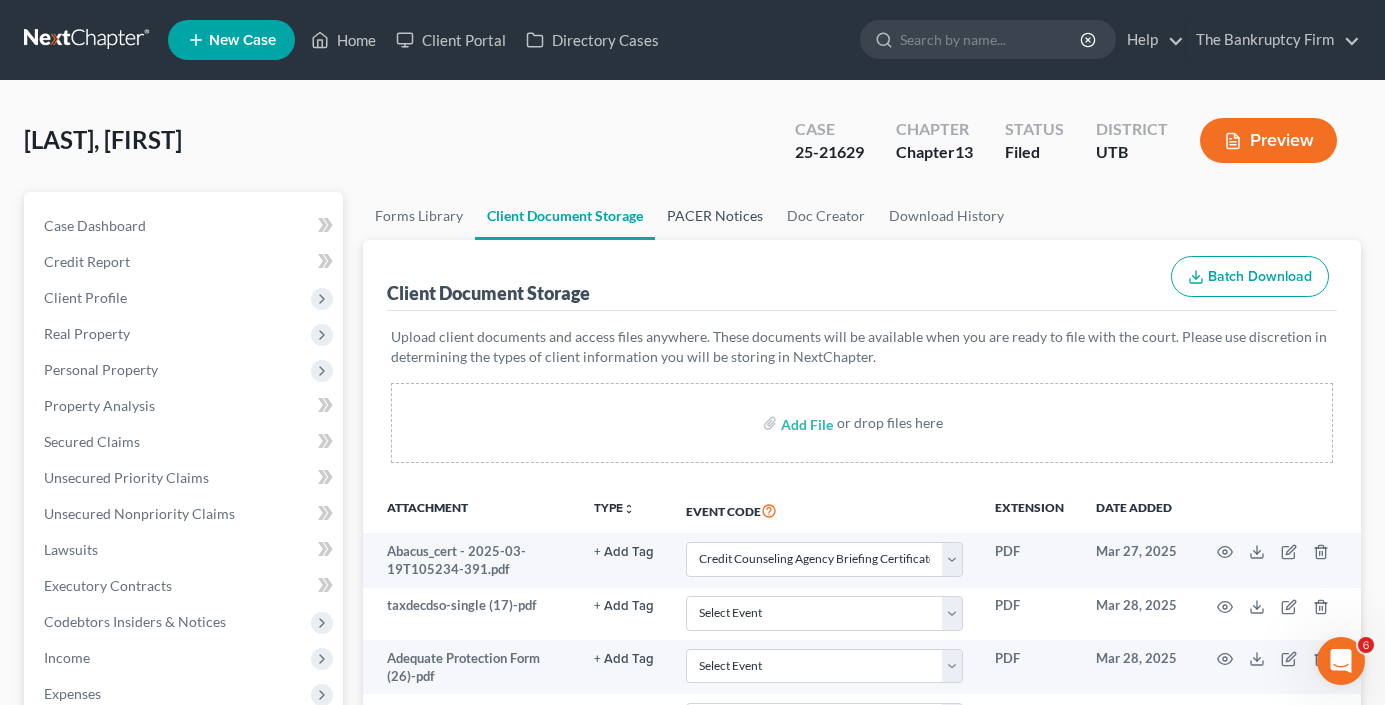 click on "PACER Notices" at bounding box center (715, 216) 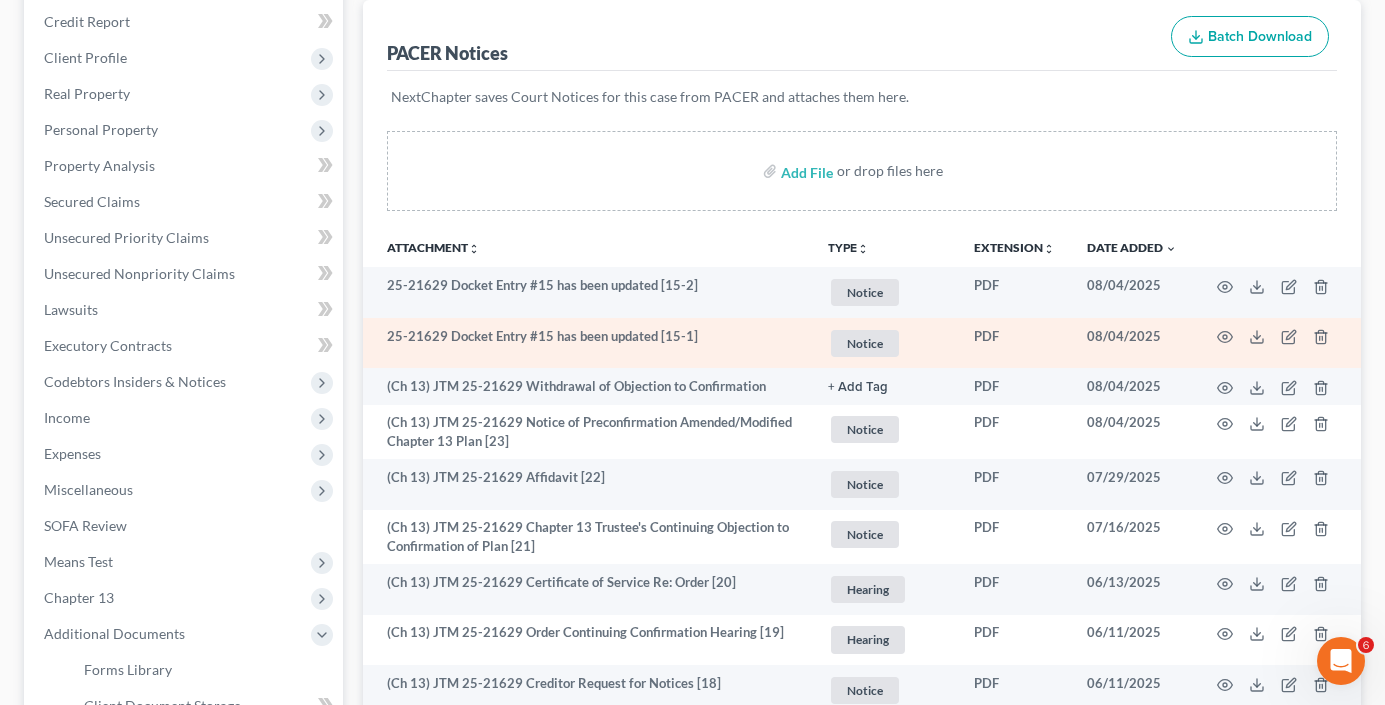 scroll, scrollTop: 300, scrollLeft: 0, axis: vertical 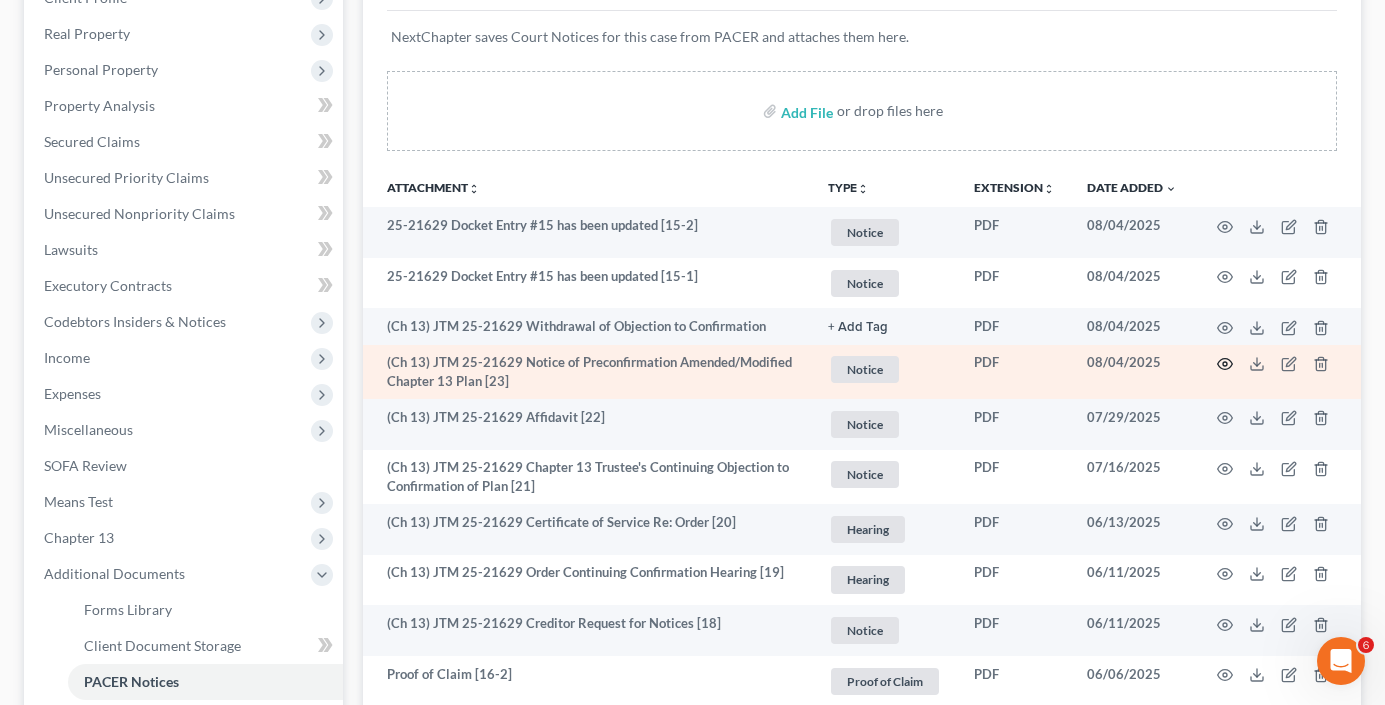 click 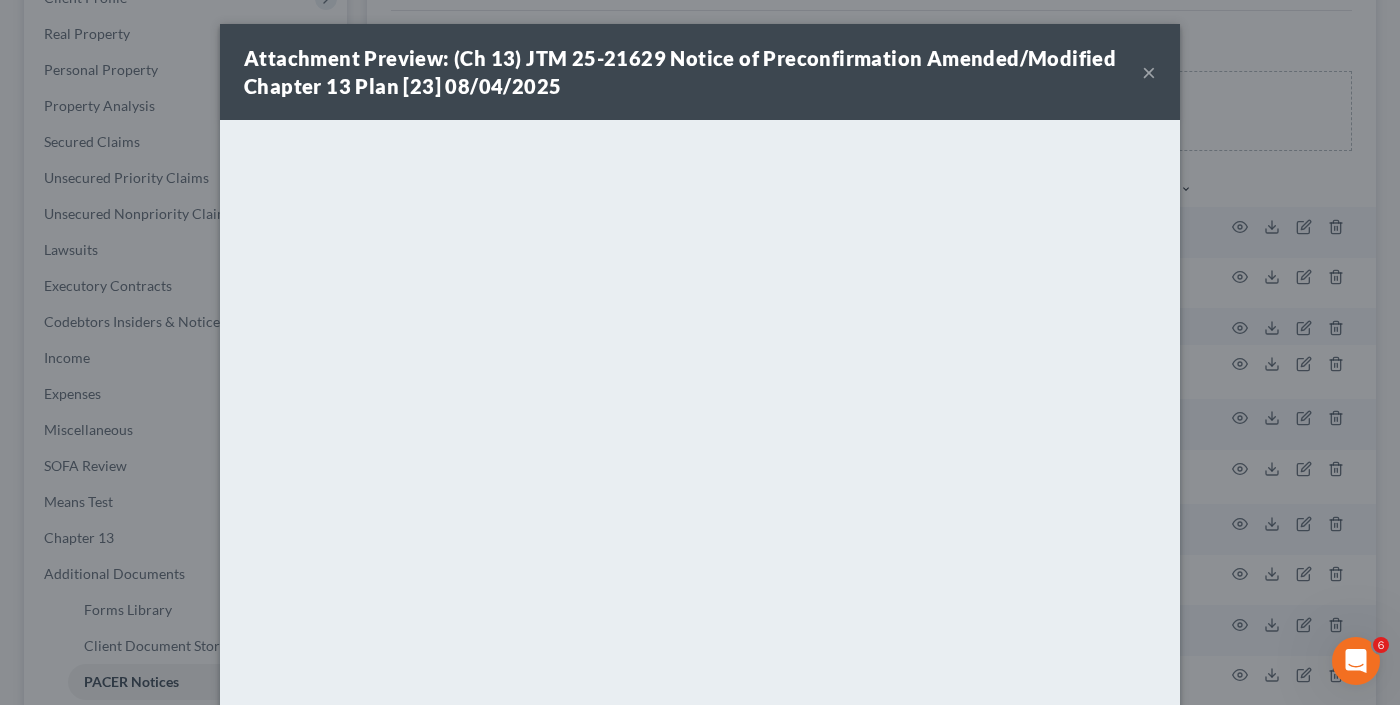 click on "×" at bounding box center [1149, 72] 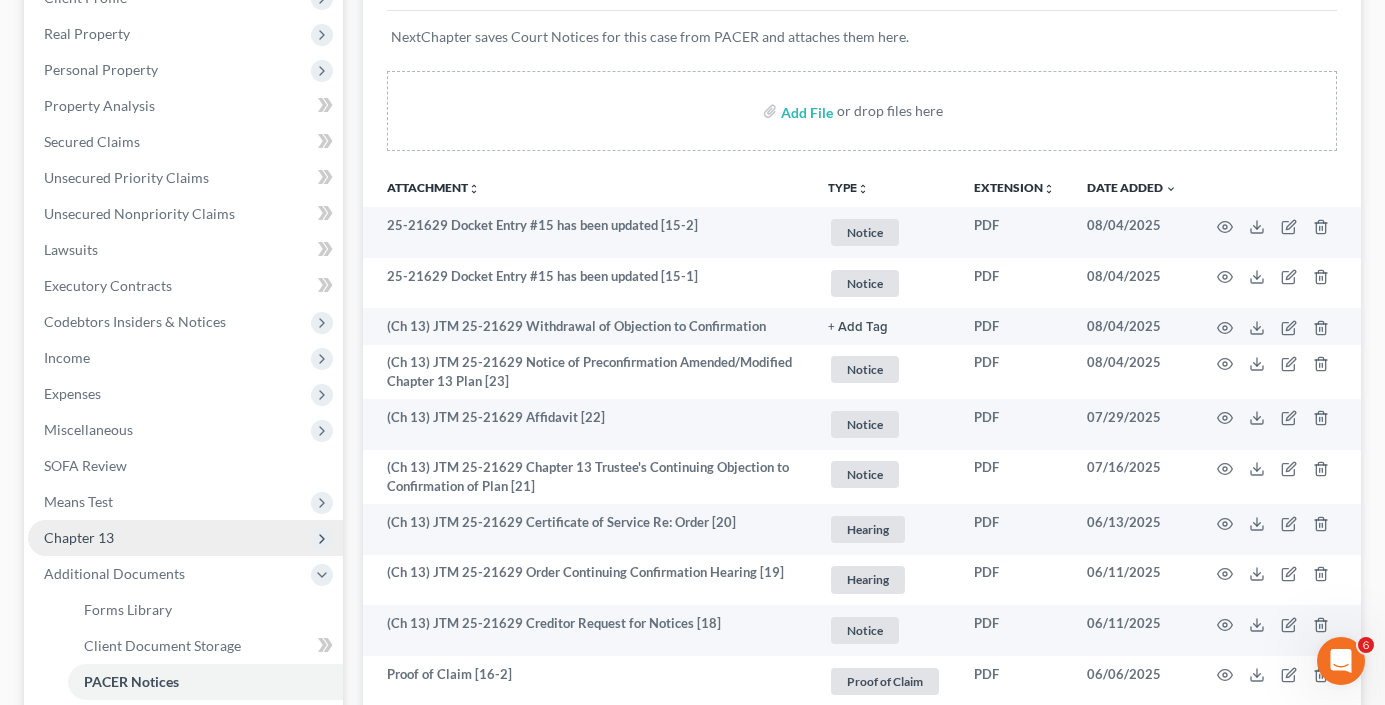 drag, startPoint x: 80, startPoint y: 497, endPoint x: 83, endPoint y: 527, distance: 30.149628 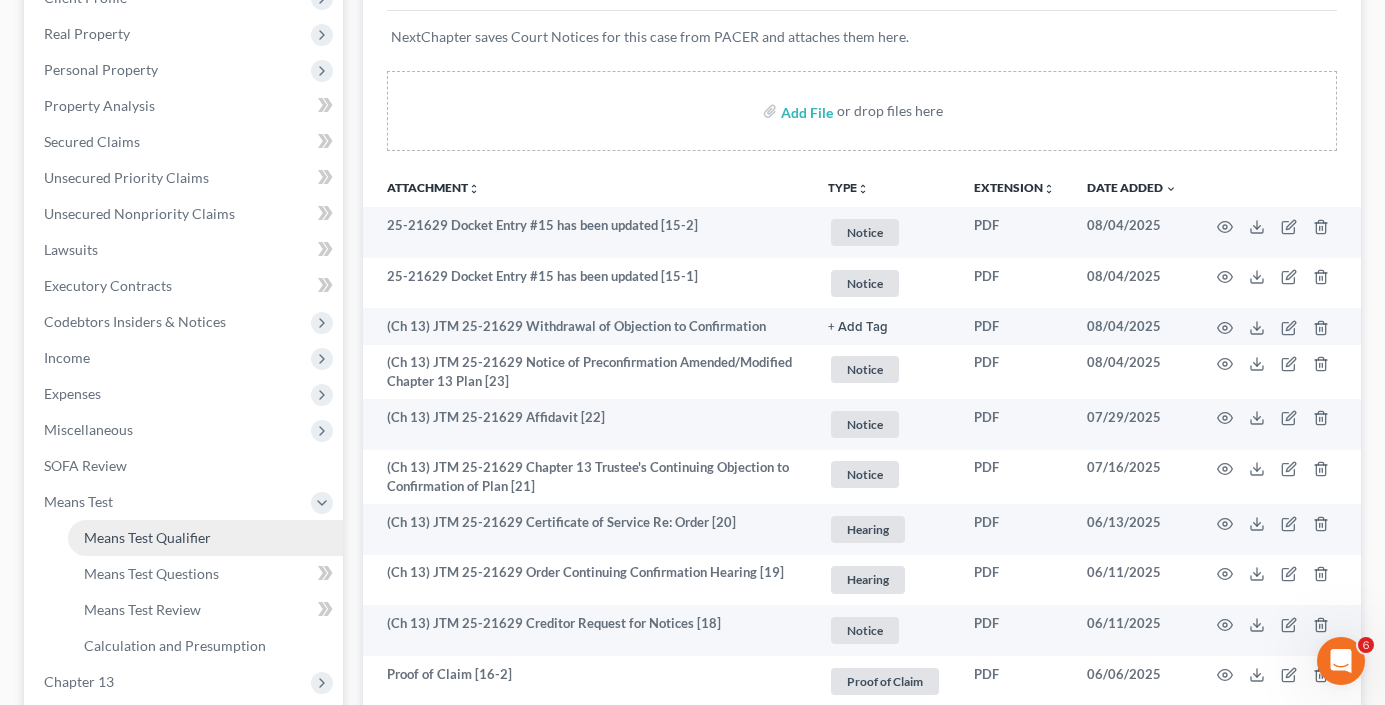 click on "Means Test Qualifier" at bounding box center [147, 537] 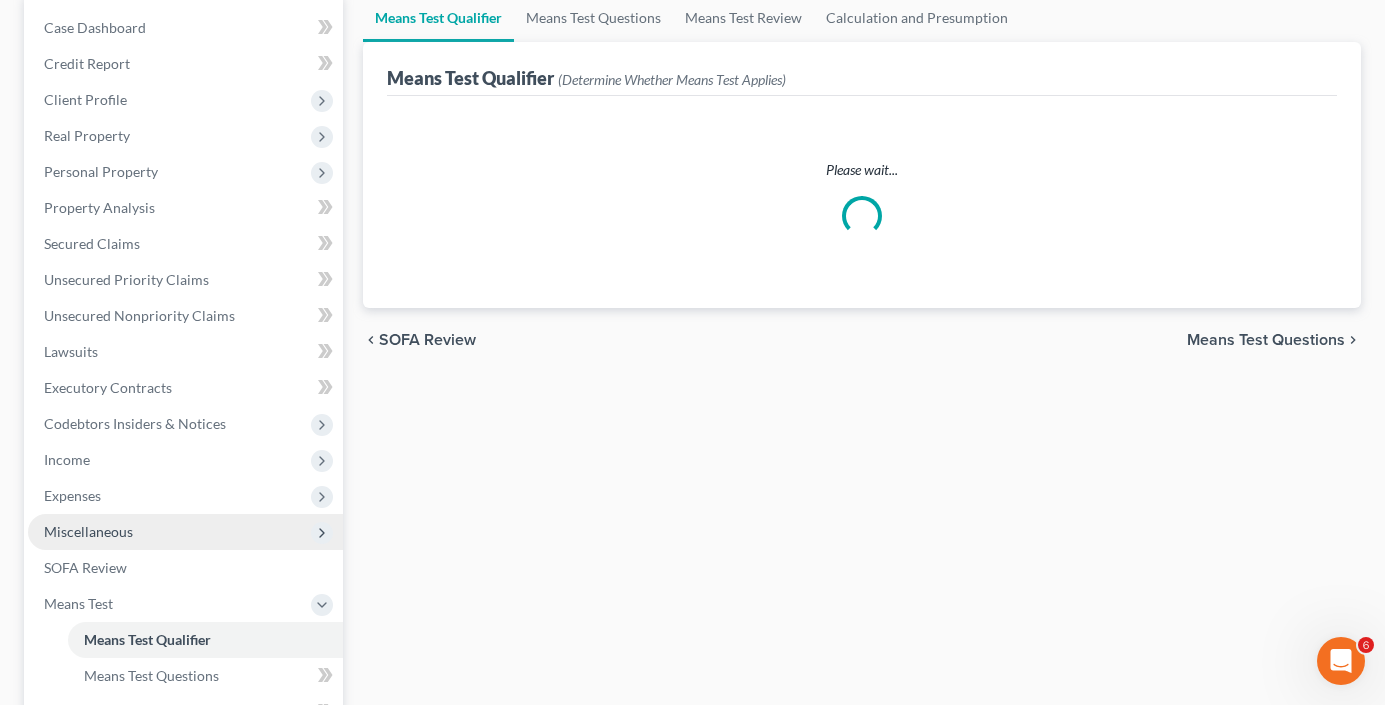 scroll, scrollTop: 538, scrollLeft: 0, axis: vertical 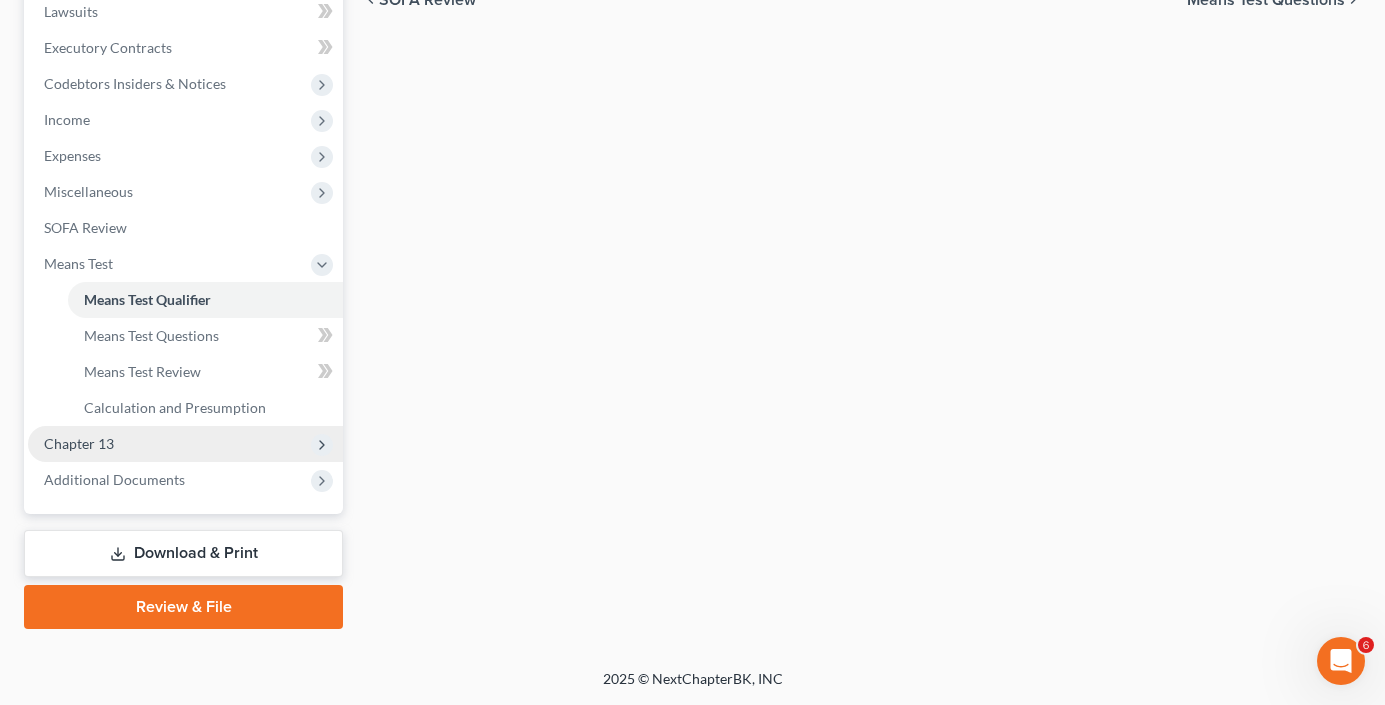 click on "Chapter 13" at bounding box center [185, 444] 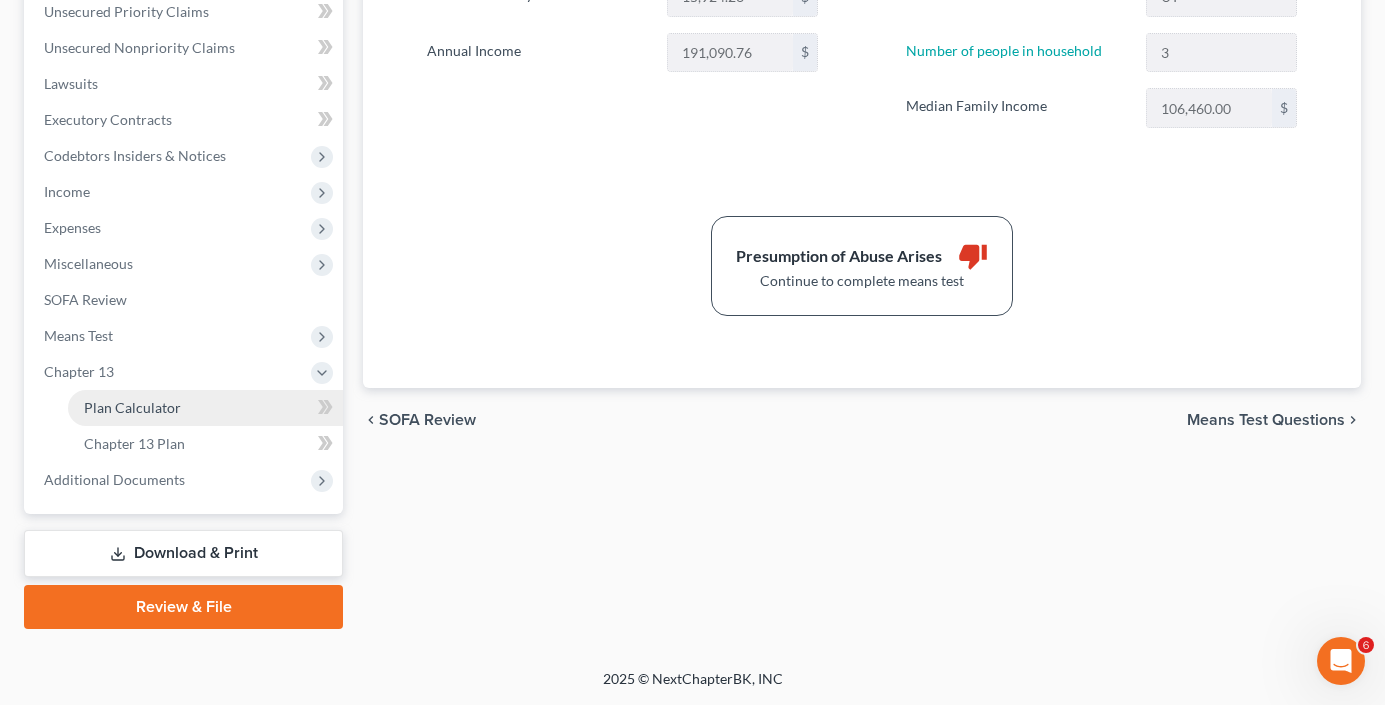 click on "Plan Calculator" at bounding box center [132, 407] 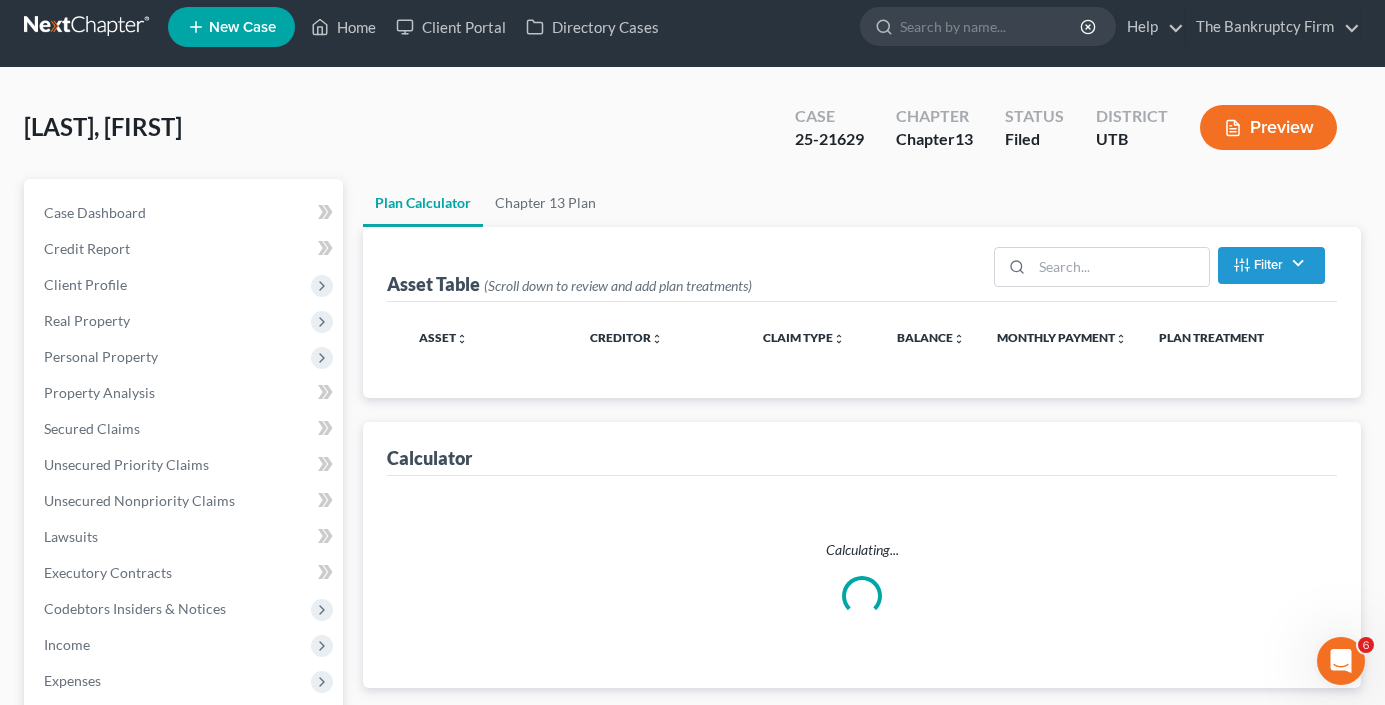 scroll, scrollTop: 0, scrollLeft: 0, axis: both 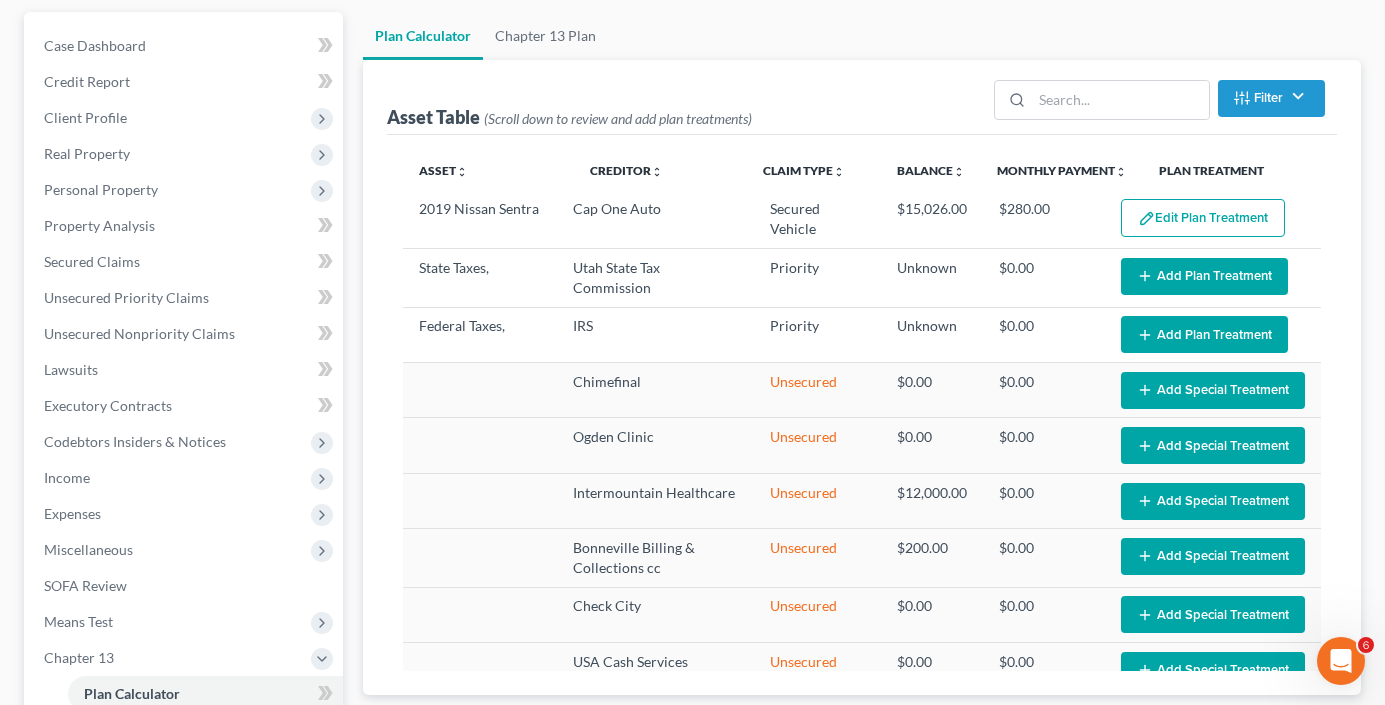 select on "59" 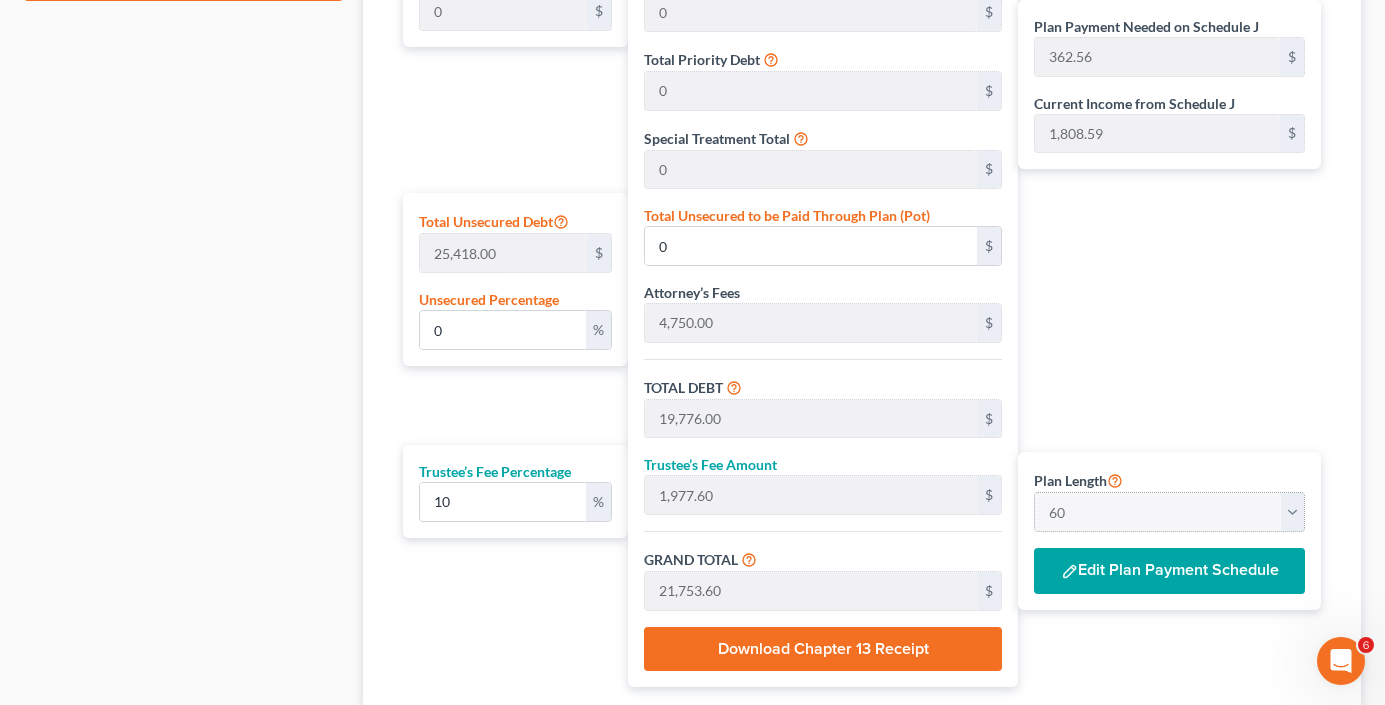 scroll, scrollTop: 1100, scrollLeft: 0, axis: vertical 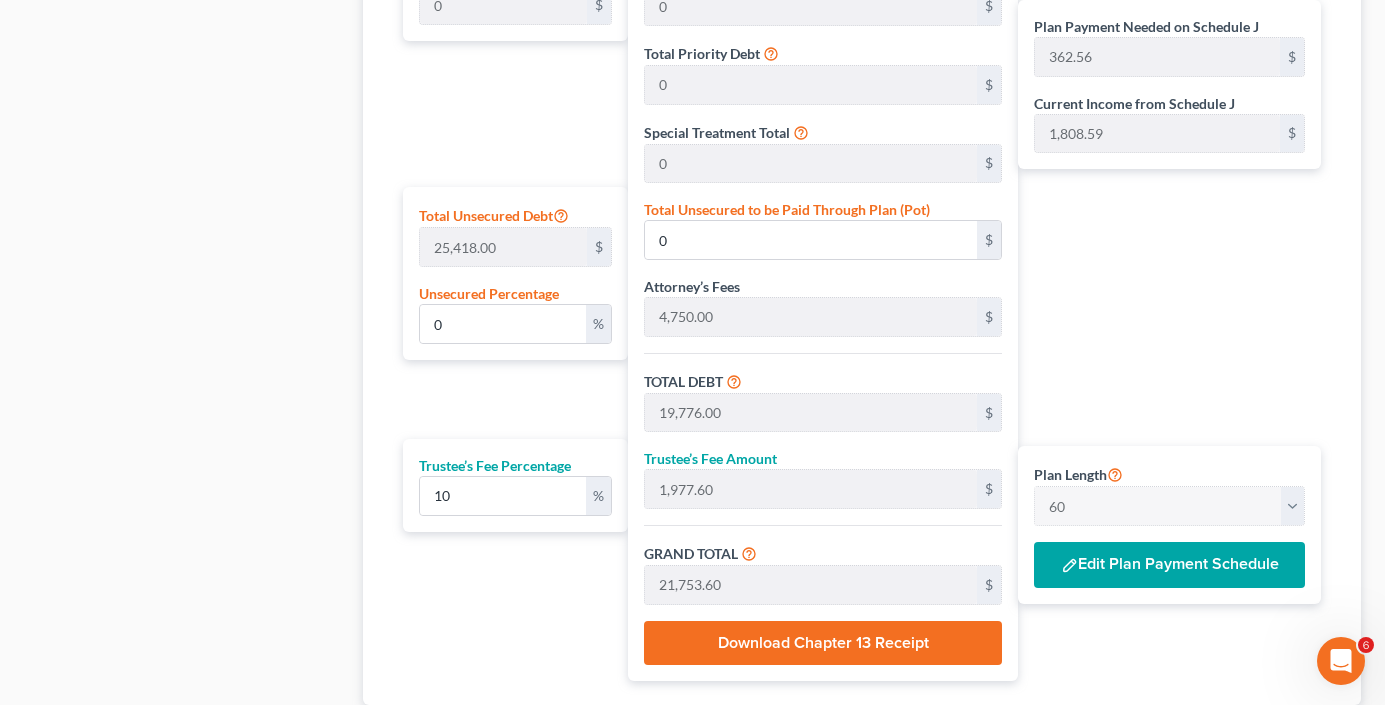 click on "Edit Plan Payment Schedule" at bounding box center (1169, 565) 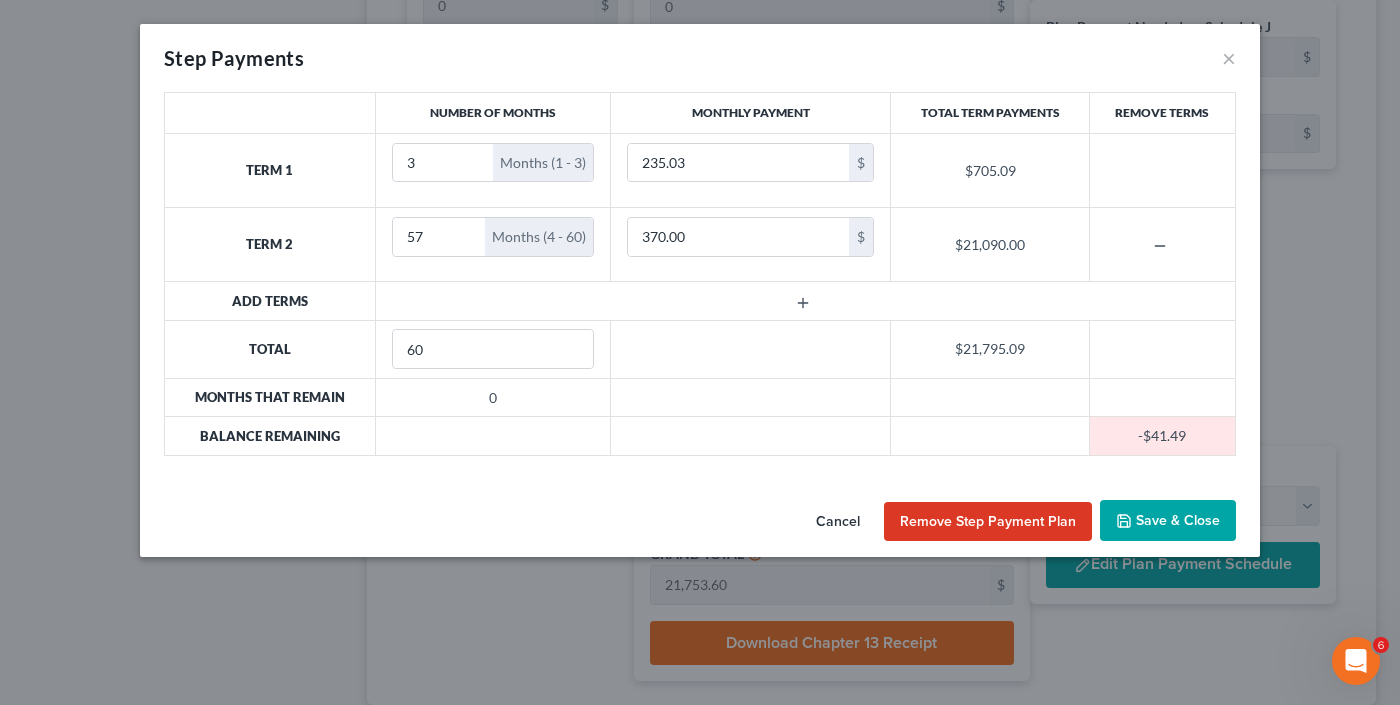 click on "Cancel" at bounding box center (838, 522) 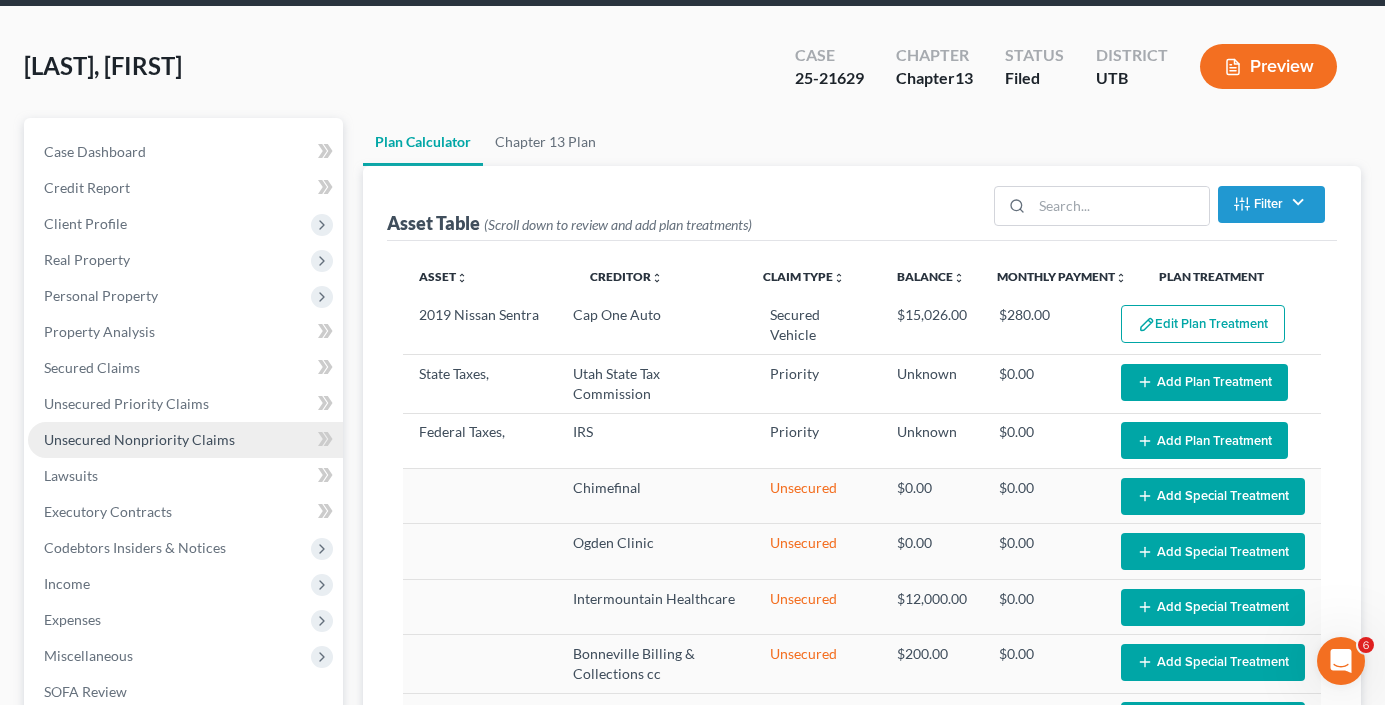 scroll, scrollTop: 0, scrollLeft: 0, axis: both 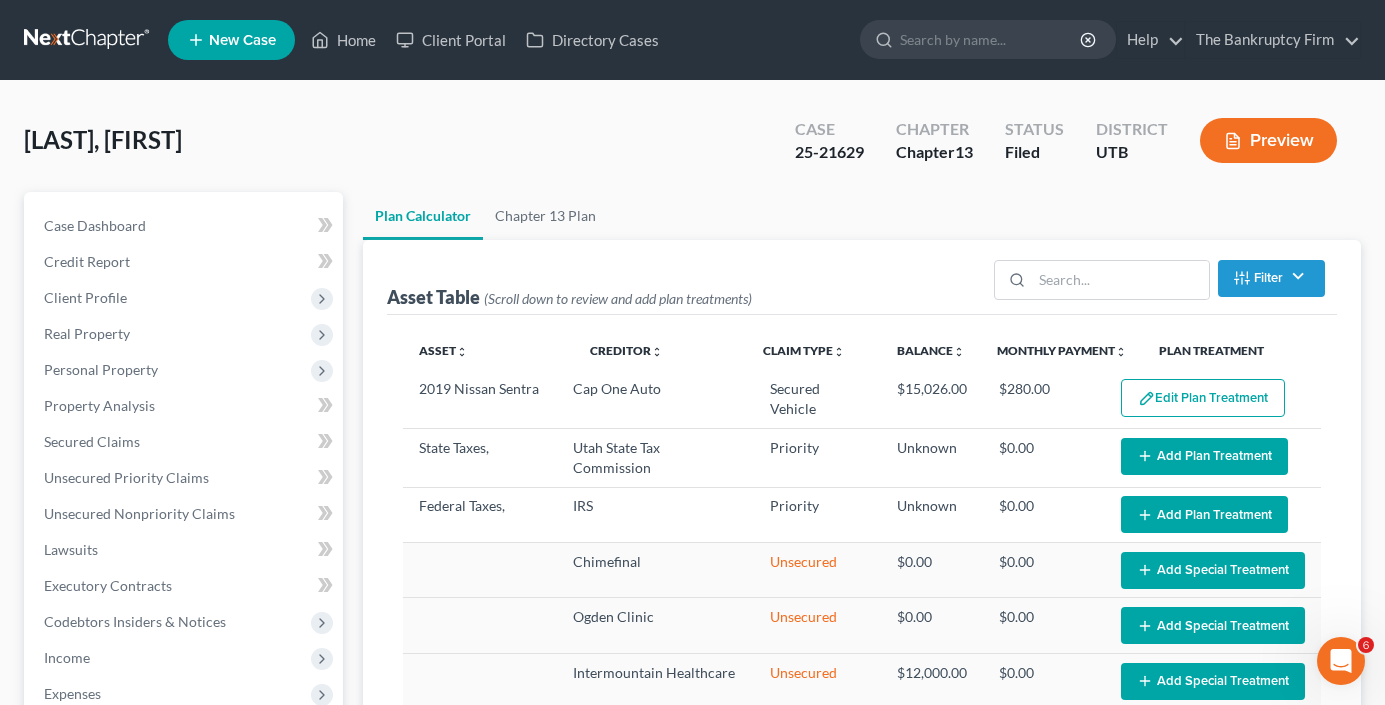 click on "[LAST], [FIRST] Upgraded Case [CASE NUMBER] Chapter Chapter  13 Status Filed District UTB Preview" at bounding box center (692, 148) 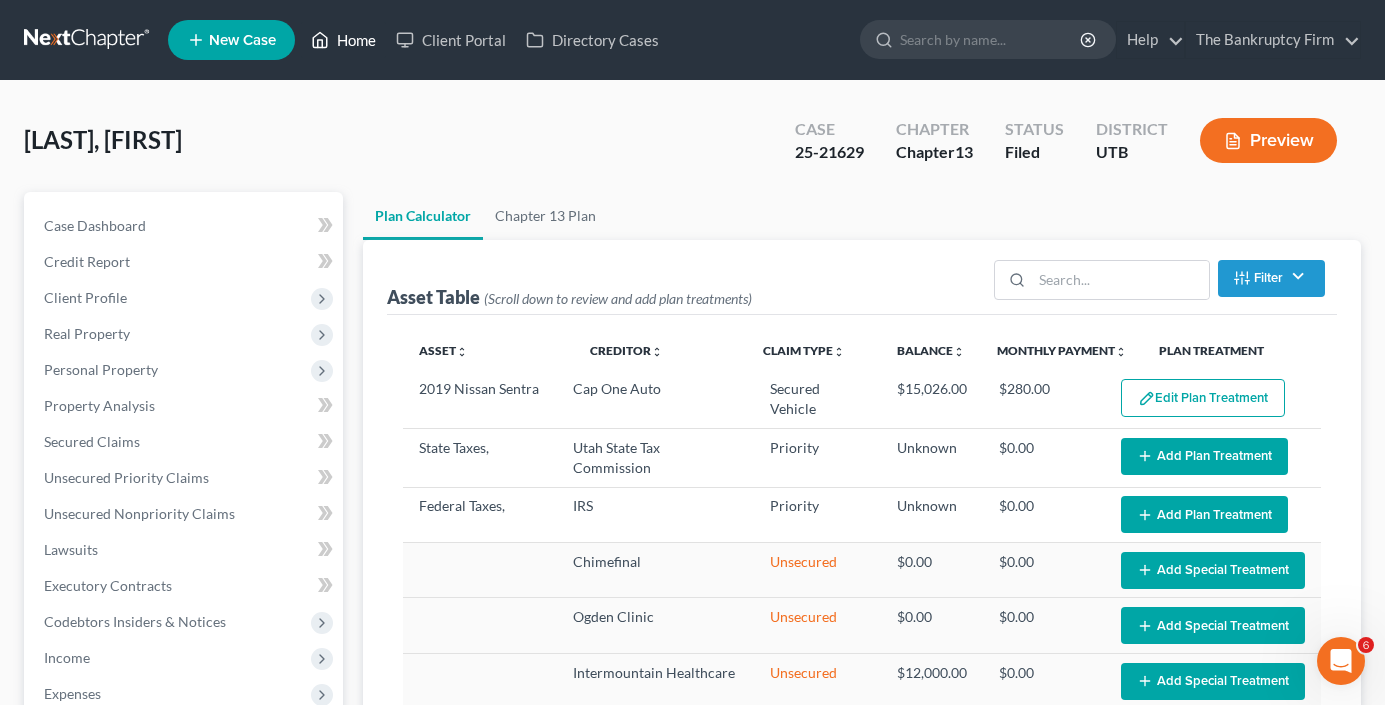 click on "Home" at bounding box center [343, 40] 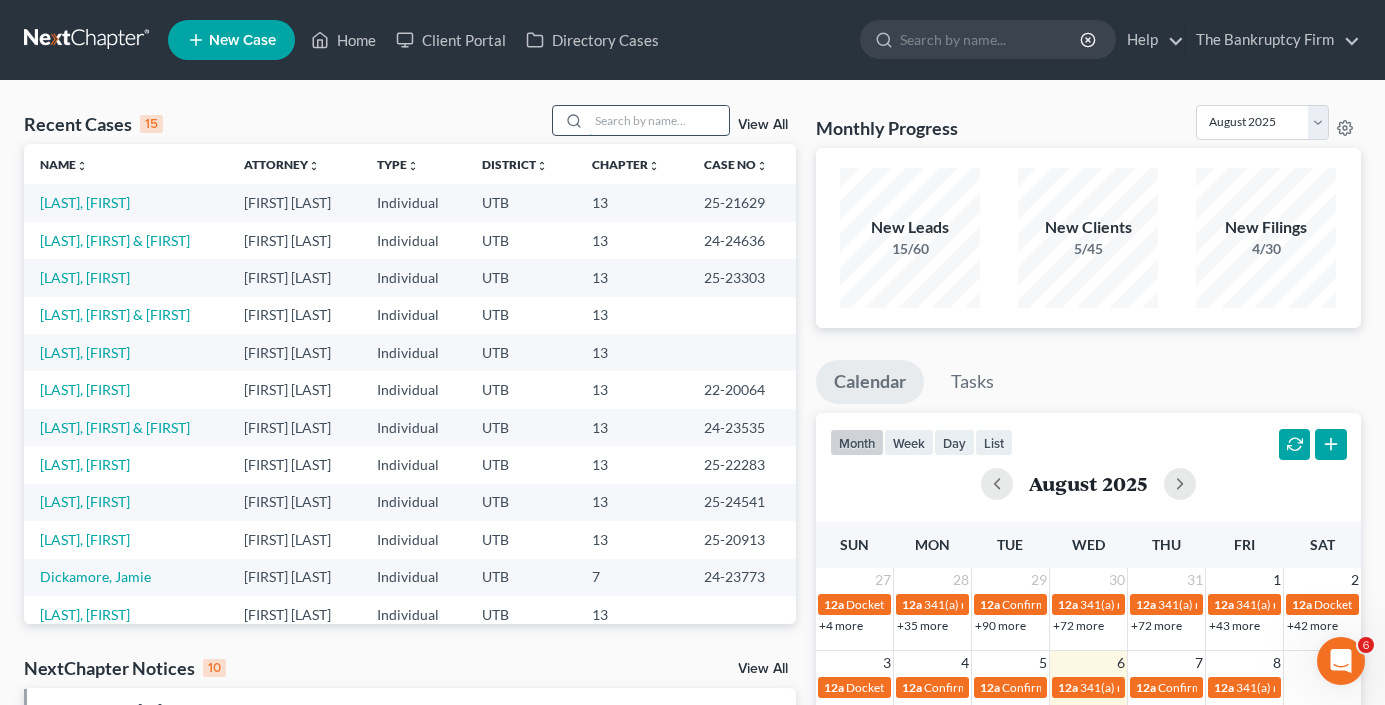 click at bounding box center (659, 120) 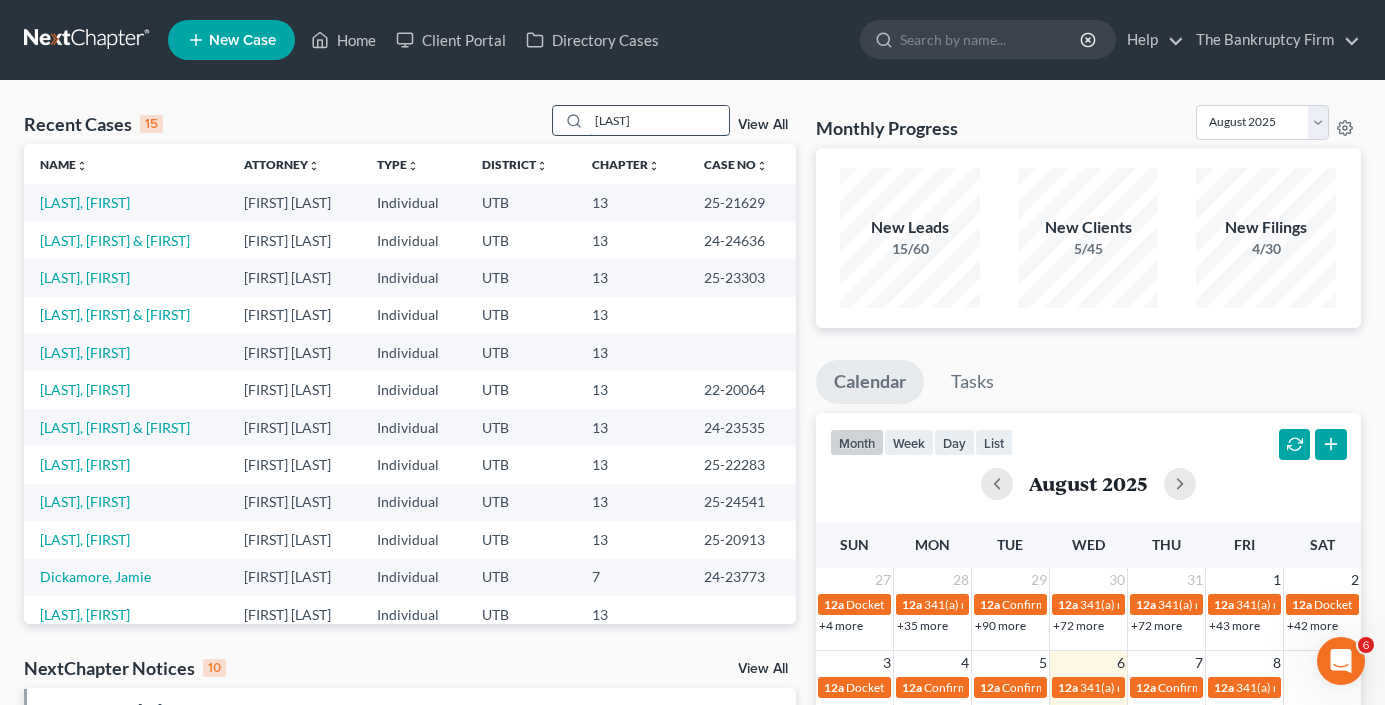 type on "[LAST]" 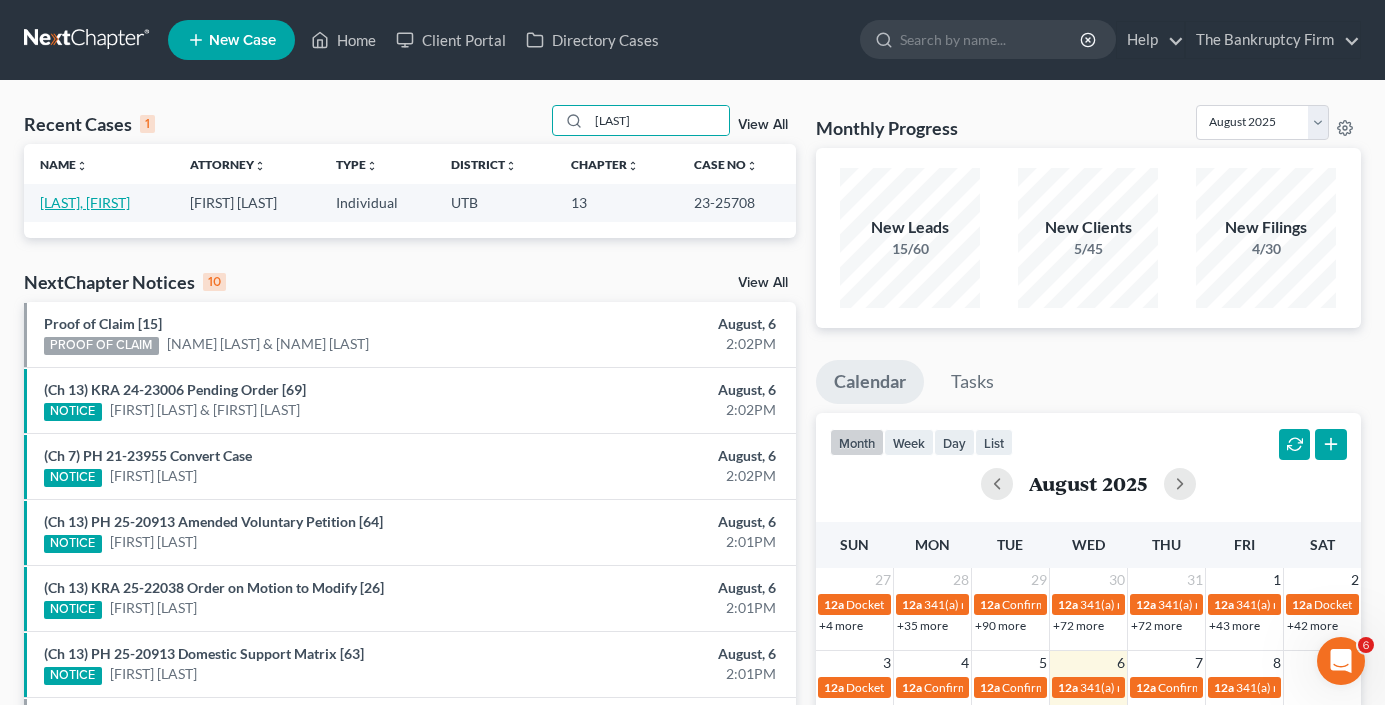 click on "[LAST], [FIRST]" at bounding box center (85, 202) 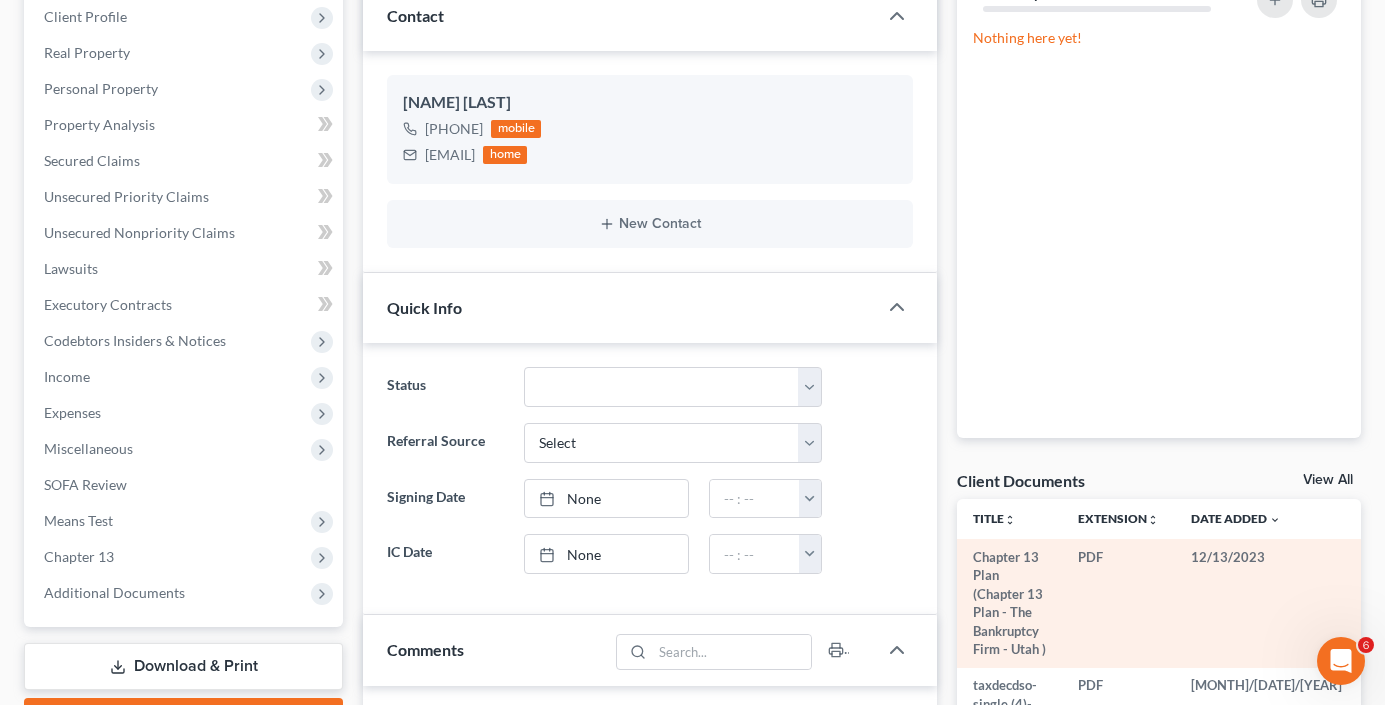 scroll, scrollTop: 300, scrollLeft: 0, axis: vertical 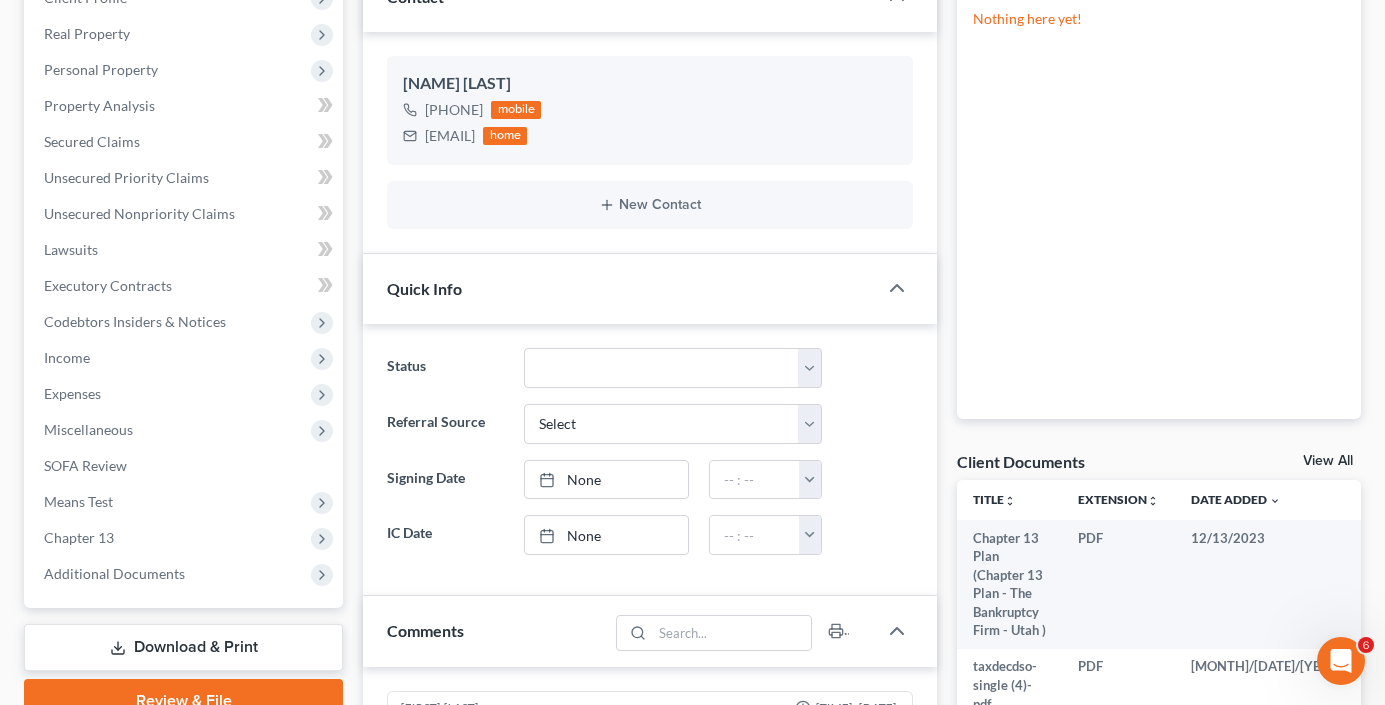 click on "View All" at bounding box center (1328, 461) 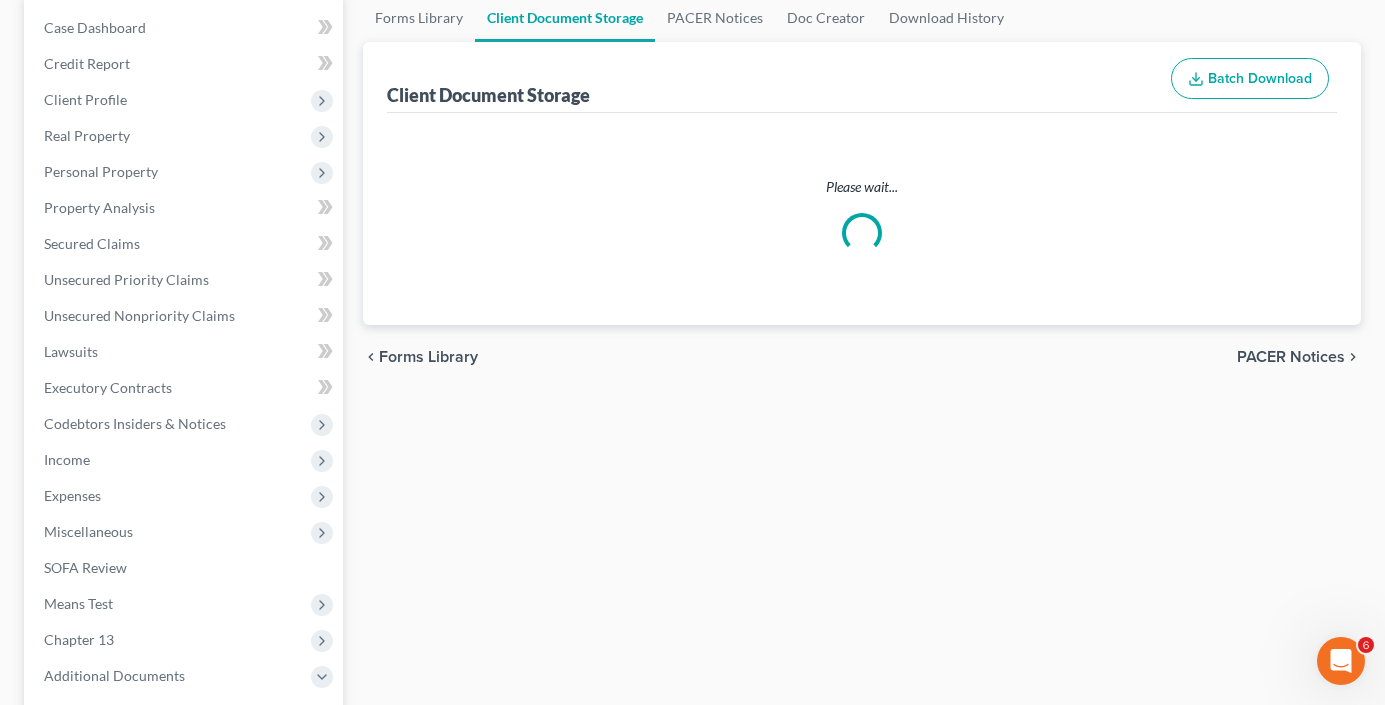 scroll, scrollTop: 0, scrollLeft: 0, axis: both 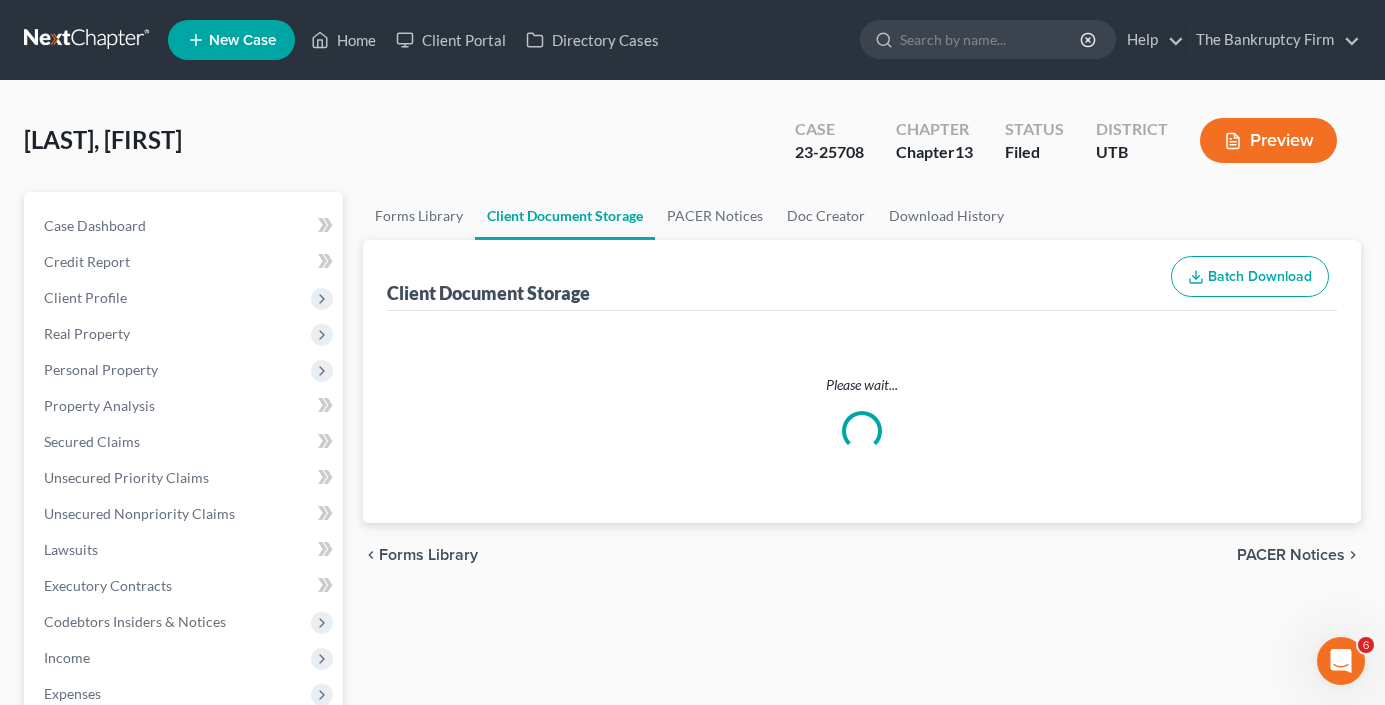select on "30" 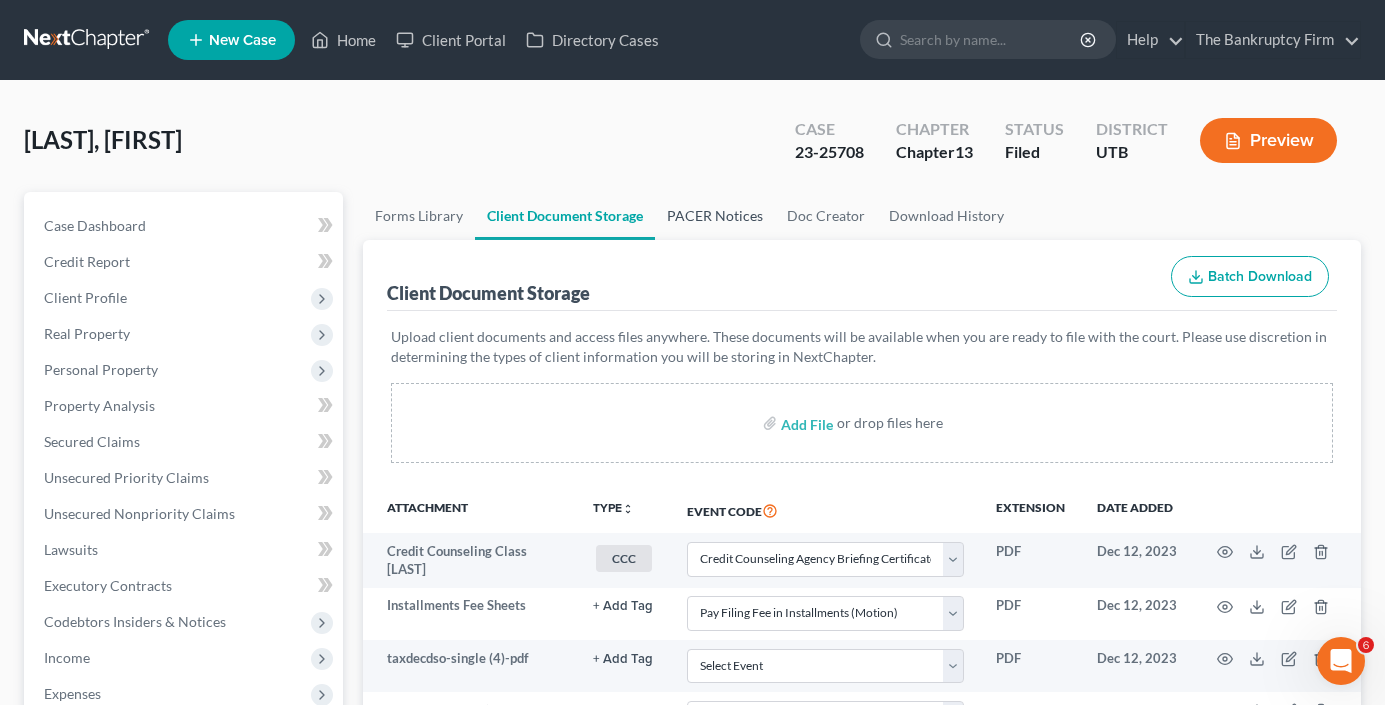 click on "PACER Notices" at bounding box center [715, 216] 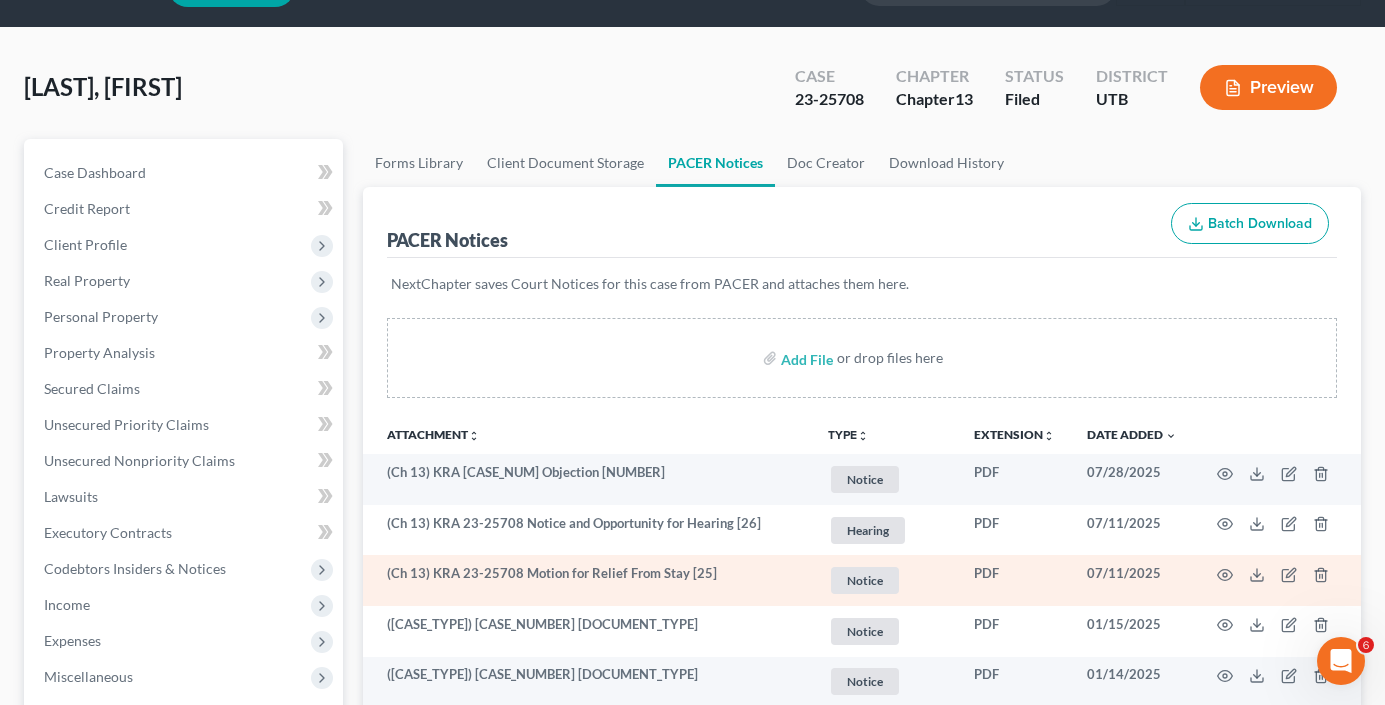 scroll, scrollTop: 100, scrollLeft: 0, axis: vertical 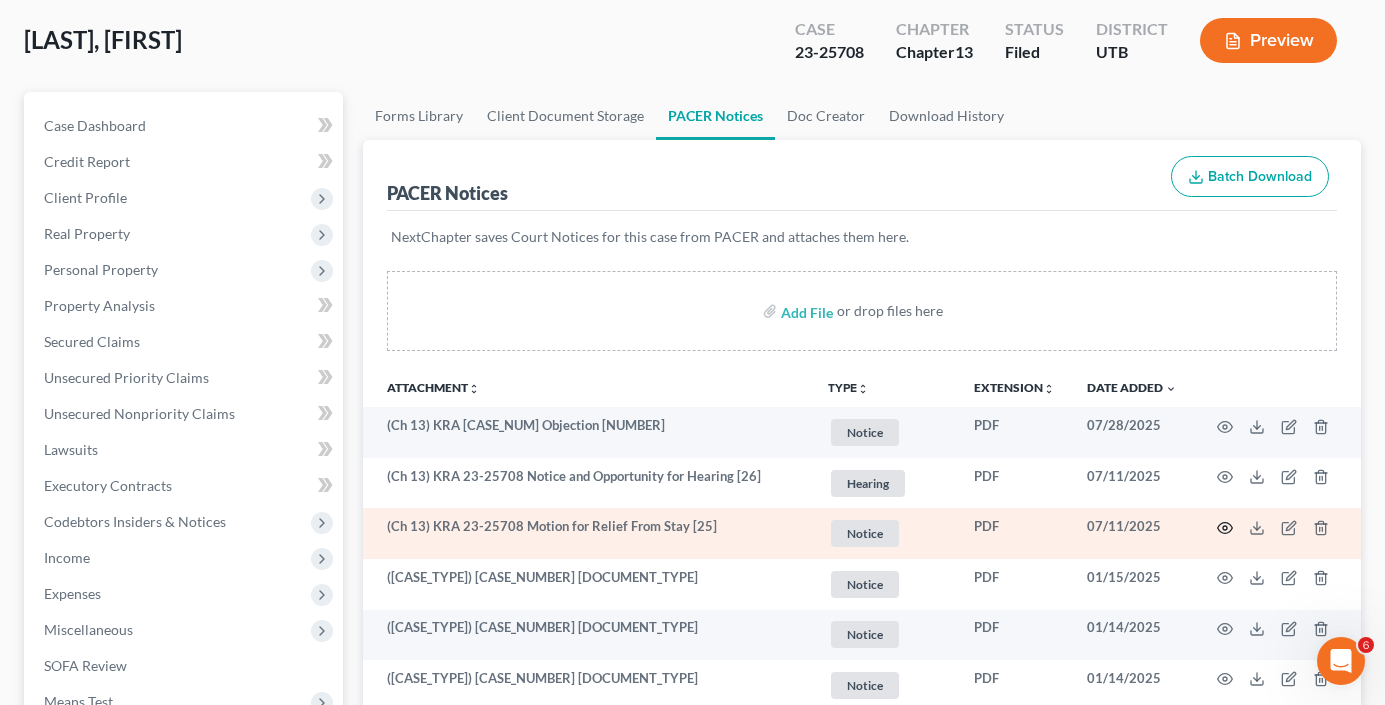 click 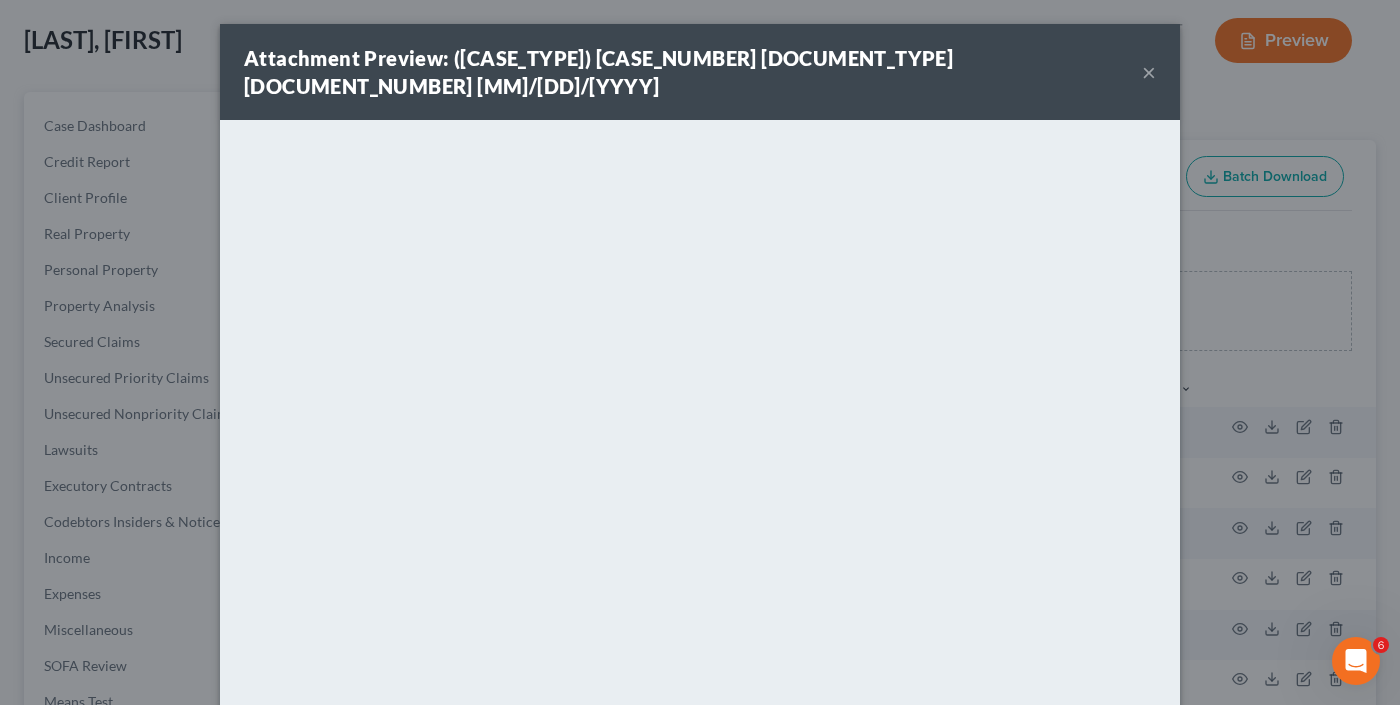 click on "×" at bounding box center (1149, 72) 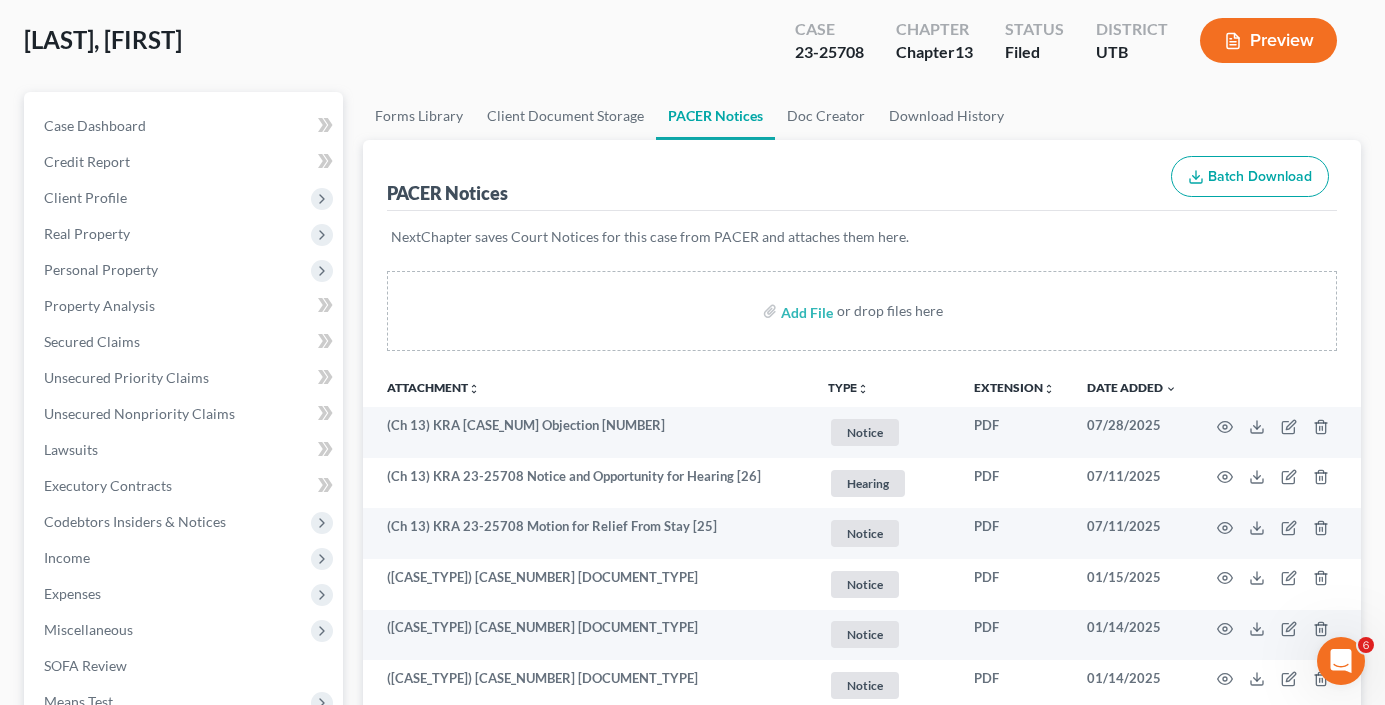 click on "Case Dashboard
Payments
Invoices
Payments
Payments
Credit Report
Client Profile" at bounding box center [183, 2026] 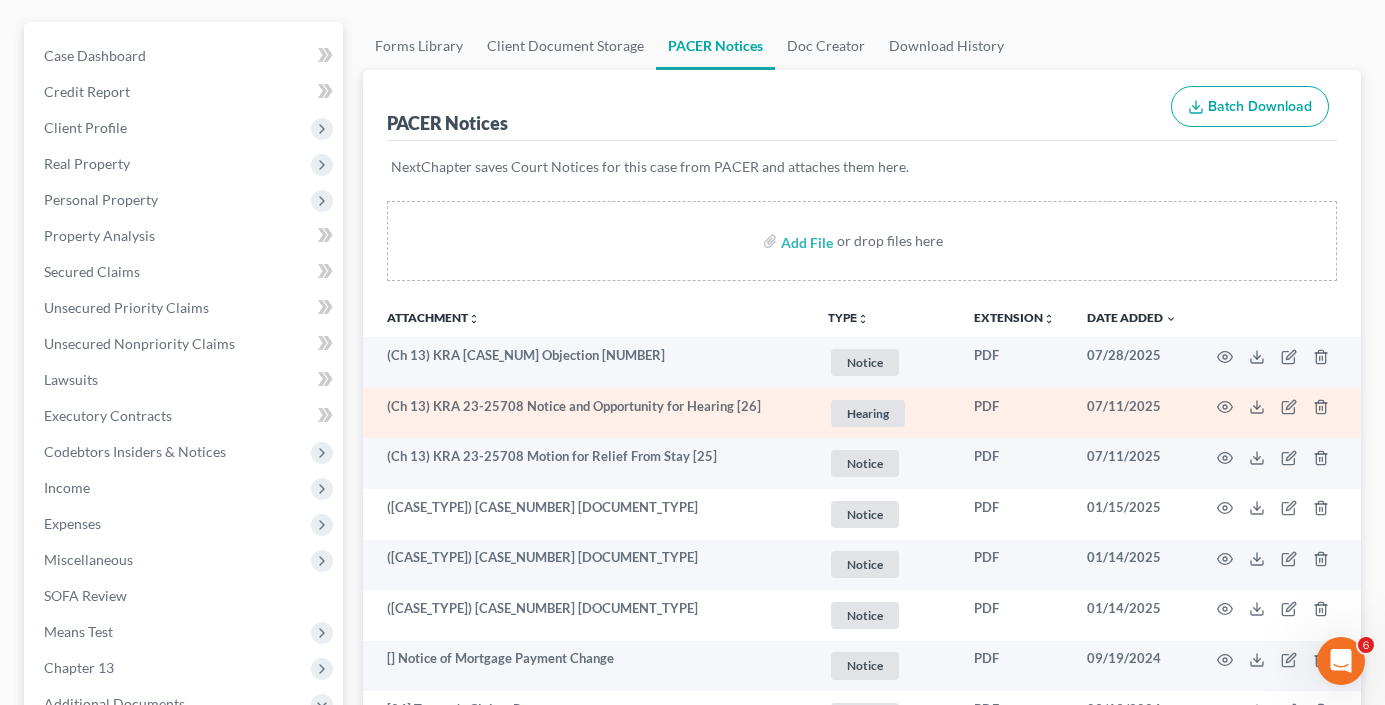 scroll, scrollTop: 200, scrollLeft: 0, axis: vertical 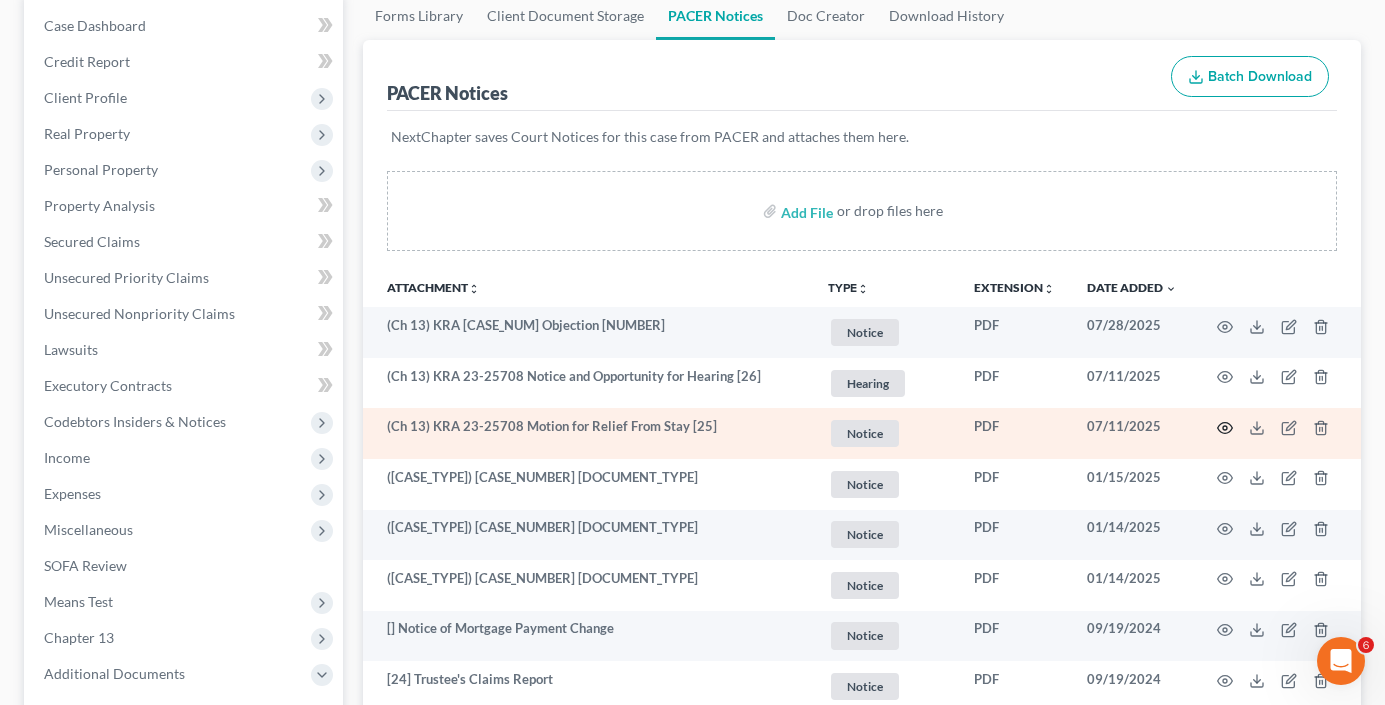 click 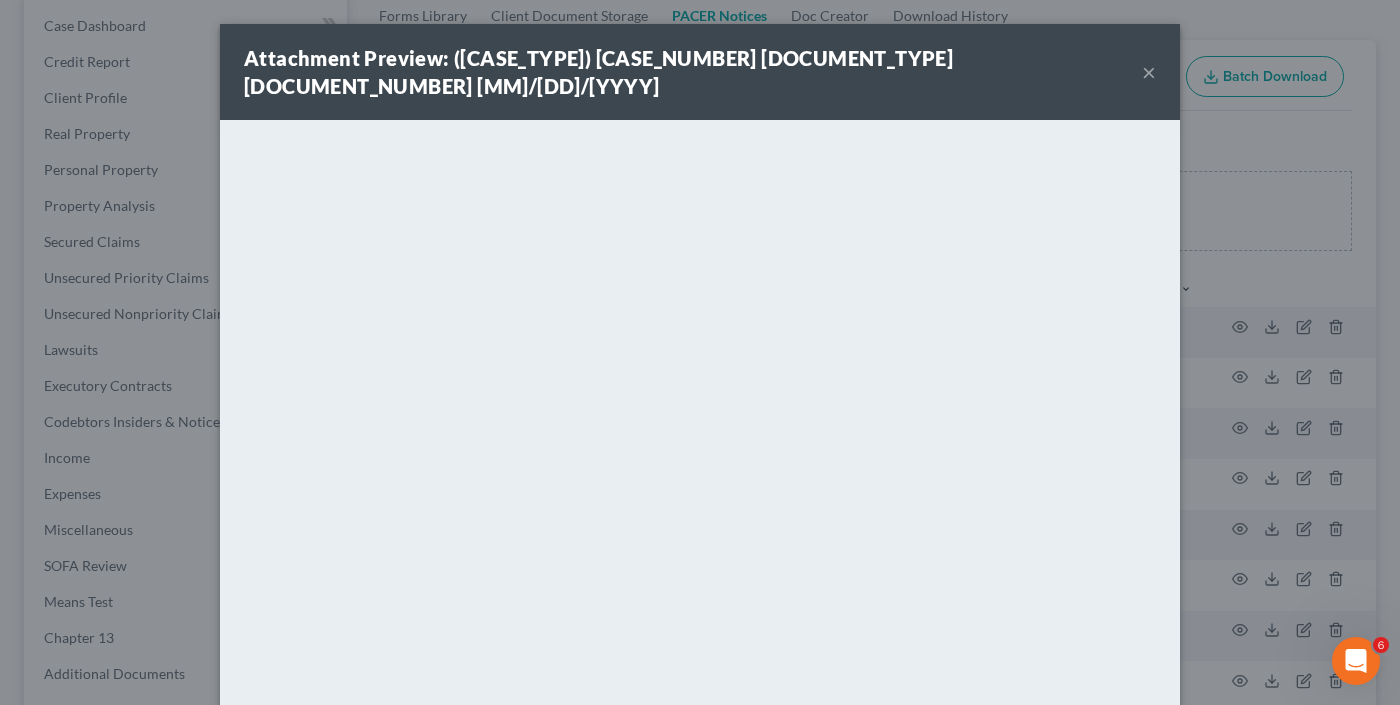 click on "×" at bounding box center [1149, 72] 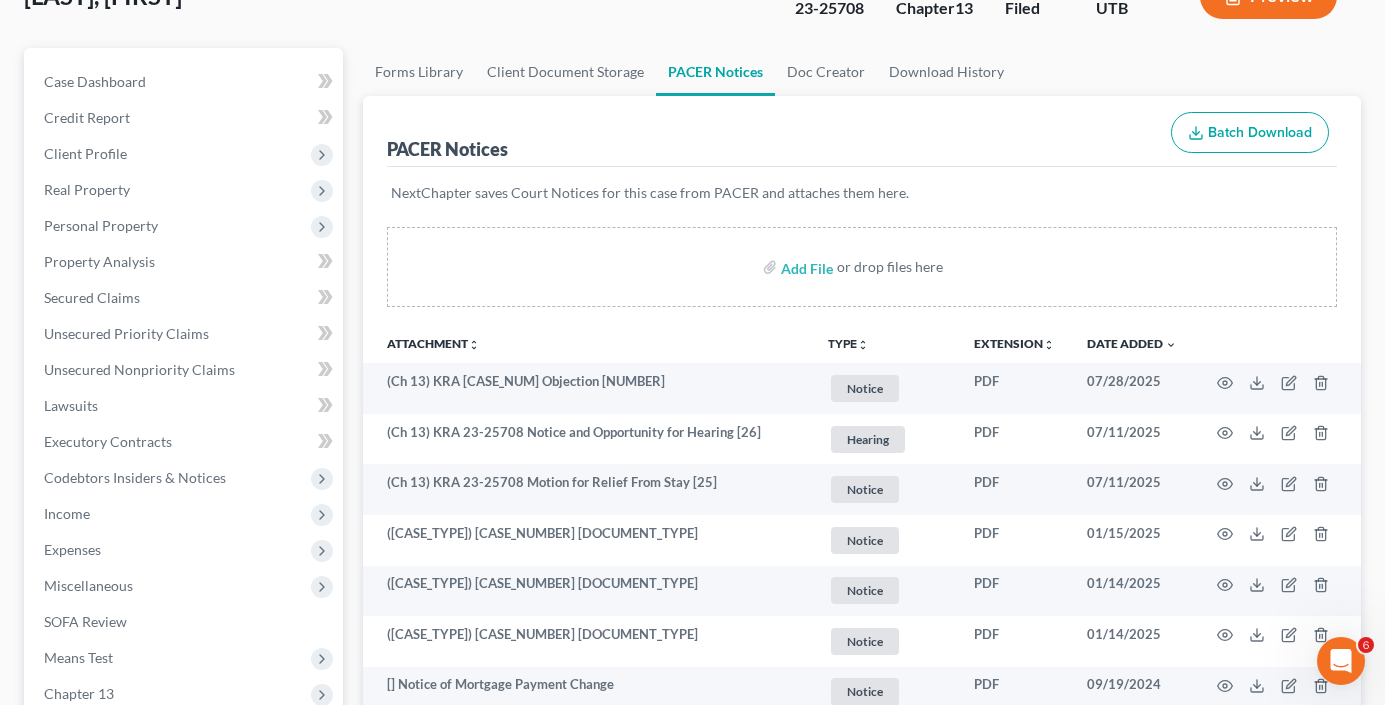 scroll, scrollTop: 0, scrollLeft: 0, axis: both 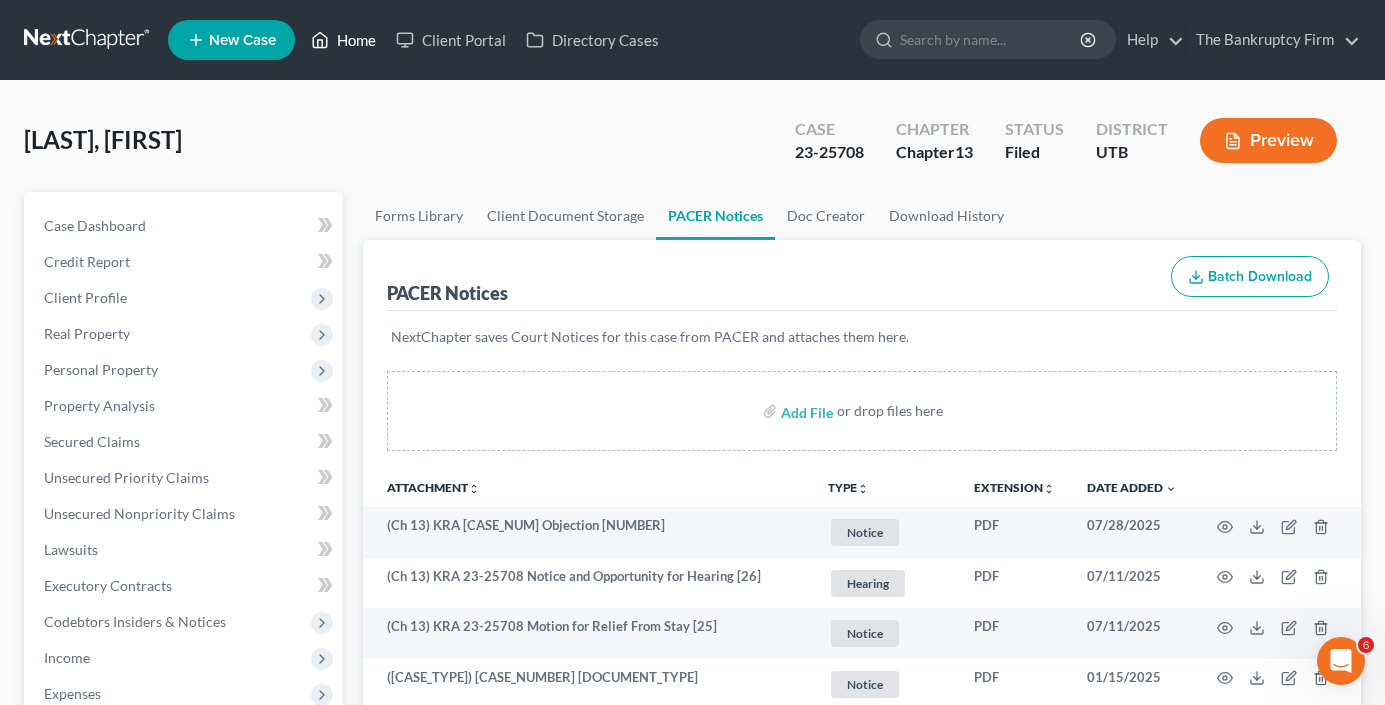 click on "Home" at bounding box center [343, 40] 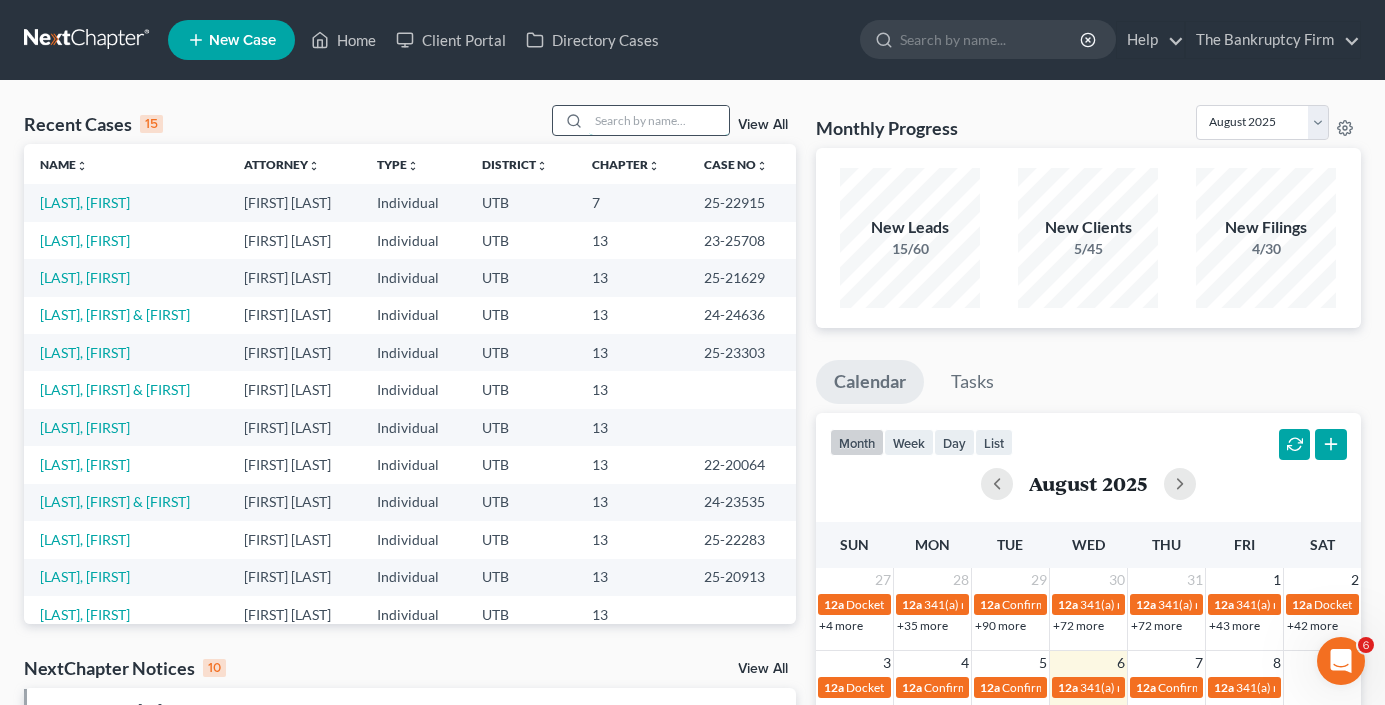 click at bounding box center [659, 120] 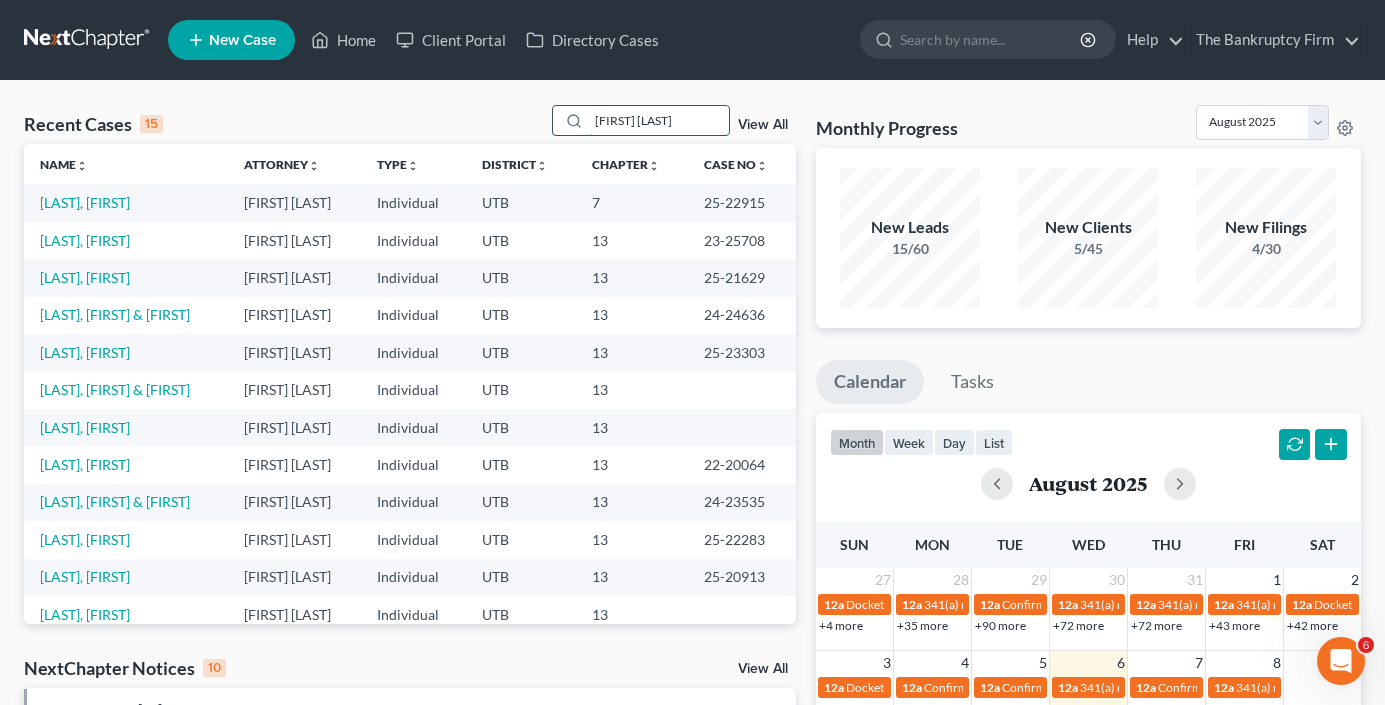 type on "[FIRST] [LAST]" 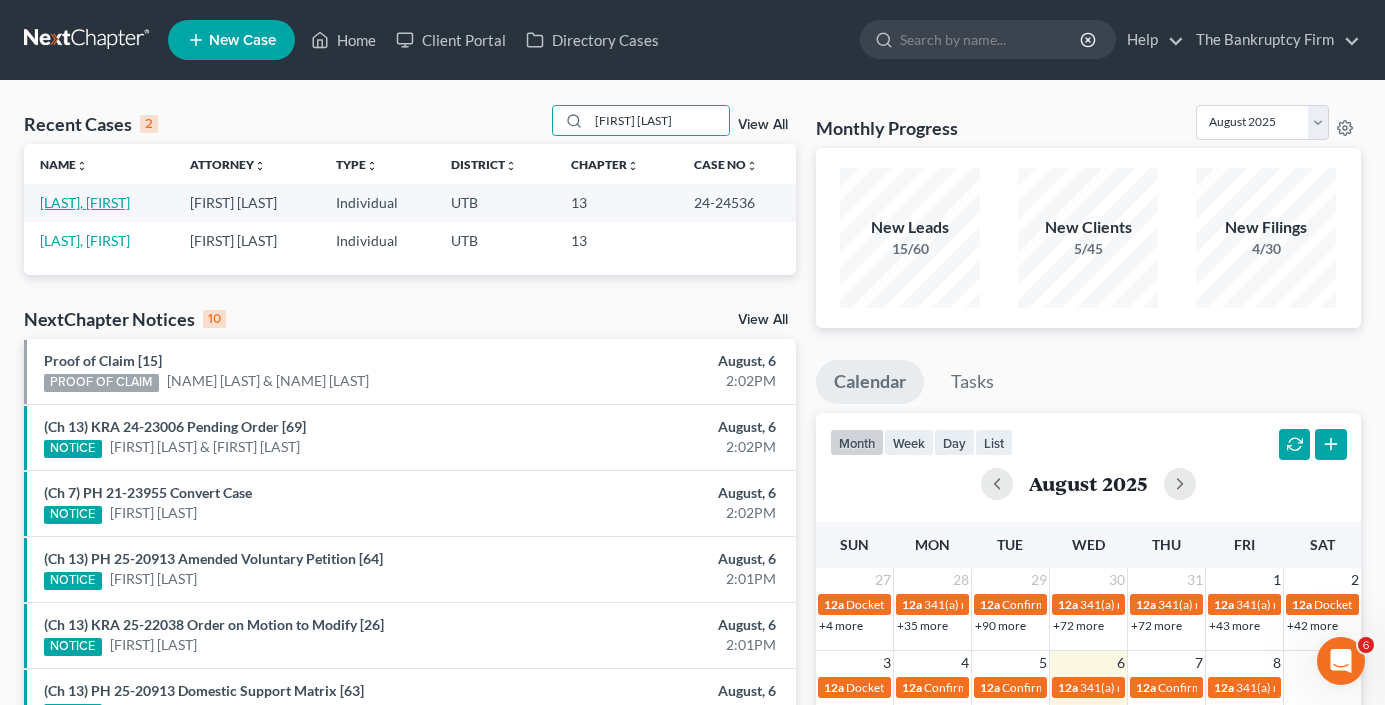 click on "[LAST], [FIRST]" at bounding box center (85, 202) 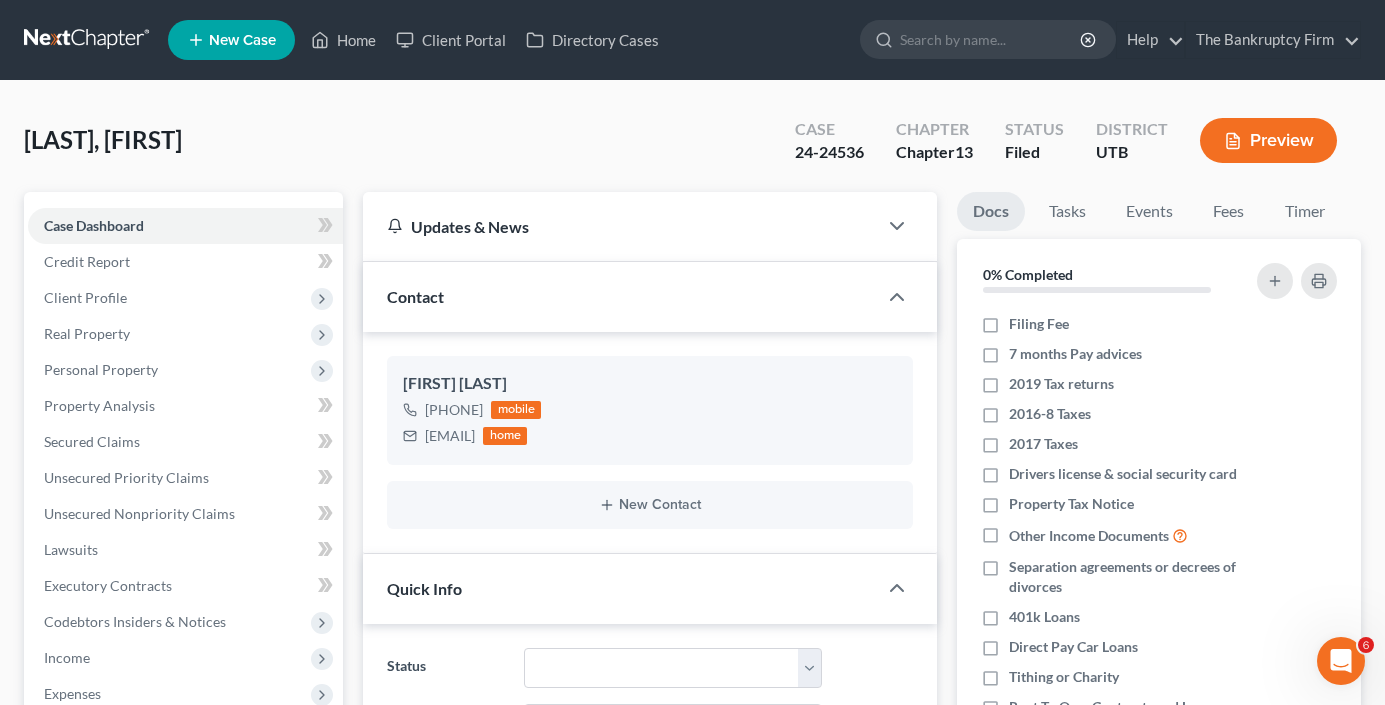 scroll, scrollTop: 157, scrollLeft: 0, axis: vertical 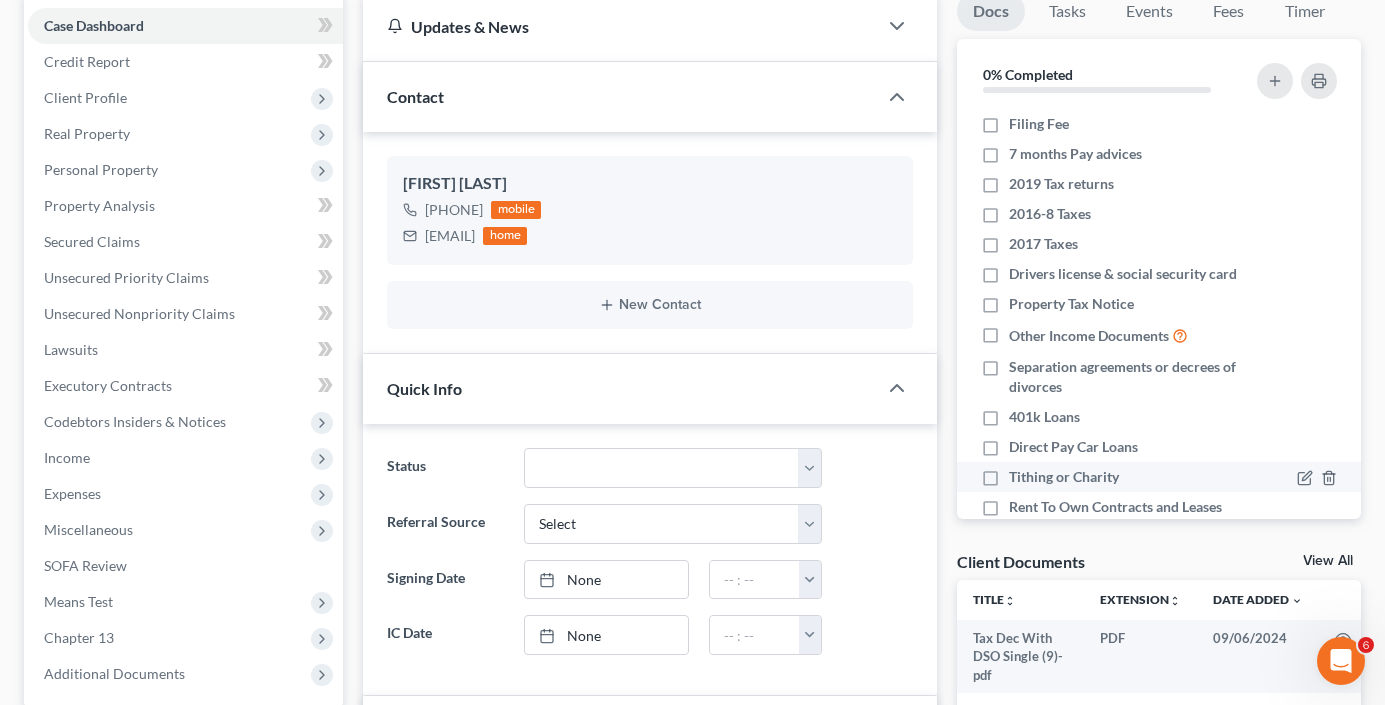 click on "Client Documents View All" at bounding box center (1159, 565) 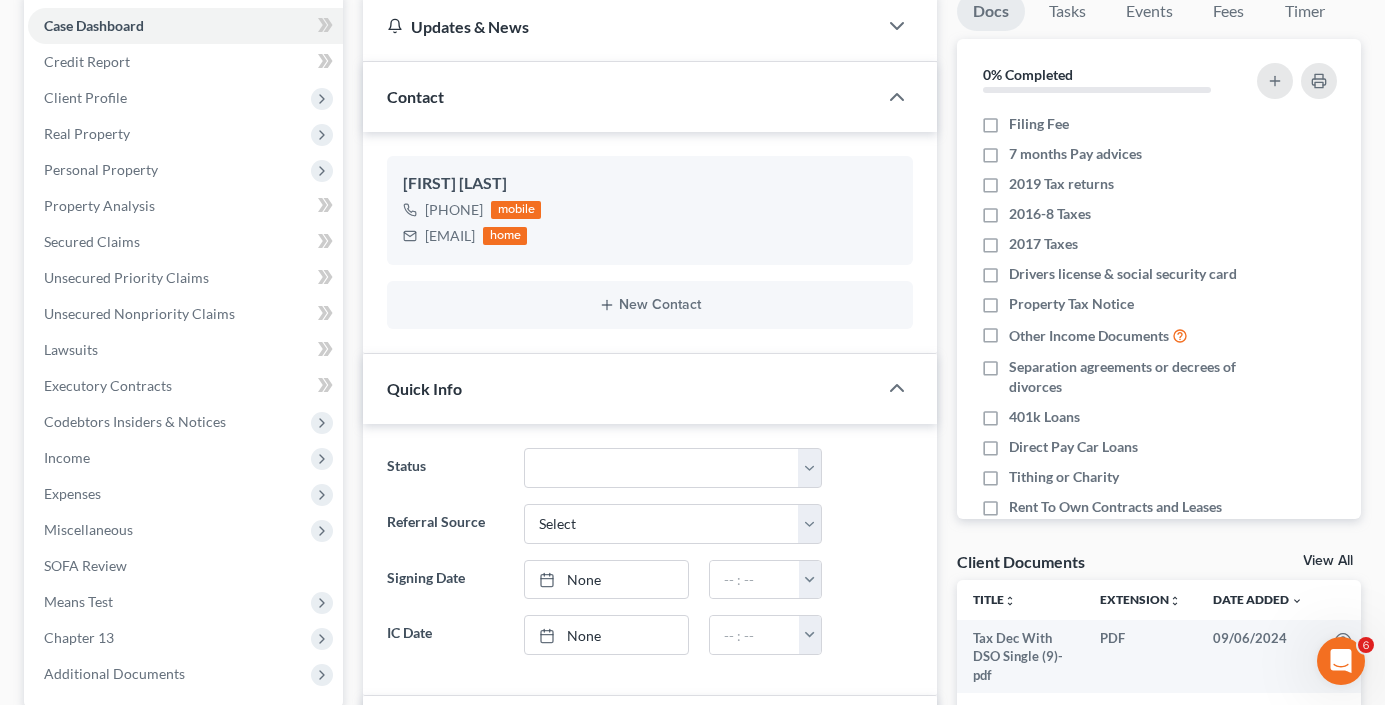 click on "View All" at bounding box center (1328, 561) 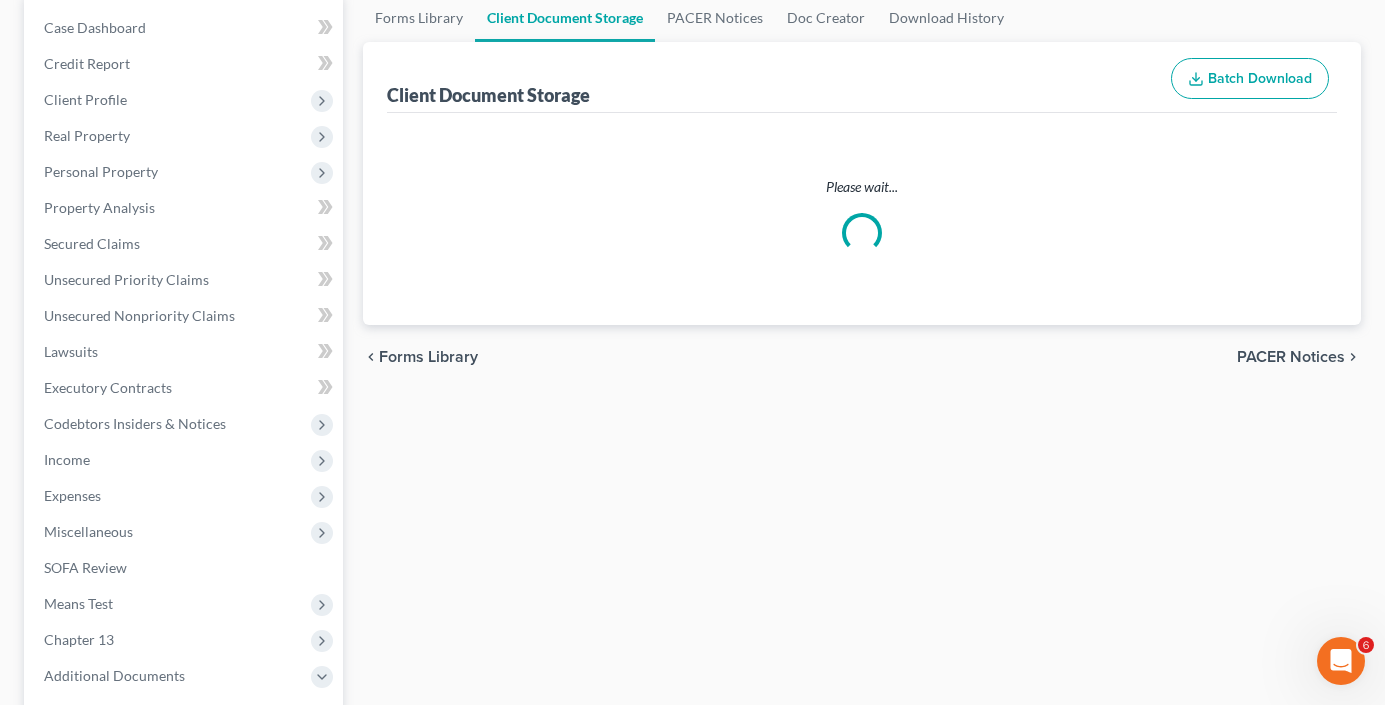 scroll, scrollTop: 102, scrollLeft: 0, axis: vertical 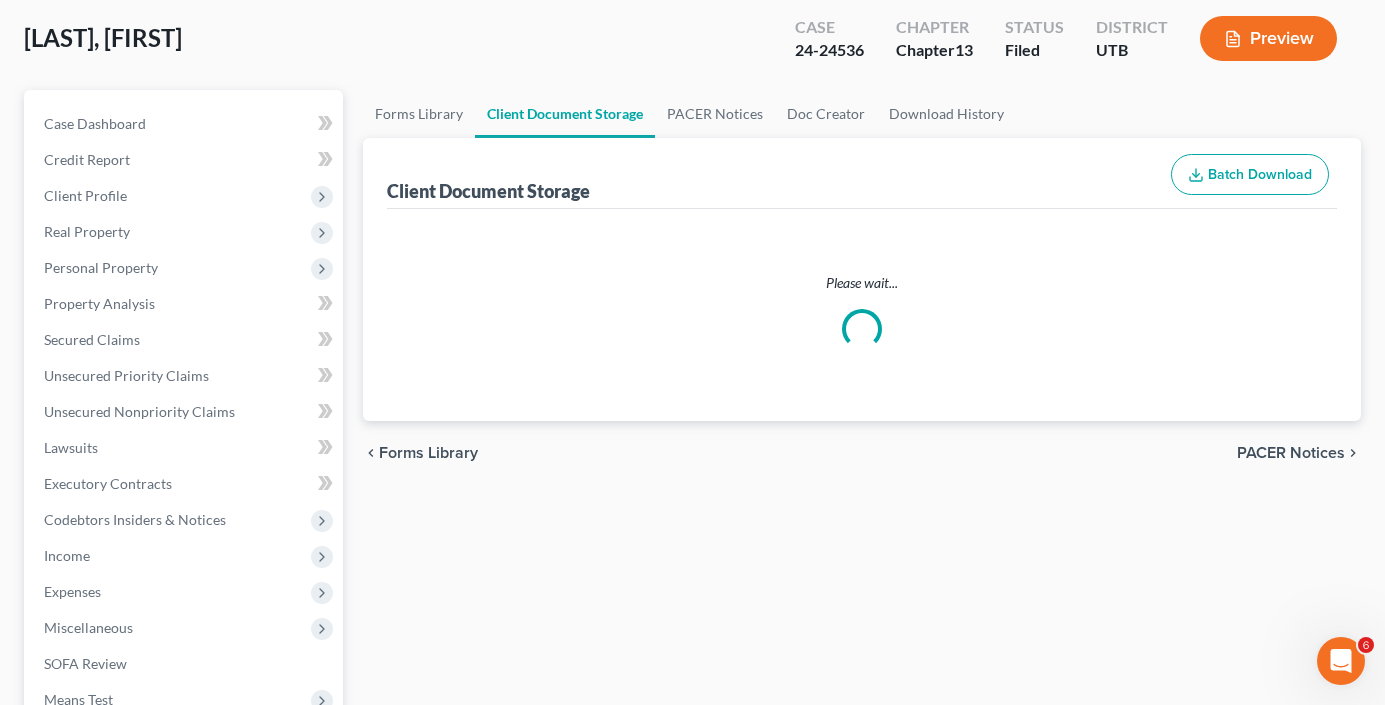 select on "30" 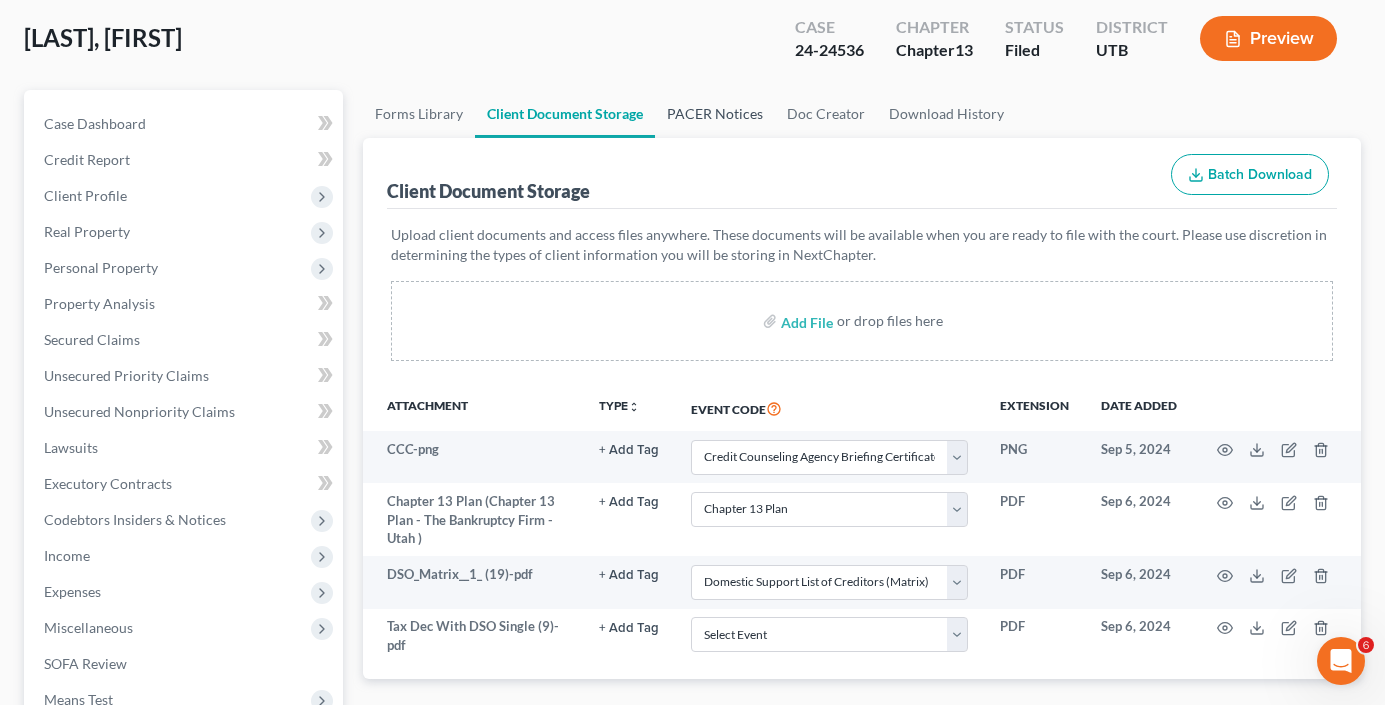 scroll, scrollTop: 0, scrollLeft: 0, axis: both 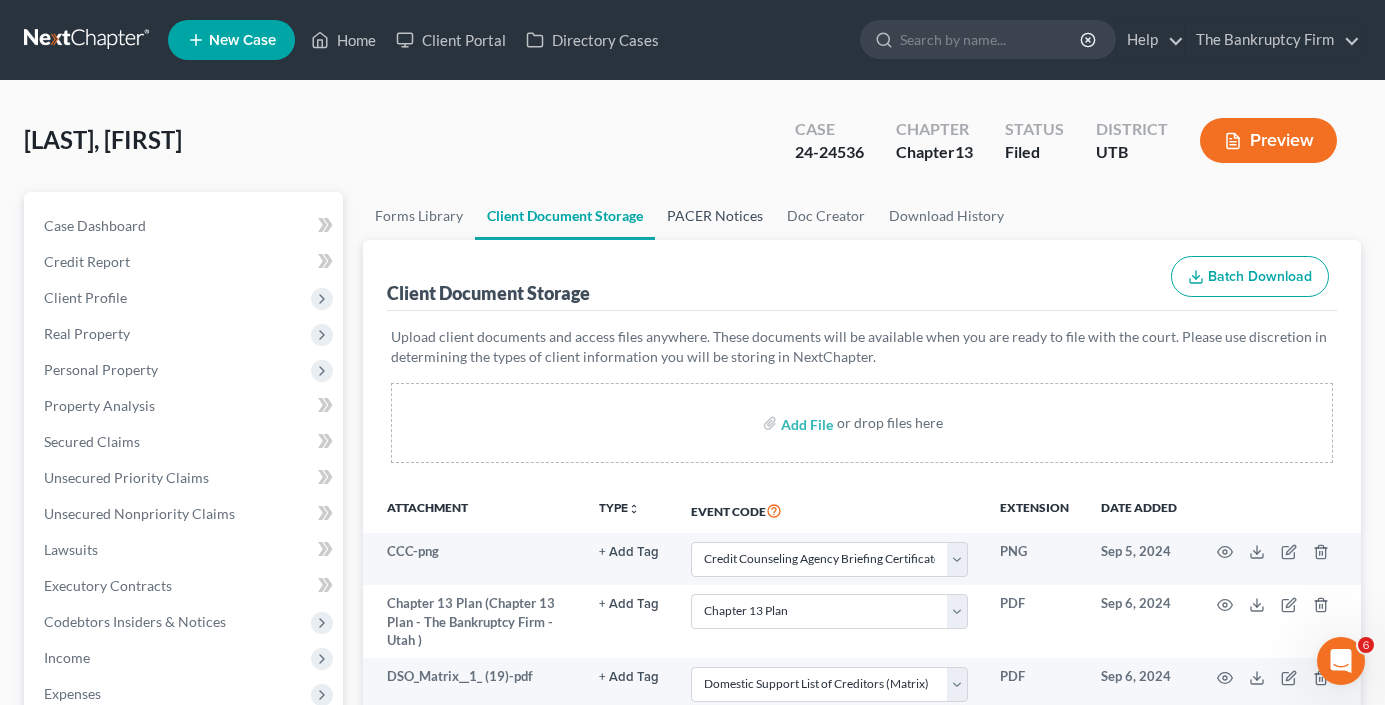 click on "PACER Notices" at bounding box center (715, 216) 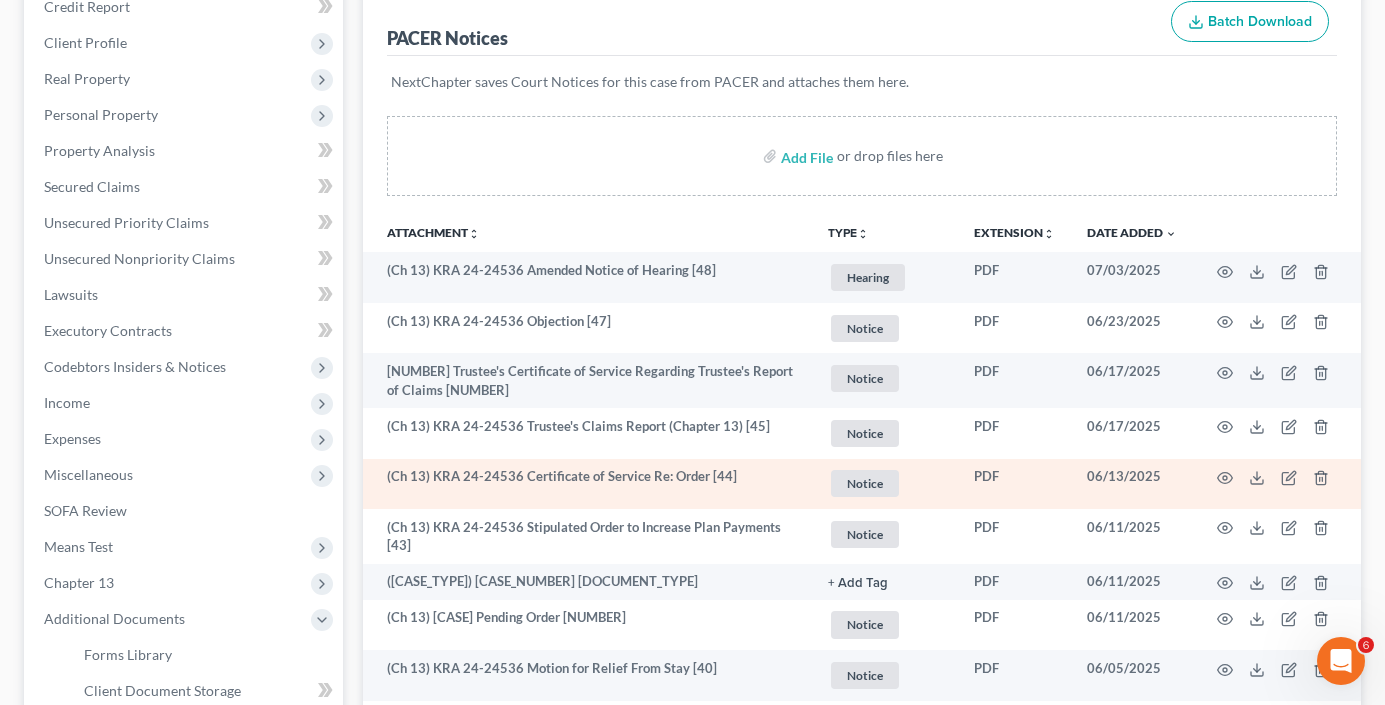 scroll, scrollTop: 300, scrollLeft: 0, axis: vertical 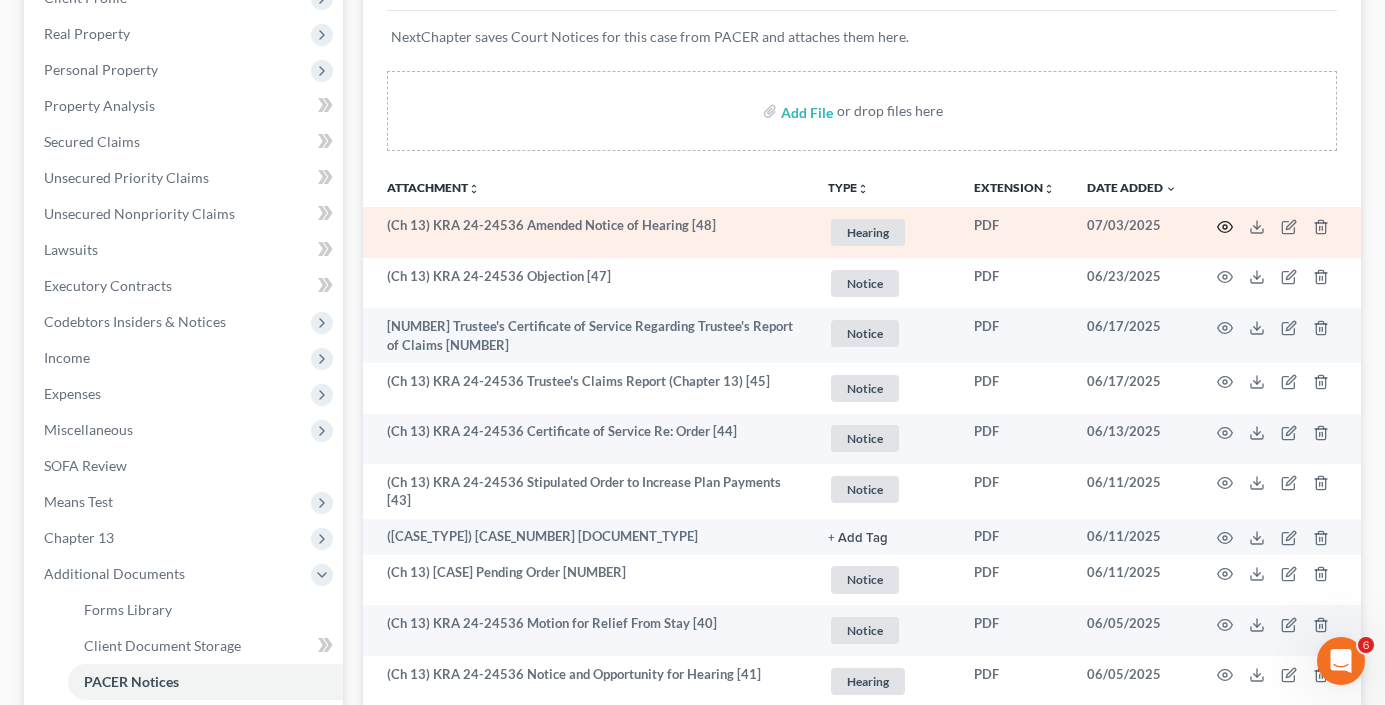 click 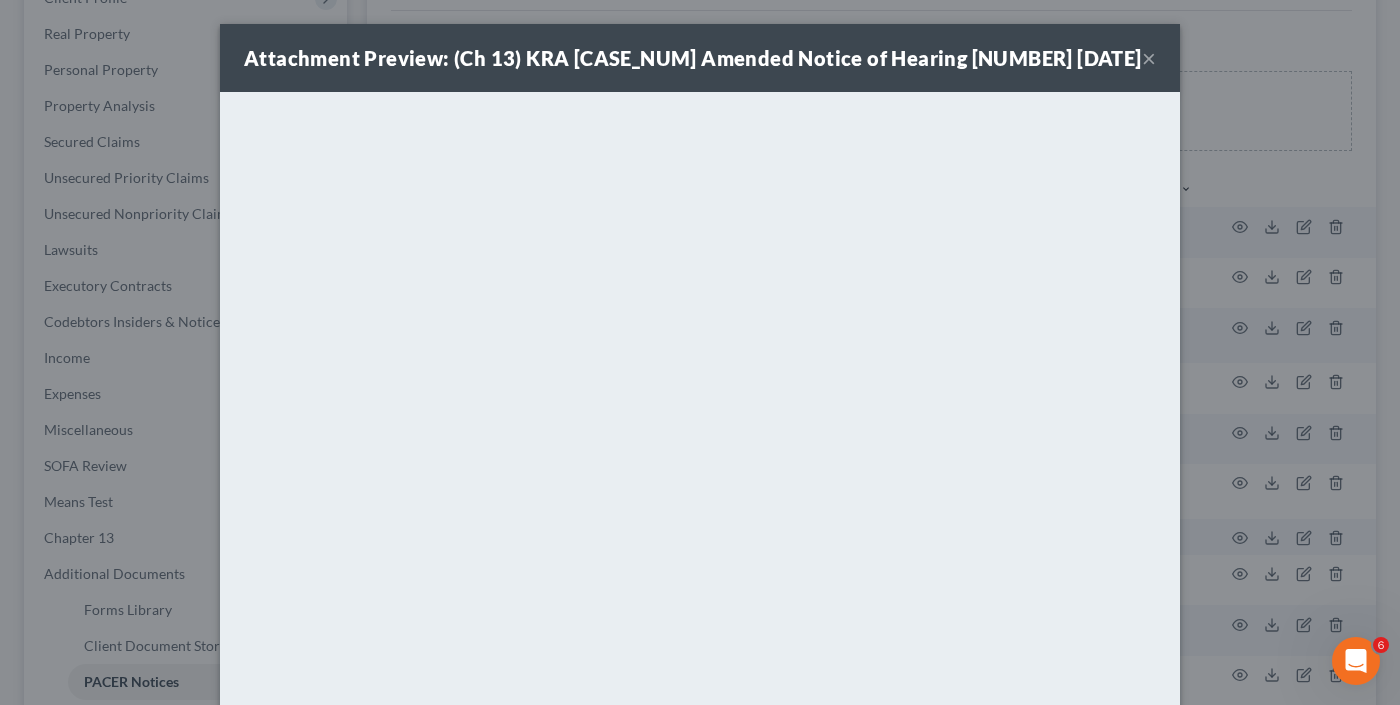 click on "×" at bounding box center [1149, 58] 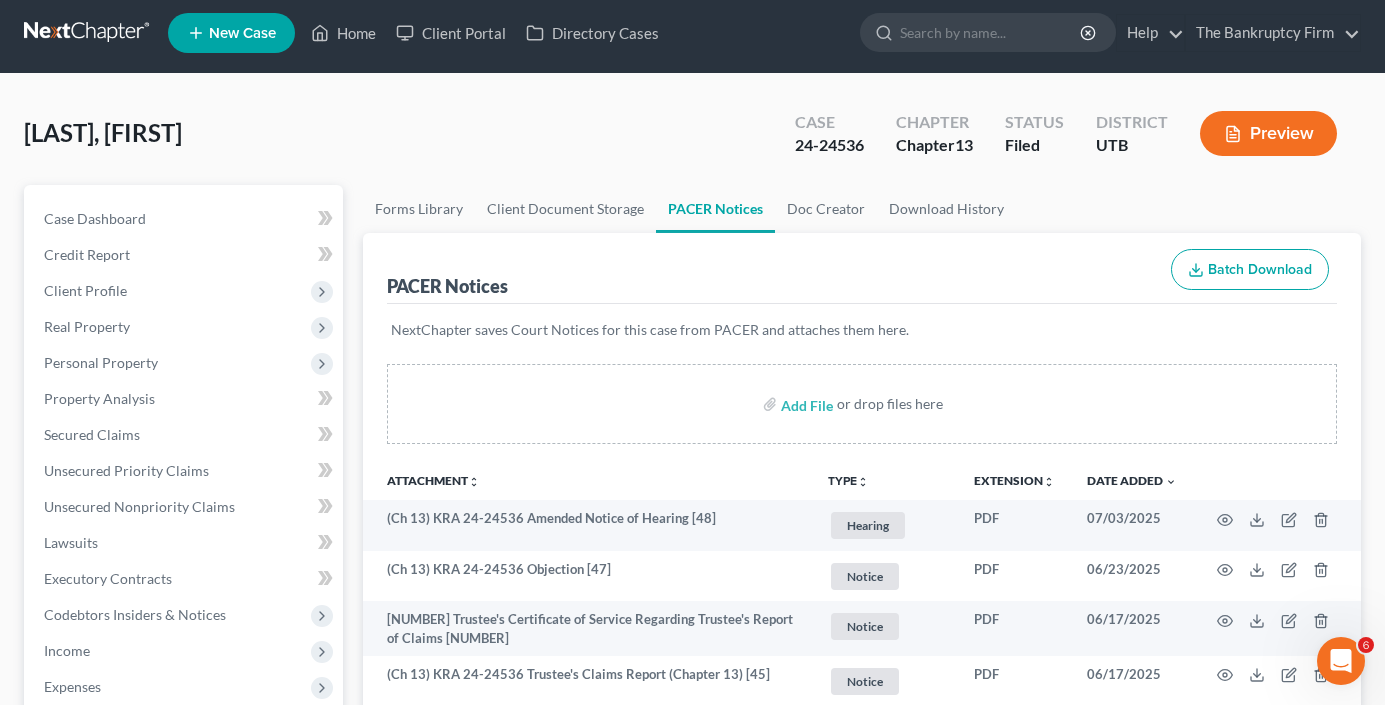scroll, scrollTop: 0, scrollLeft: 0, axis: both 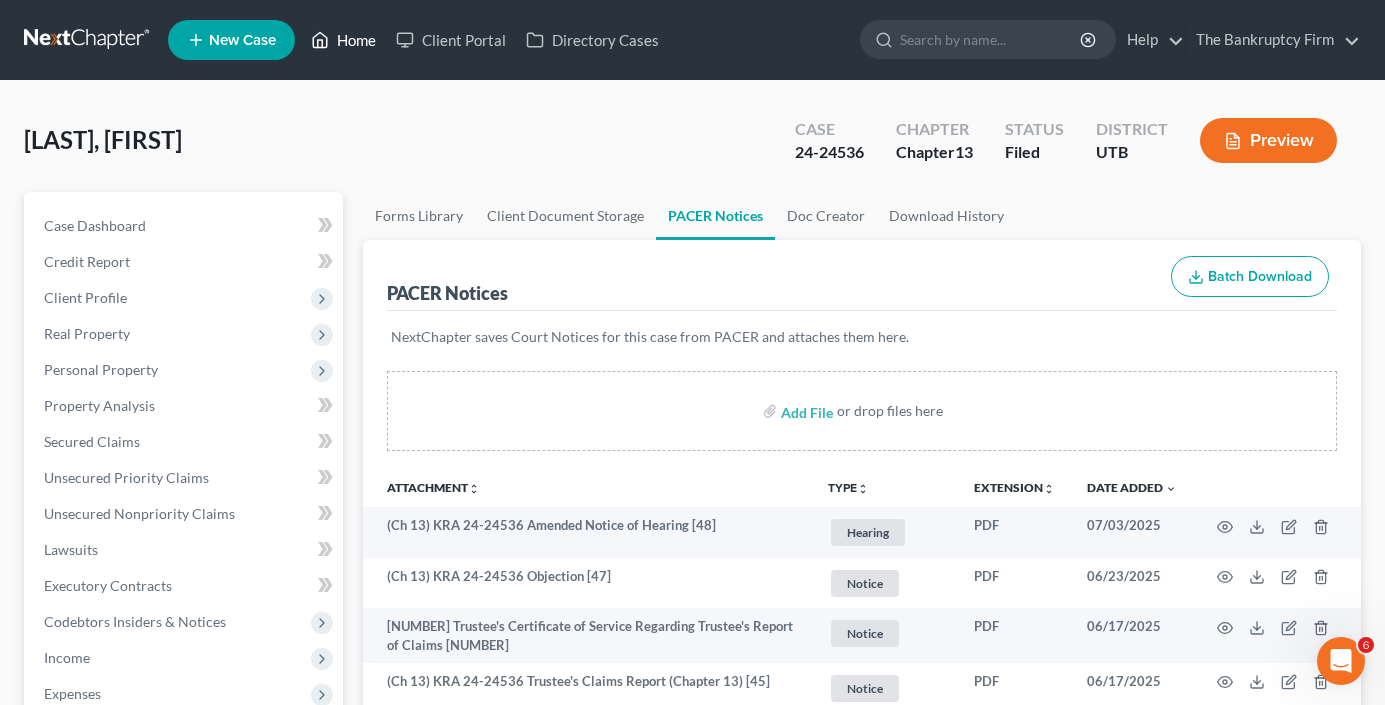 click on "Home" at bounding box center [343, 40] 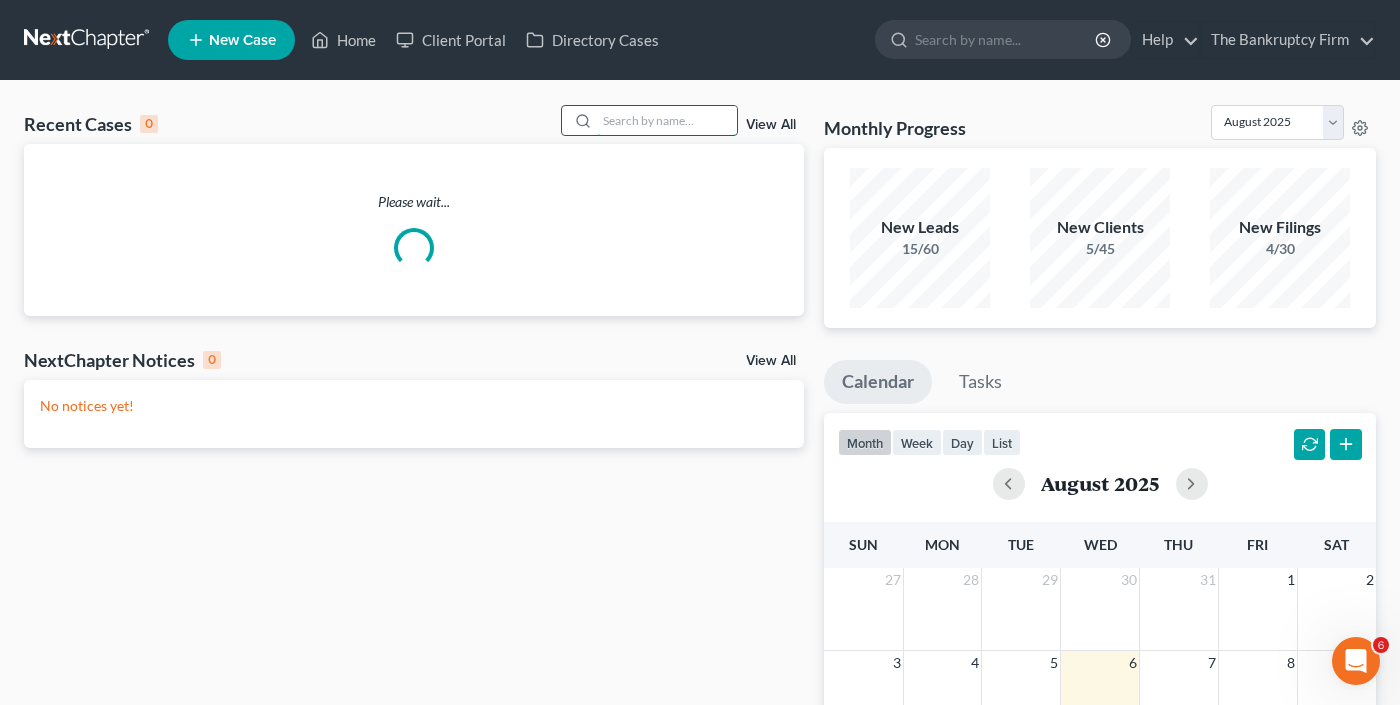 click at bounding box center (667, 120) 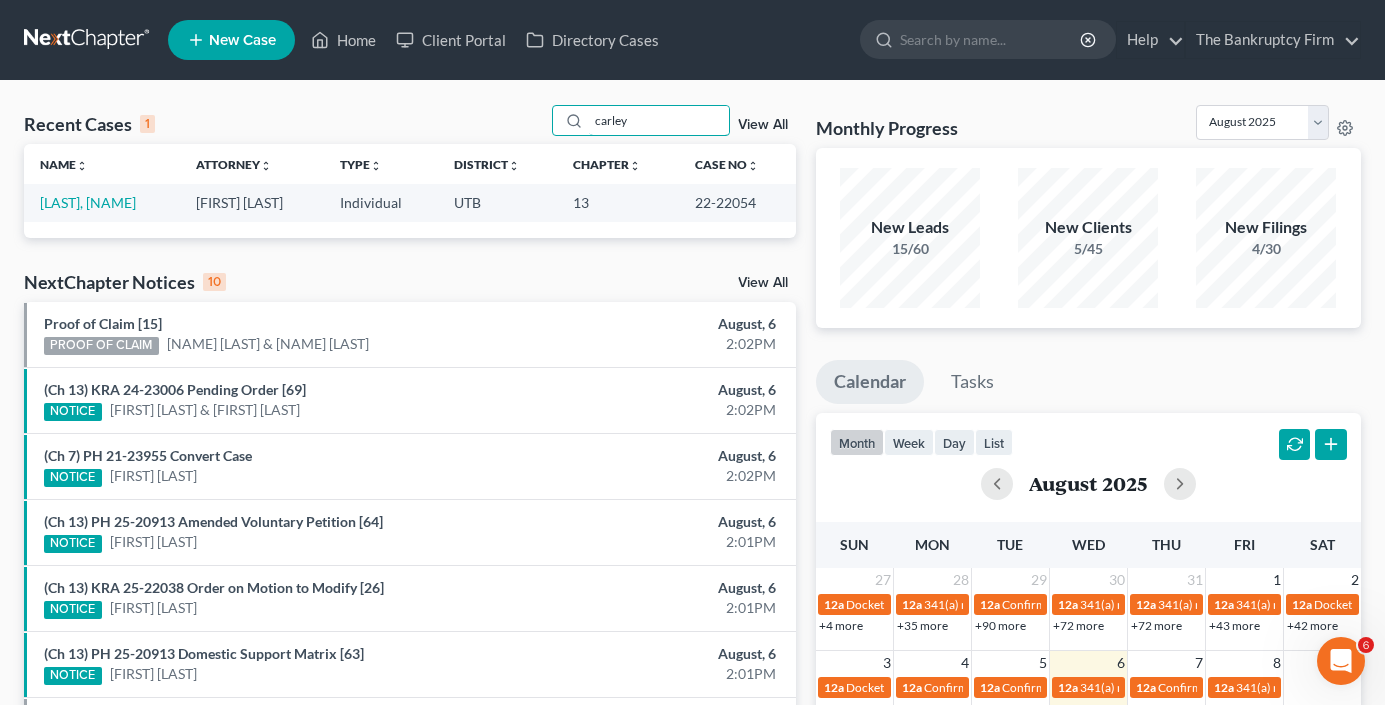 type on "carley" 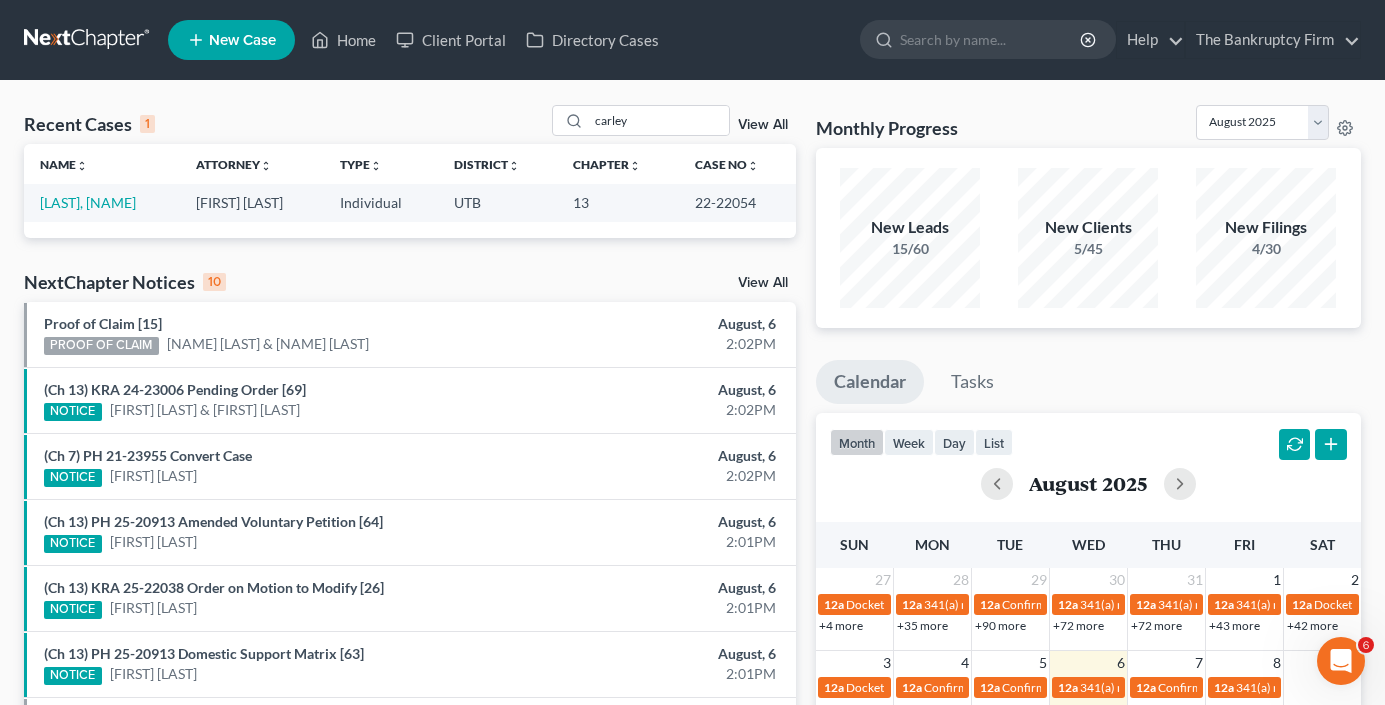 click on "[LAST], [NAME]" at bounding box center [102, 202] 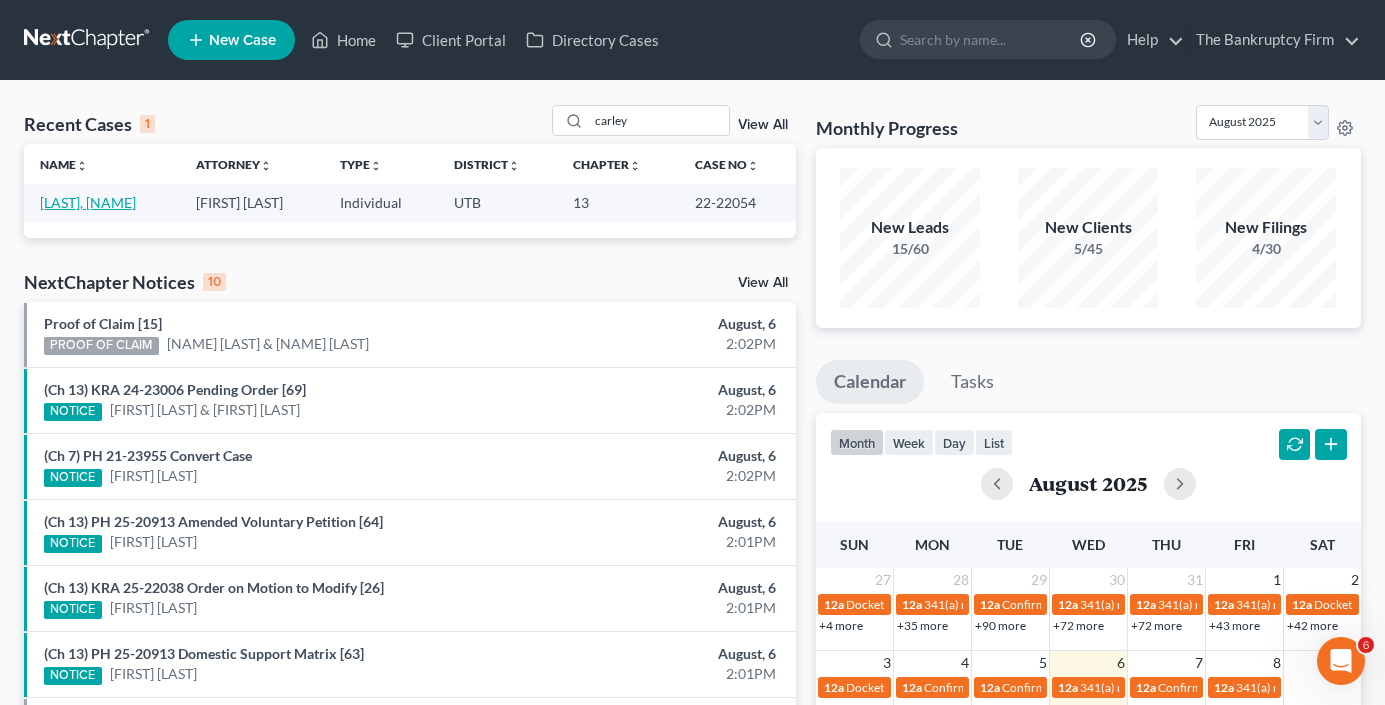 click on "[LAST], [NAME]" at bounding box center [88, 202] 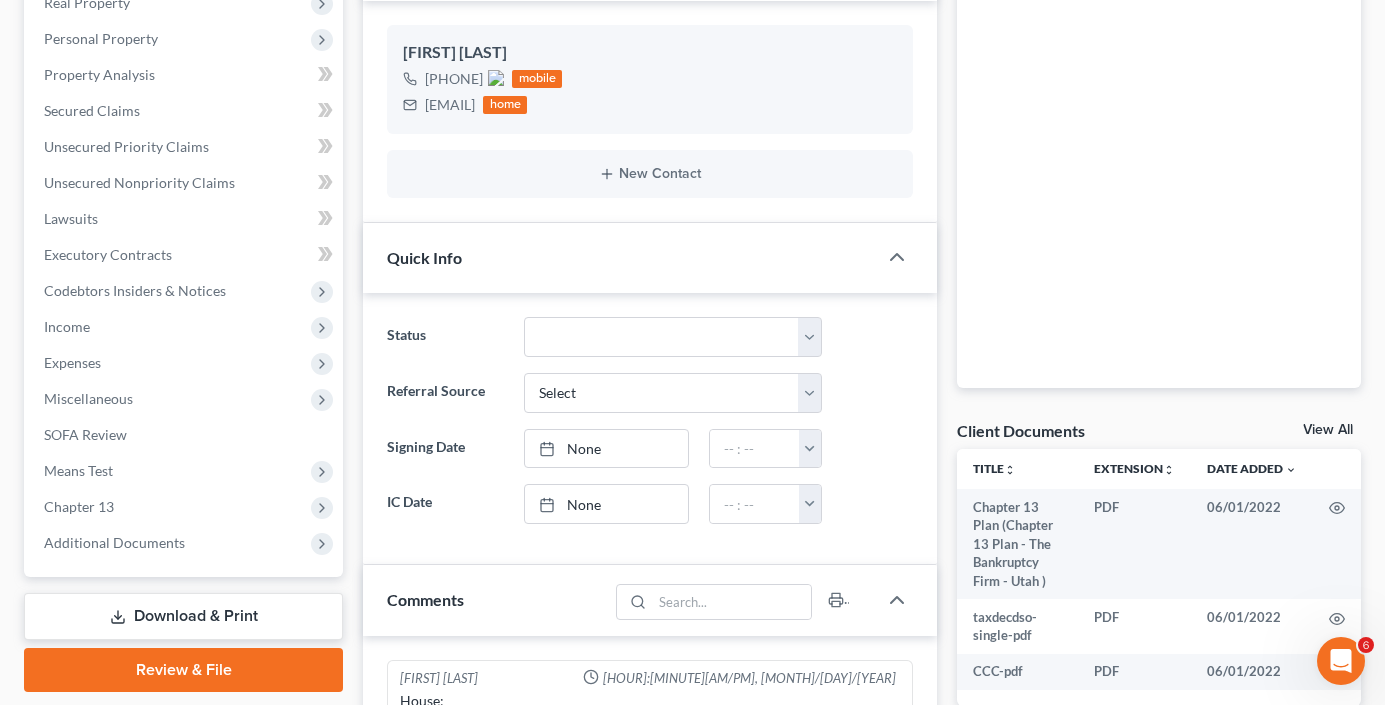 scroll, scrollTop: 500, scrollLeft: 0, axis: vertical 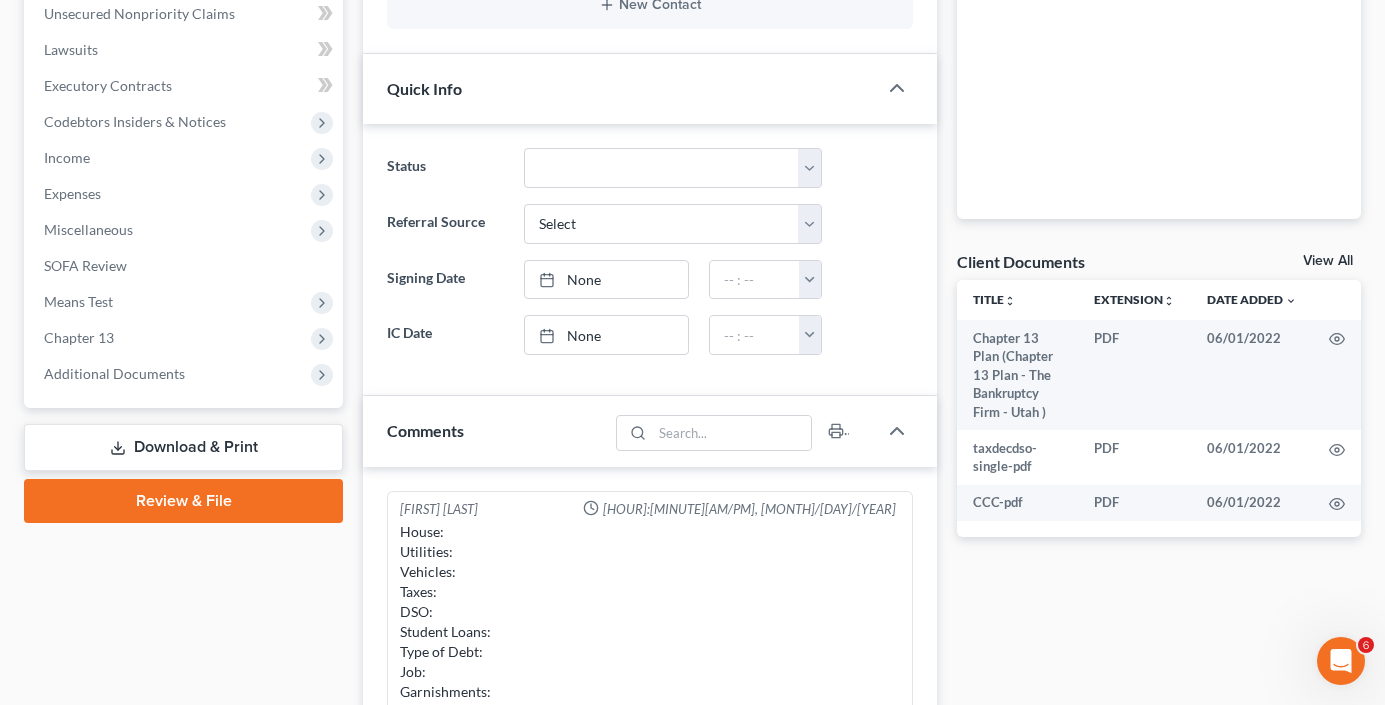 click on "View All" at bounding box center (1328, 261) 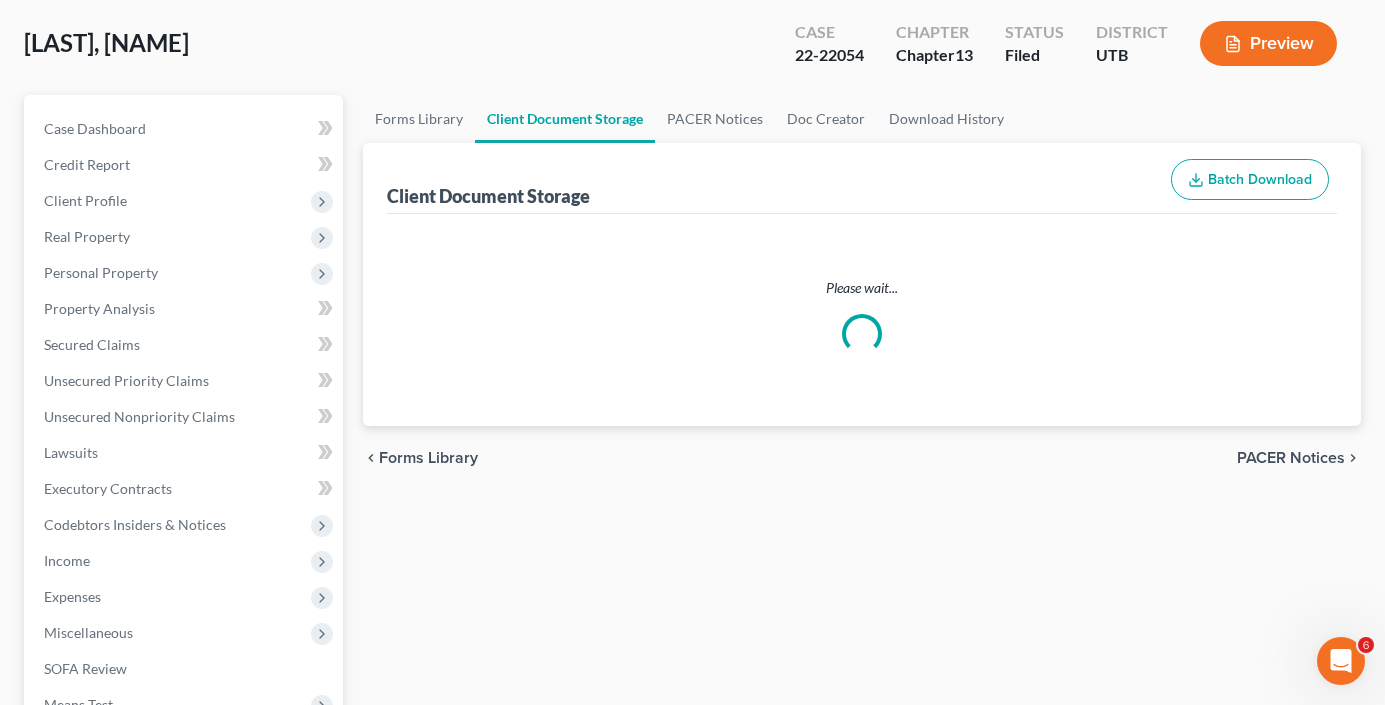 scroll, scrollTop: 16, scrollLeft: 0, axis: vertical 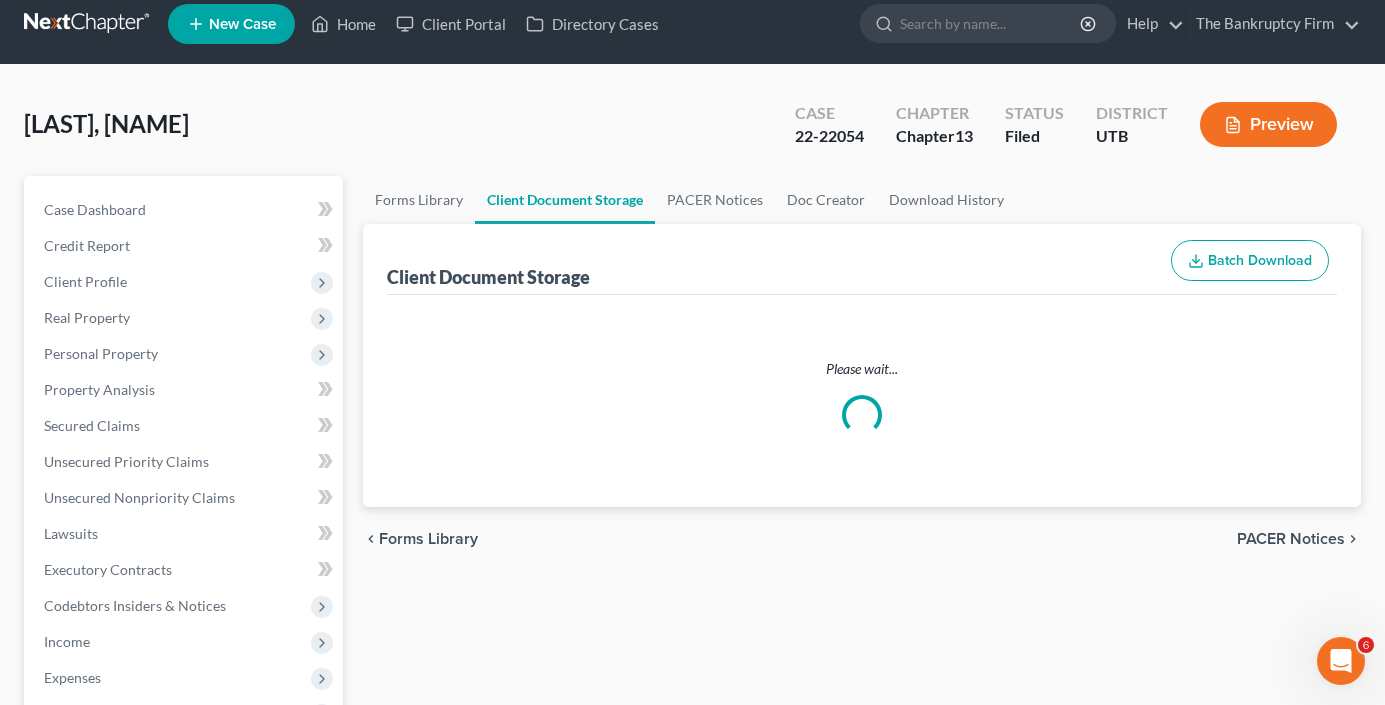 select on "30" 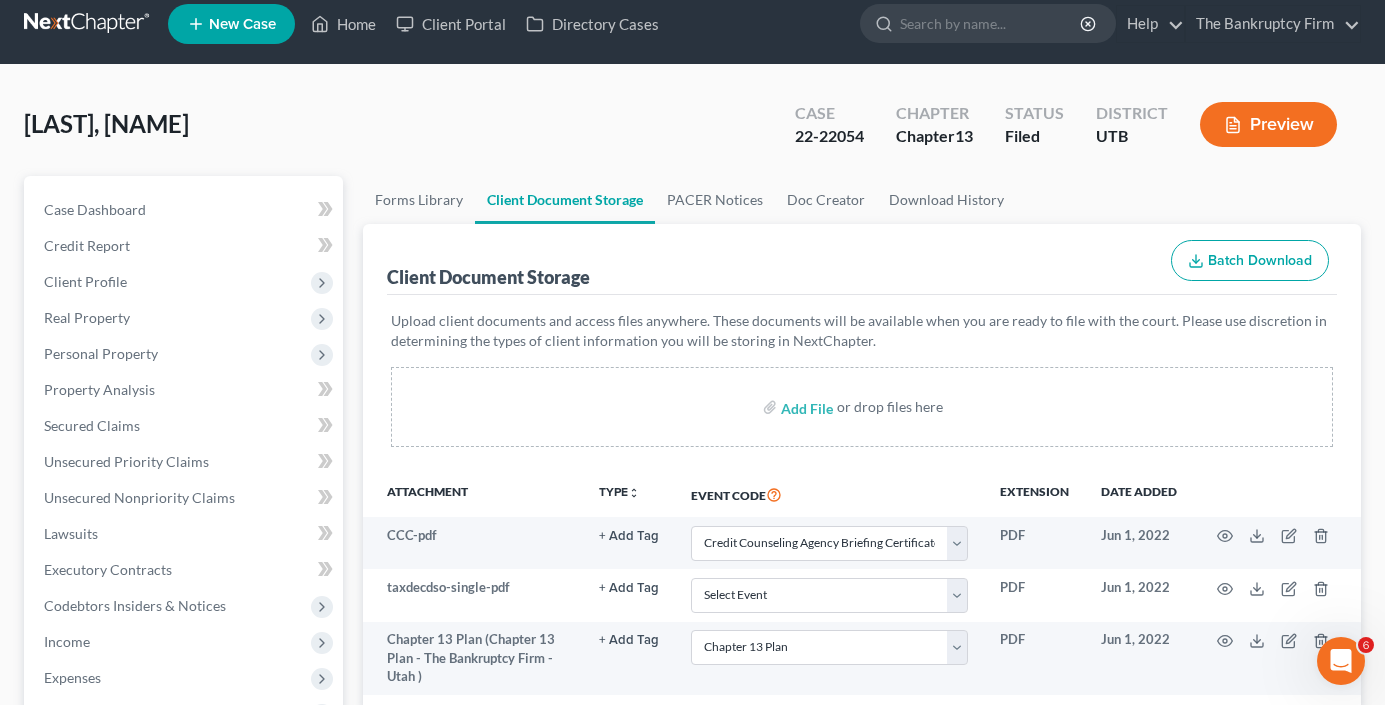 scroll, scrollTop: 0, scrollLeft: 0, axis: both 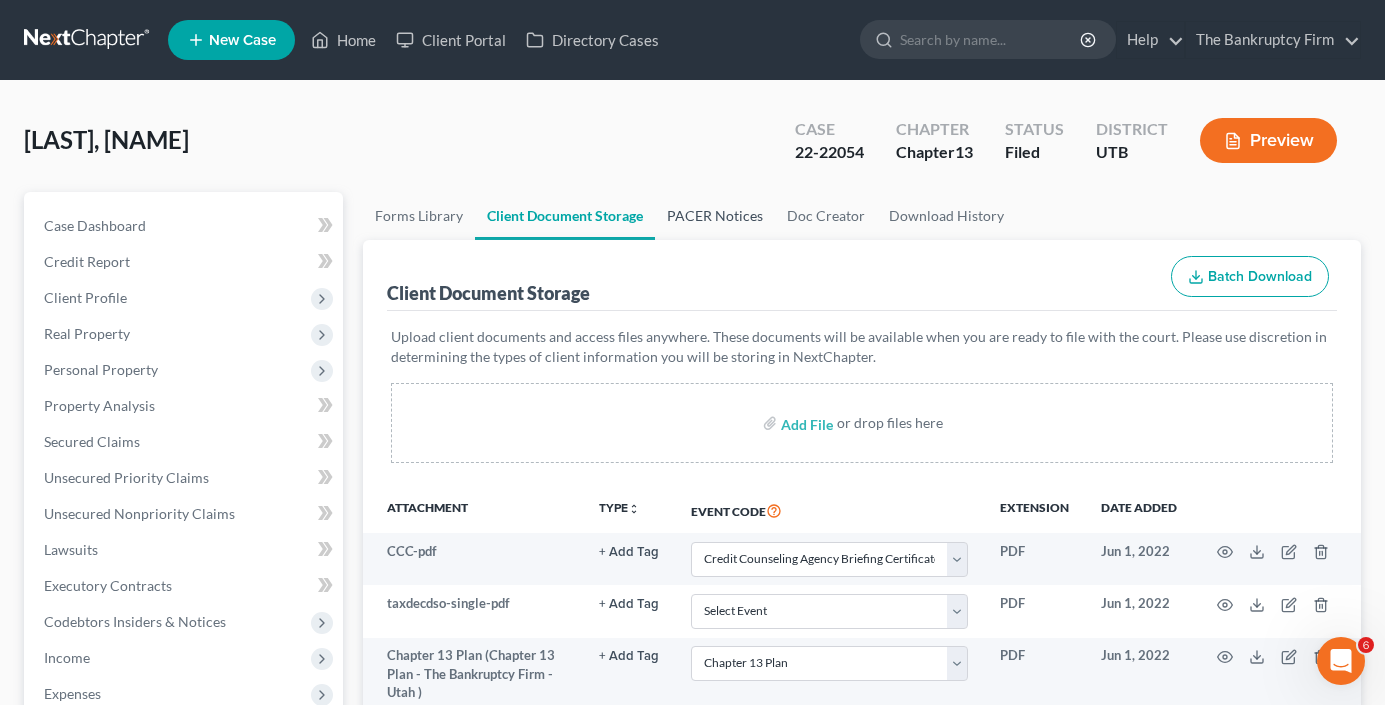 click on "PACER Notices" at bounding box center (715, 216) 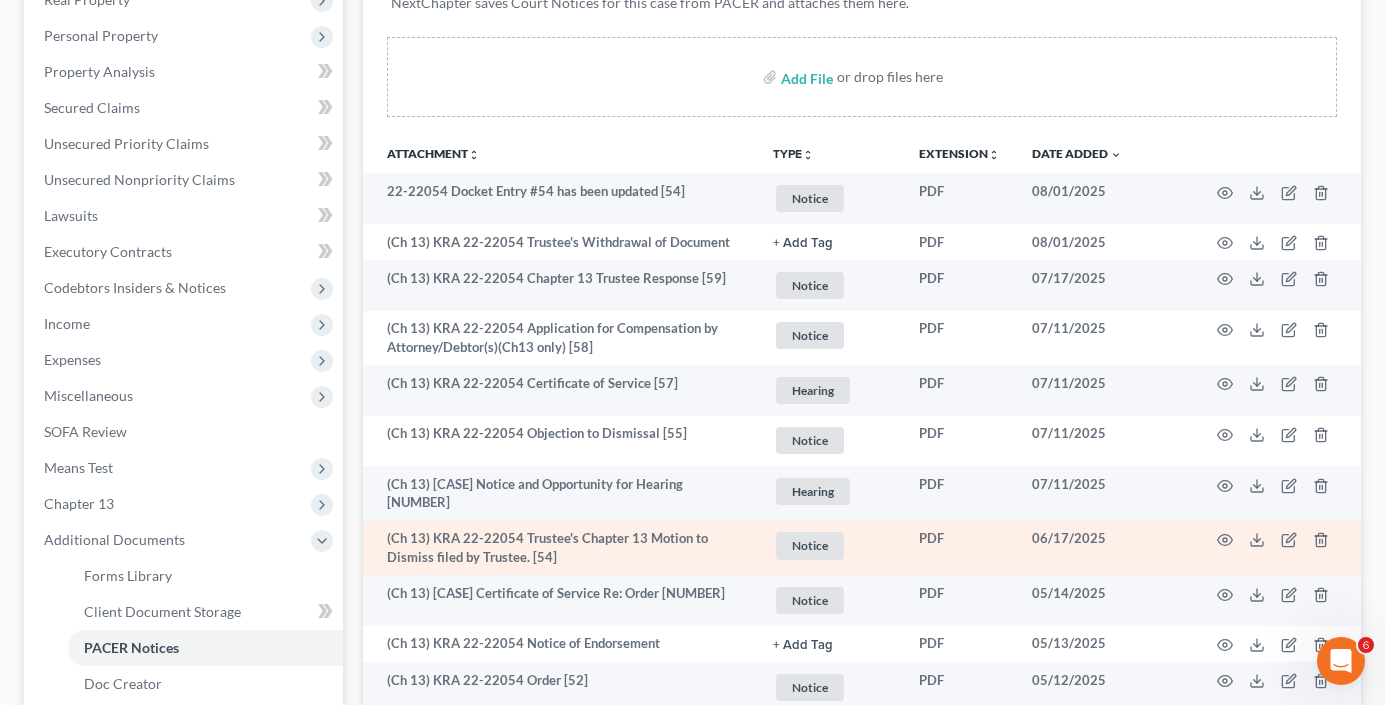scroll, scrollTop: 300, scrollLeft: 0, axis: vertical 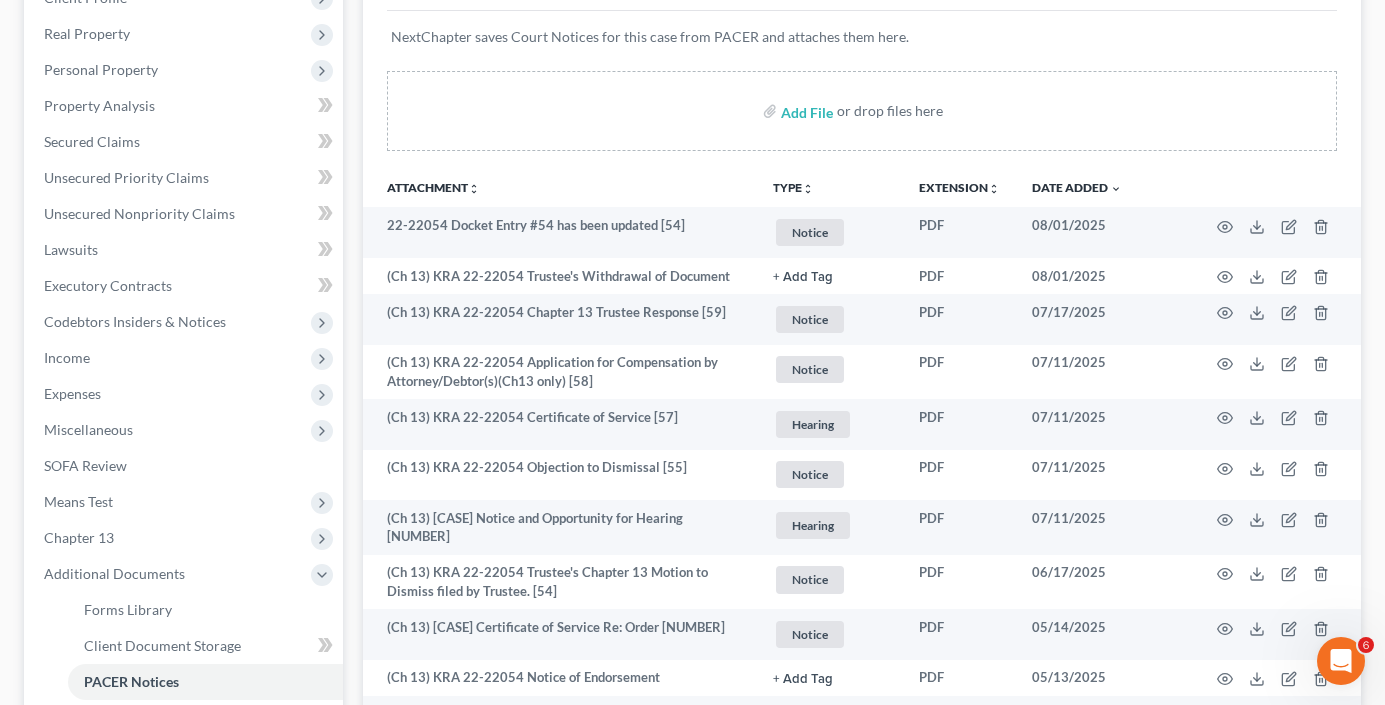 click on "Case Dashboard
Payments
Invoices
Payments
Payments
Credit Report
Client Profile" at bounding box center (183, 1972) 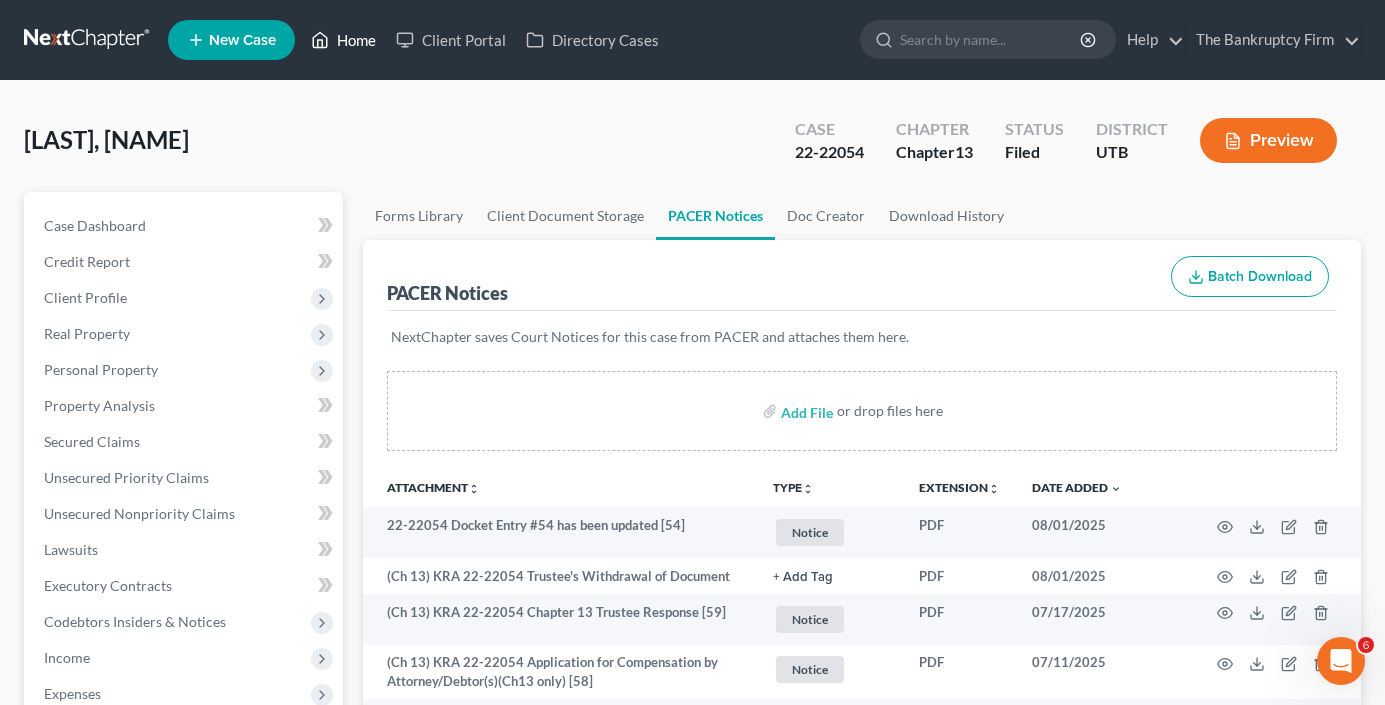 click on "Home" at bounding box center [343, 40] 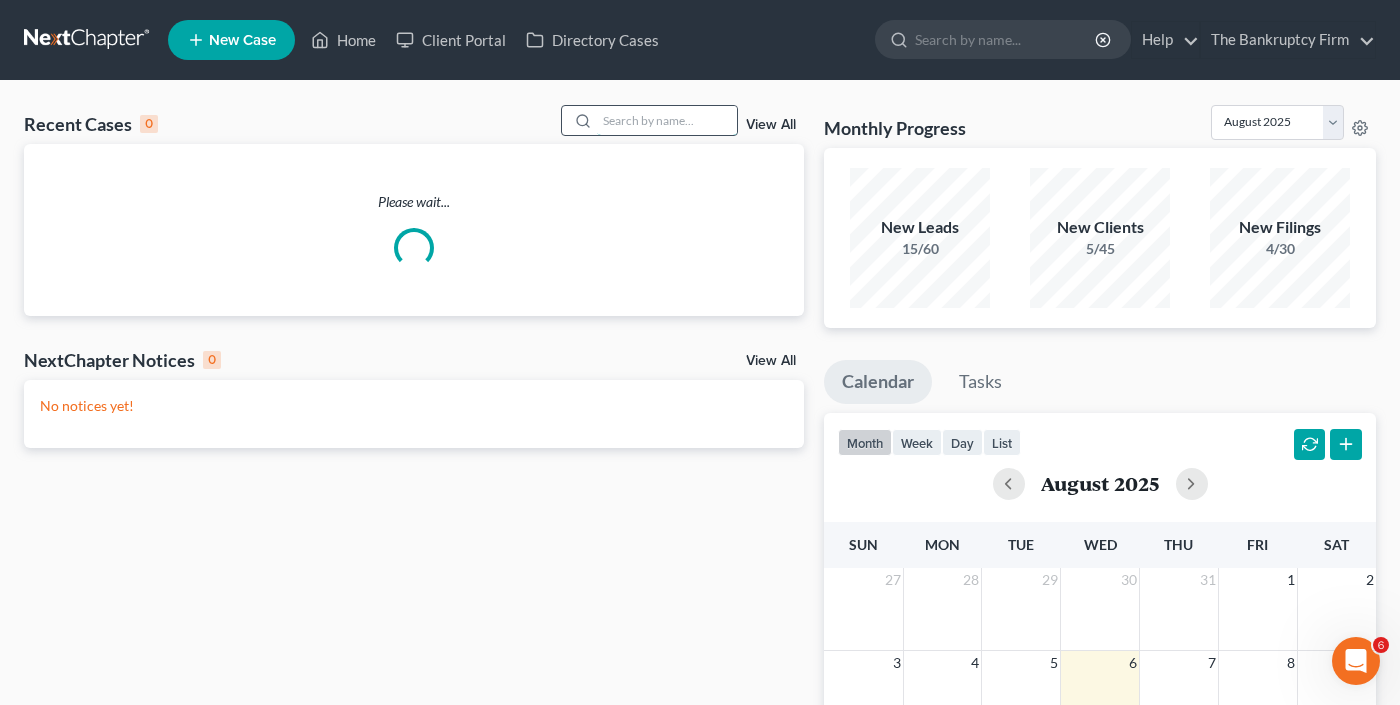 click at bounding box center (667, 120) 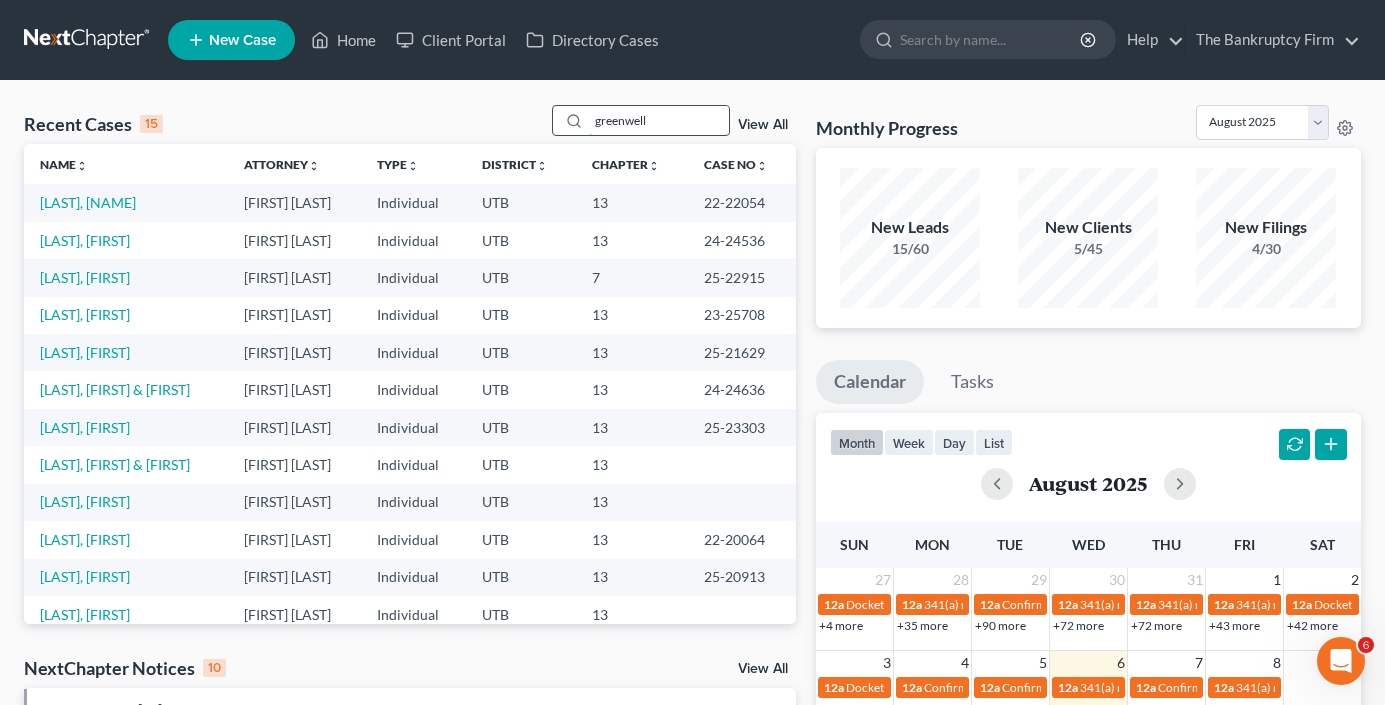 type on "greenwell" 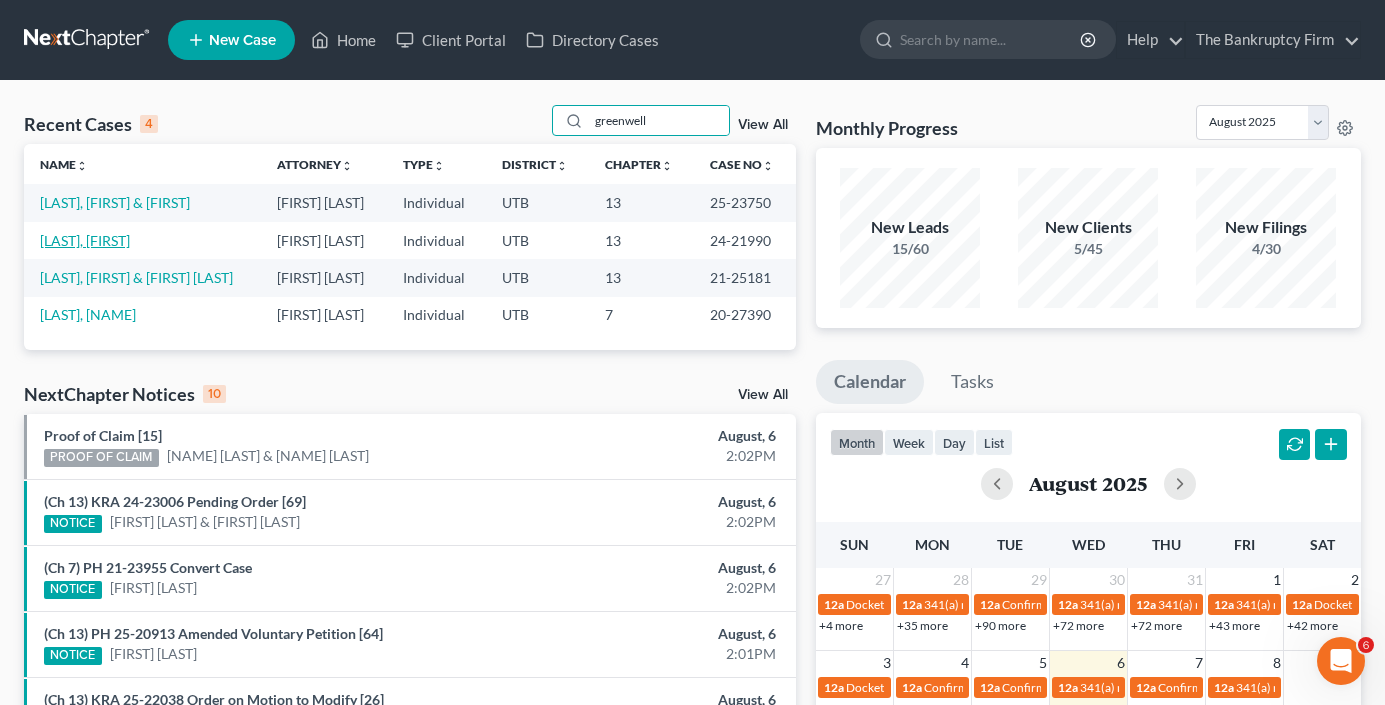 click on "[LAST], [FIRST]" at bounding box center (85, 240) 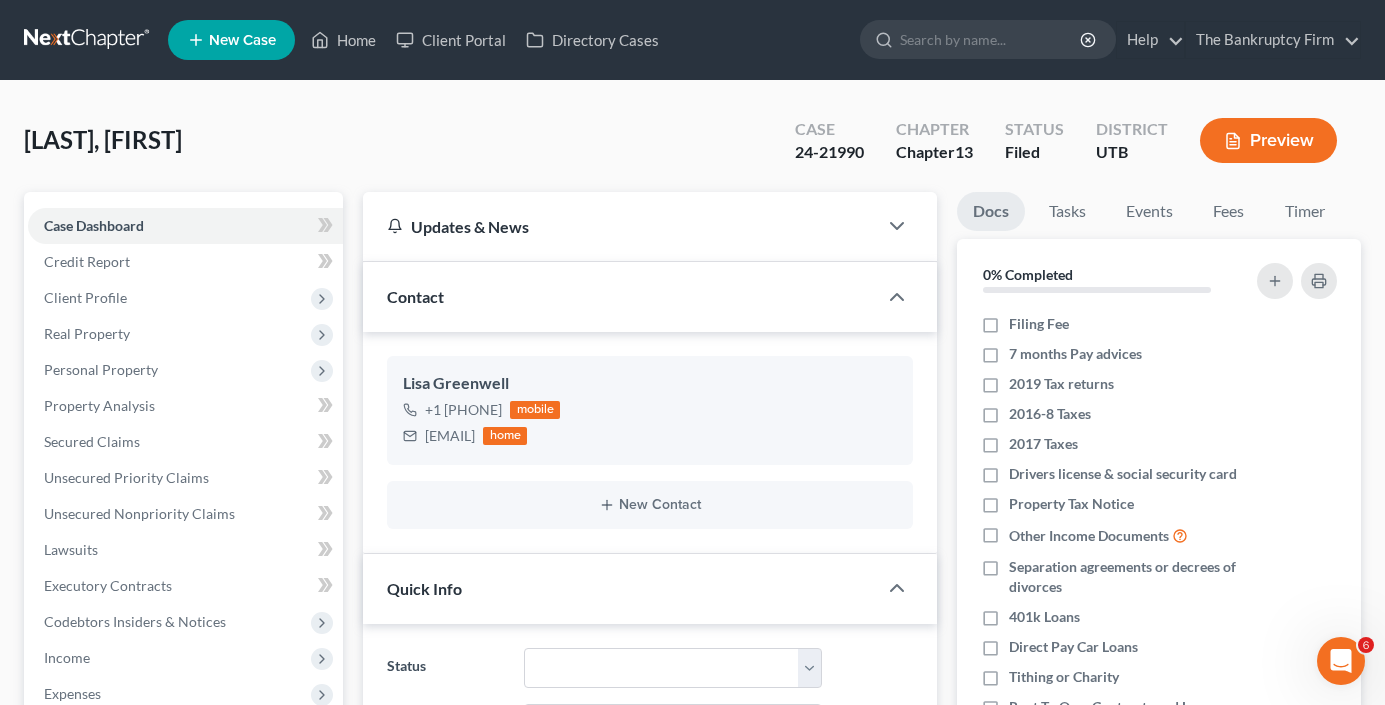 scroll, scrollTop: 177, scrollLeft: 0, axis: vertical 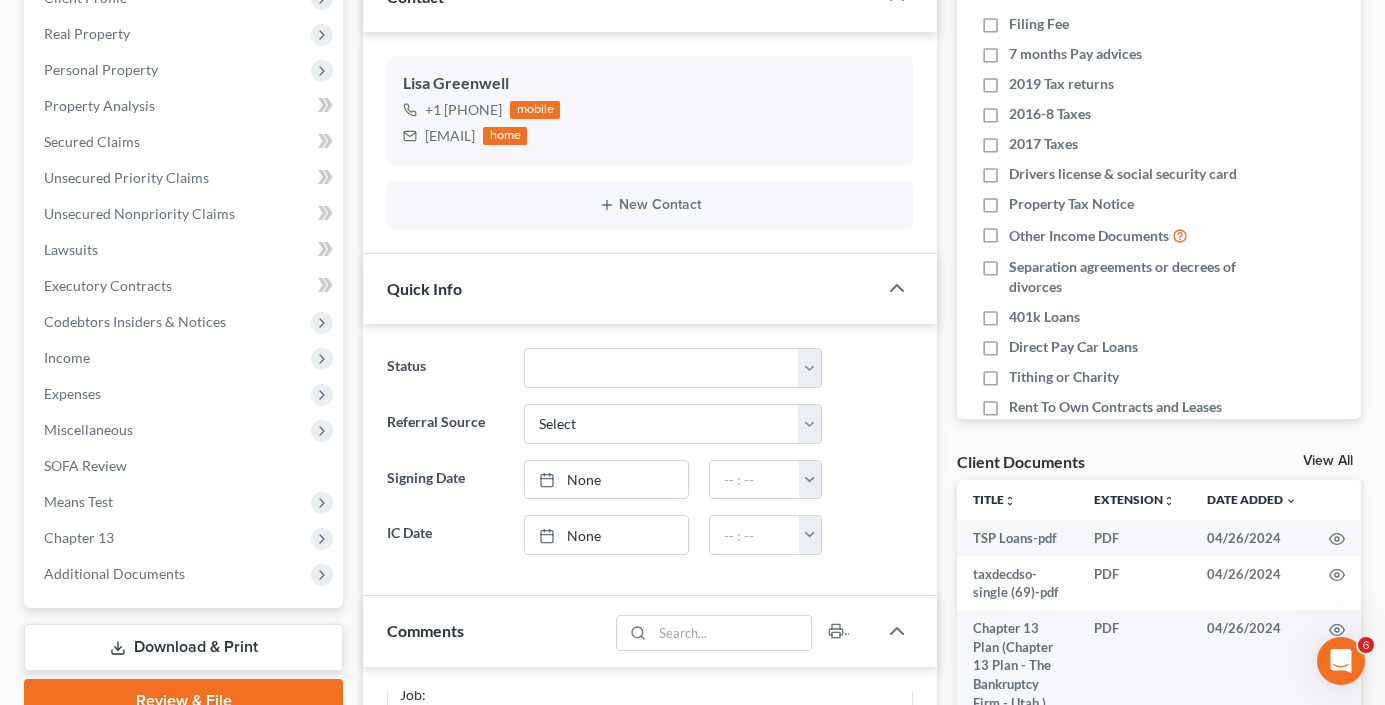 click on "View All" at bounding box center [1328, 461] 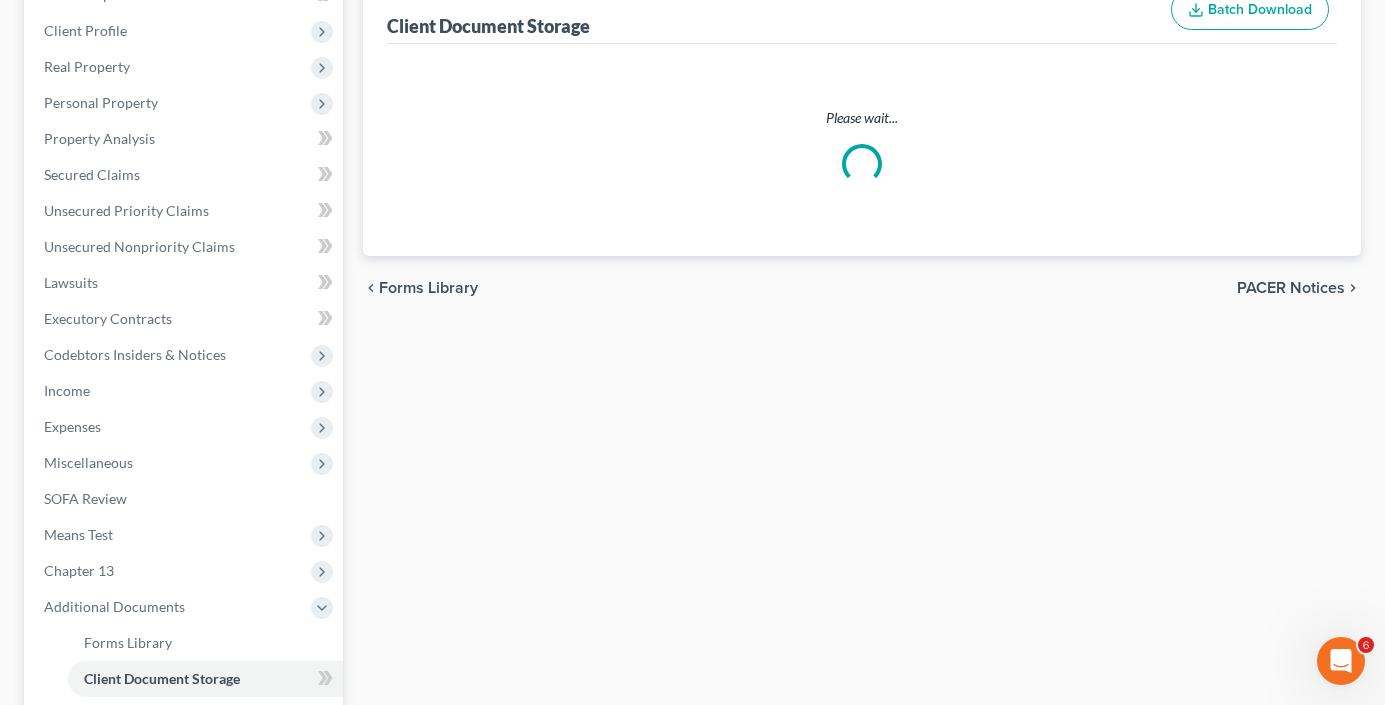 scroll, scrollTop: 22, scrollLeft: 0, axis: vertical 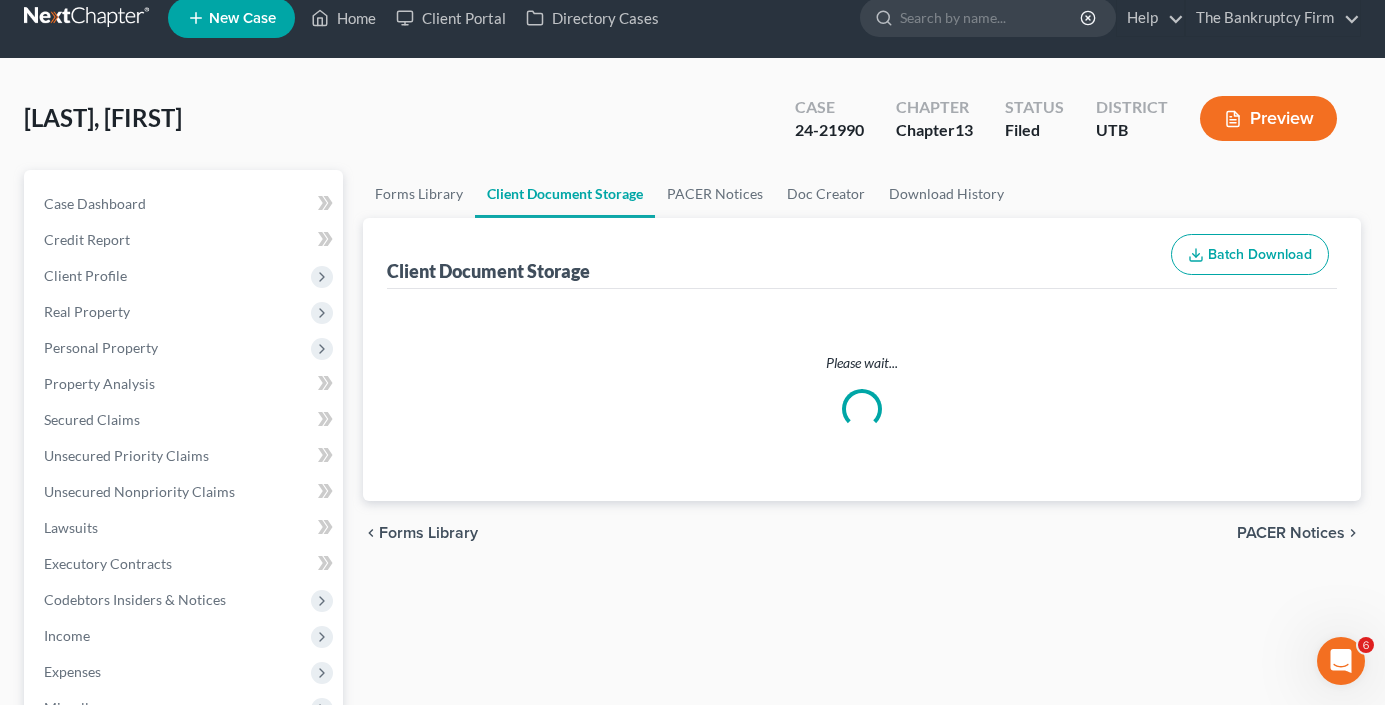 select on "30" 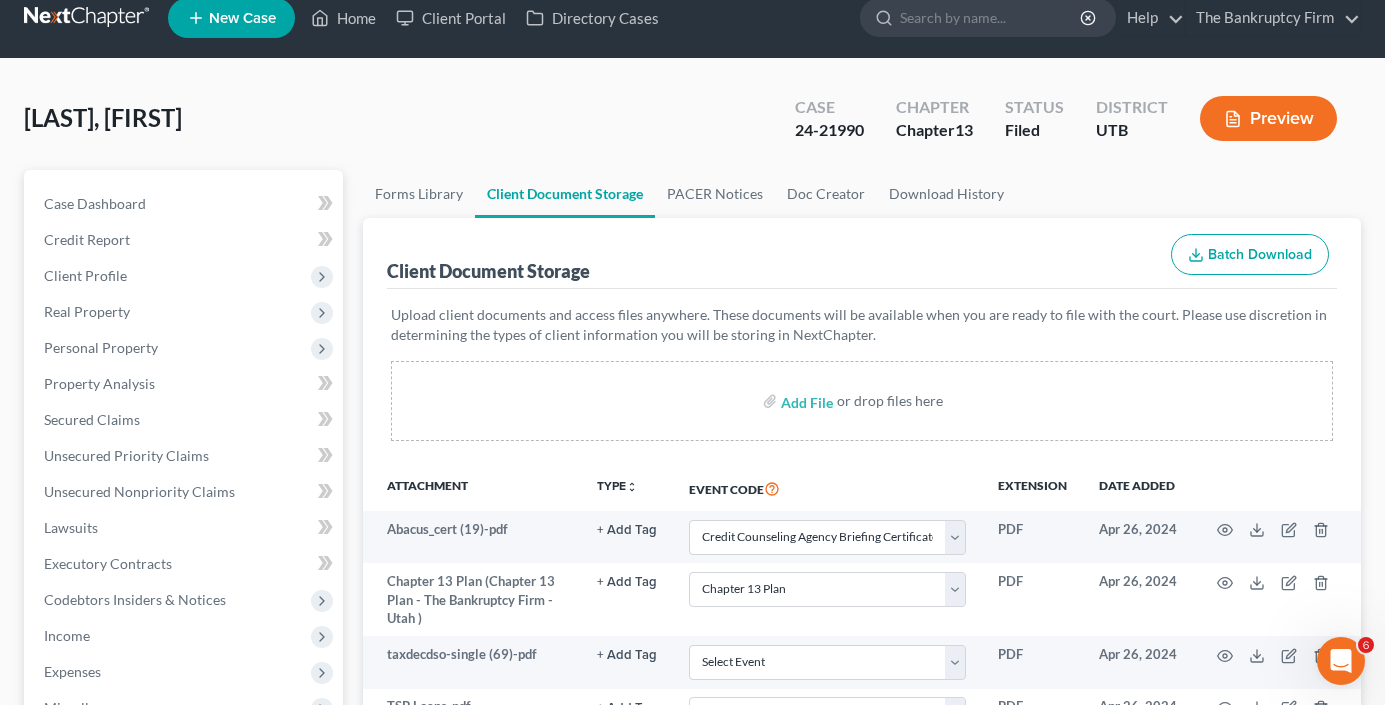scroll, scrollTop: 0, scrollLeft: 0, axis: both 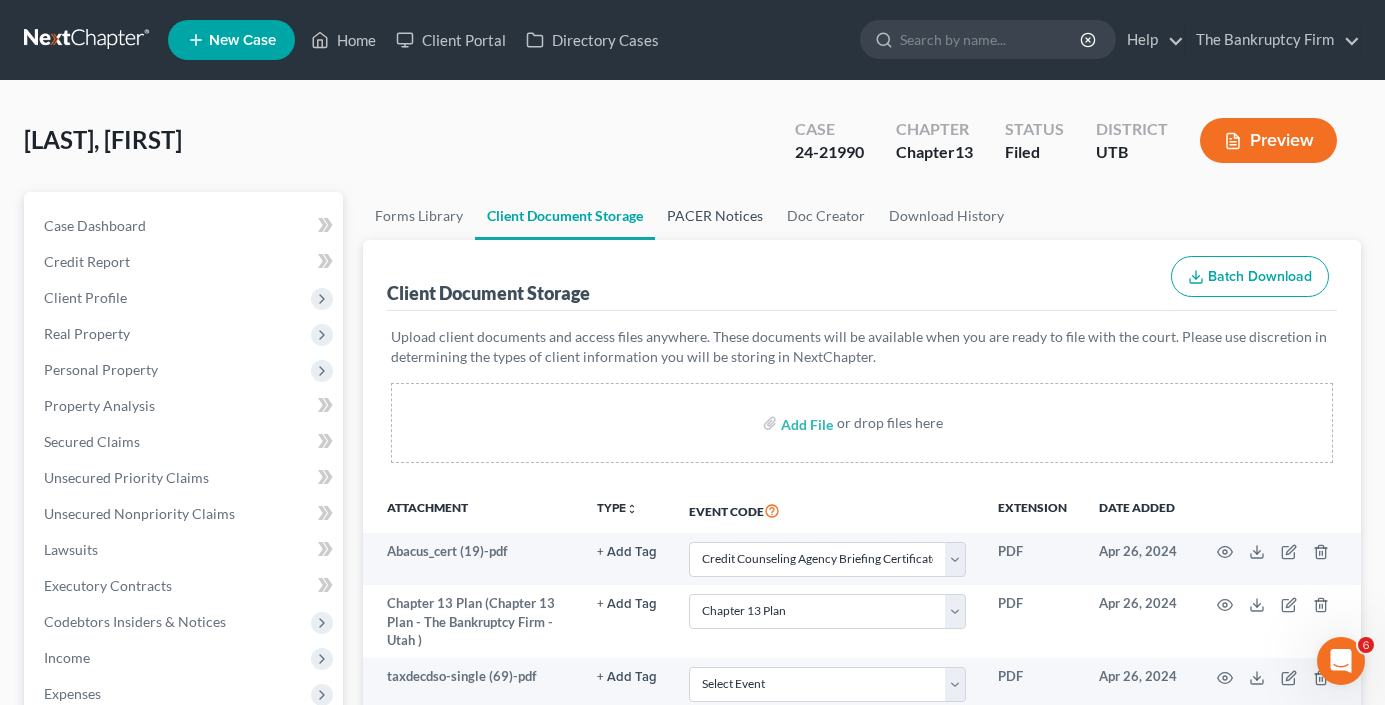 click on "PACER Notices" at bounding box center [715, 216] 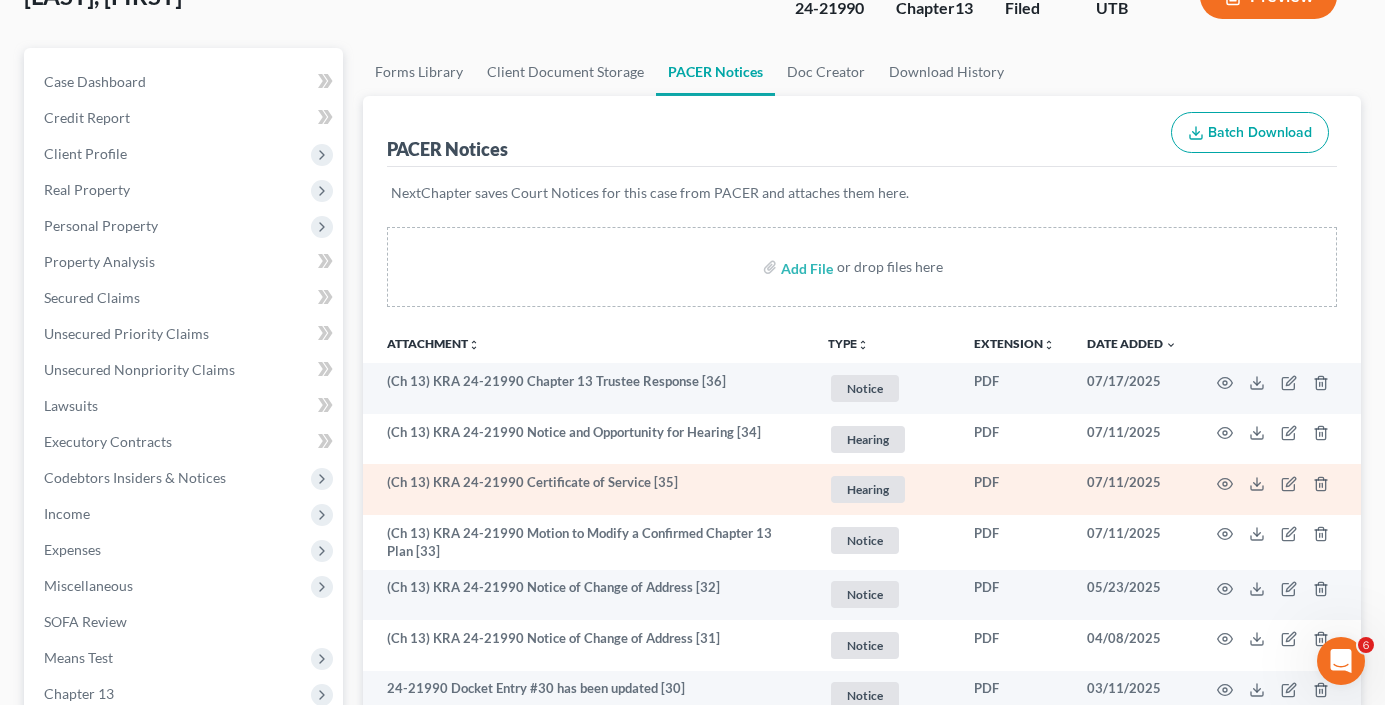 scroll, scrollTop: 200, scrollLeft: 0, axis: vertical 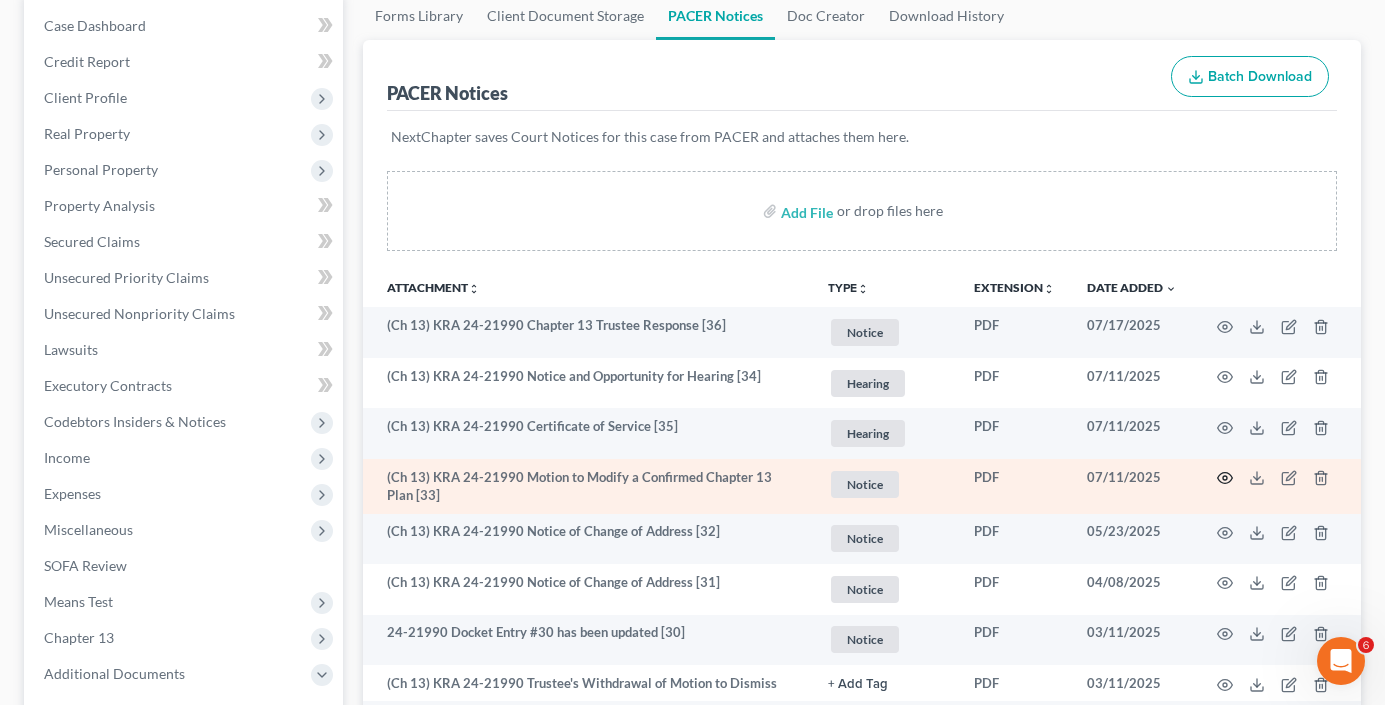 click 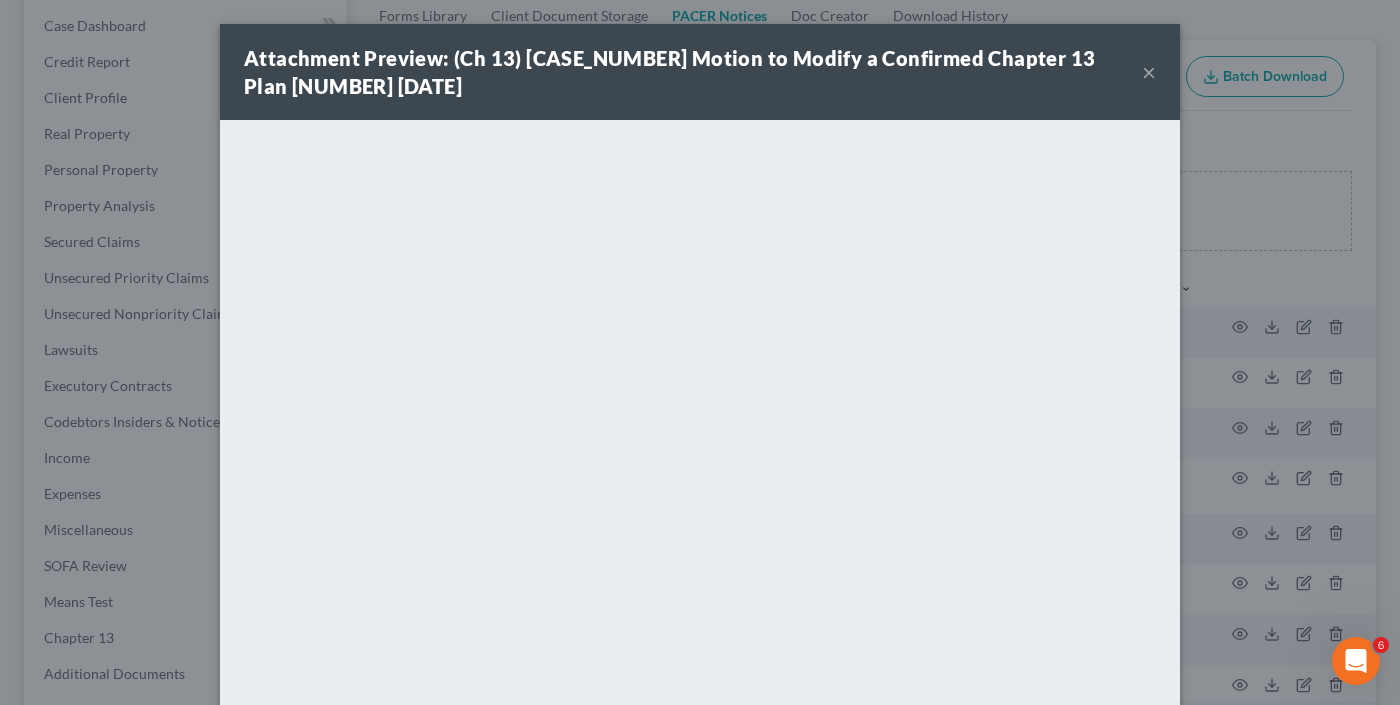 click on "×" at bounding box center (1149, 72) 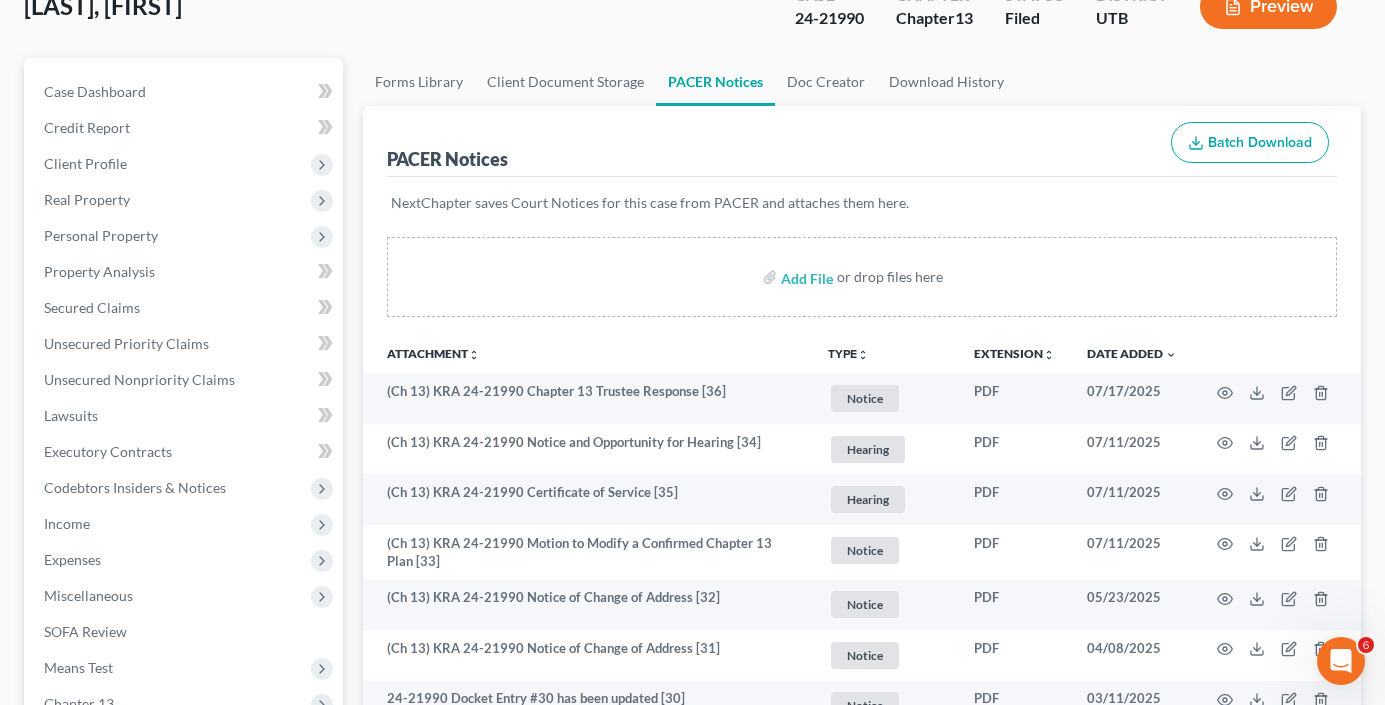 scroll, scrollTop: 100, scrollLeft: 0, axis: vertical 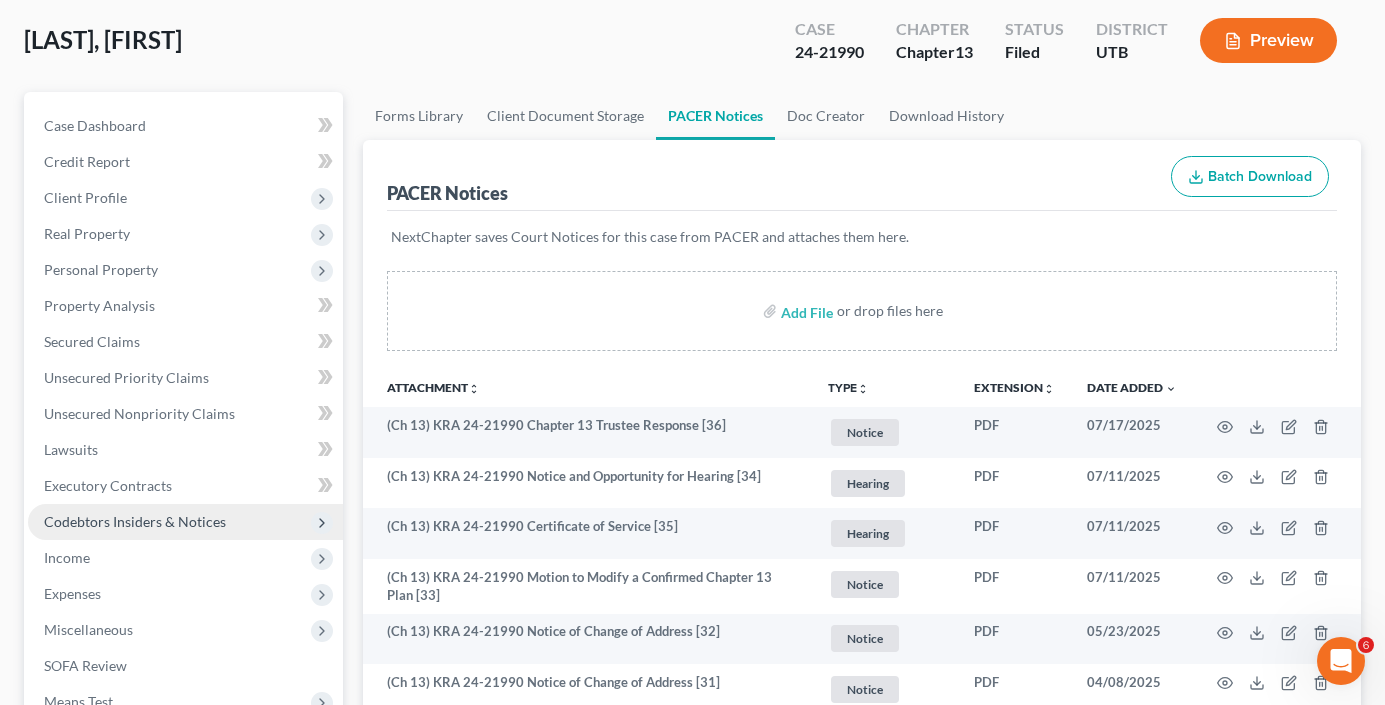 drag, startPoint x: 68, startPoint y: 554, endPoint x: 88, endPoint y: 527, distance: 33.600594 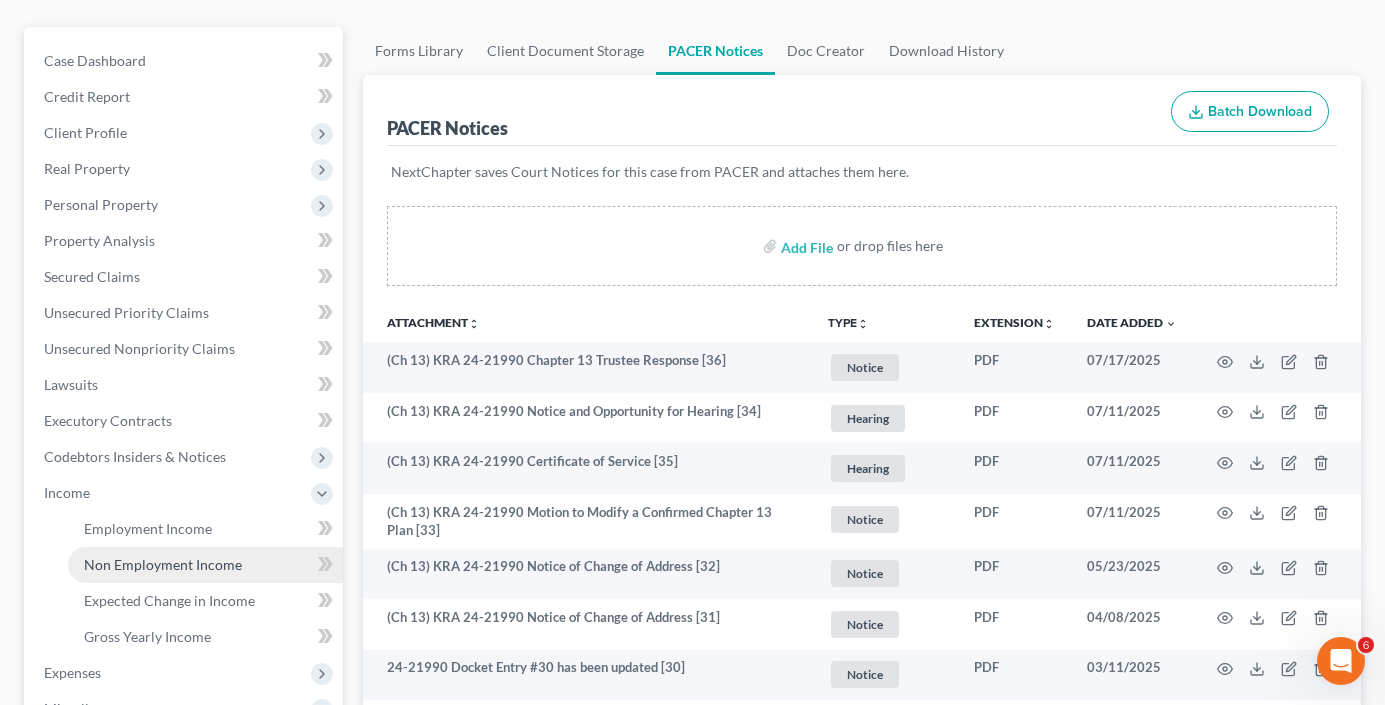 scroll, scrollTop: 200, scrollLeft: 0, axis: vertical 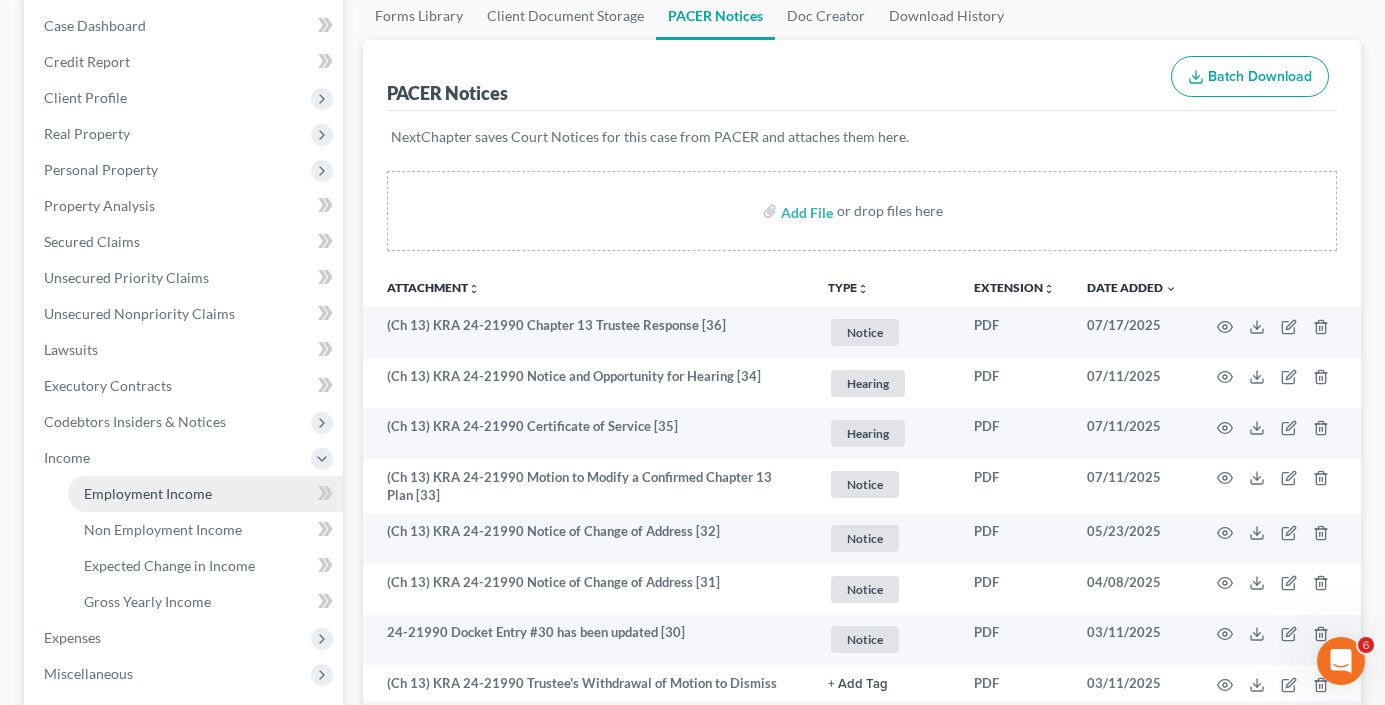 click on "Employment Income" at bounding box center (148, 493) 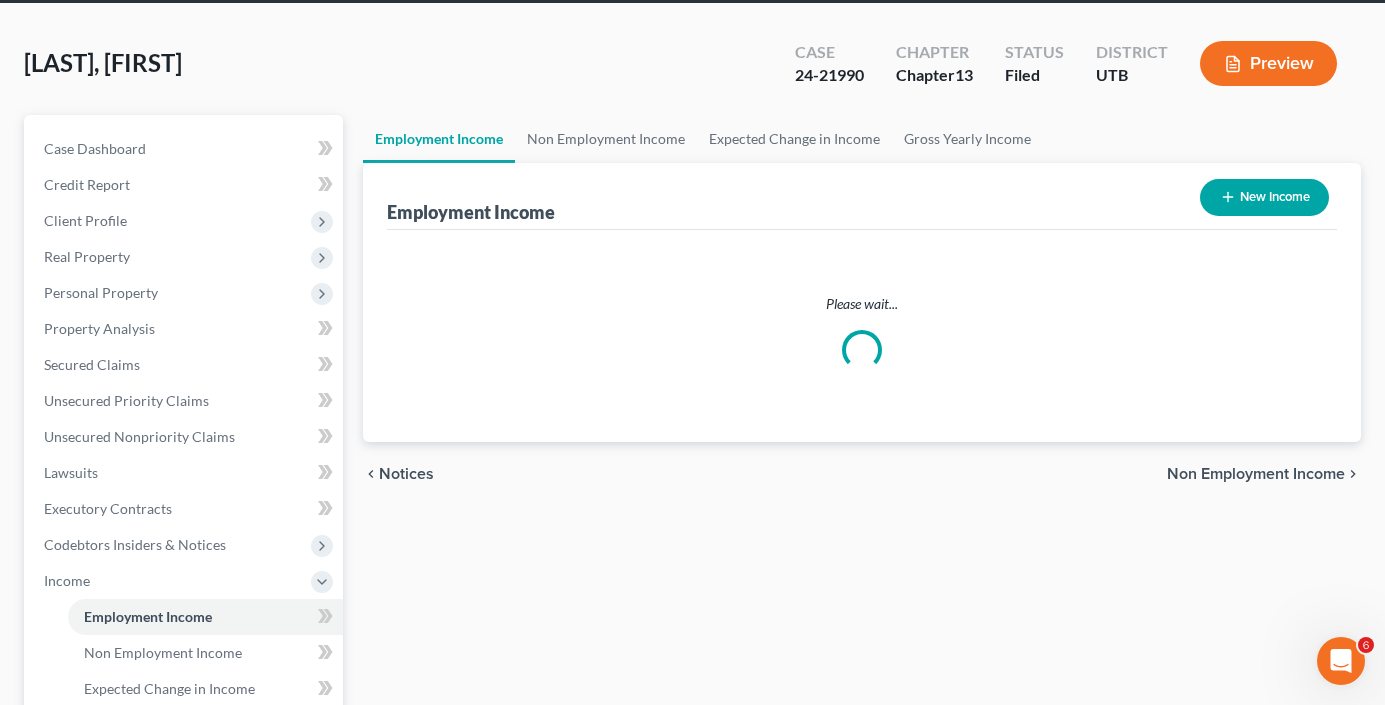 scroll, scrollTop: 0, scrollLeft: 0, axis: both 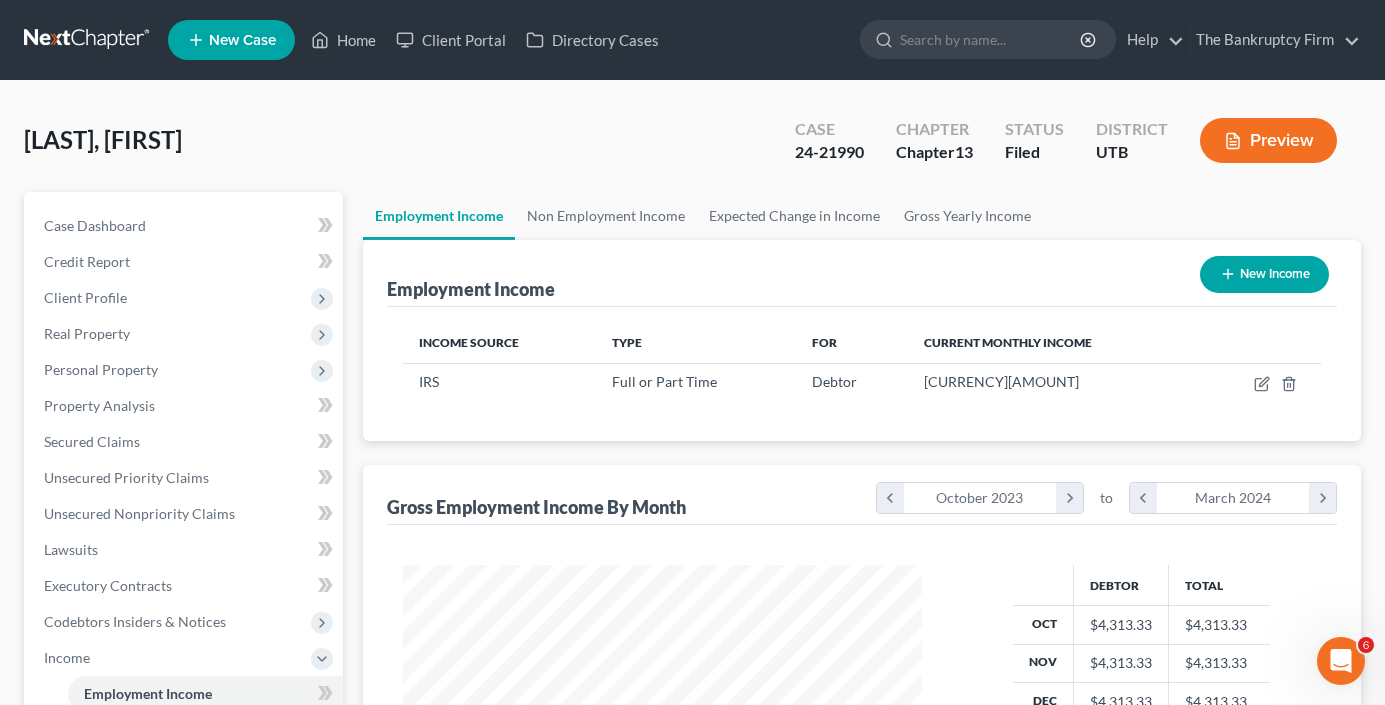 click on "Greenwell, Lisa Upgraded Case 24-21990 Chapter Chapter 13 Status Filed District UTB Preview" at bounding box center (692, 148) 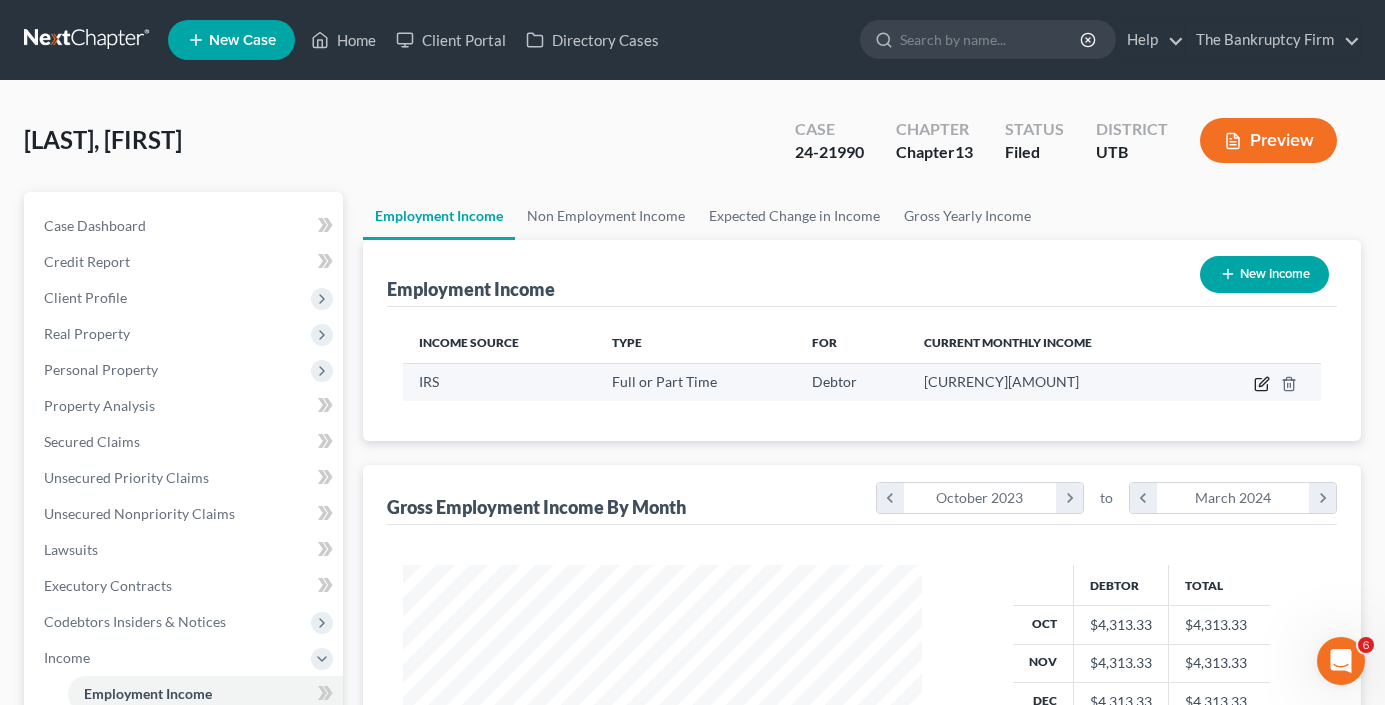 click 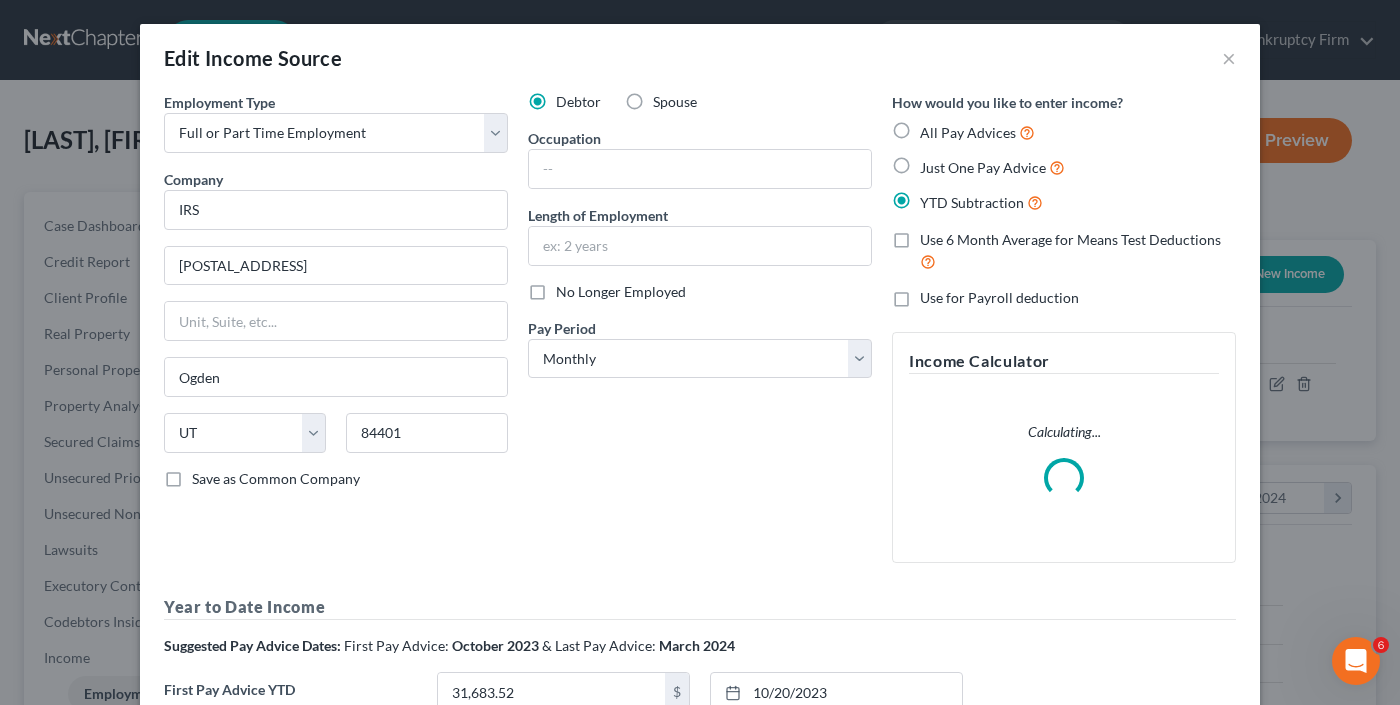 scroll, scrollTop: 999642, scrollLeft: 999435, axis: both 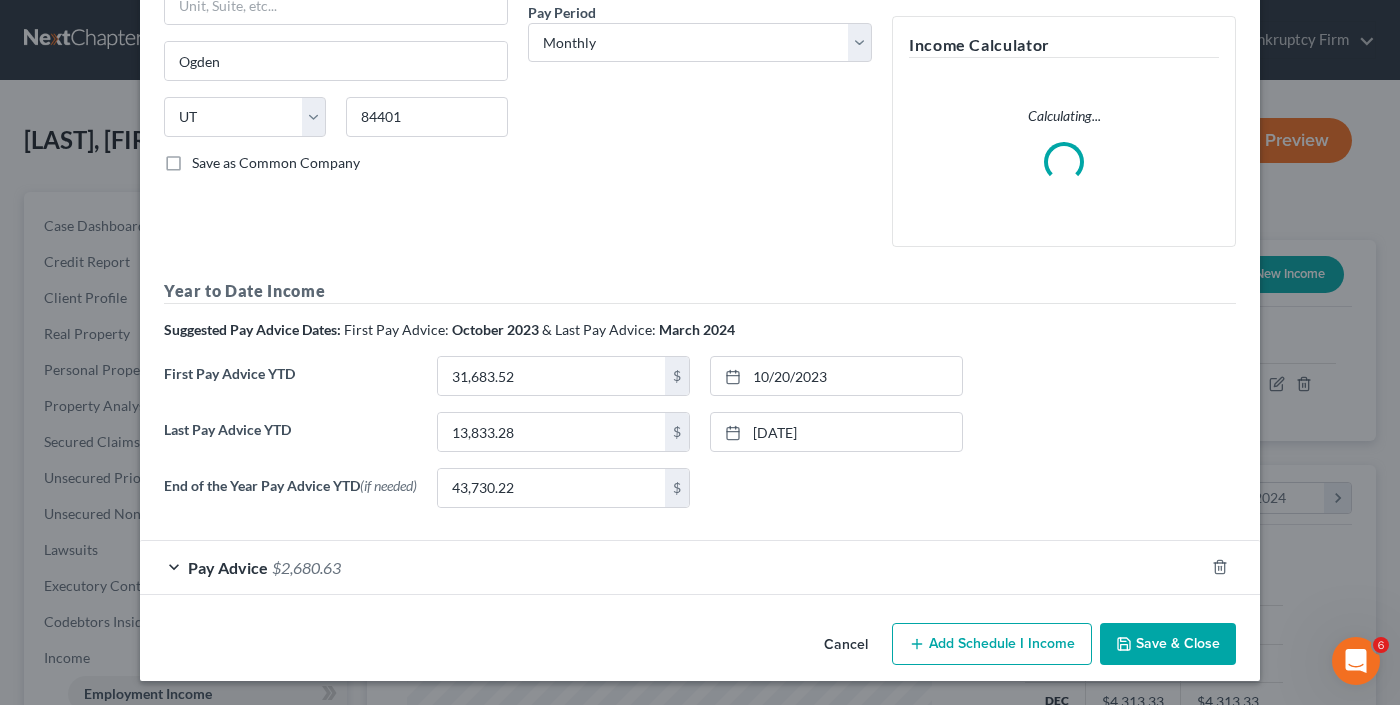 click on "Pay Advice $2,680.63" at bounding box center (672, 567) 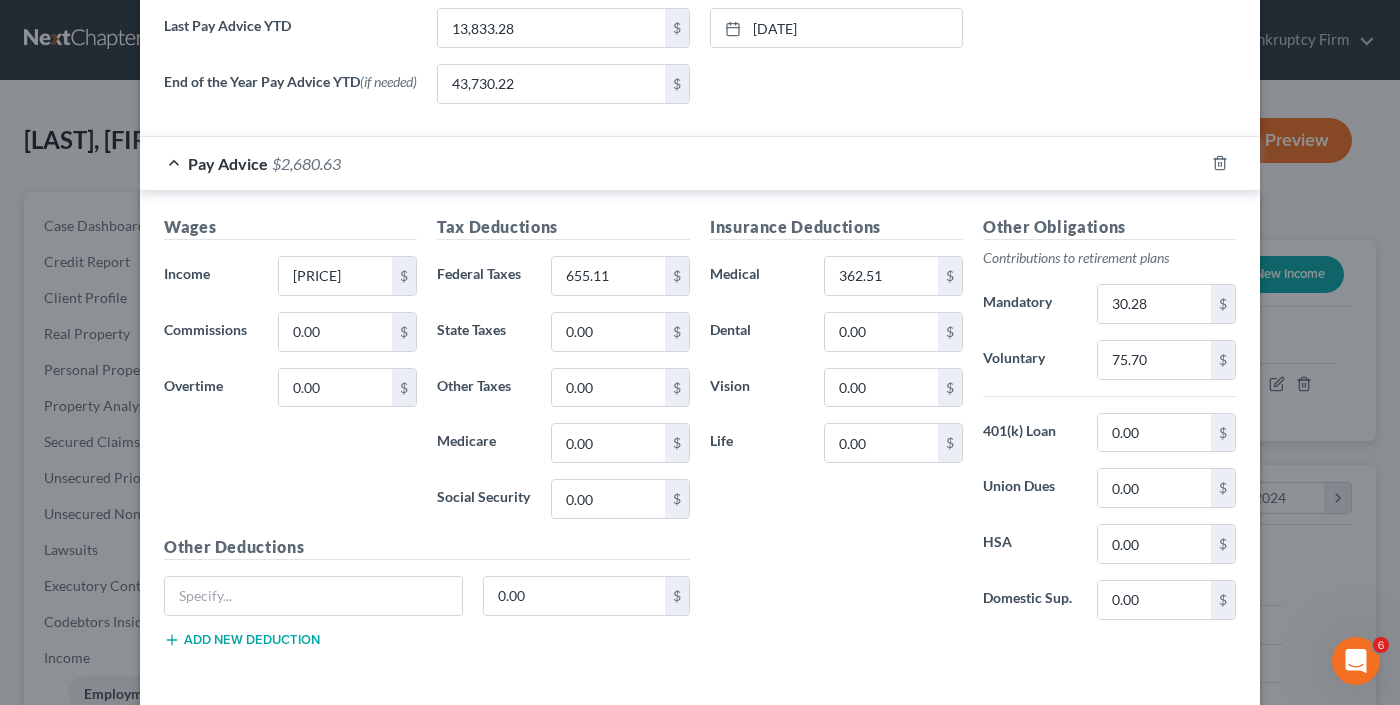 scroll, scrollTop: 832, scrollLeft: 0, axis: vertical 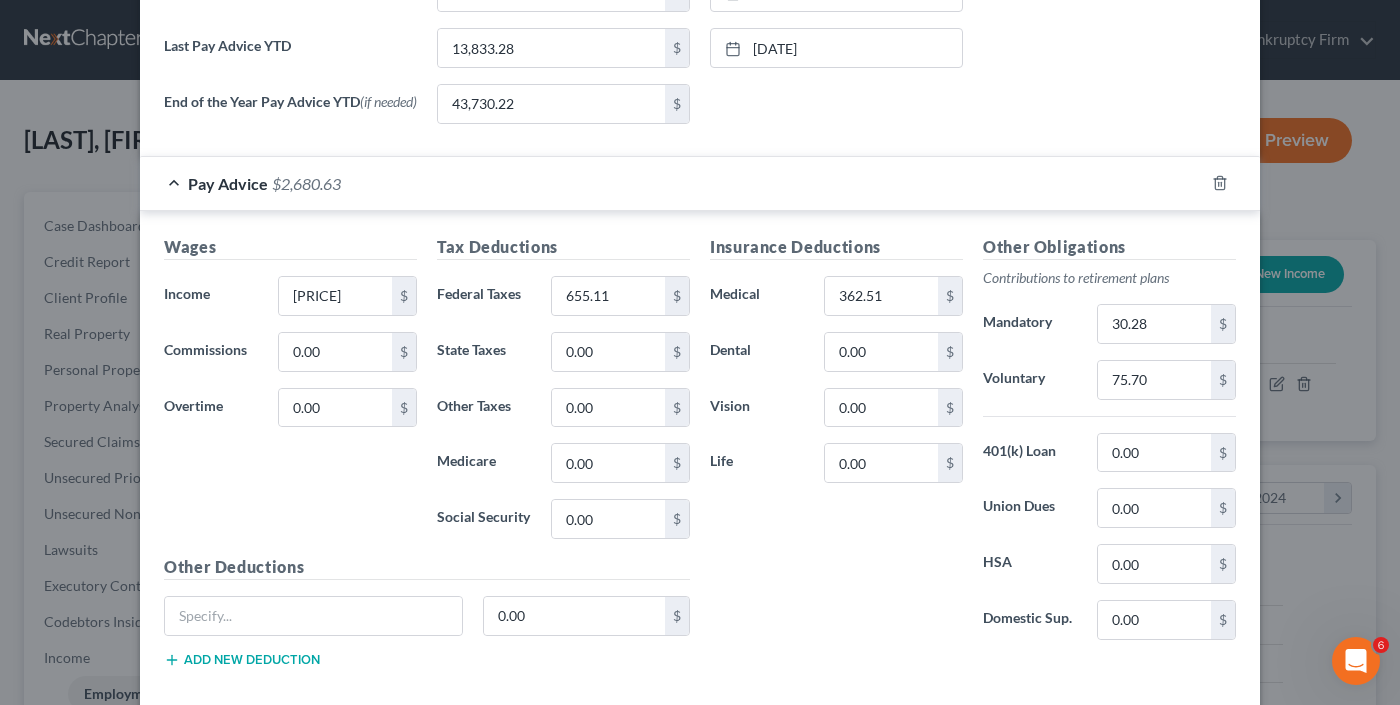 drag, startPoint x: 320, startPoint y: 524, endPoint x: 414, endPoint y: 521, distance: 94.04786 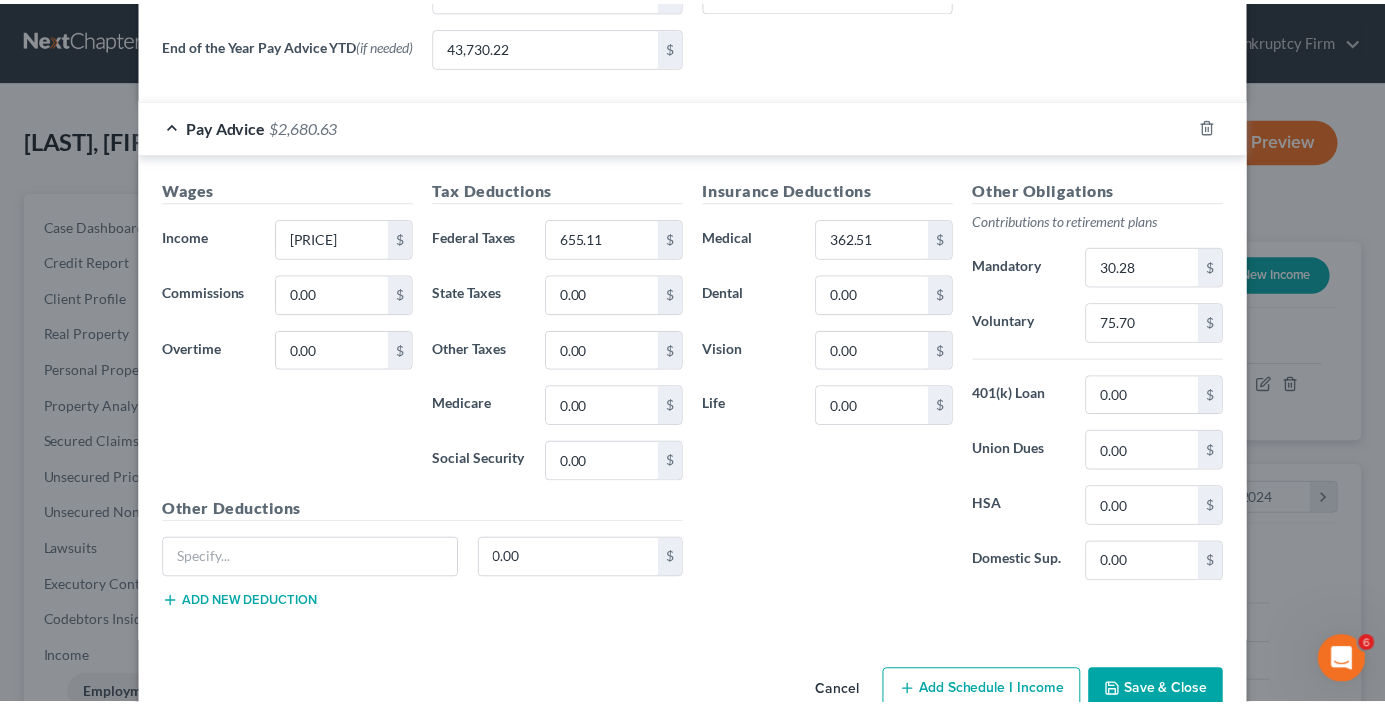 scroll, scrollTop: 921, scrollLeft: 0, axis: vertical 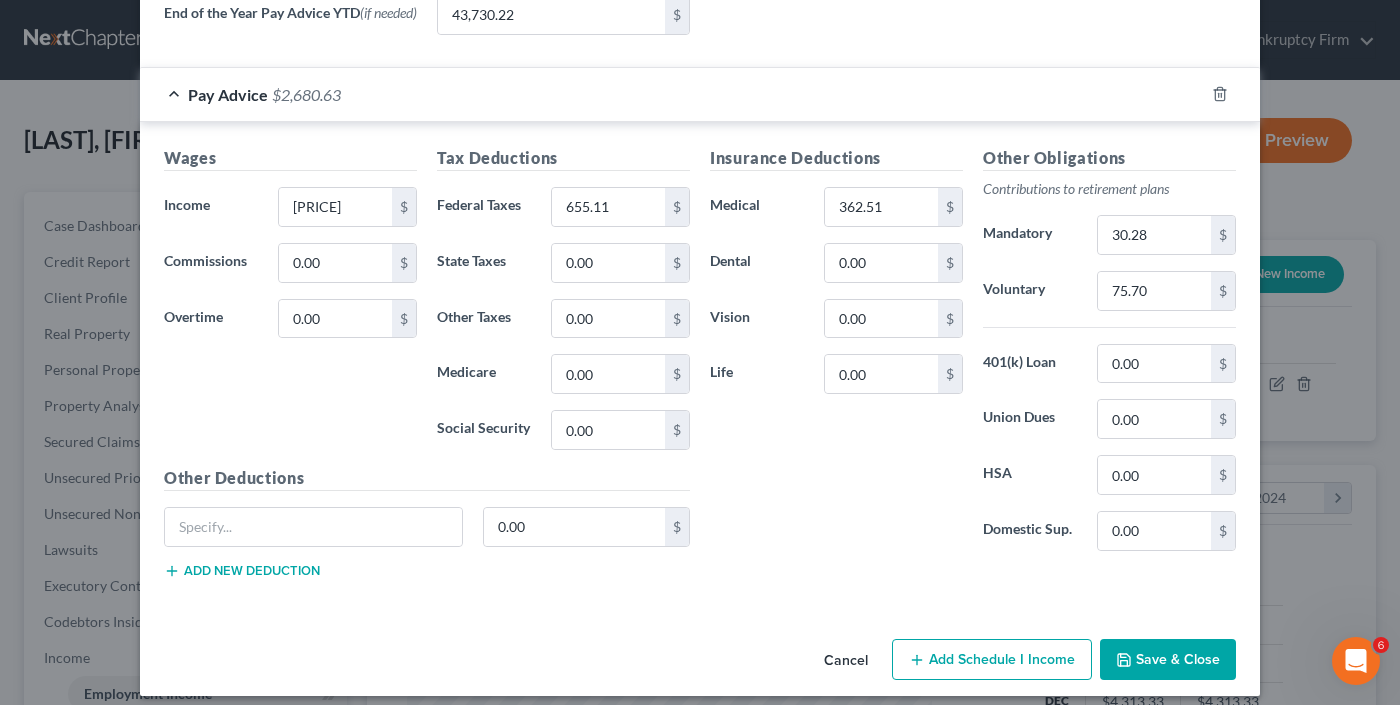 click on "Wages
Income
*
3,804.23 $ Commissions 0.00 $ Overtime 0.00 $" at bounding box center [290, 306] 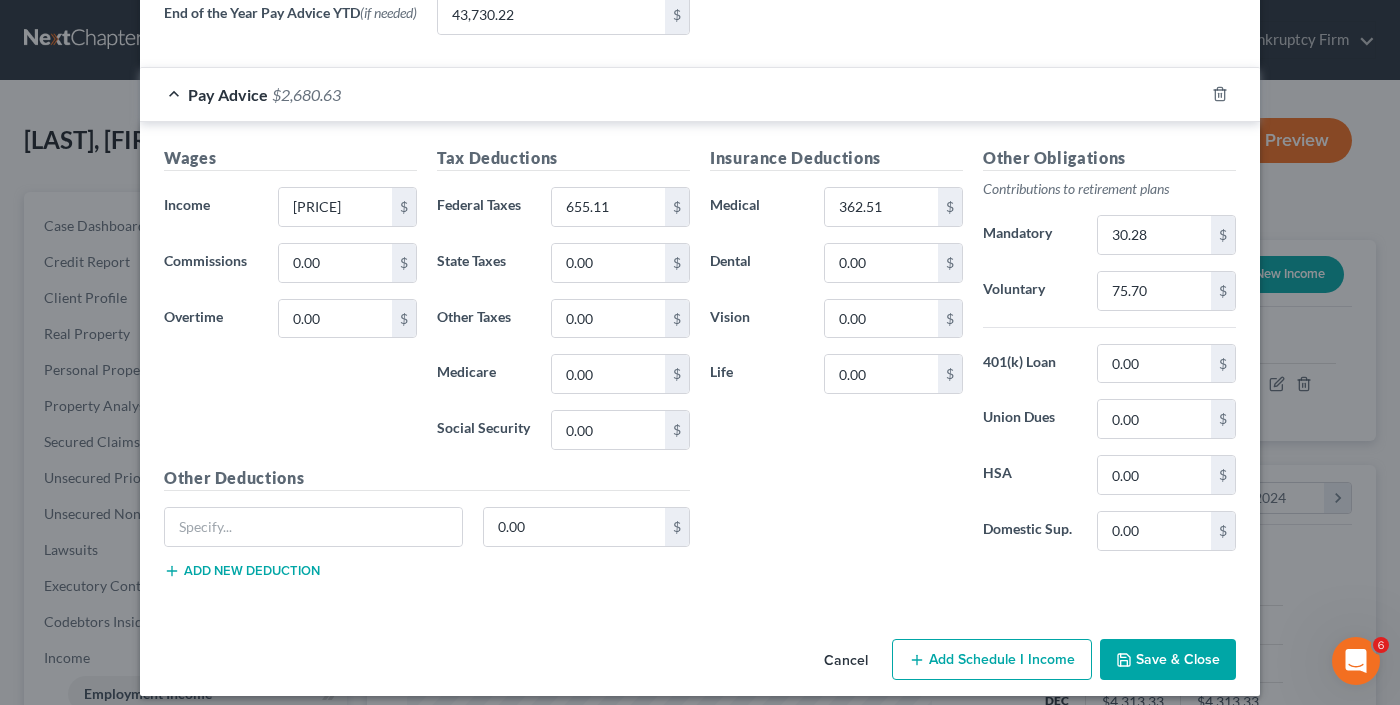 click on "Save & Close" at bounding box center (1168, 660) 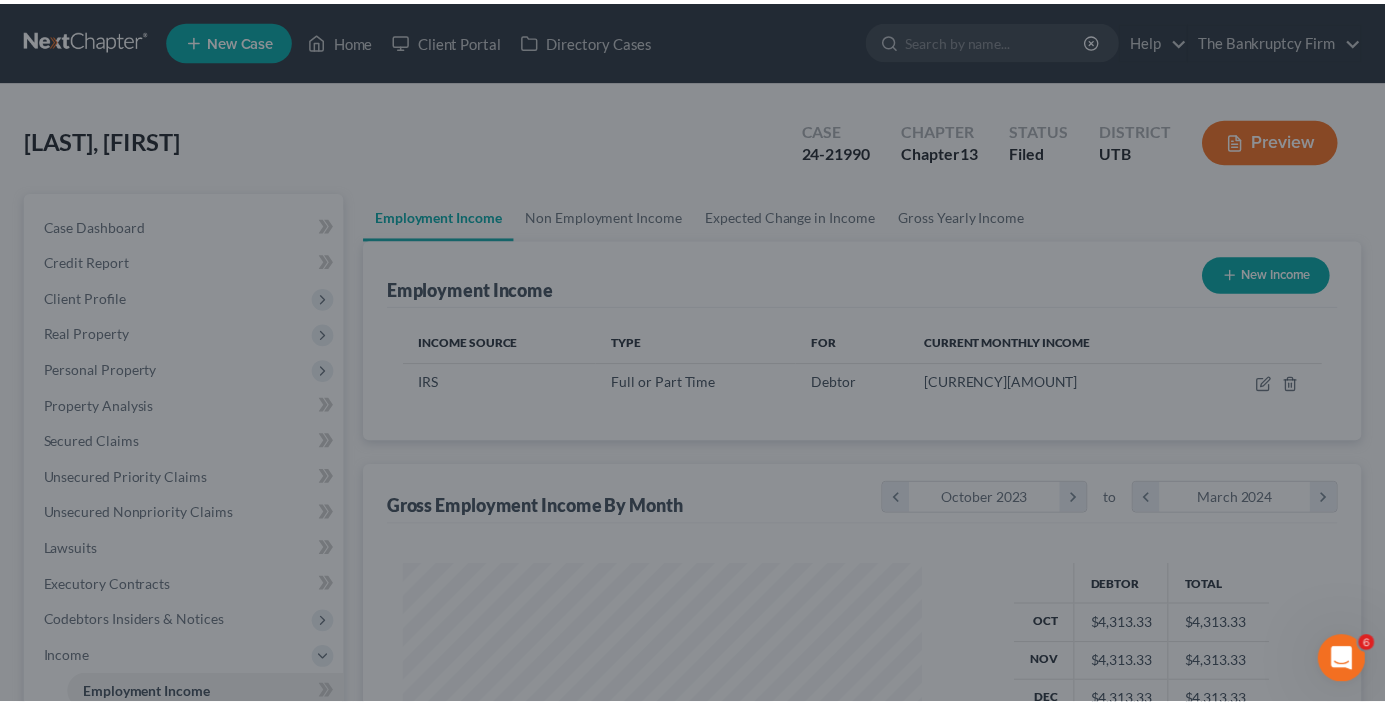 scroll, scrollTop: 359, scrollLeft: 558, axis: both 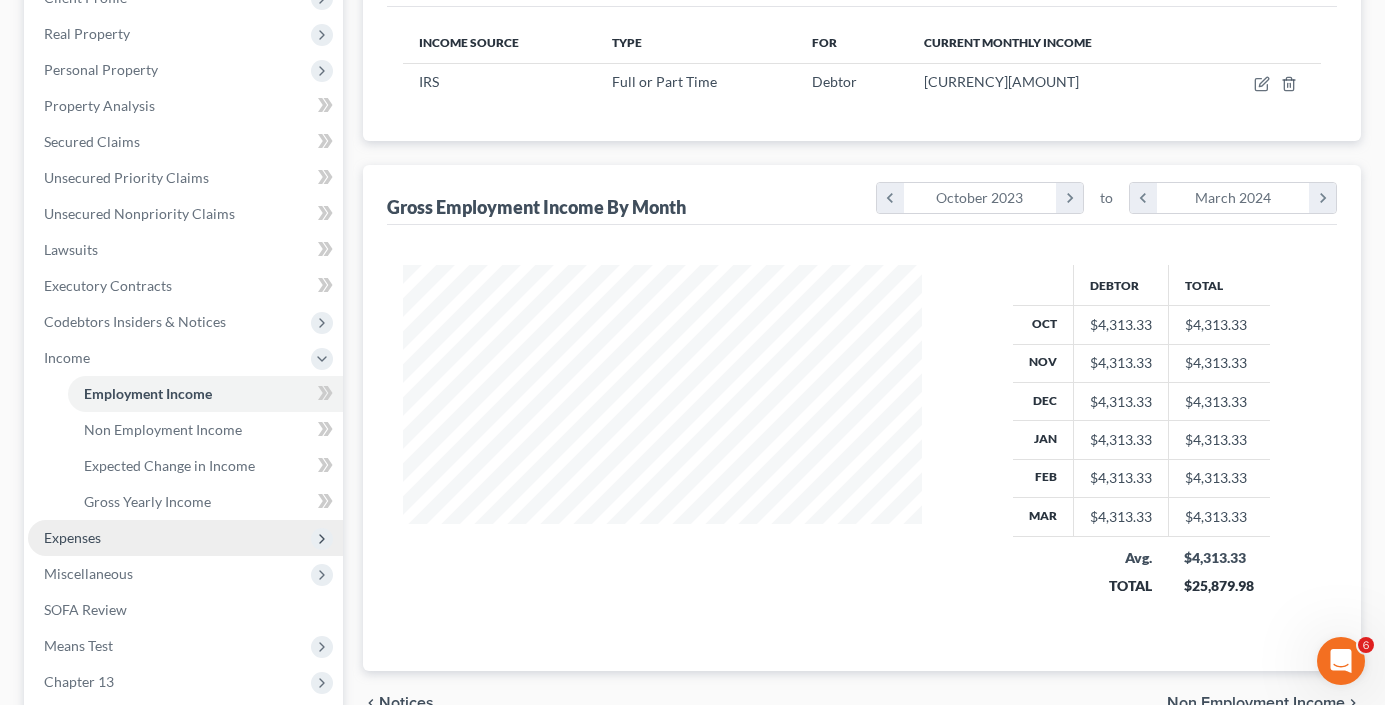 click on "Expenses" at bounding box center (185, 538) 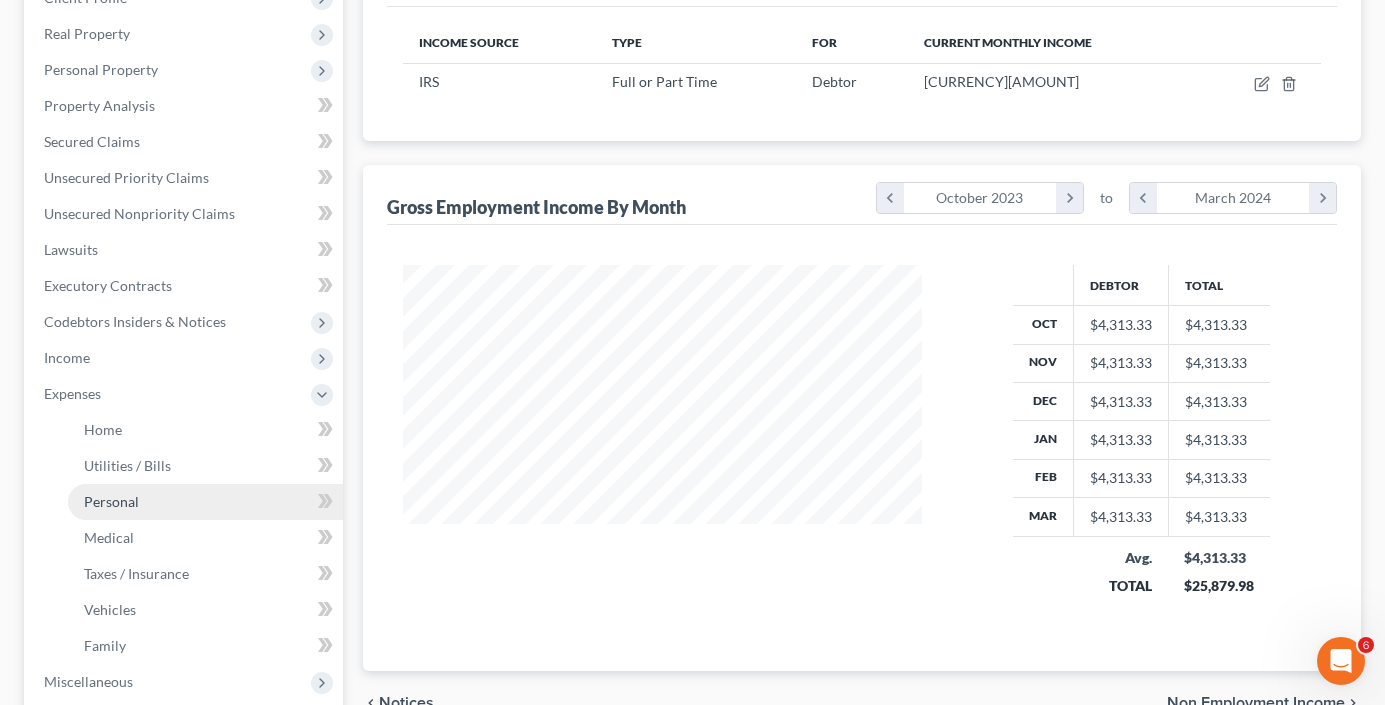 click on "Personal" at bounding box center (111, 501) 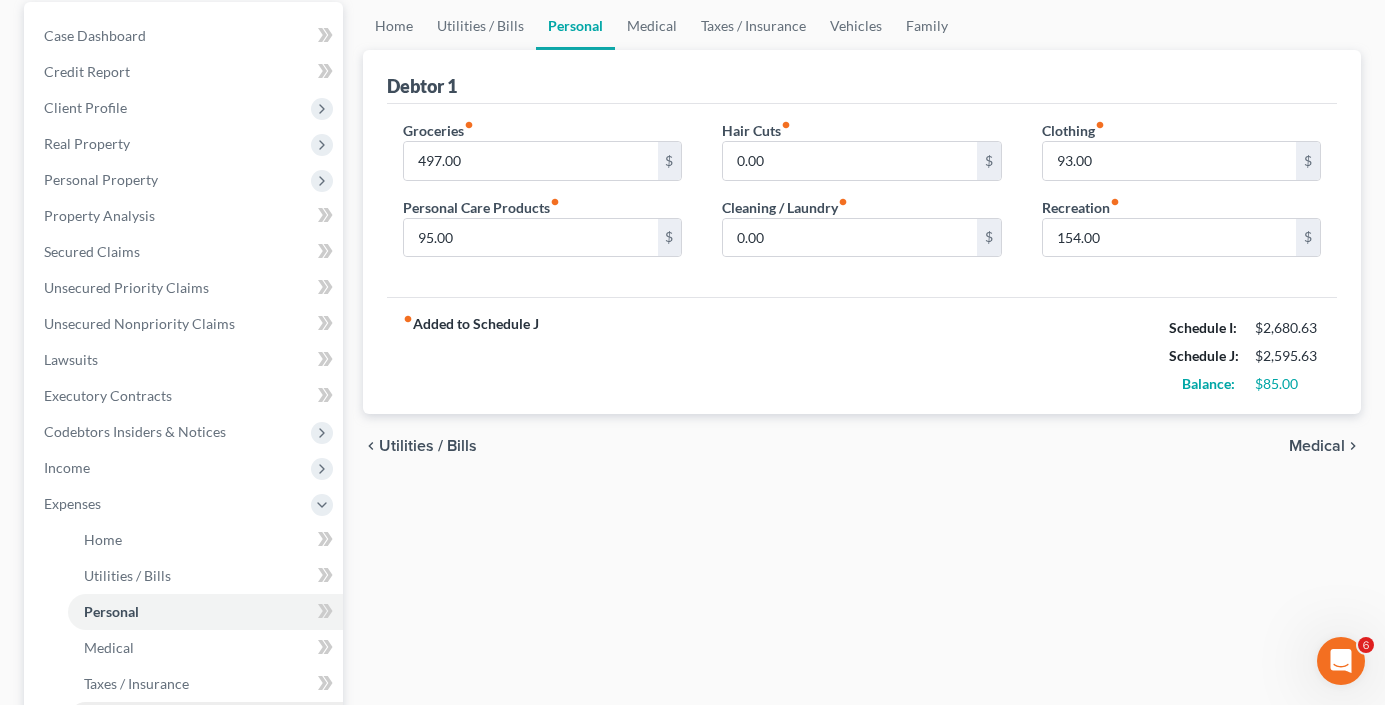 scroll, scrollTop: 600, scrollLeft: 0, axis: vertical 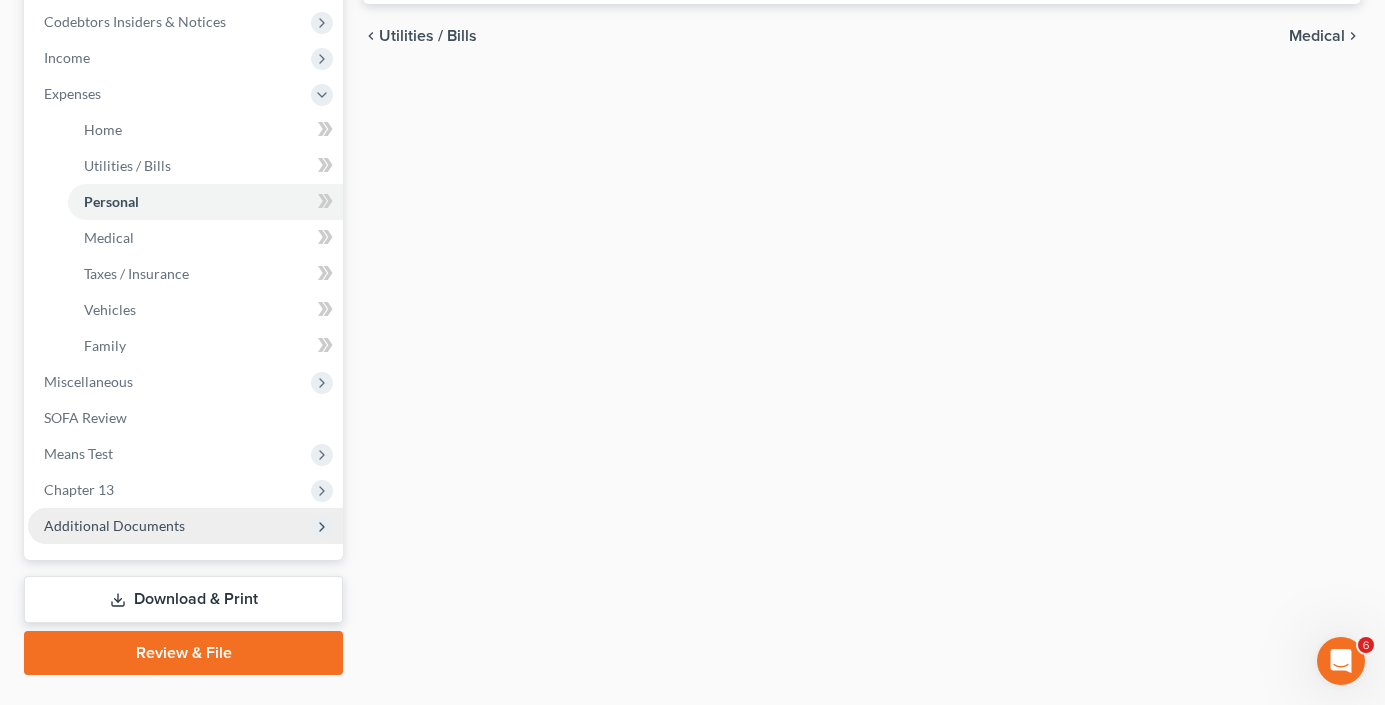 click on "Additional Documents" at bounding box center (185, 526) 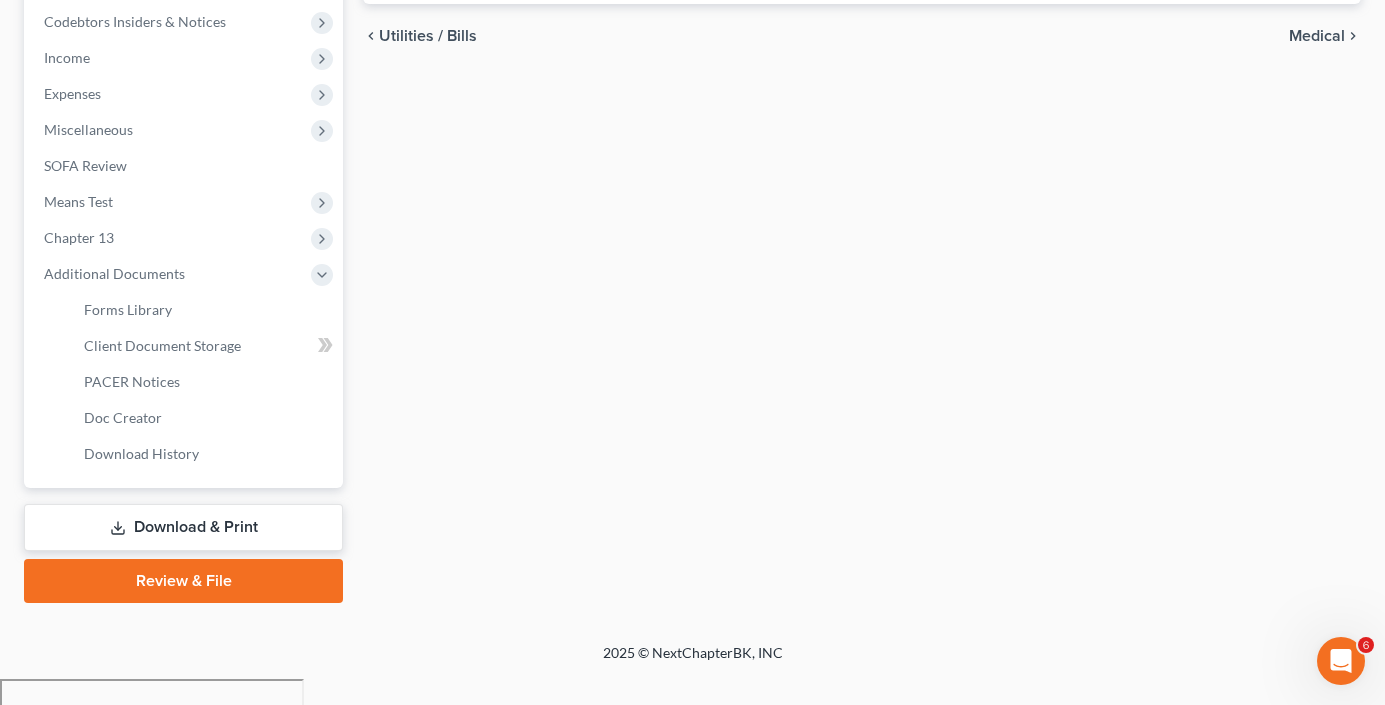 scroll, scrollTop: 574, scrollLeft: 0, axis: vertical 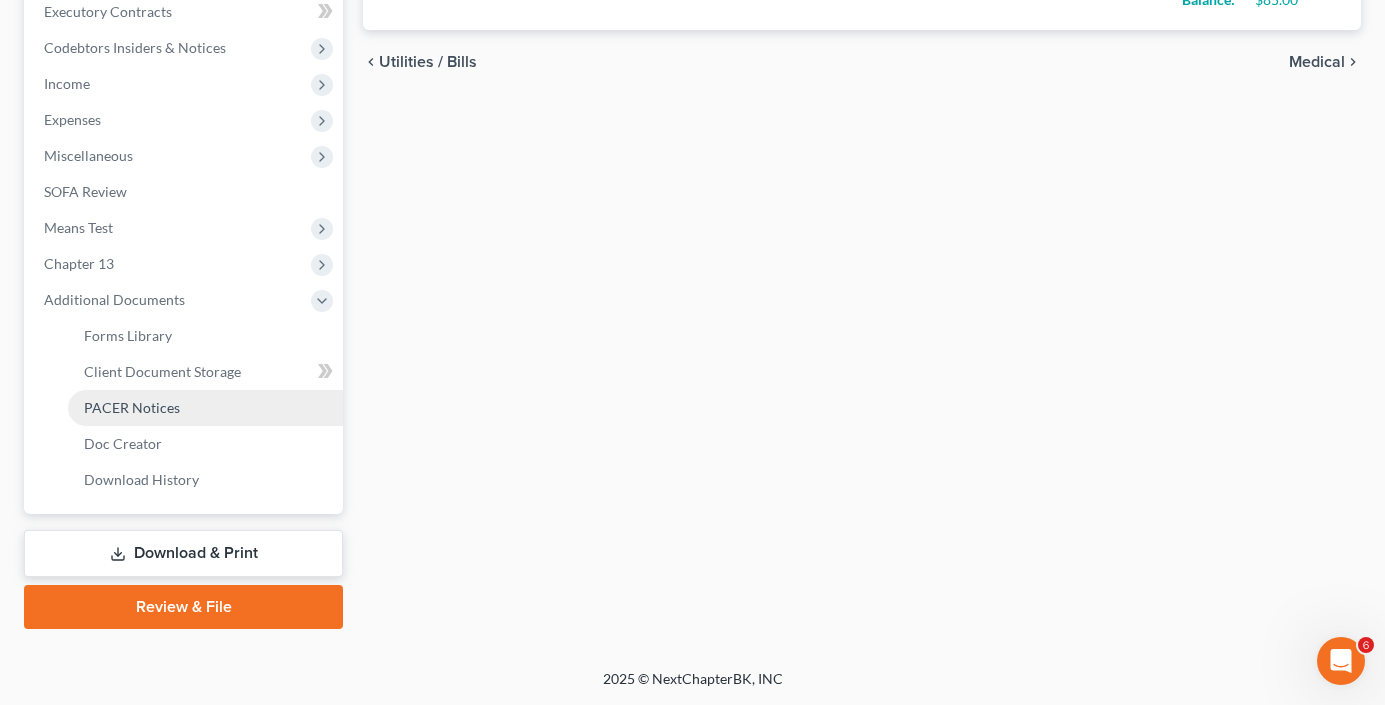 click on "PACER Notices" at bounding box center [132, 407] 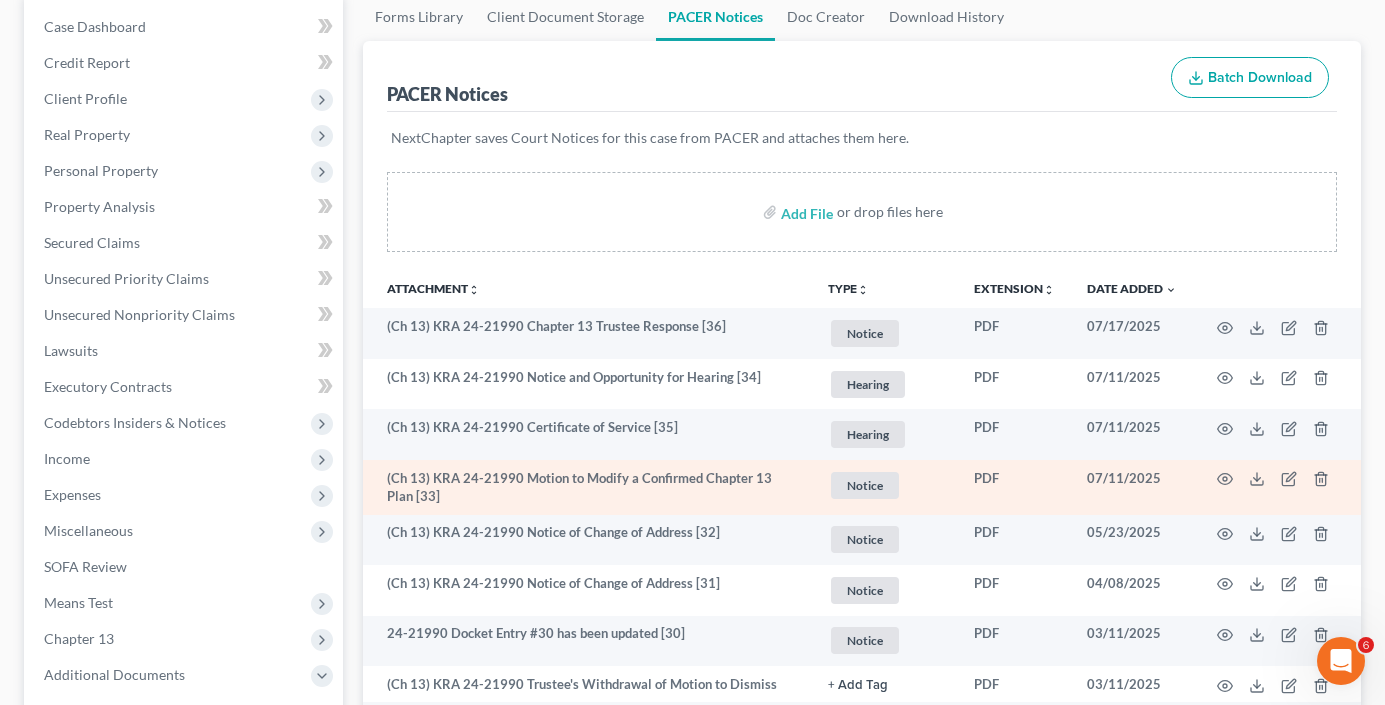 scroll, scrollTop: 200, scrollLeft: 0, axis: vertical 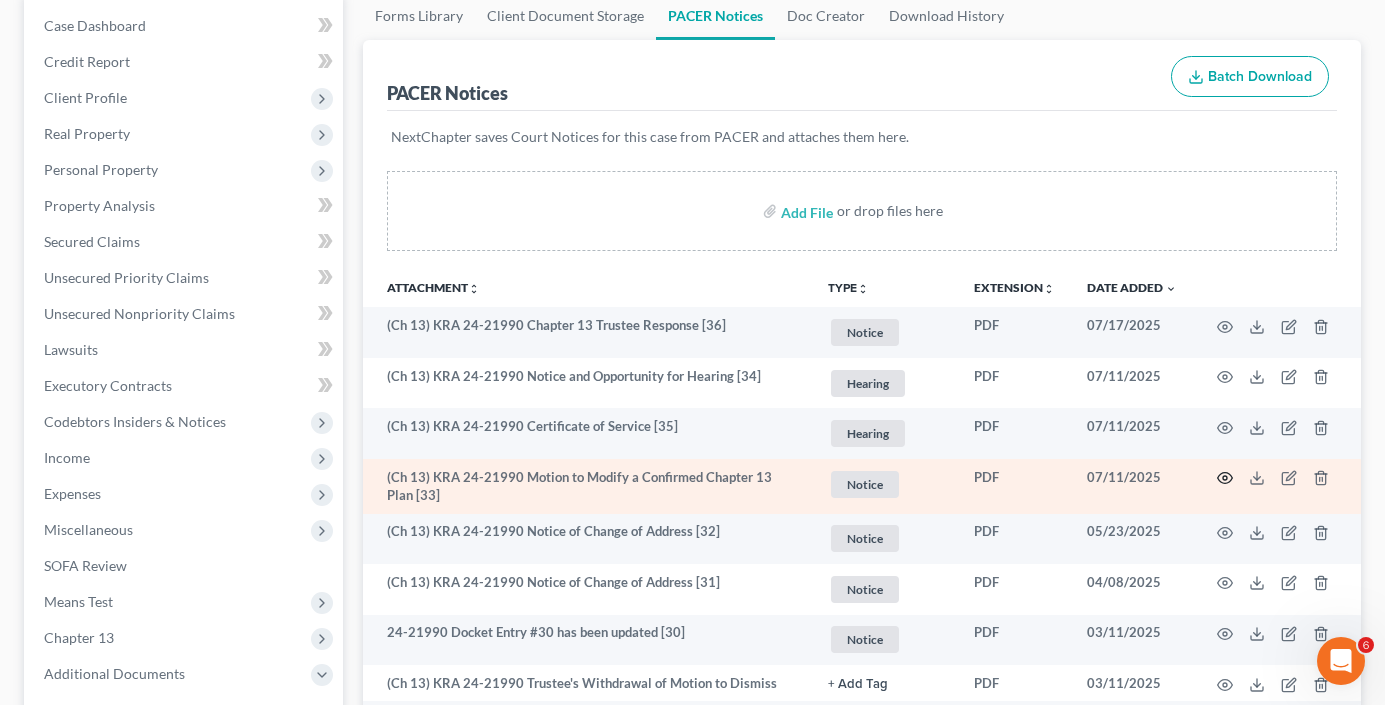click 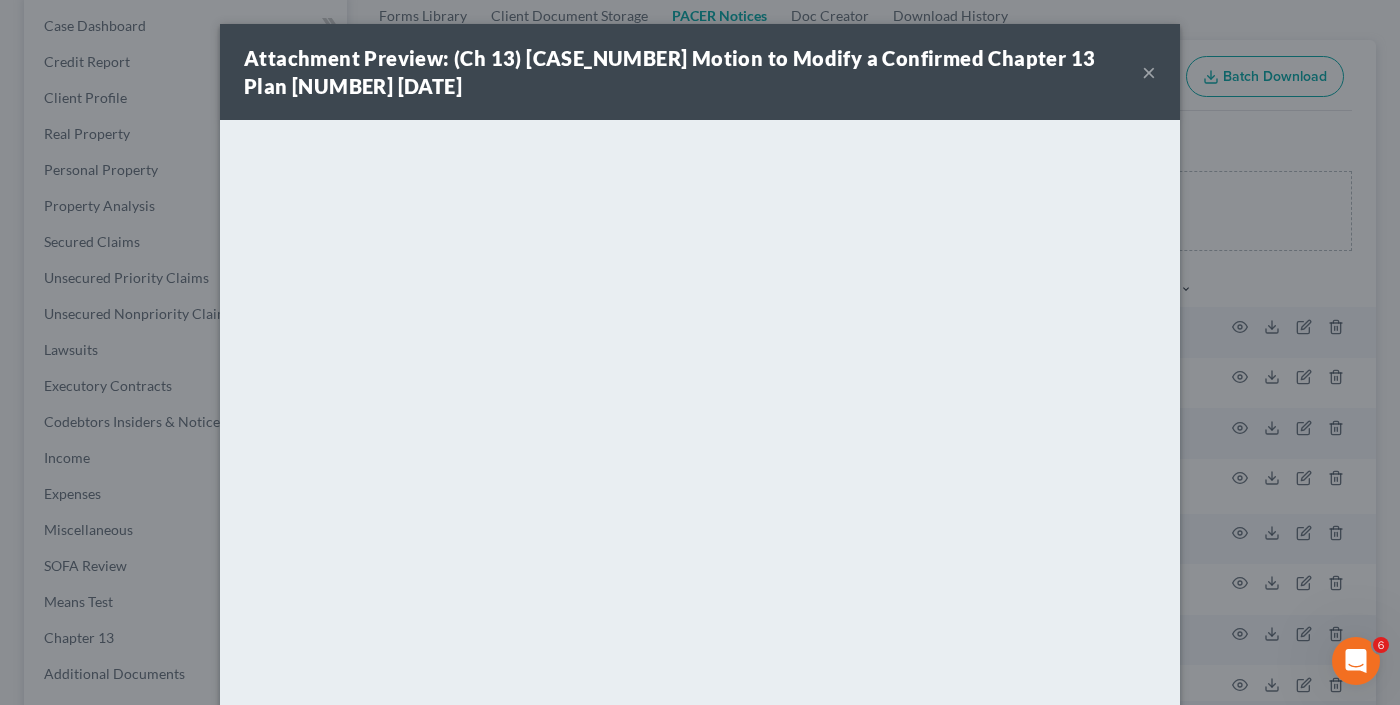 click on "×" at bounding box center (1149, 72) 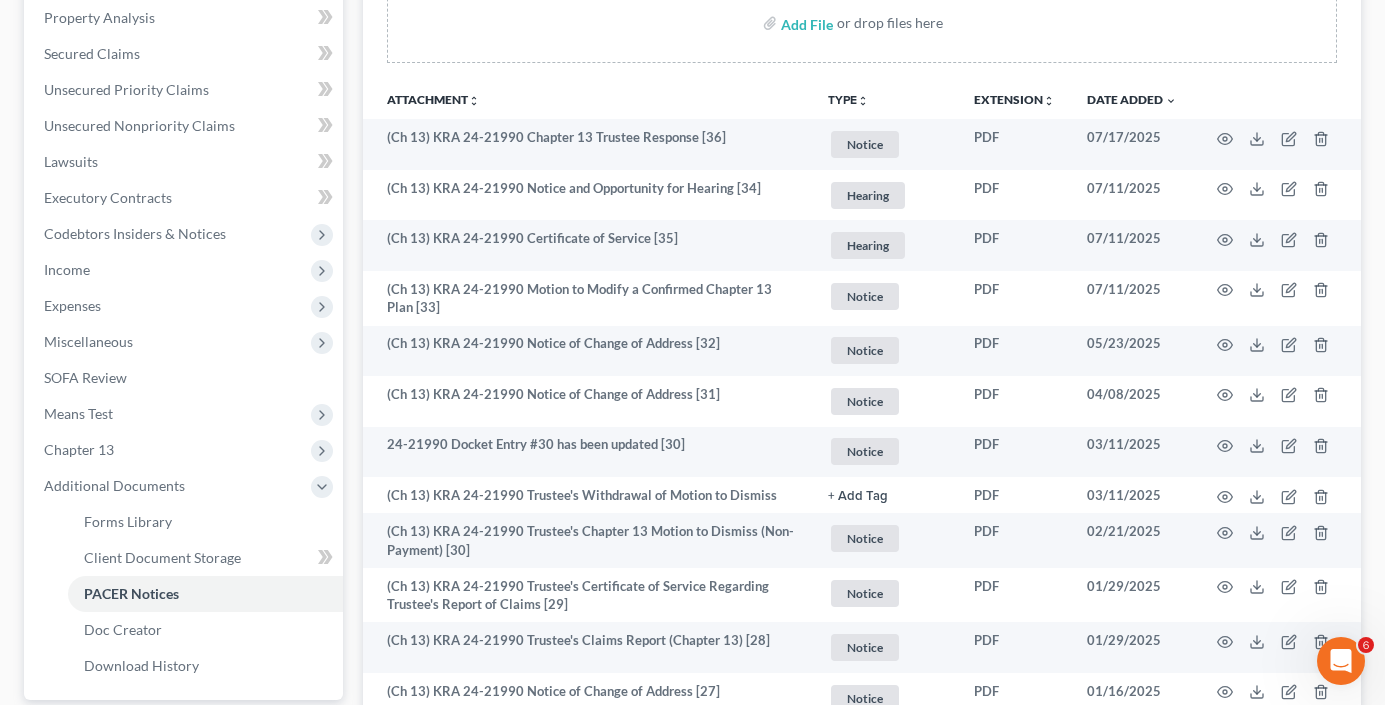 scroll, scrollTop: 700, scrollLeft: 0, axis: vertical 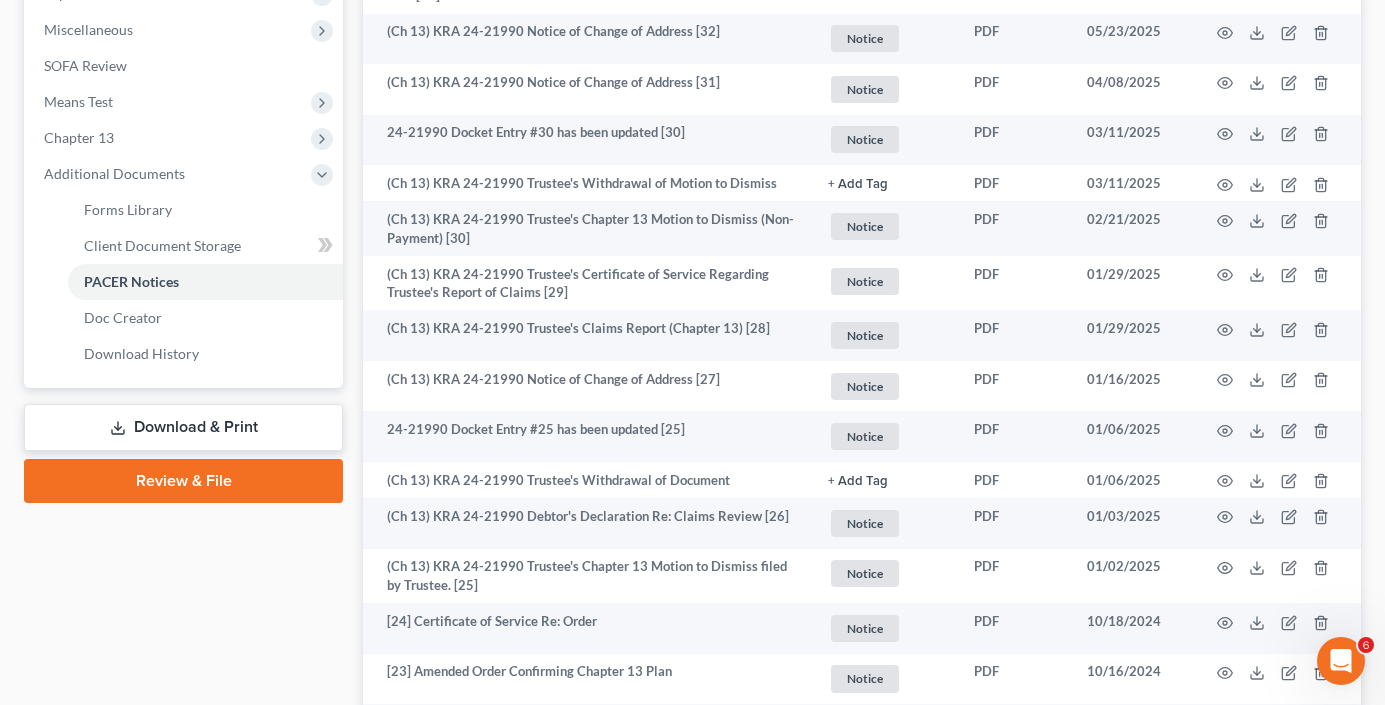 click on "Download & Print" at bounding box center (183, 427) 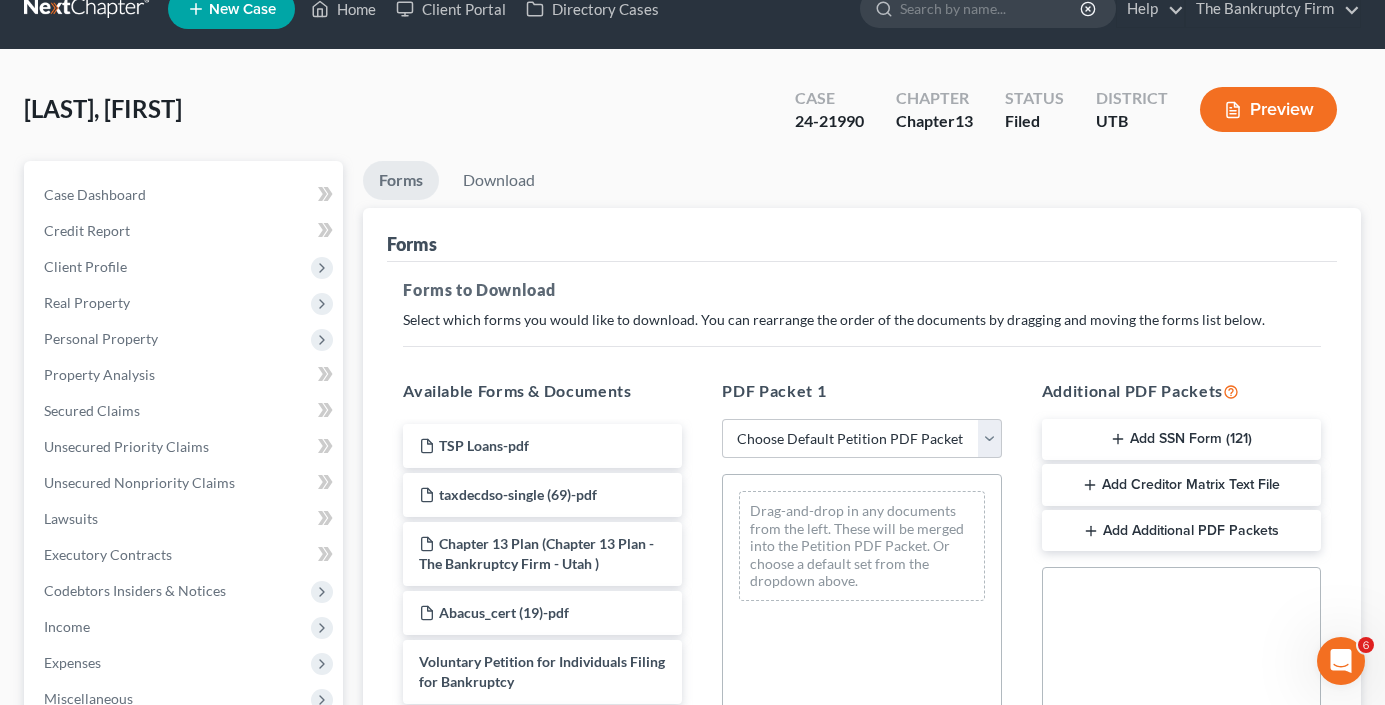 scroll, scrollTop: 0, scrollLeft: 0, axis: both 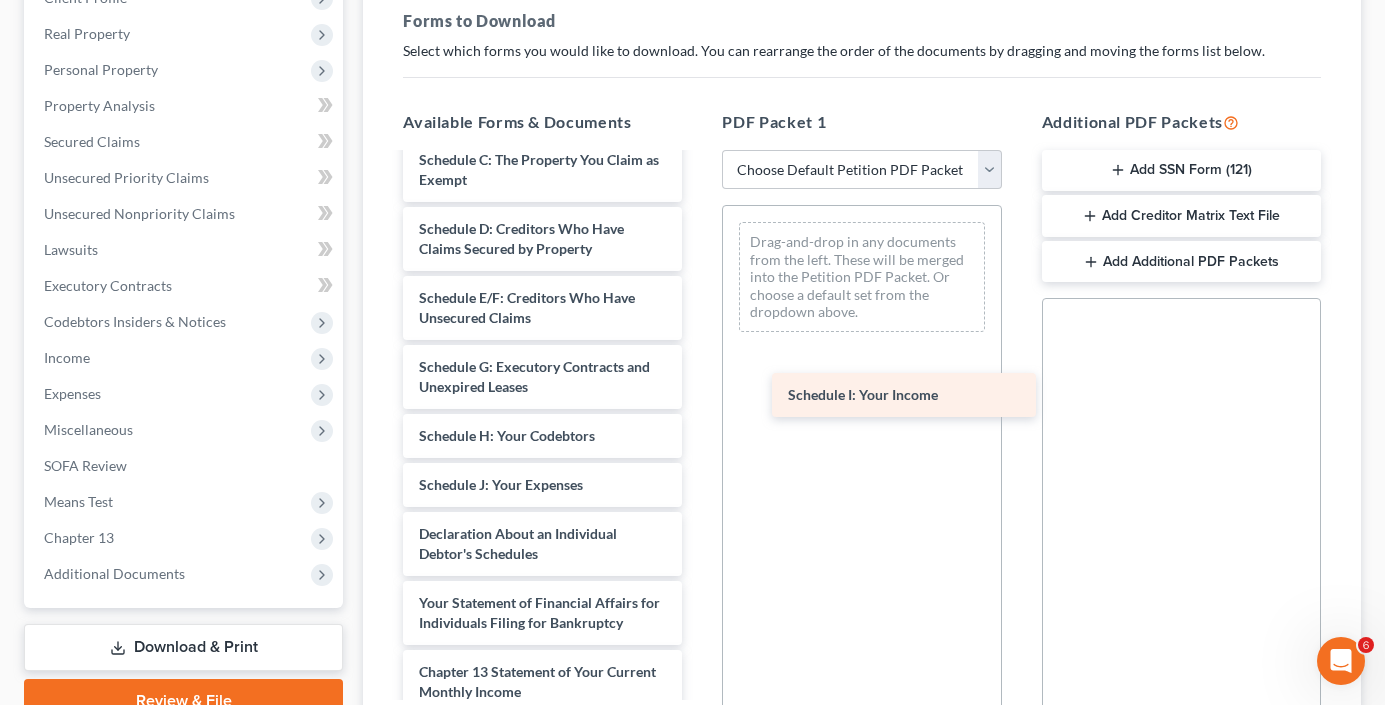 drag, startPoint x: 474, startPoint y: 515, endPoint x: 843, endPoint y: 405, distance: 385.04675 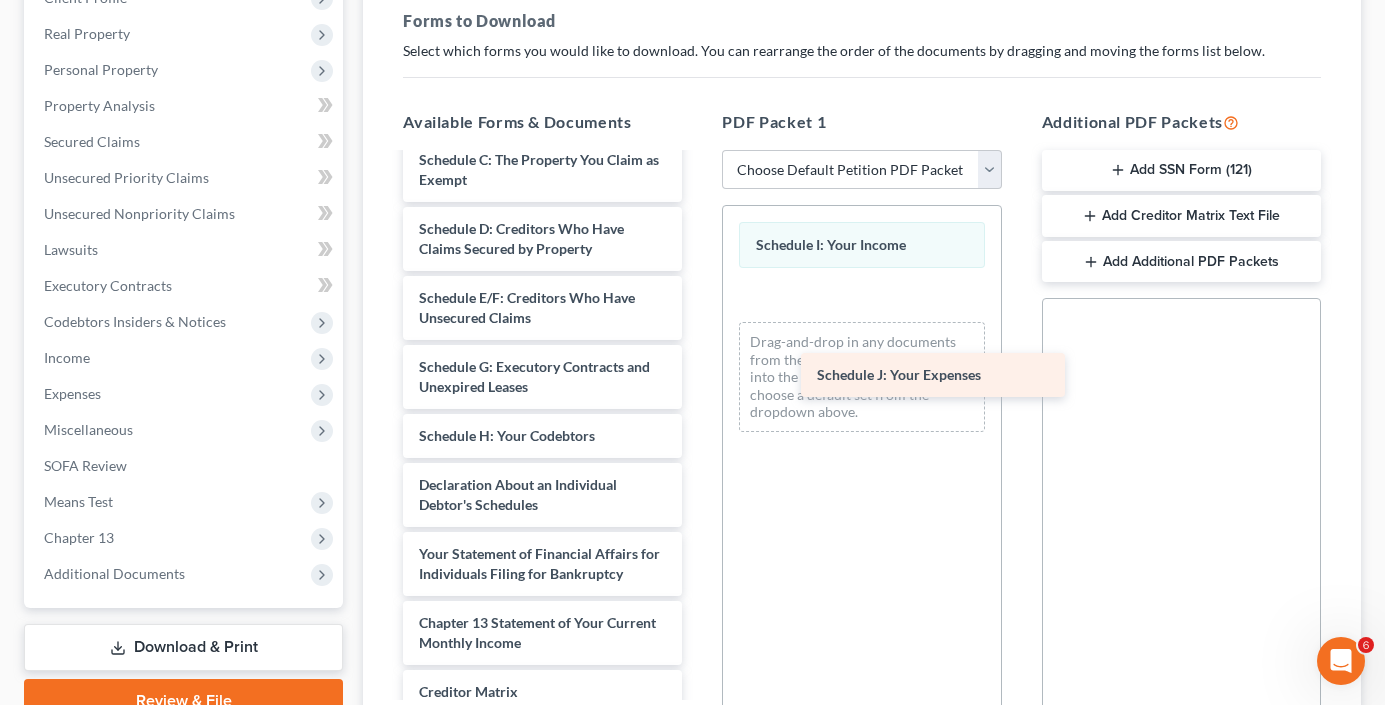 drag, startPoint x: 459, startPoint y: 495, endPoint x: 858, endPoint y: 365, distance: 419.6439 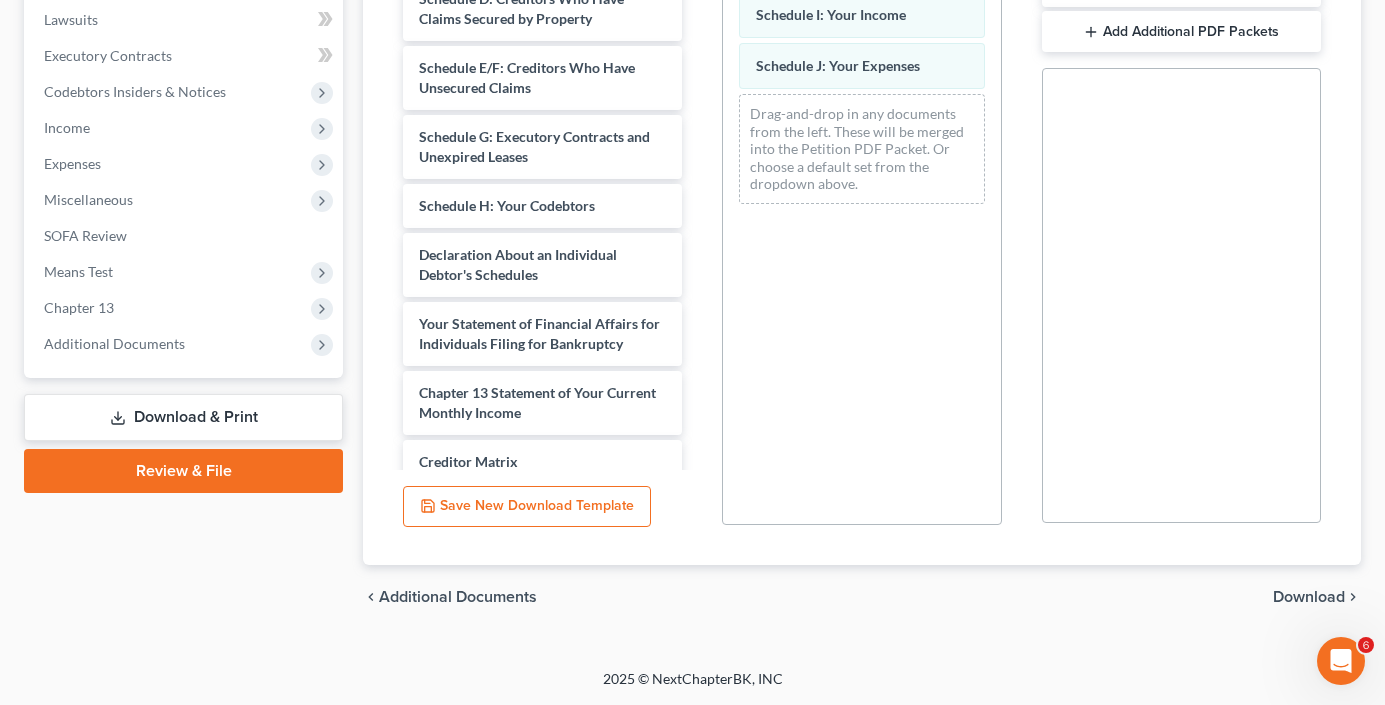 click on "Download" at bounding box center (1309, 597) 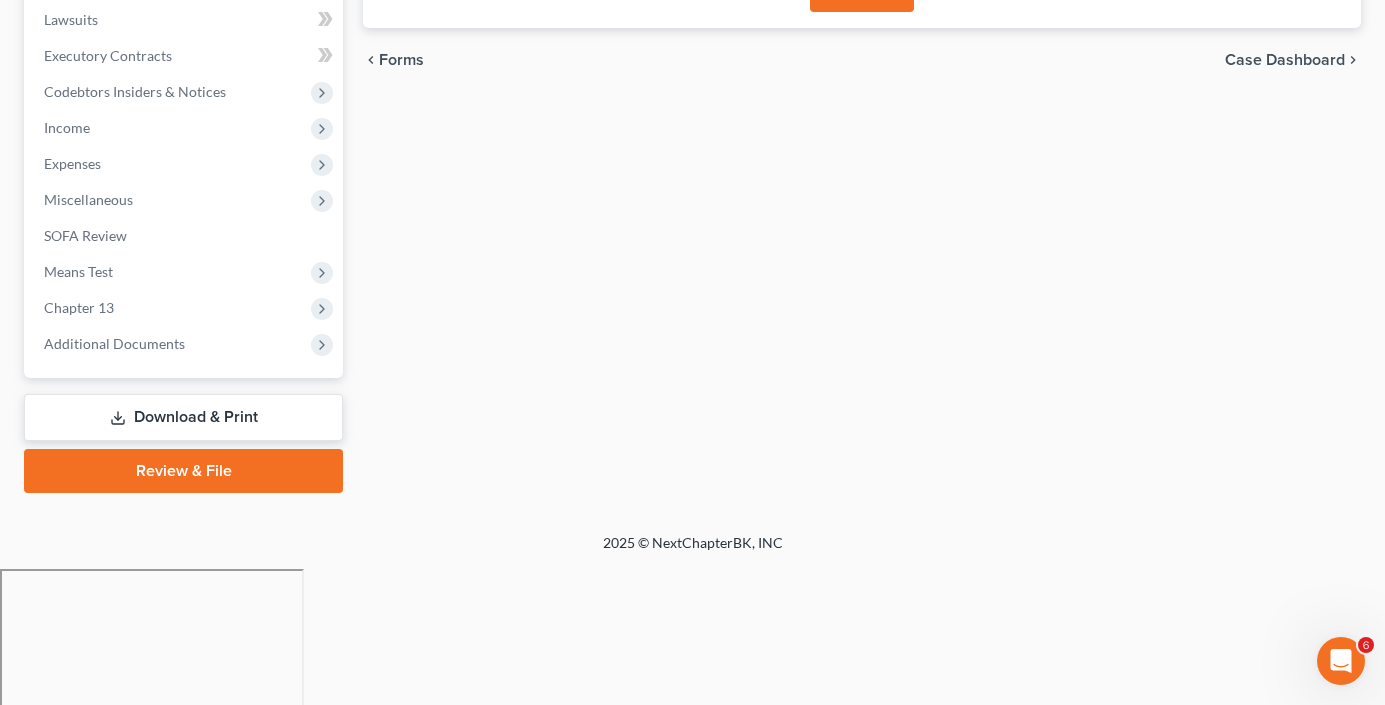 scroll, scrollTop: 394, scrollLeft: 0, axis: vertical 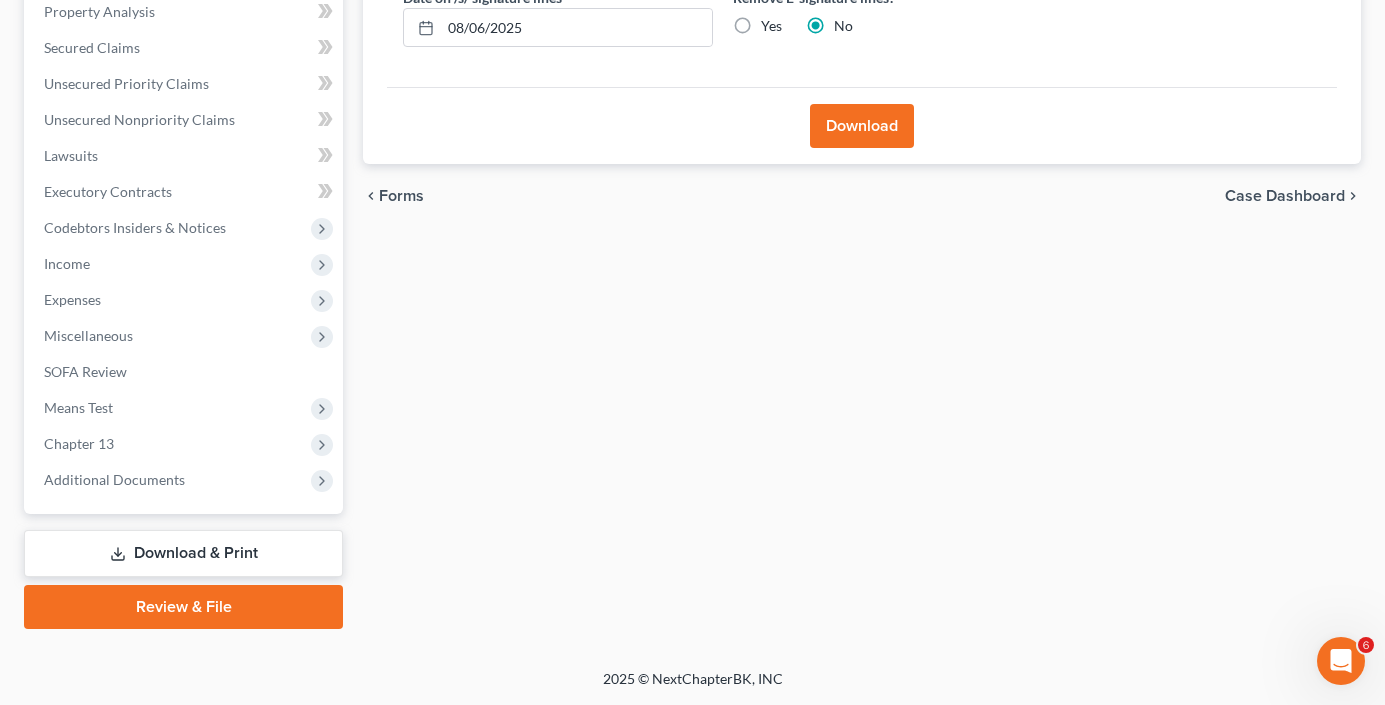click on "Download" at bounding box center (862, 126) 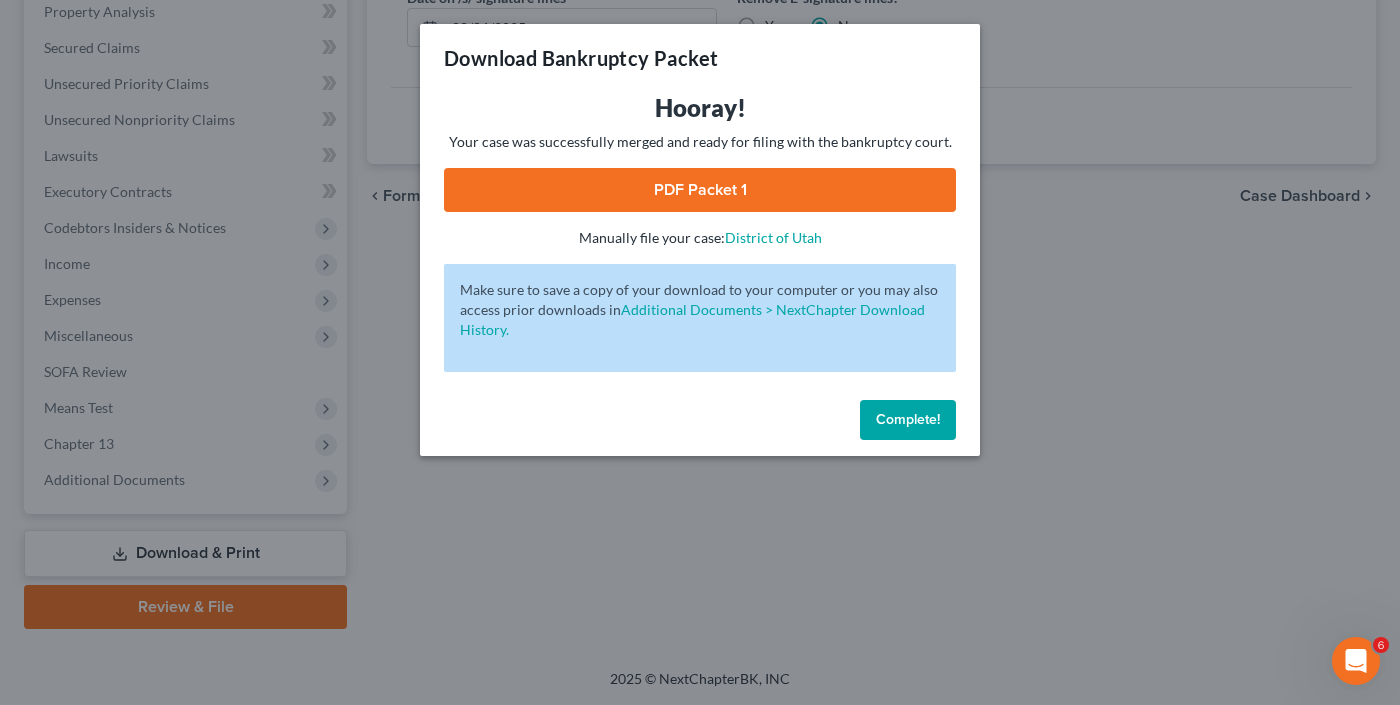 click on "PDF Packet 1" at bounding box center (700, 190) 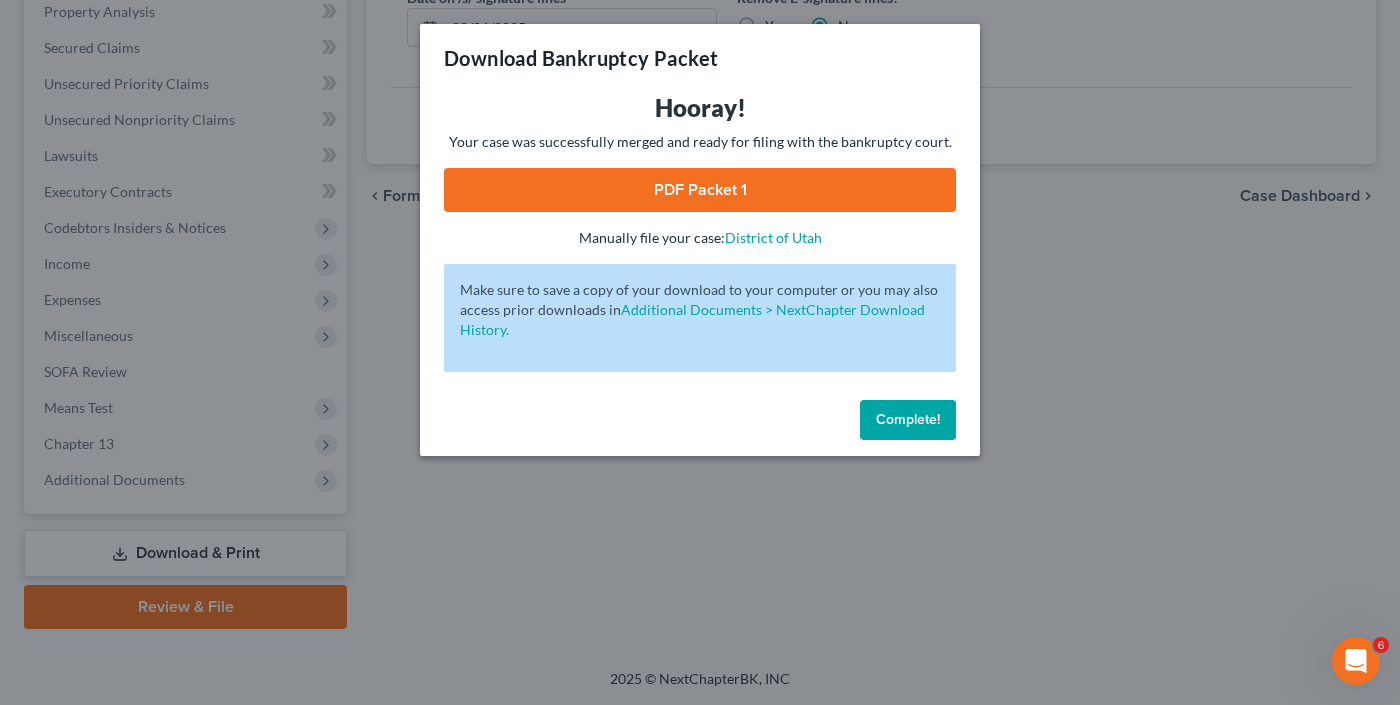 click on "Complete!" at bounding box center (908, 420) 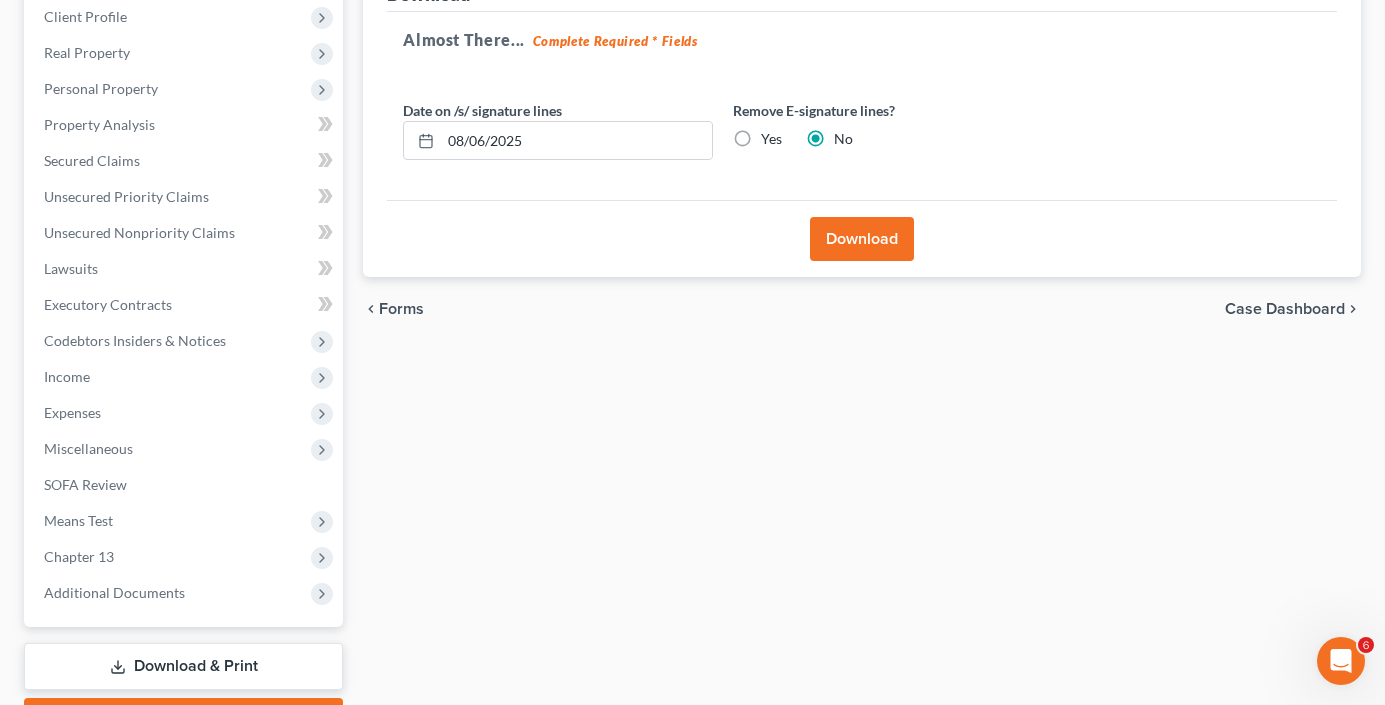 scroll, scrollTop: 0, scrollLeft: 0, axis: both 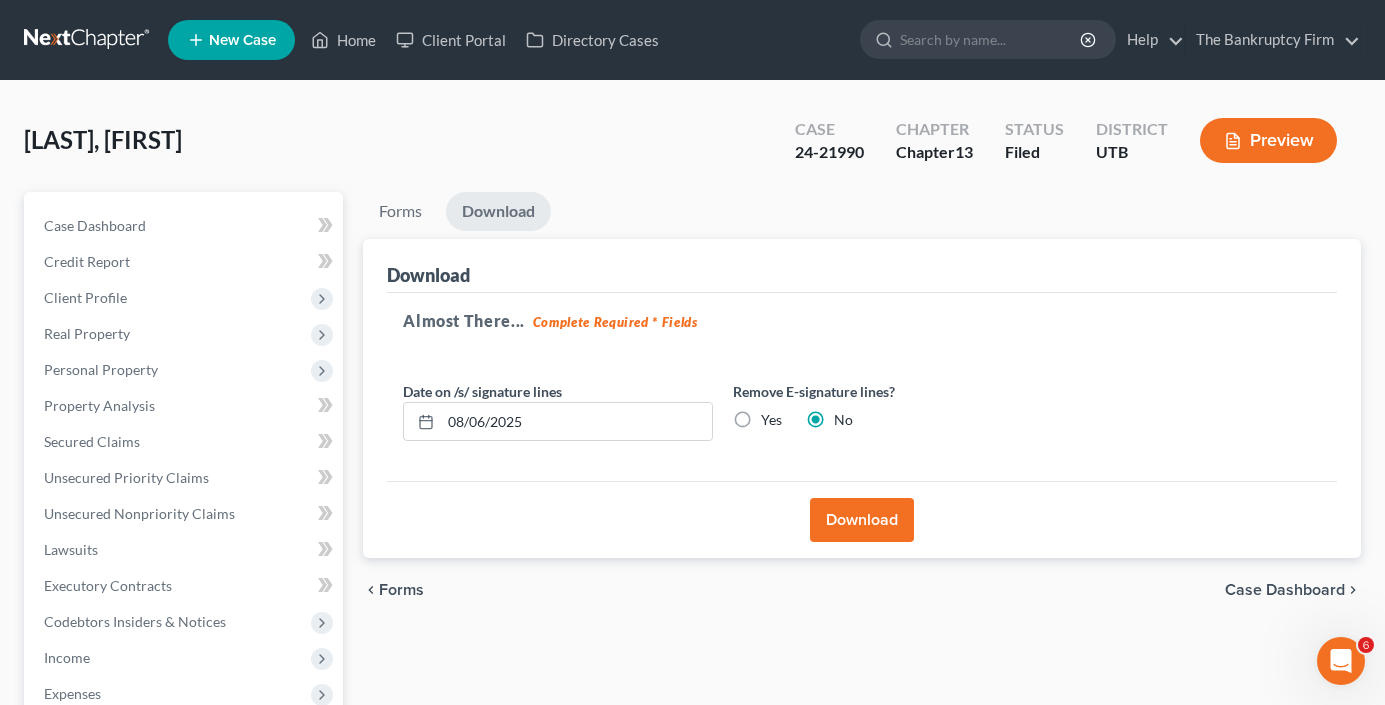 click on "Download" at bounding box center (862, 520) 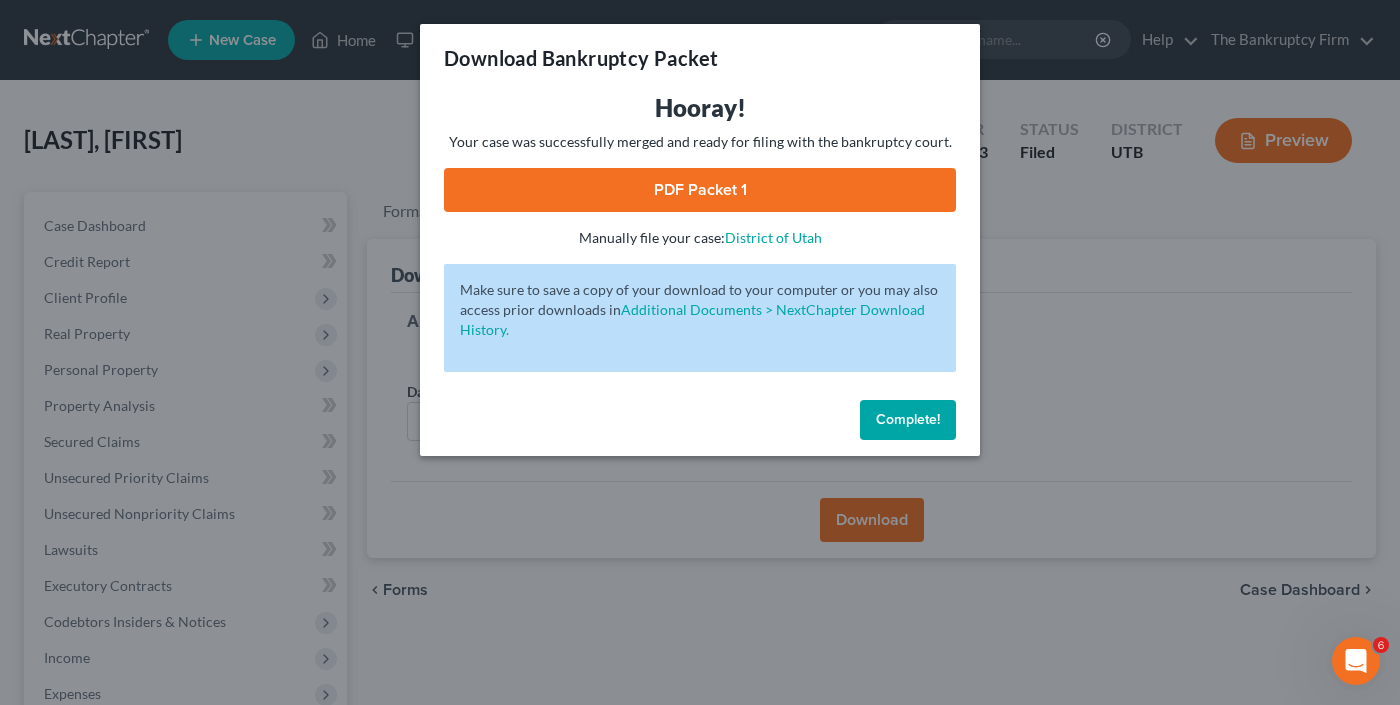 click on "PDF Packet 1" at bounding box center (700, 190) 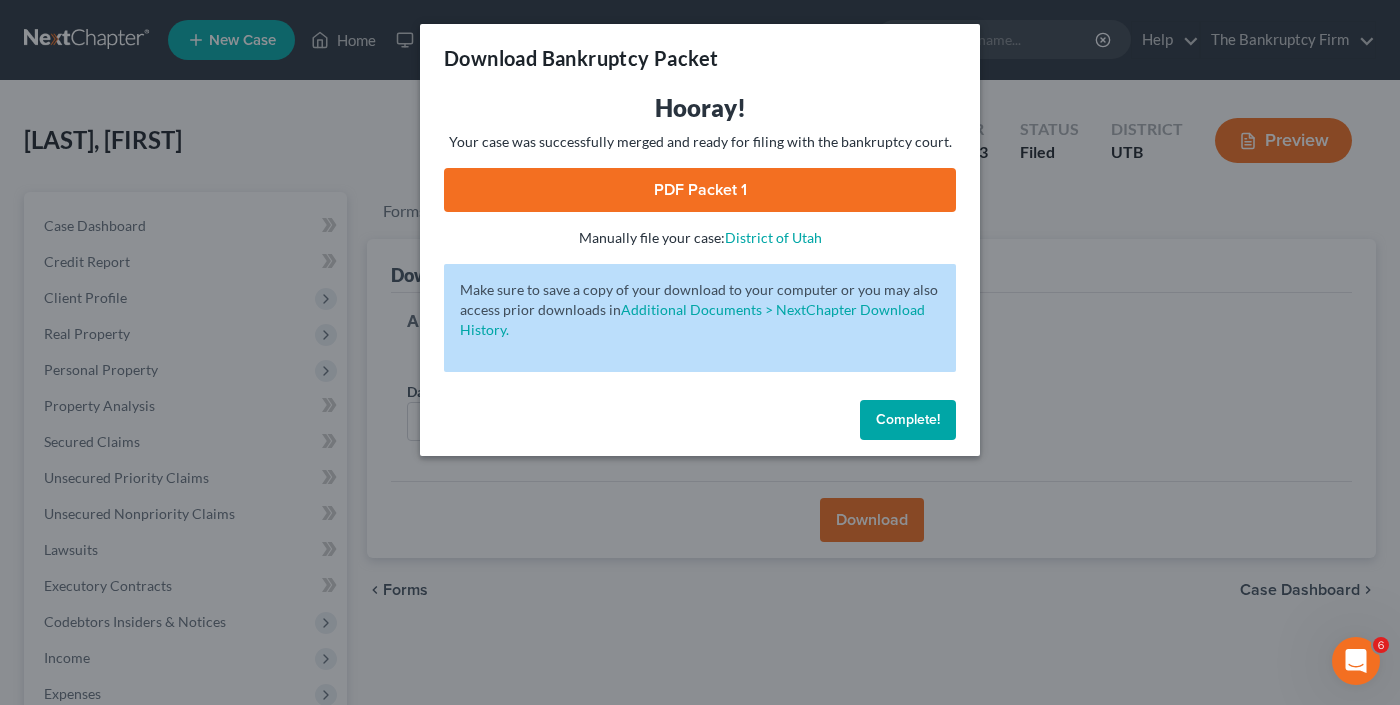 click on "Complete!" at bounding box center [908, 419] 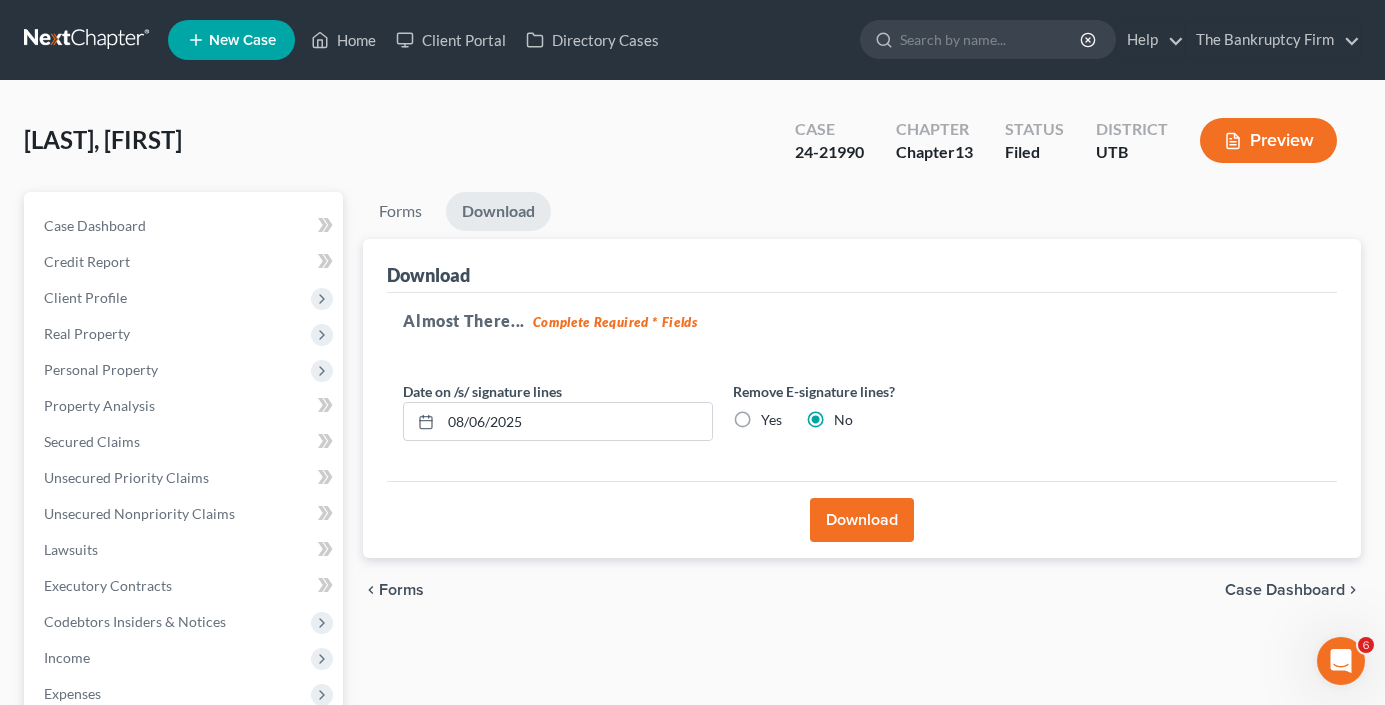 click on "Greenwell, Lisa Upgraded Case 24-21990 Chapter Chapter 13 Status Filed District UTB Preview" at bounding box center [692, 148] 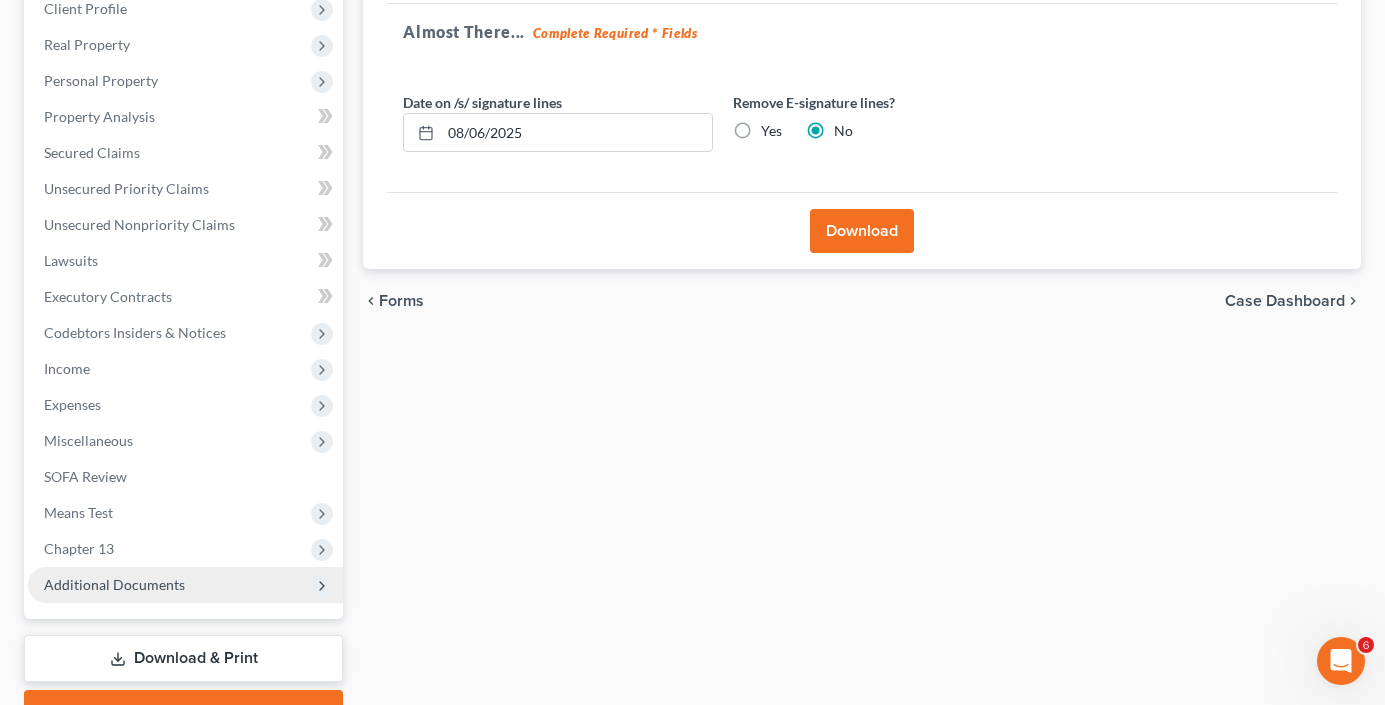 scroll, scrollTop: 300, scrollLeft: 0, axis: vertical 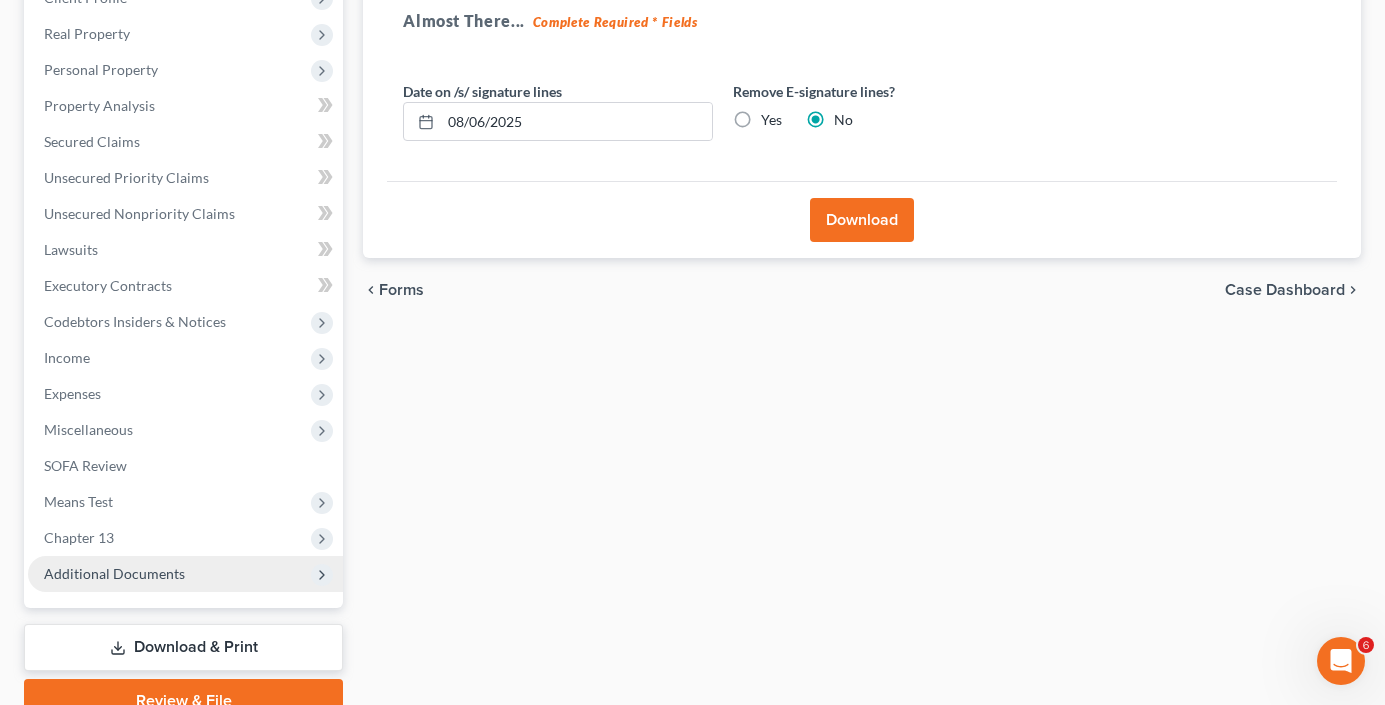 click on "Additional Documents" at bounding box center (114, 573) 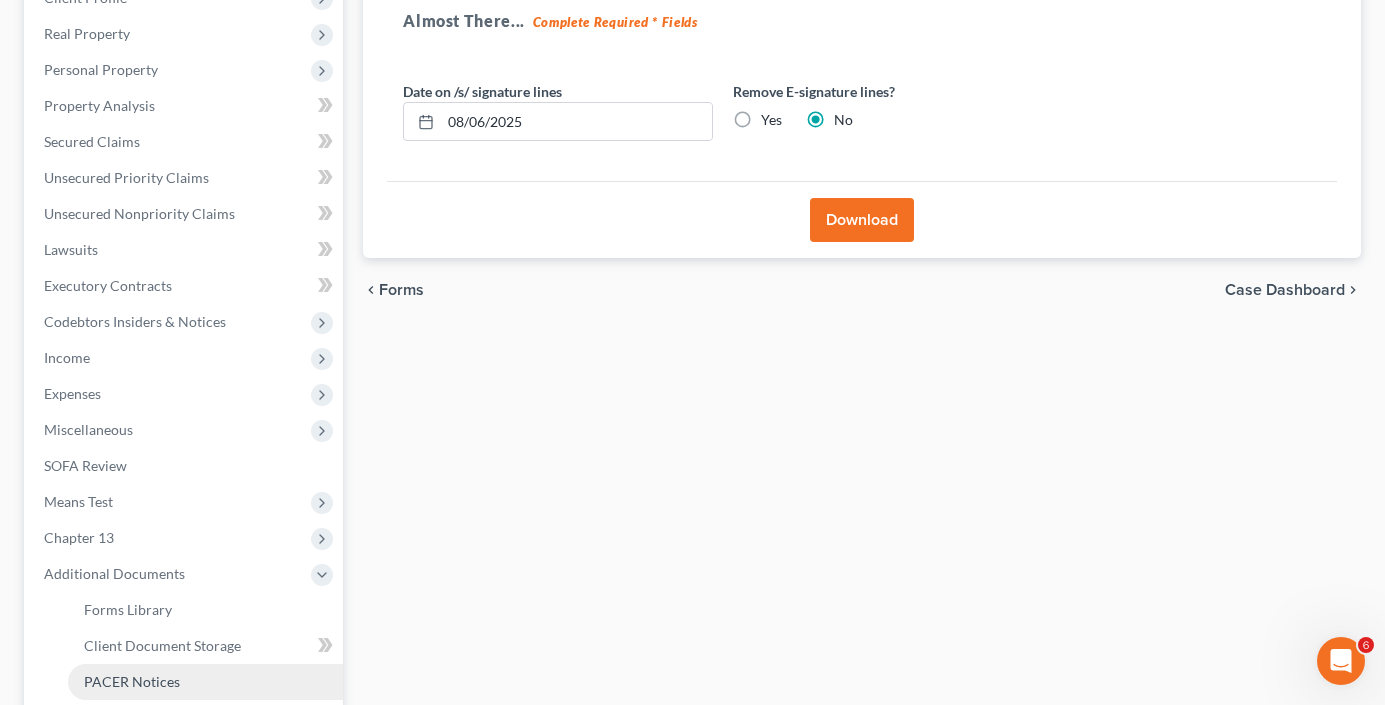 click on "PACER Notices" at bounding box center (205, 682) 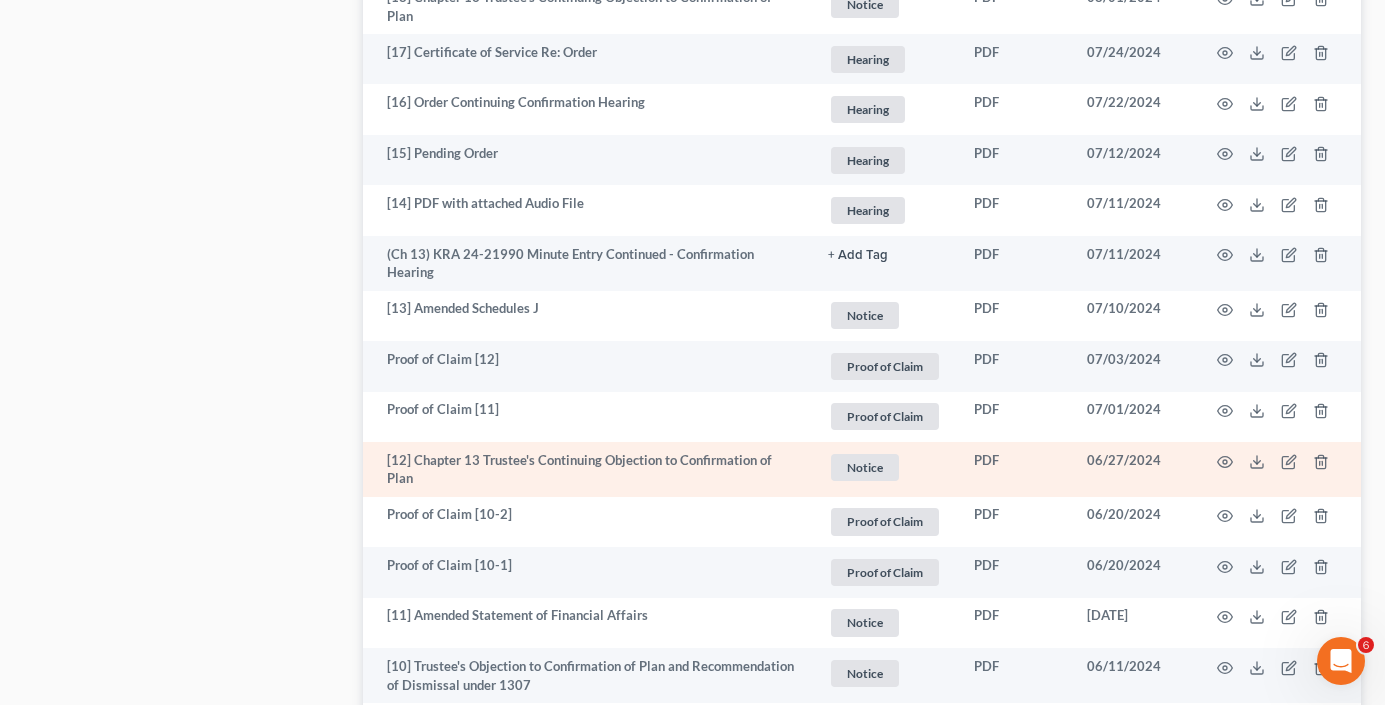 scroll, scrollTop: 1800, scrollLeft: 0, axis: vertical 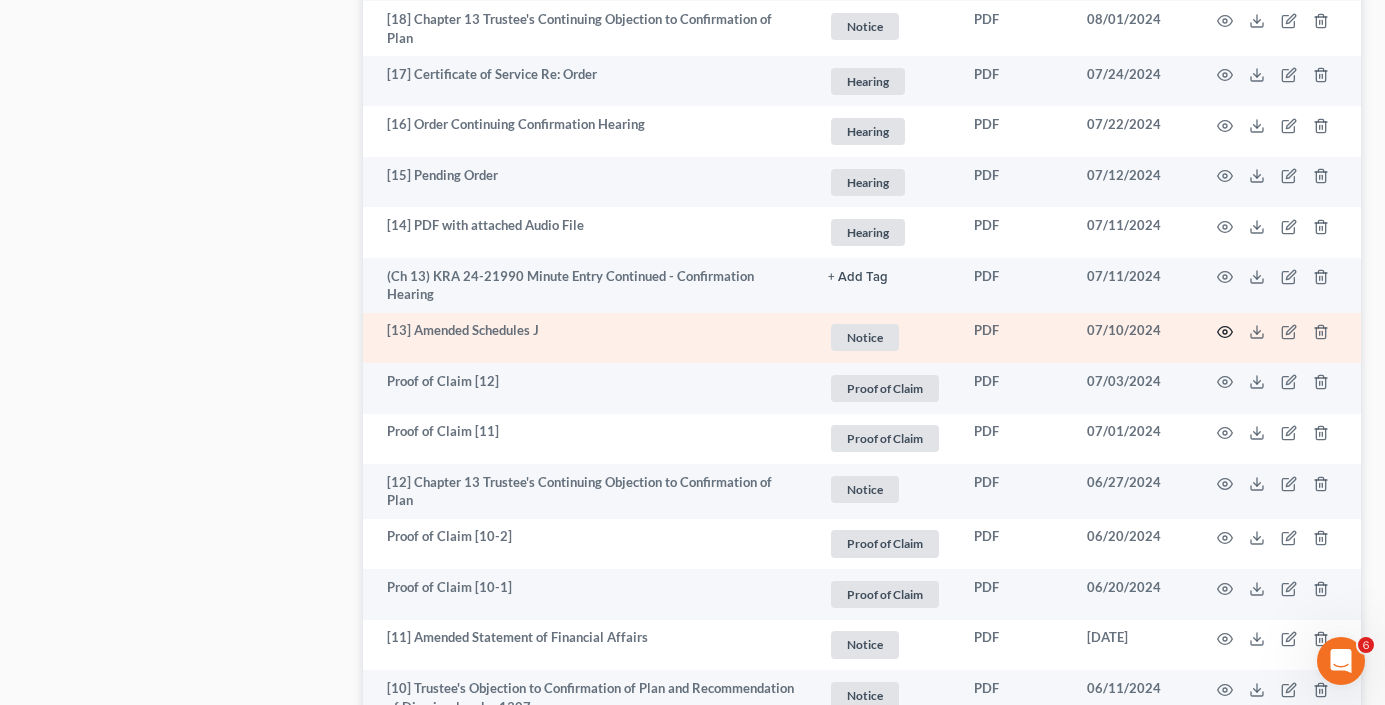 click 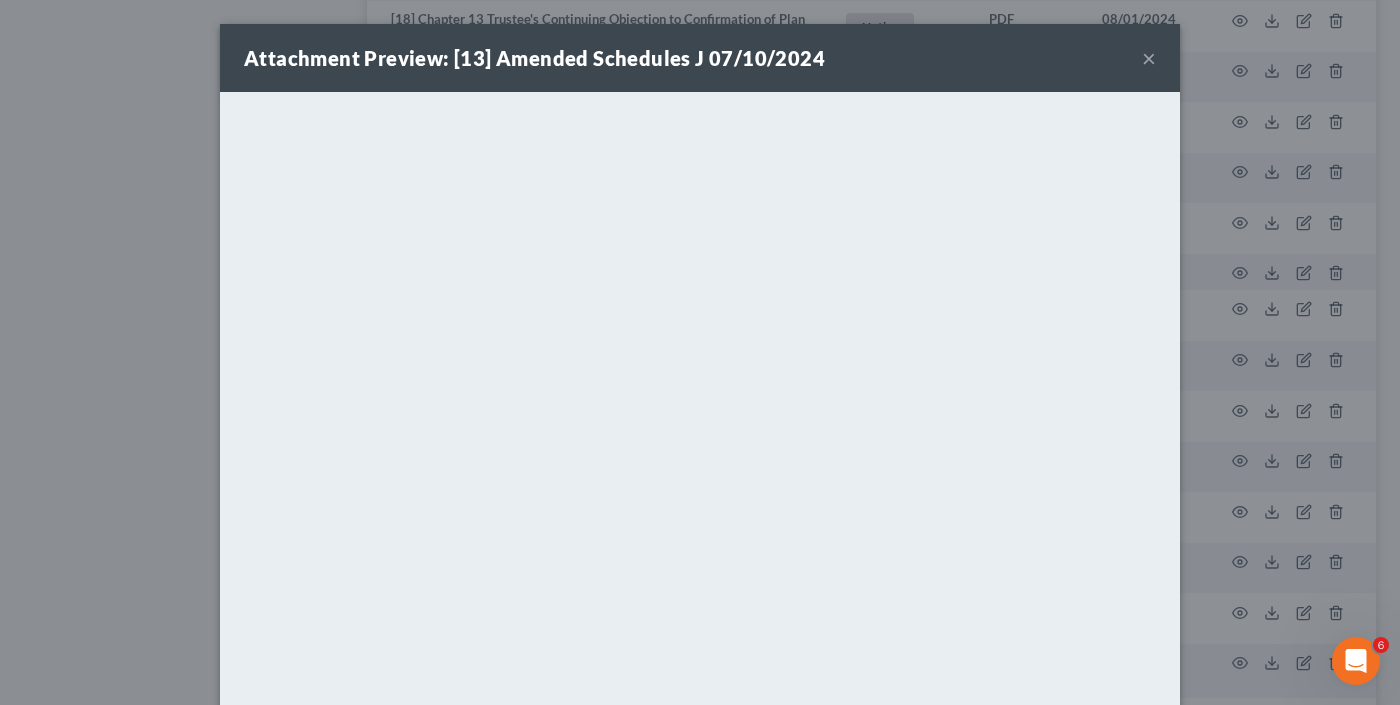click on "×" at bounding box center [1149, 58] 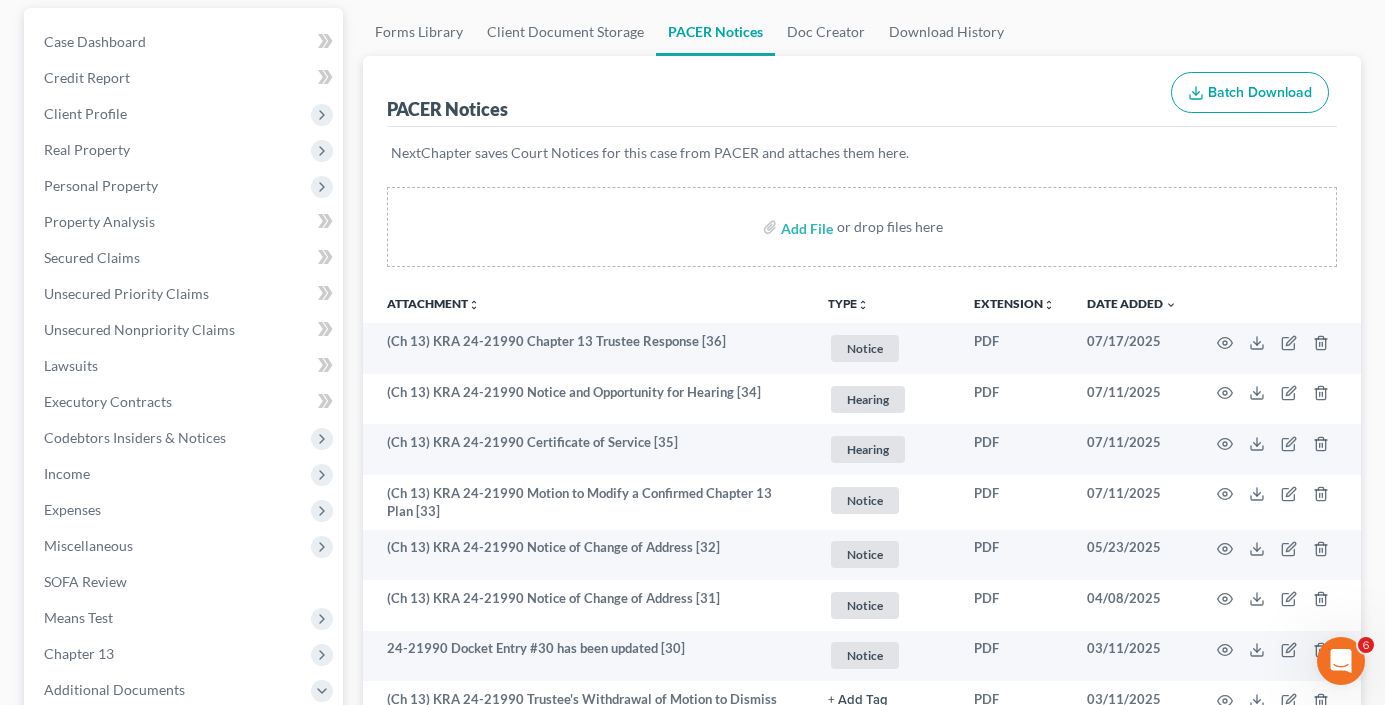 scroll, scrollTop: 200, scrollLeft: 0, axis: vertical 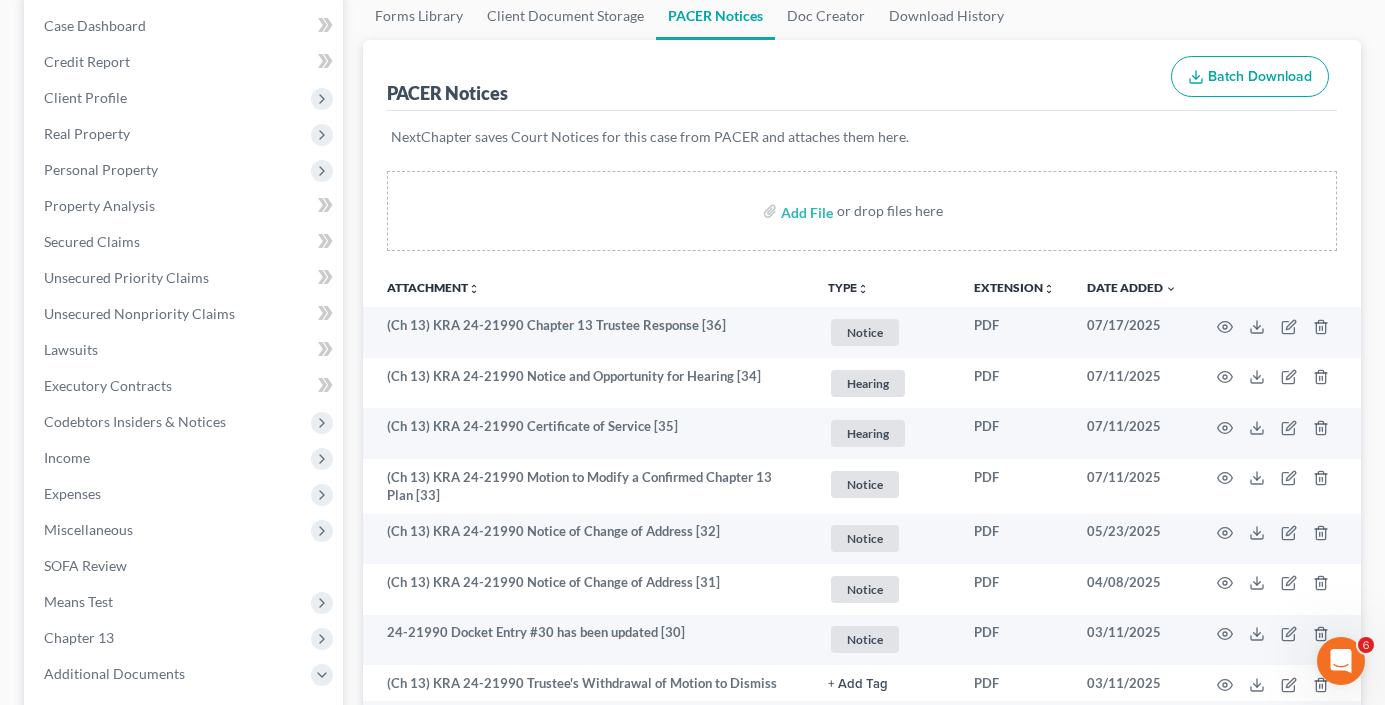 drag, startPoint x: 627, startPoint y: 90, endPoint x: 495, endPoint y: 204, distance: 174.4133 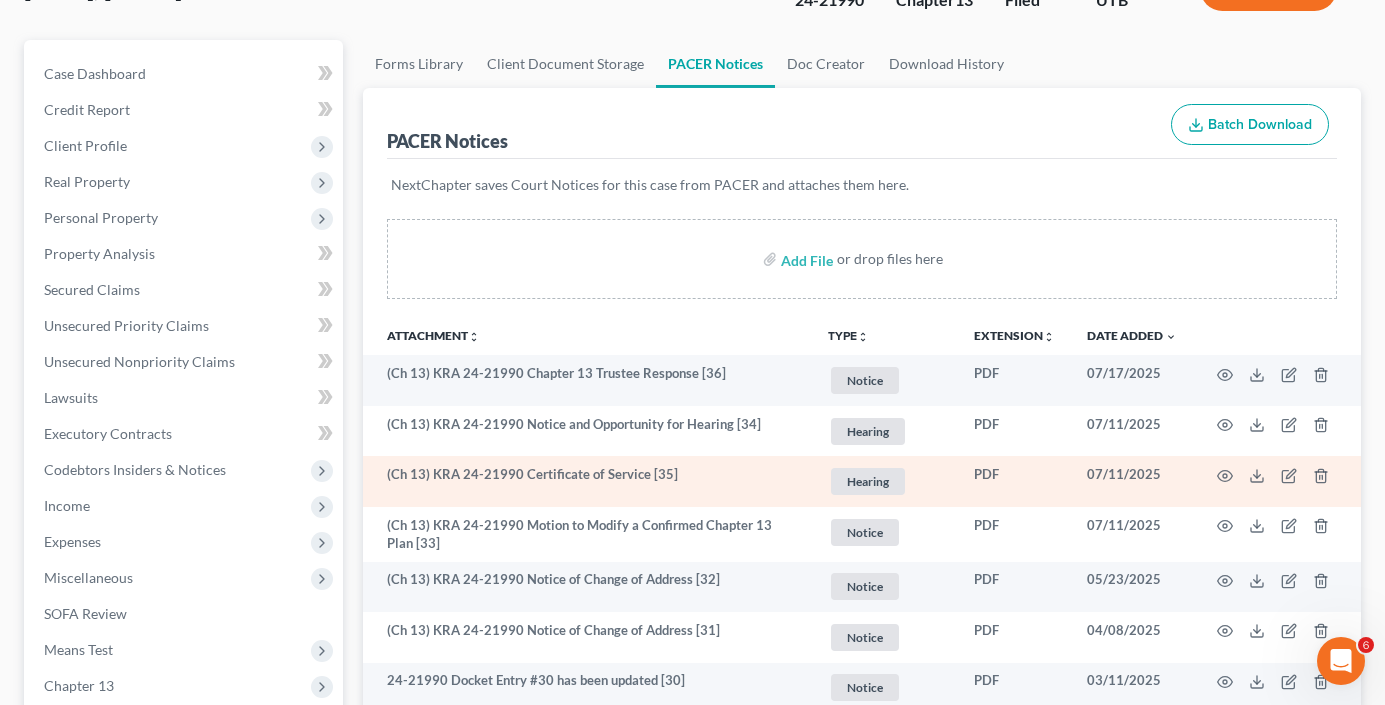 scroll, scrollTop: 200, scrollLeft: 0, axis: vertical 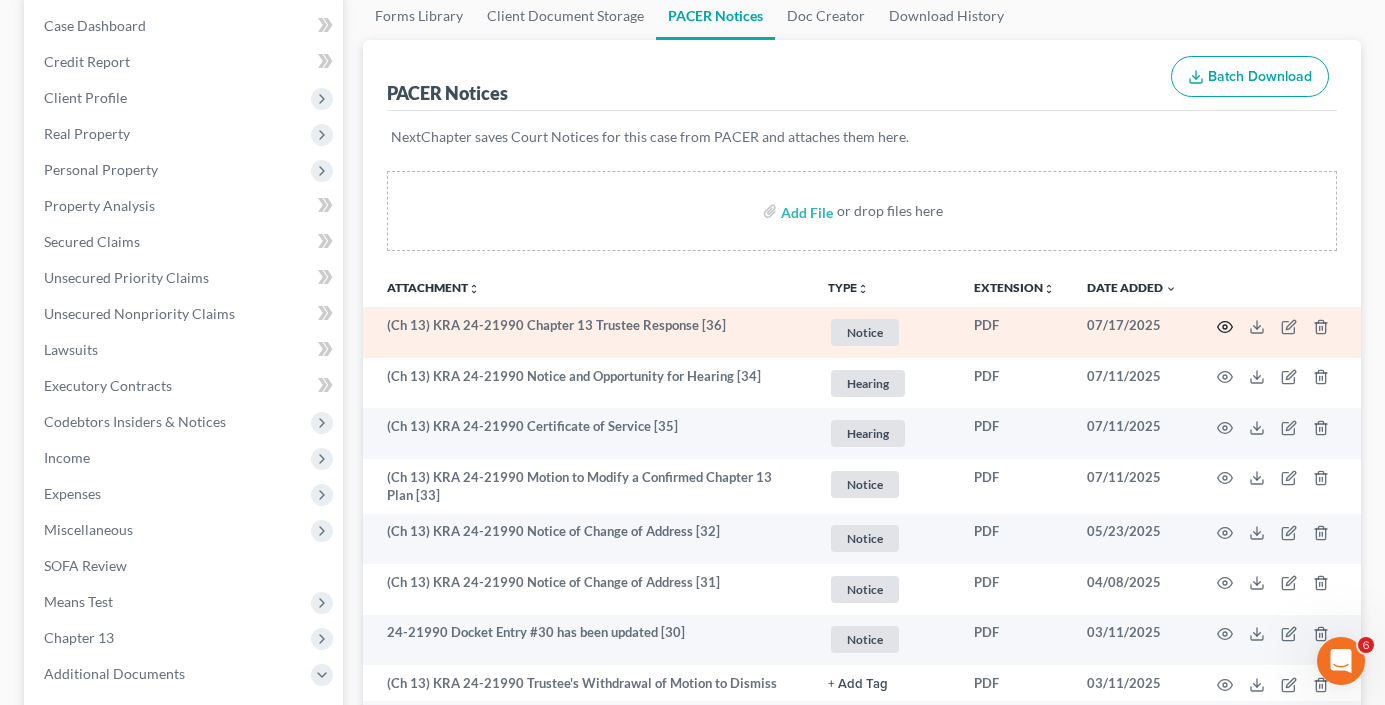 click 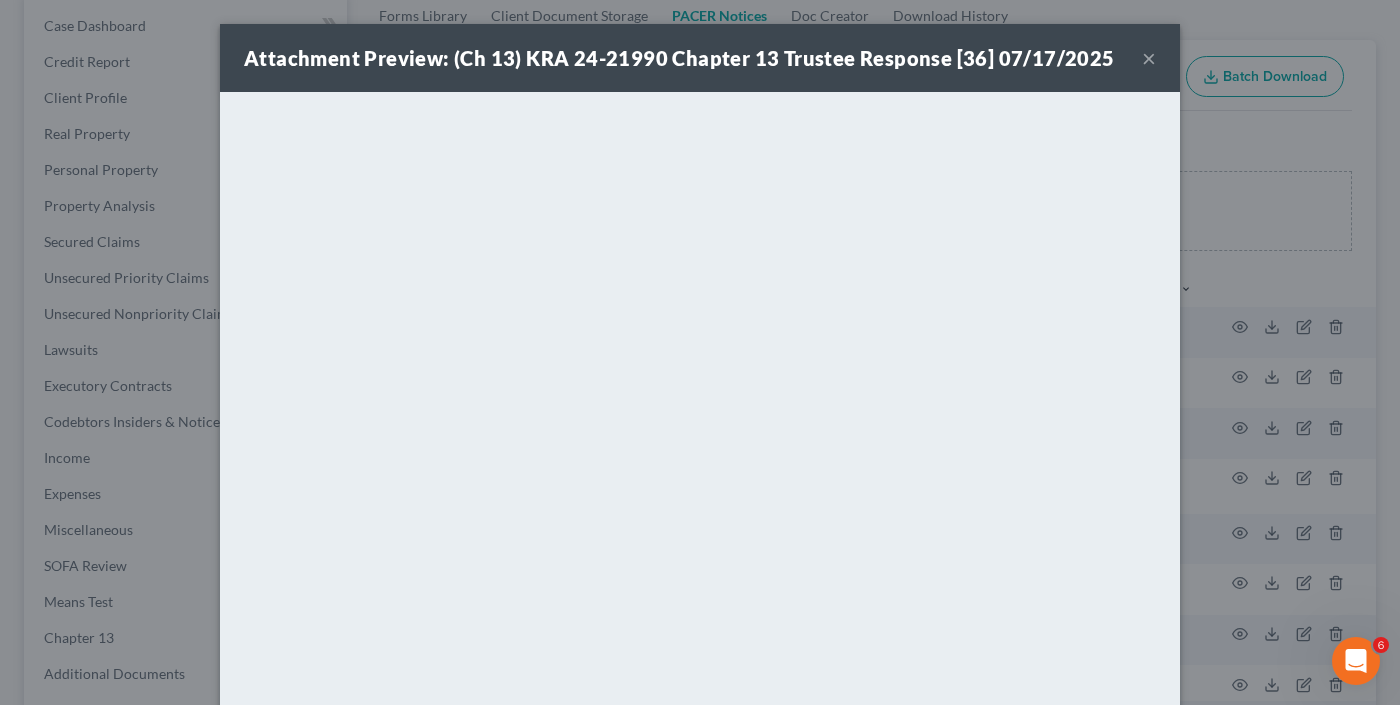 click on "Attachment Preview: ([CASE_TYPE]) [CASE_NUMBER] [DOCUMENT_TYPE] [DOCUMENT_NUMBER] [MM]/[DD]/[YYYY] ×" at bounding box center (700, 58) 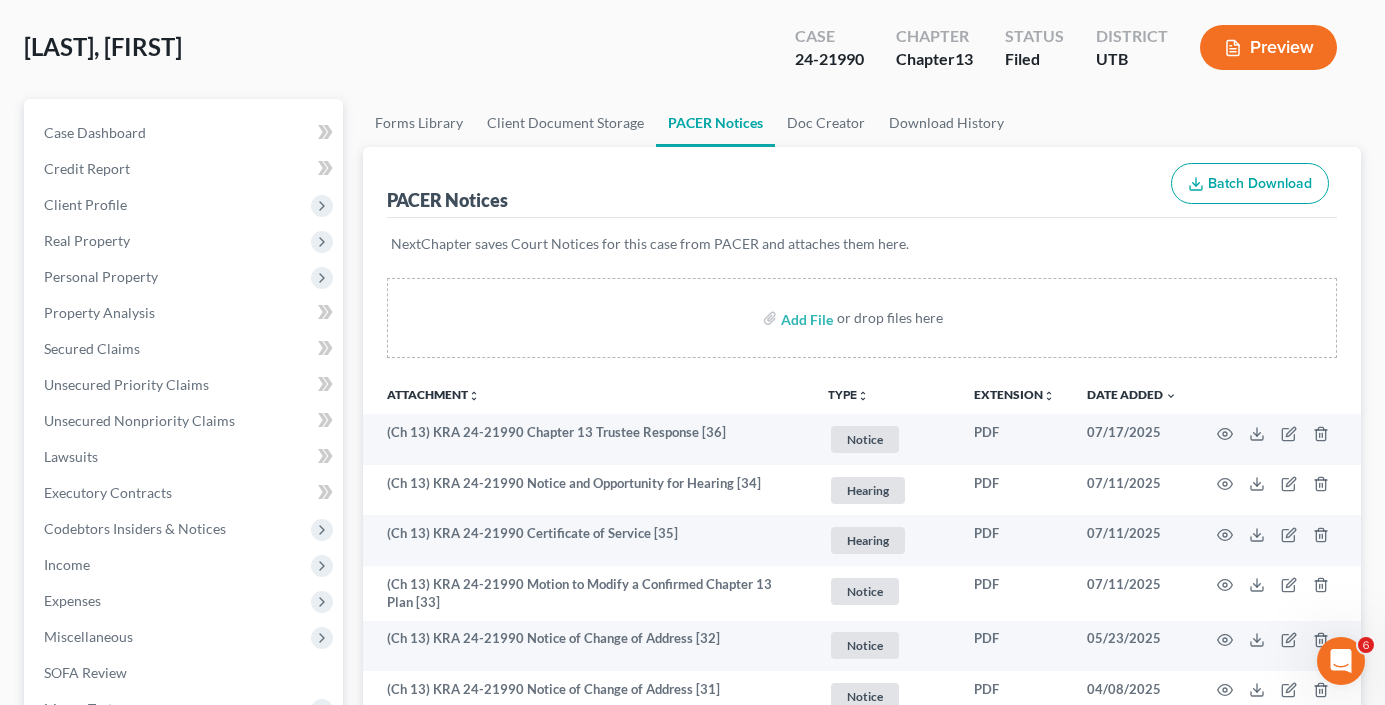 scroll, scrollTop: 0, scrollLeft: 0, axis: both 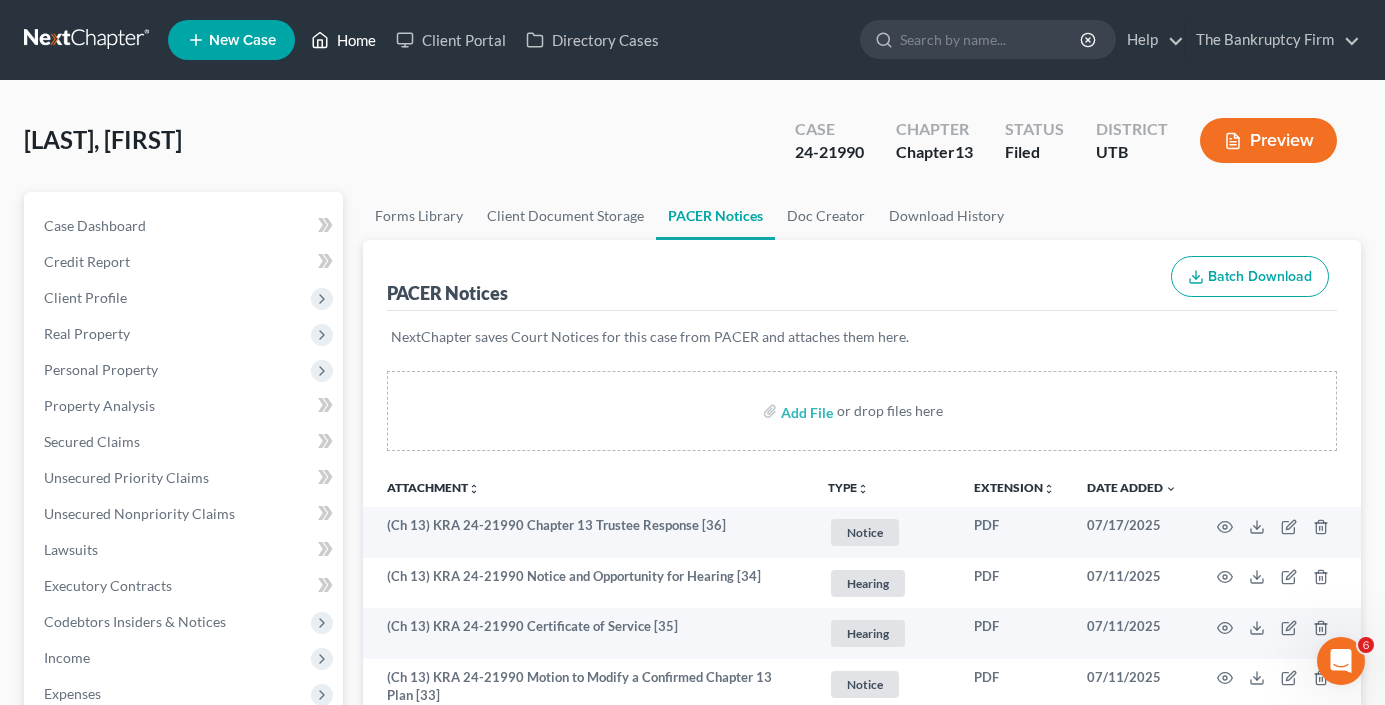 click on "Home" at bounding box center (343, 40) 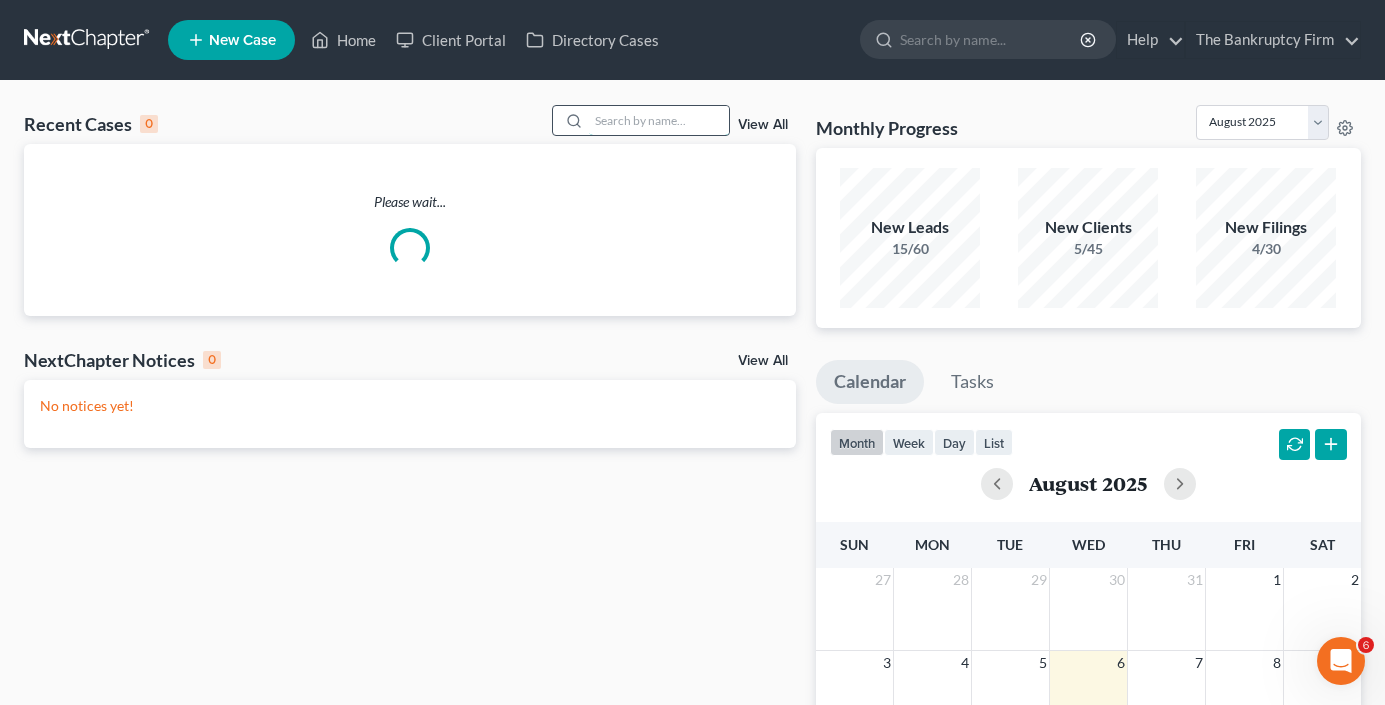 click at bounding box center (659, 120) 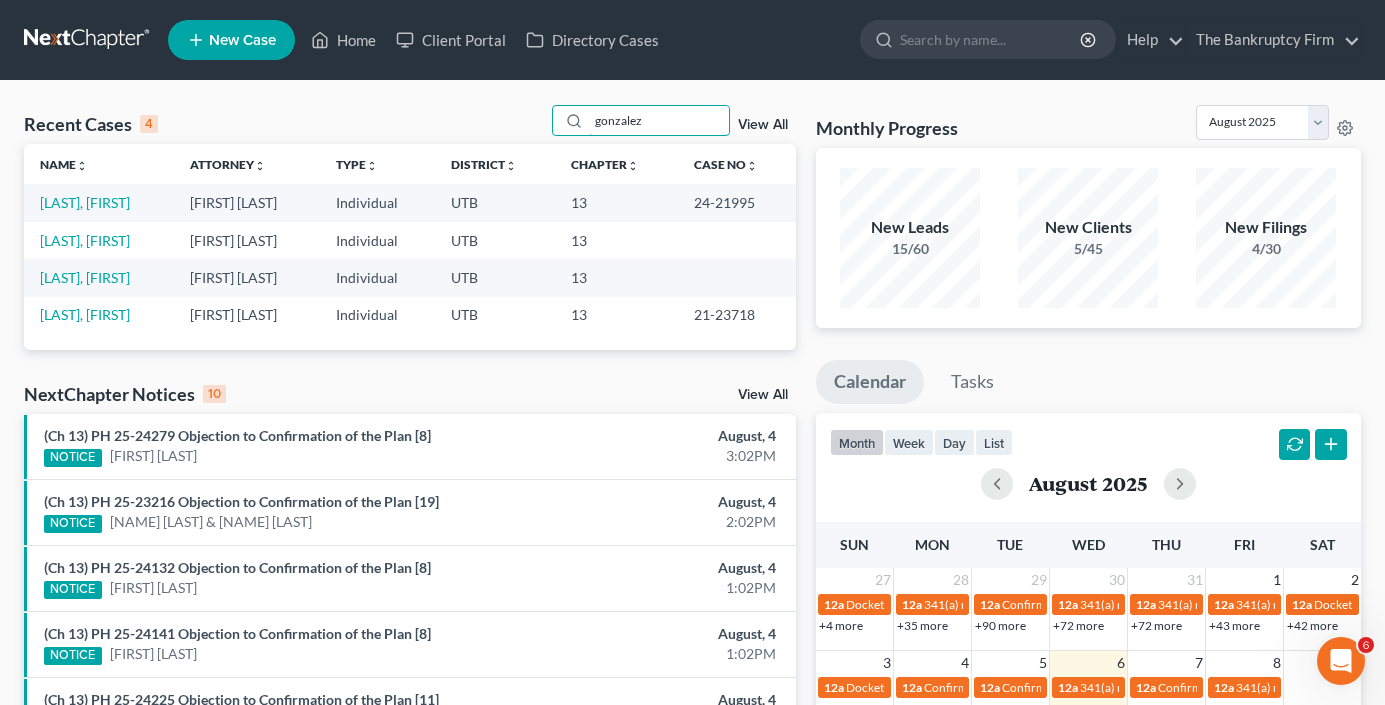 type on "gonzalez" 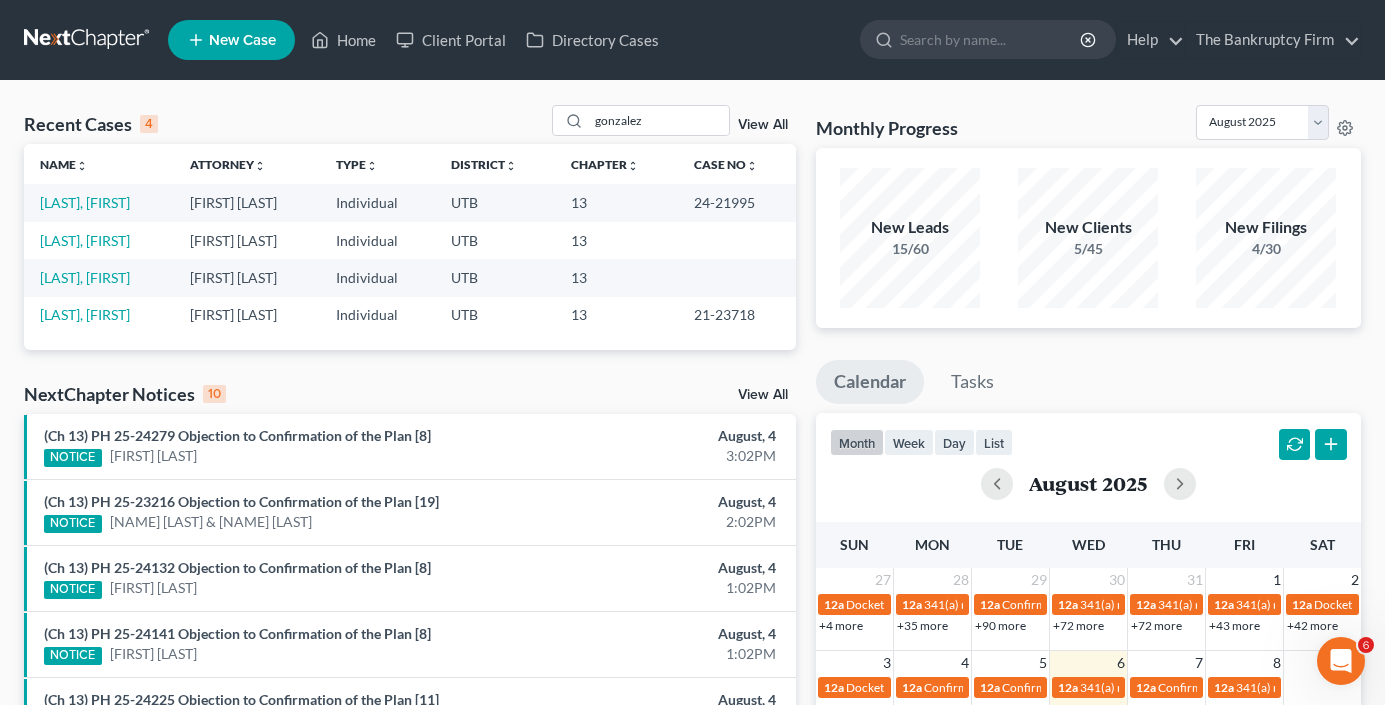 click on "Recent Cases 4         gonzalez View All" at bounding box center [410, 124] 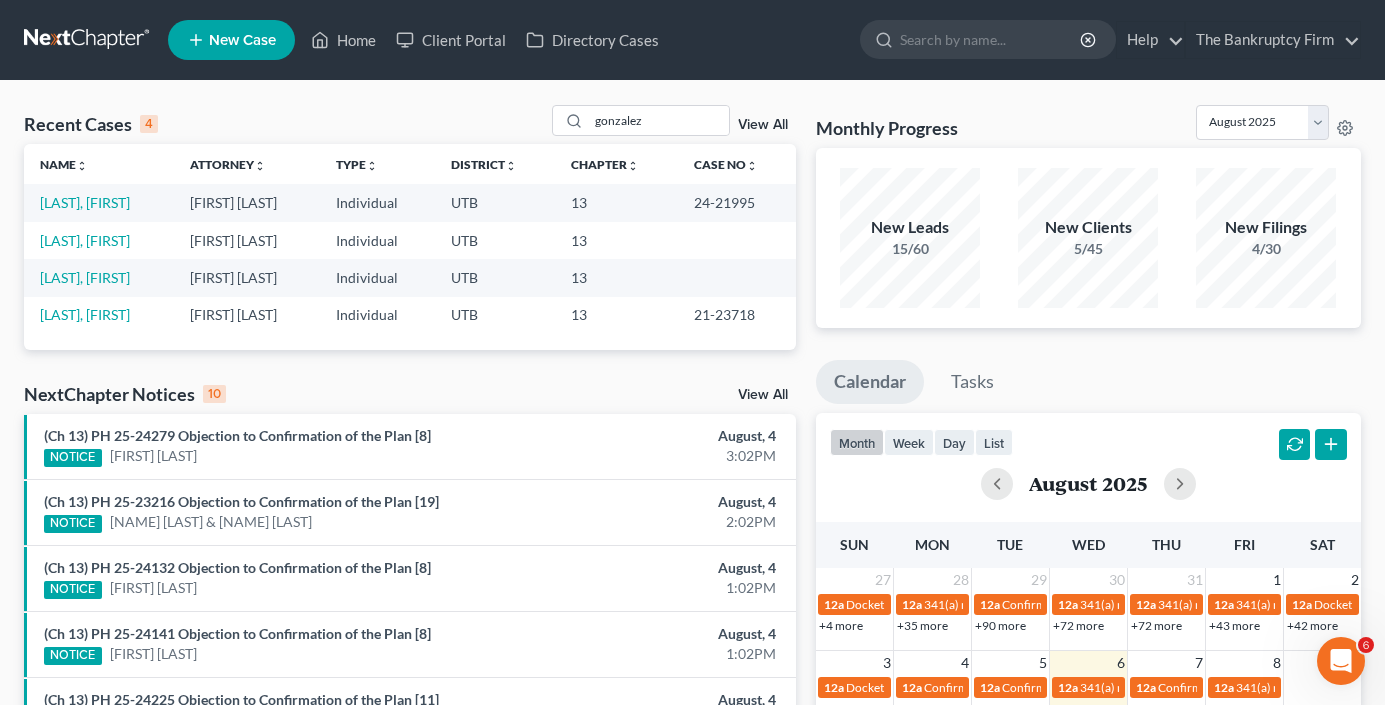 click on "Recent Cases 4 gonzalez View All Name unfold_more expand_more expand_less Attorney unfold_more expand_more expand_less Type unfold_more expand_more expand_less District unfold_more expand_more expand_less Chapter unfold_more expand_more expand_less Case No unfold_more expand_more expand_less Prefix unfold_more expand_more expand_less Gonzalez, Mauricio Kent Winward Individual UTB 13 24-21995 Lezama, Filiberto Kent Winward Individual UTB 13 21-23718 Gonzalez, Lluvia Kent Winward Individual UTB 13 Gonzalez, Juan Kent Winward Individual UTB 13 21-23718 NextChapter Notices 10 View All (Ch 13) PH 25-24279 Objection to Confirmation of the Plan [8] NOTICE [FIRST] [LAST] August, 4 3:02PM (Ch 13) PH 25-23216 Objection to Confirmation of the Plan [19] NOTICE [FIRST] [LAST] August, 4 2:02PM (Ch 13) PH 25-24132 Objection to Confirmation of the Plan [8] NOTICE [FIRST] [LAST]" at bounding box center [410, 615] 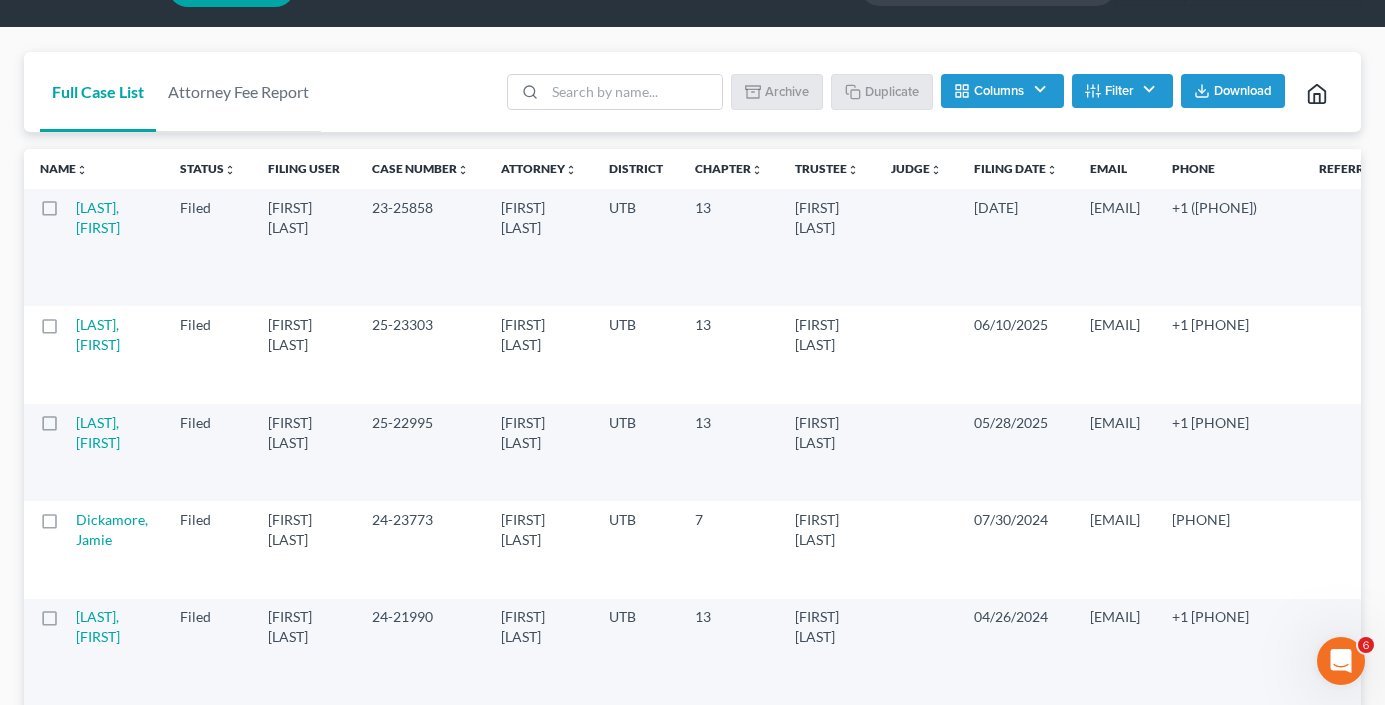 scroll, scrollTop: 100, scrollLeft: 0, axis: vertical 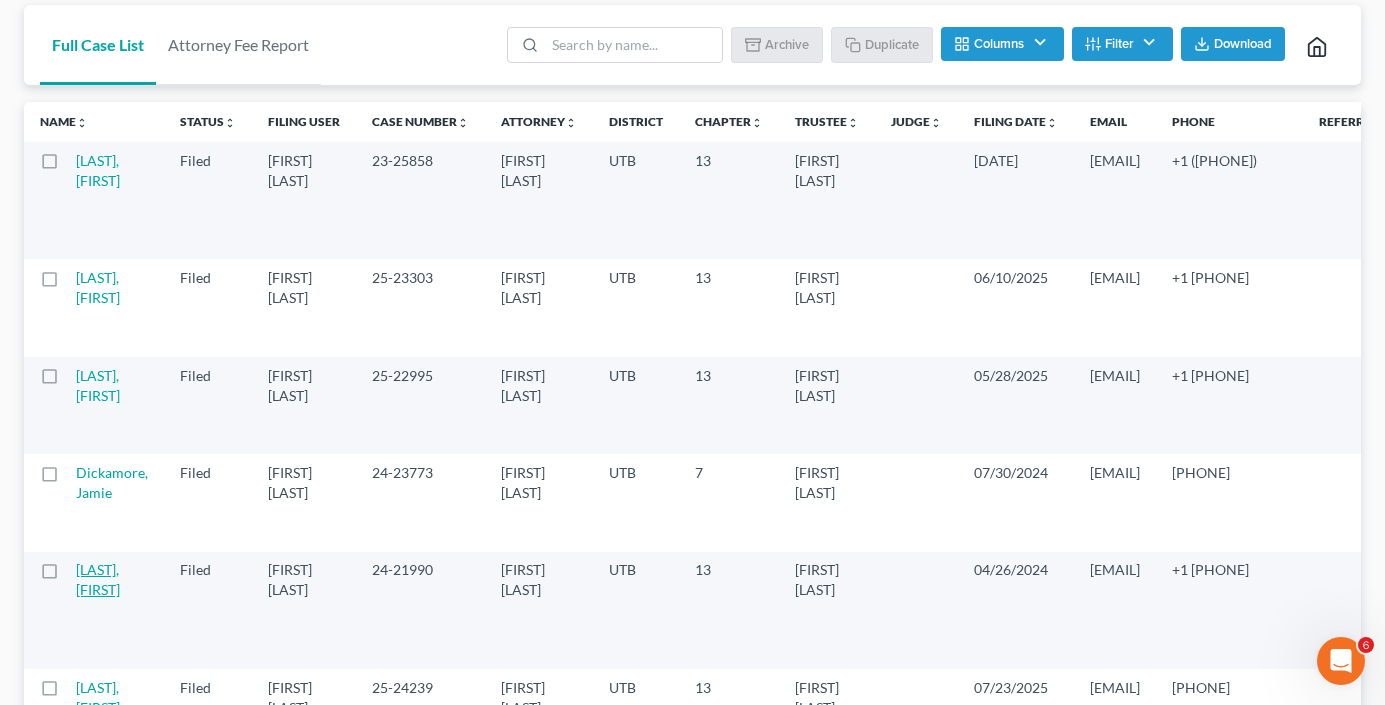click on "[LAST], [FIRST]" at bounding box center (98, 579) 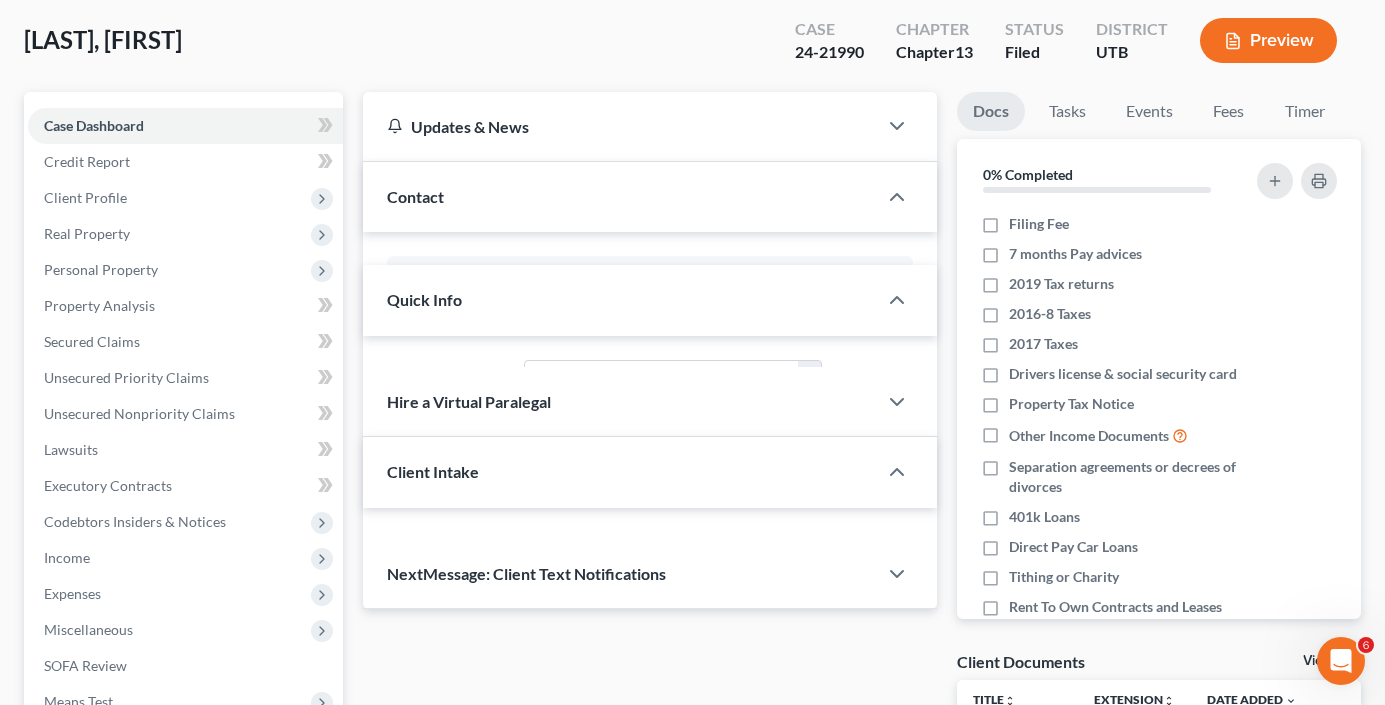 scroll, scrollTop: 0, scrollLeft: 0, axis: both 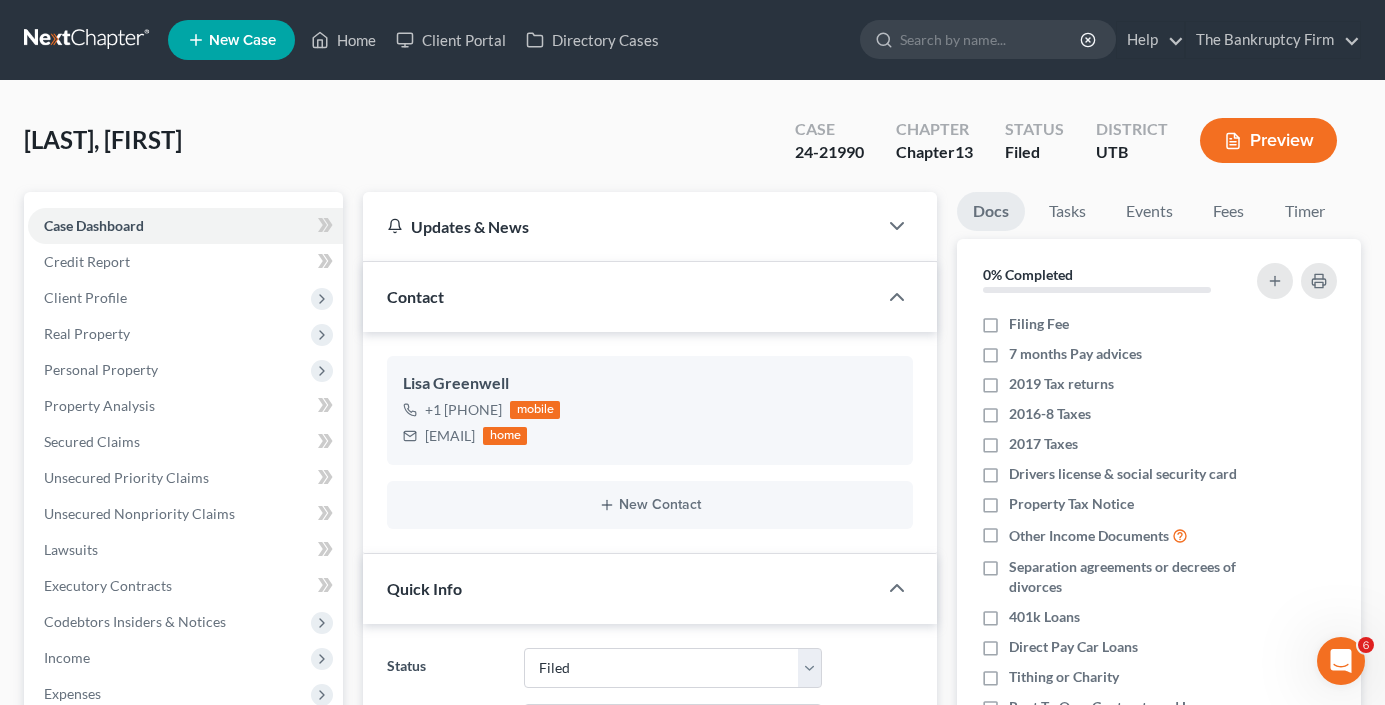 click on "Greenwell, Lisa Upgraded Case 24-21990 Chapter Chapter 13 Status Filed District UTB Preview" at bounding box center [692, 148] 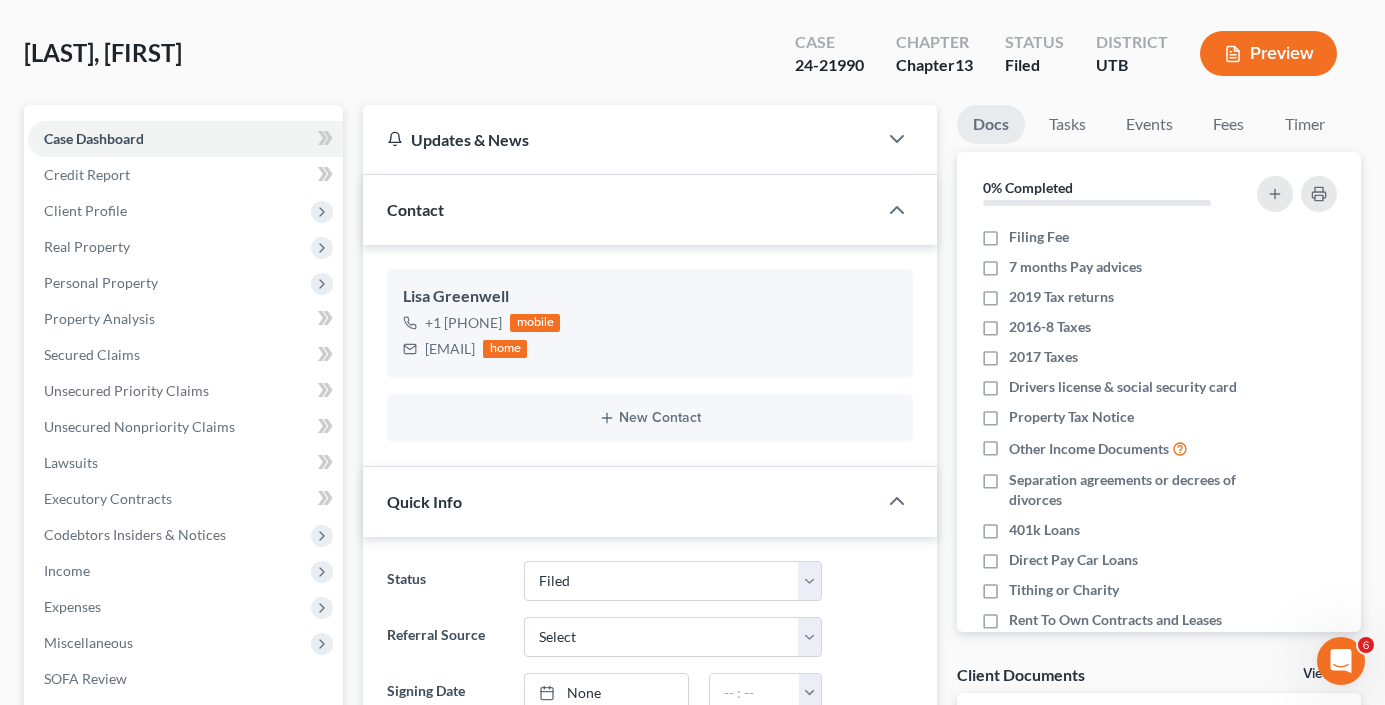 scroll, scrollTop: 200, scrollLeft: 0, axis: vertical 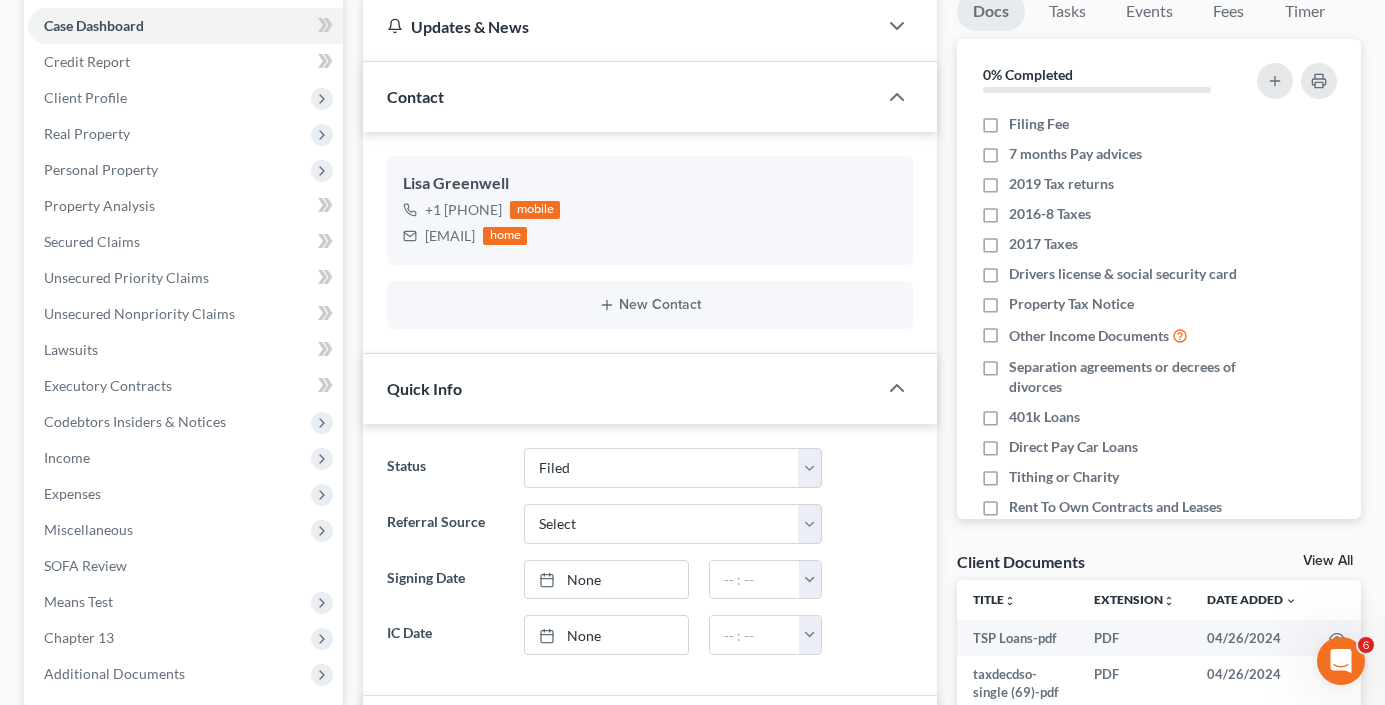 click on "View All" at bounding box center (1328, 561) 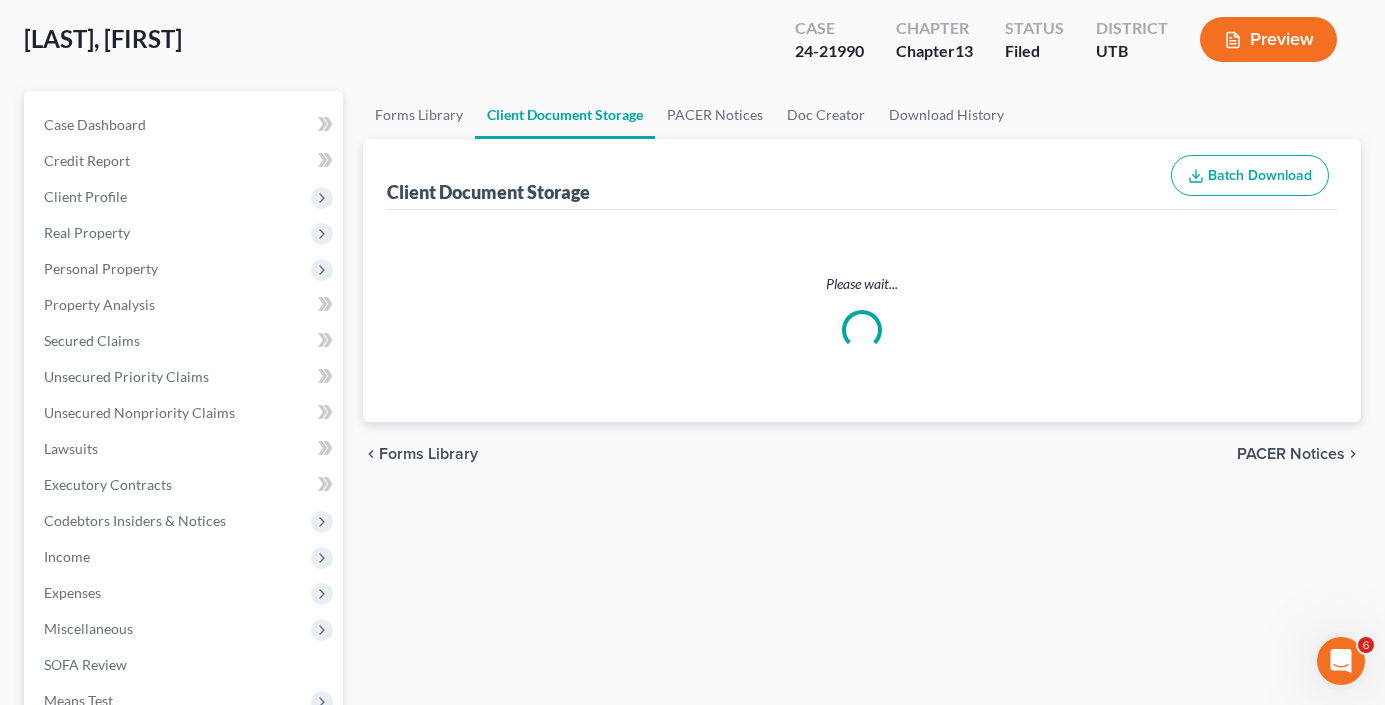 scroll, scrollTop: 0, scrollLeft: 0, axis: both 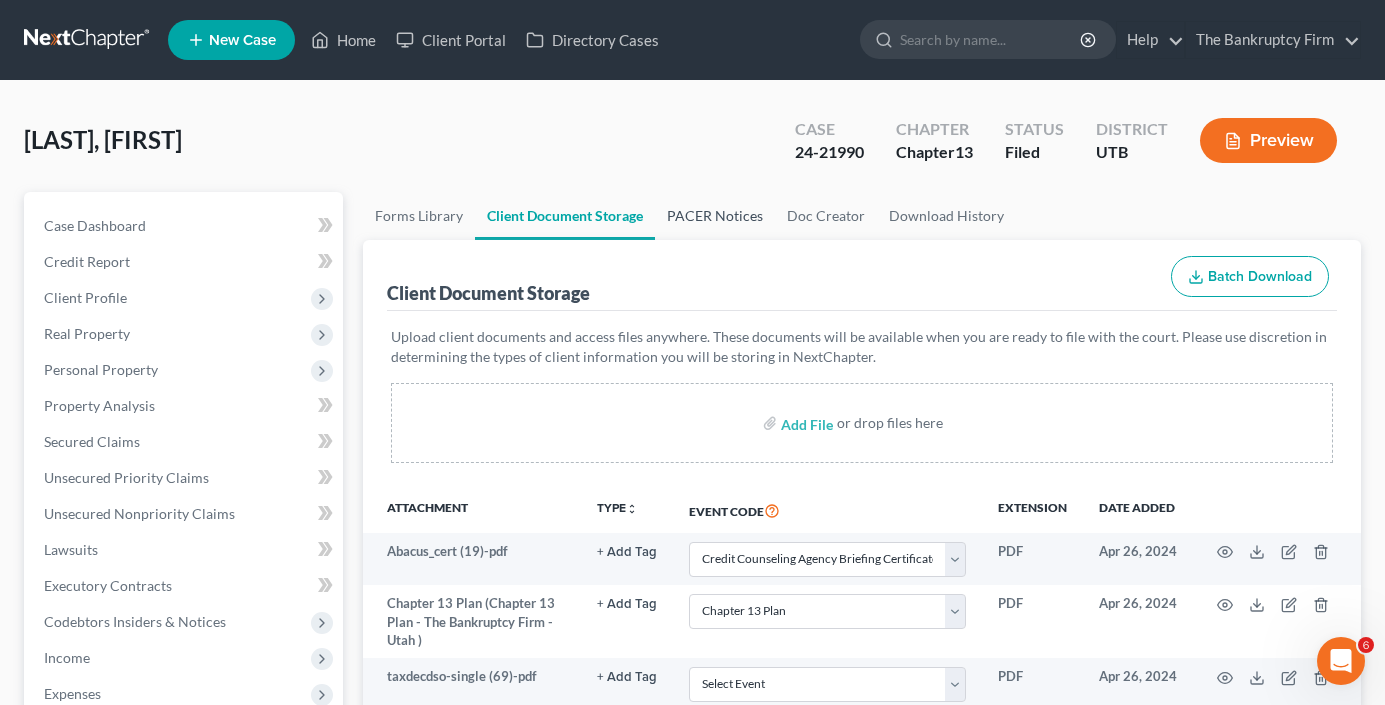 click on "PACER Notices" at bounding box center (715, 216) 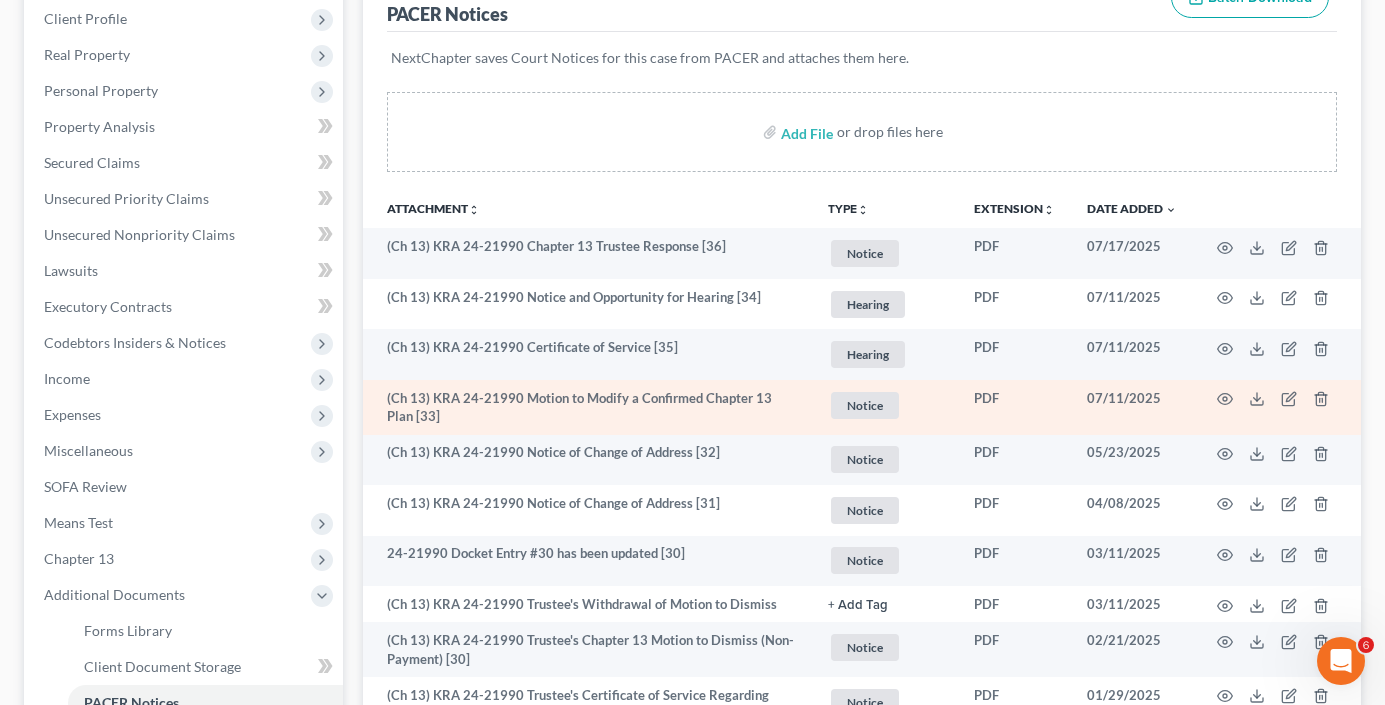 scroll, scrollTop: 300, scrollLeft: 0, axis: vertical 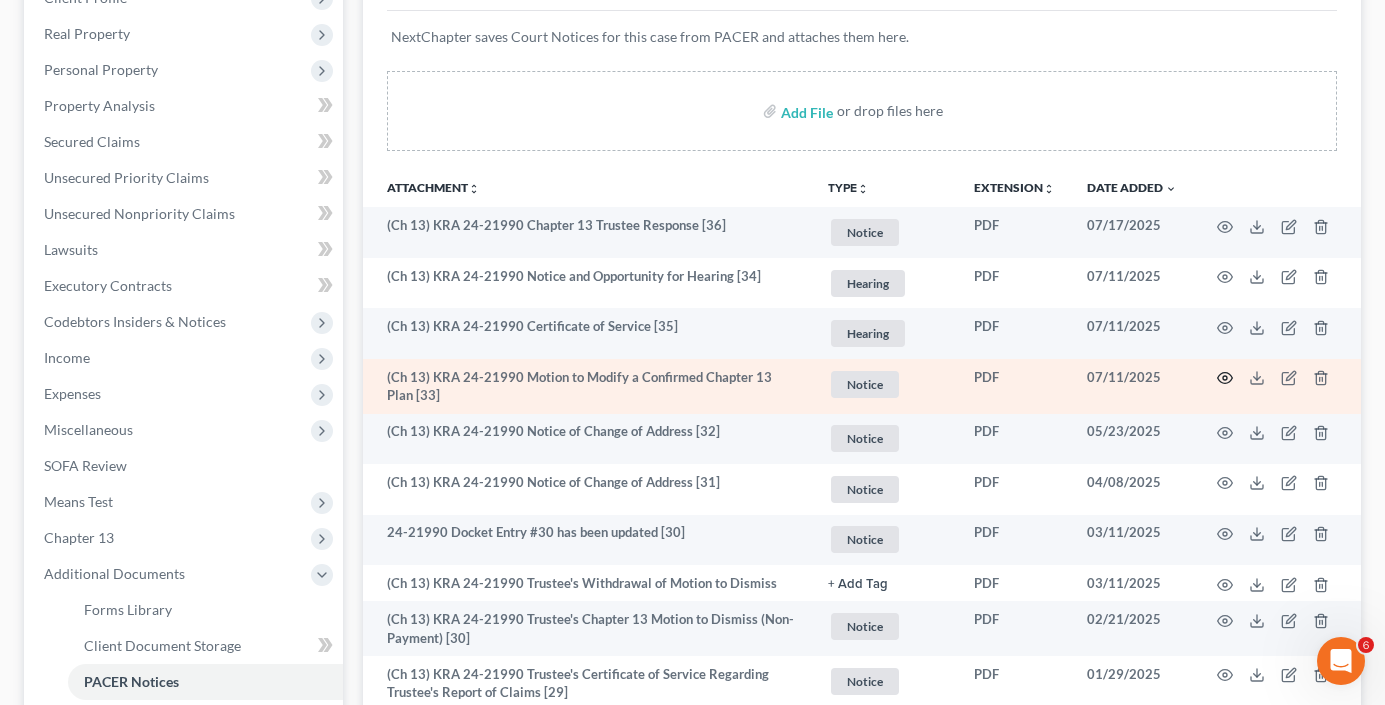 click 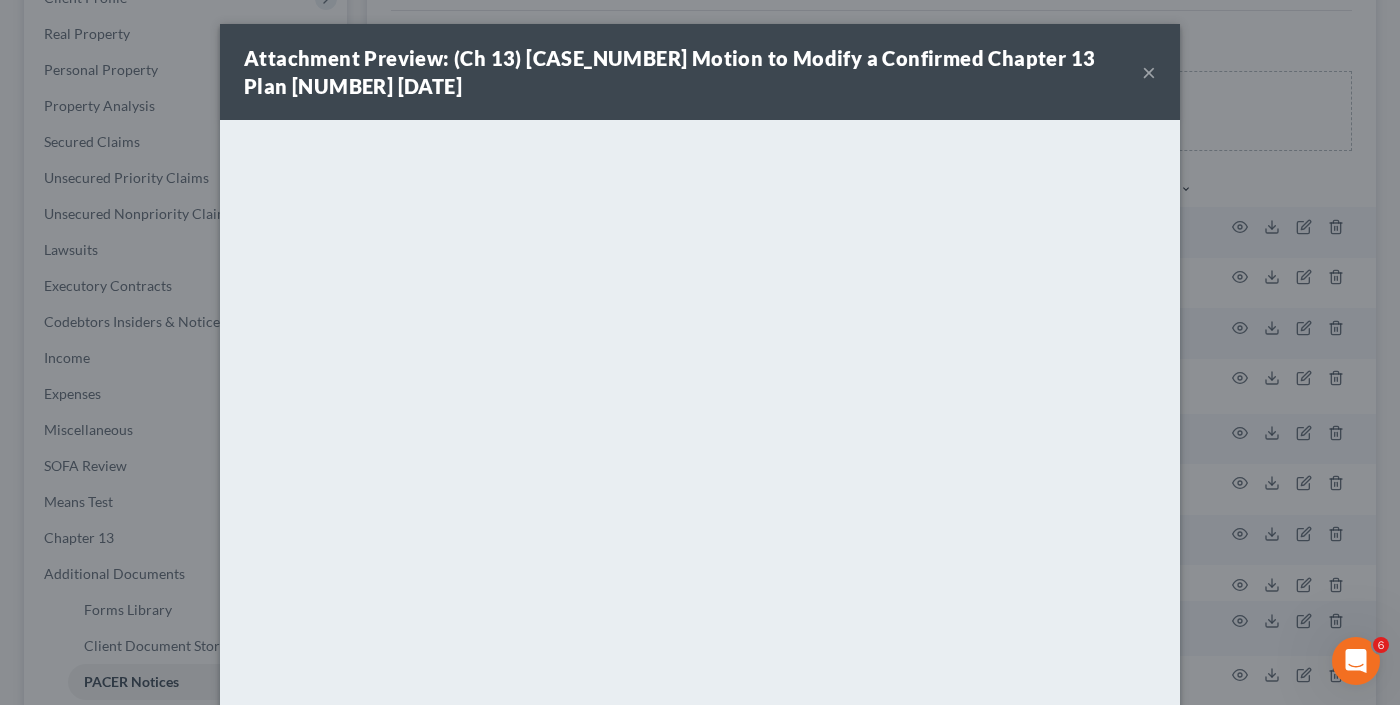 click on "×" at bounding box center (1149, 72) 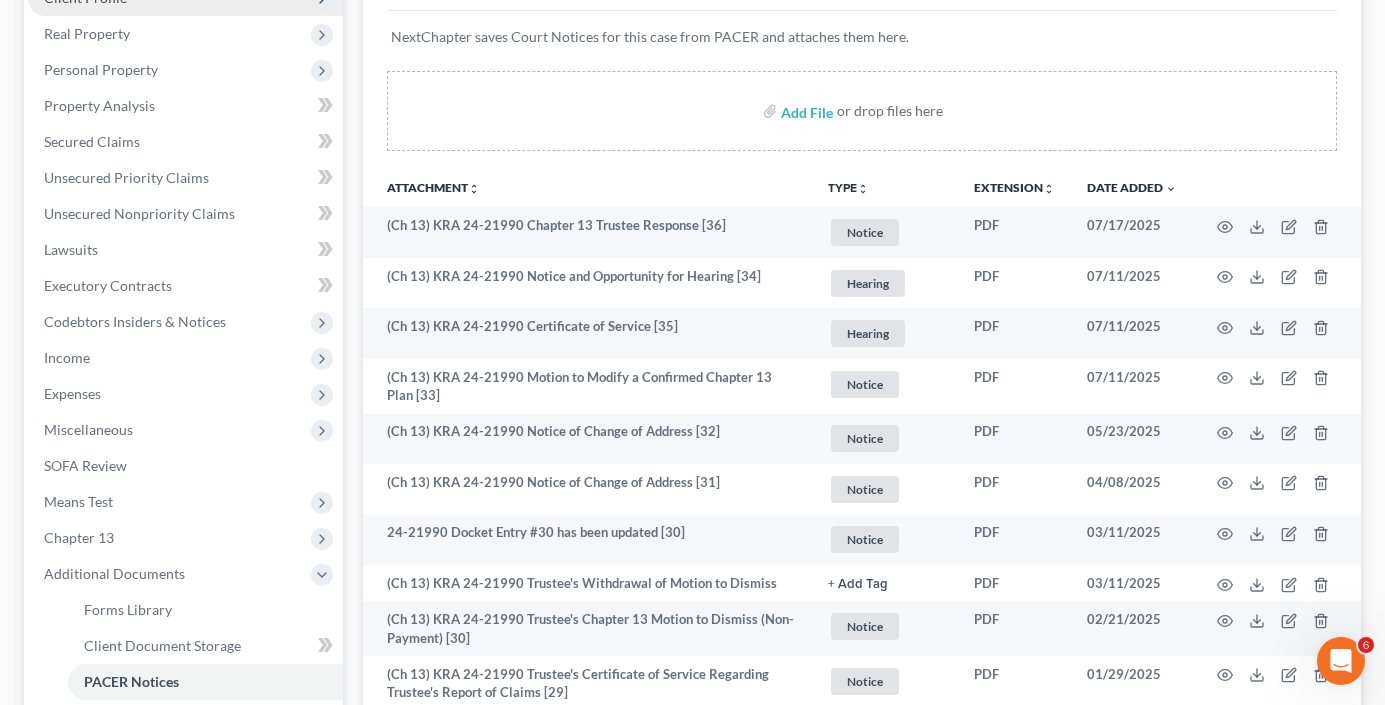 scroll, scrollTop: 0, scrollLeft: 0, axis: both 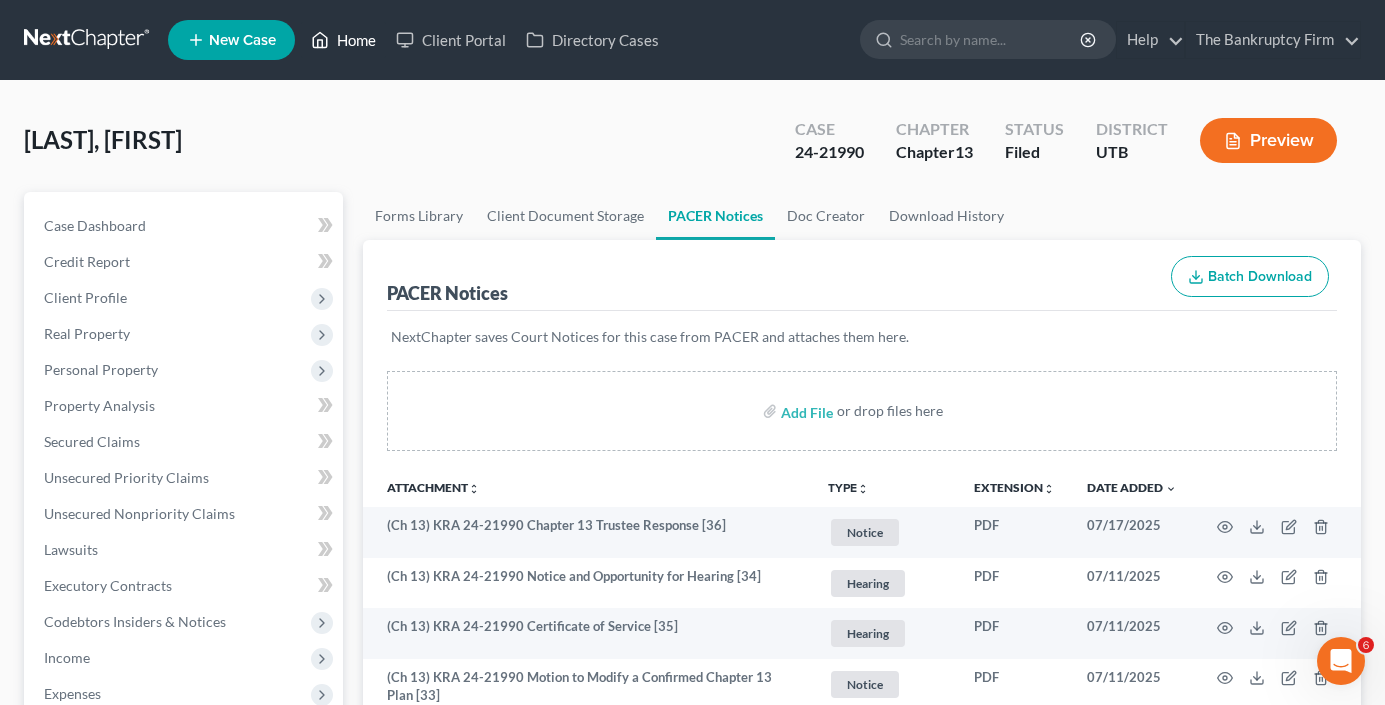 click on "Home" at bounding box center [343, 40] 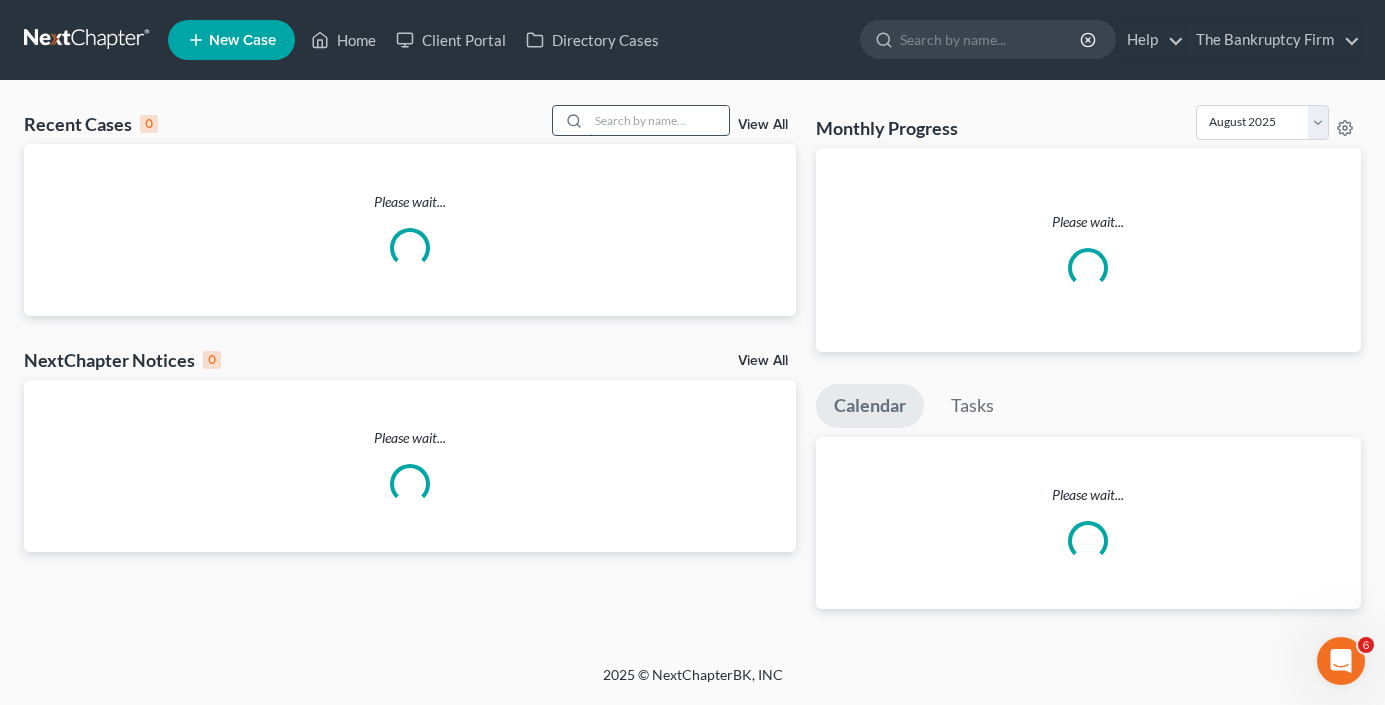 click at bounding box center [659, 120] 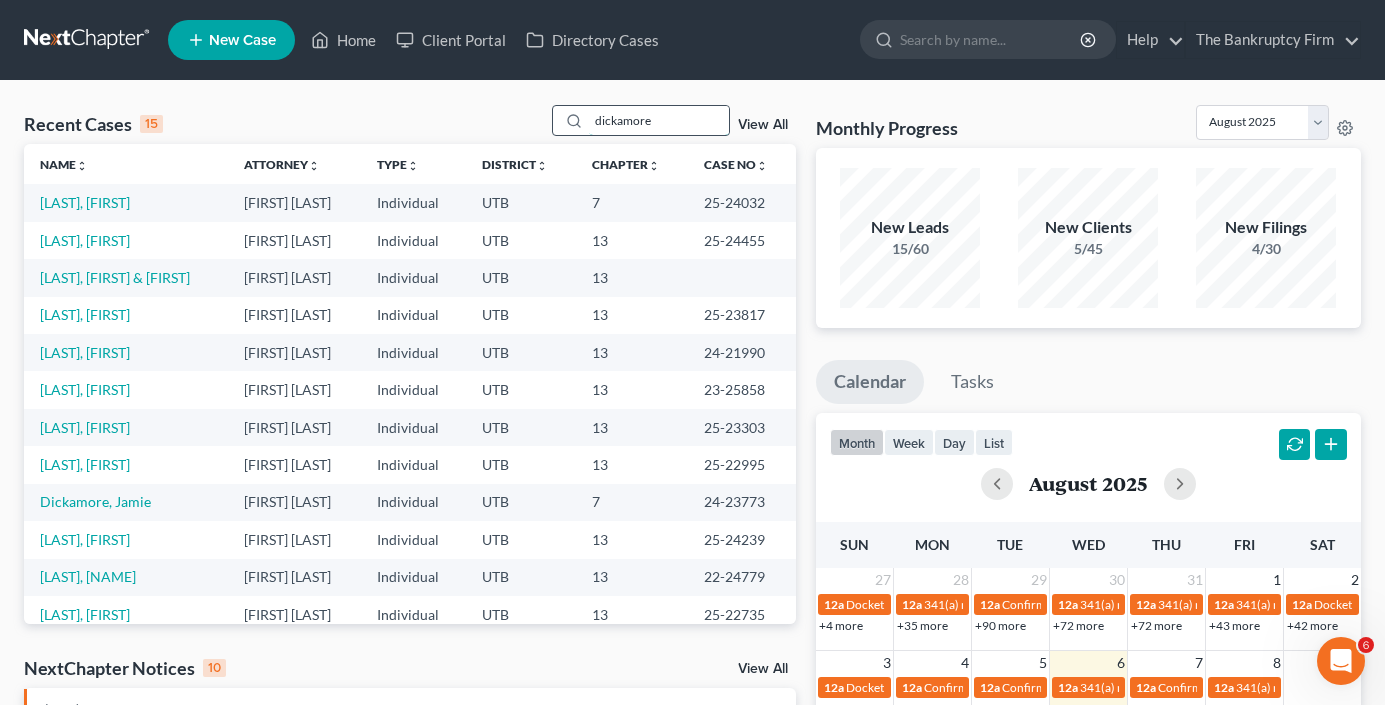 type on "dickamore" 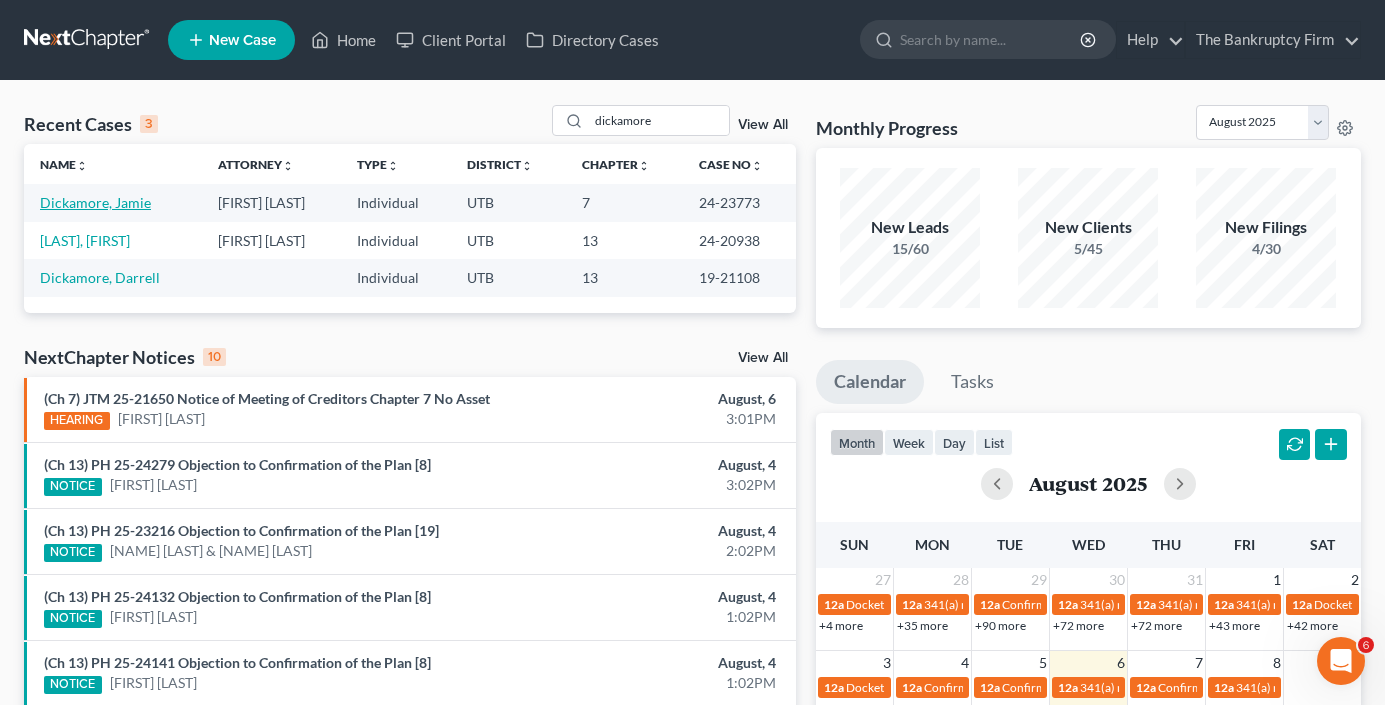 click on "Dickamore, Jamie" at bounding box center (95, 202) 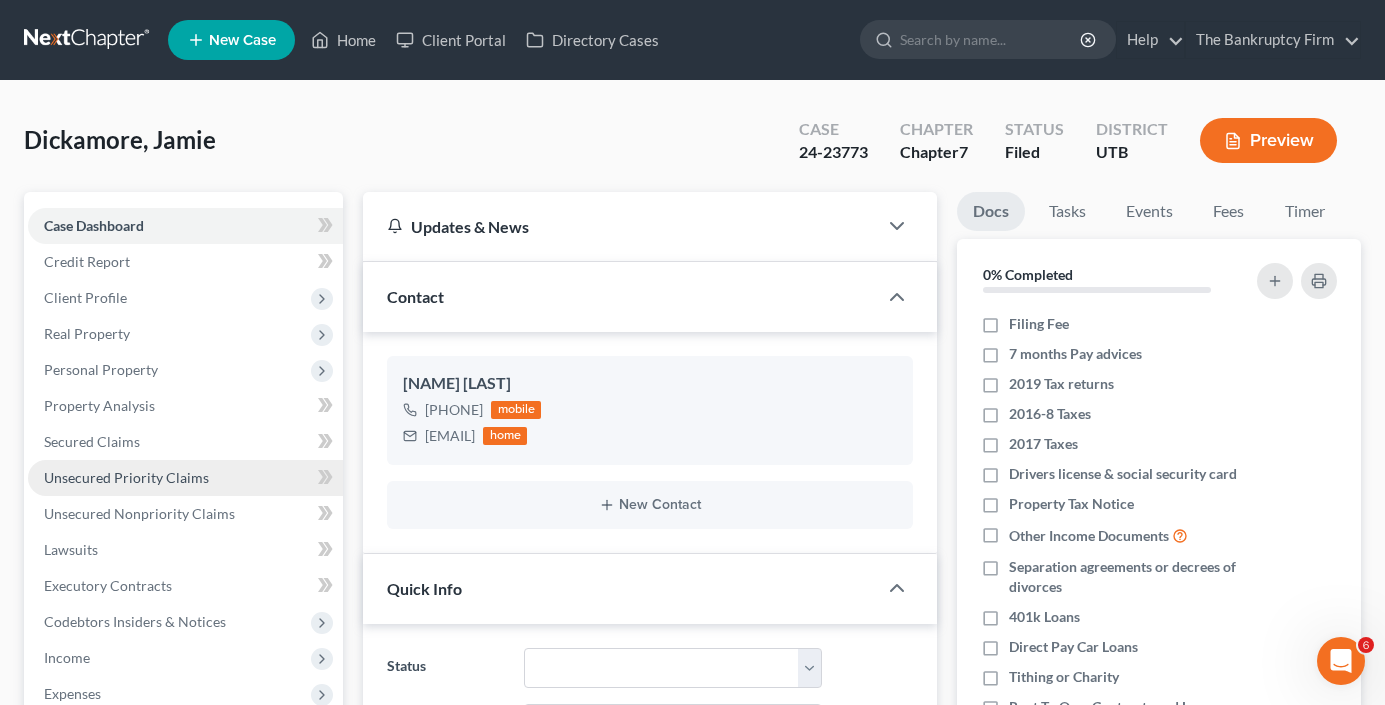 scroll, scrollTop: 211, scrollLeft: 0, axis: vertical 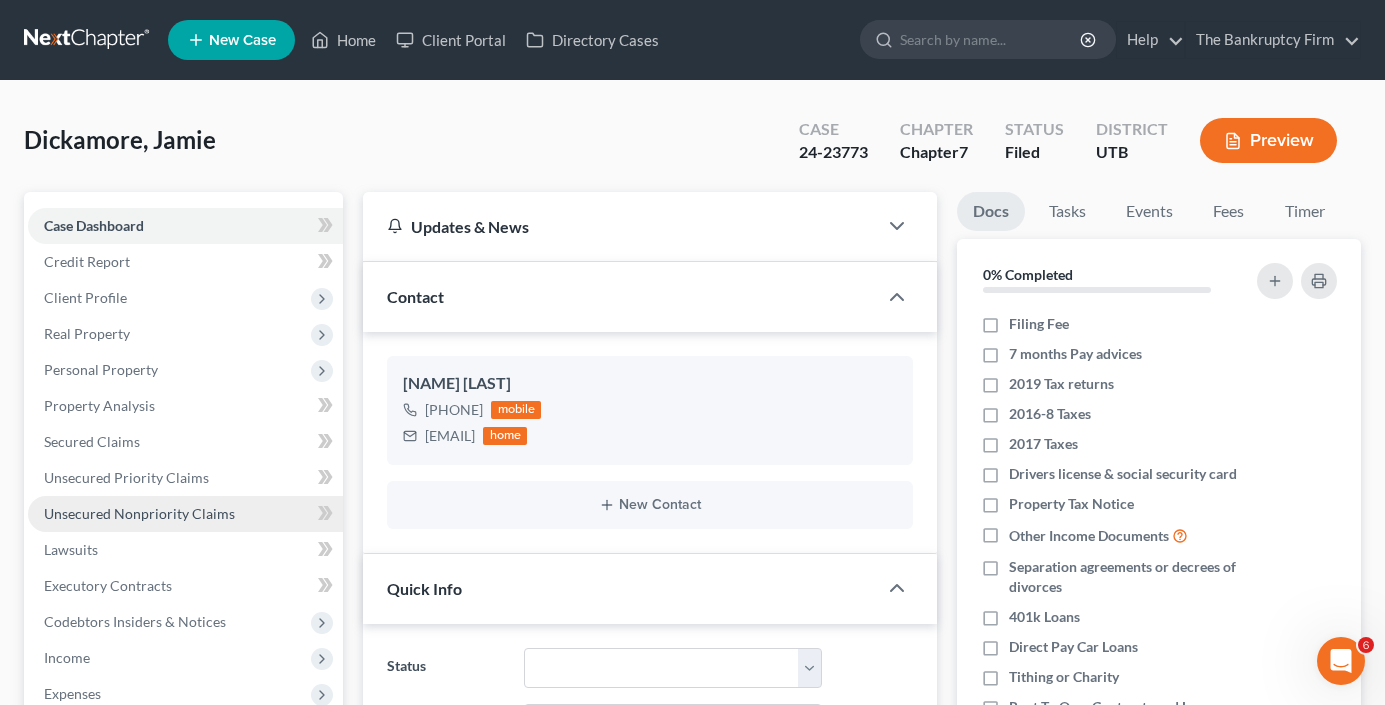 click on "Unsecured Nonpriority Claims" at bounding box center (185, 514) 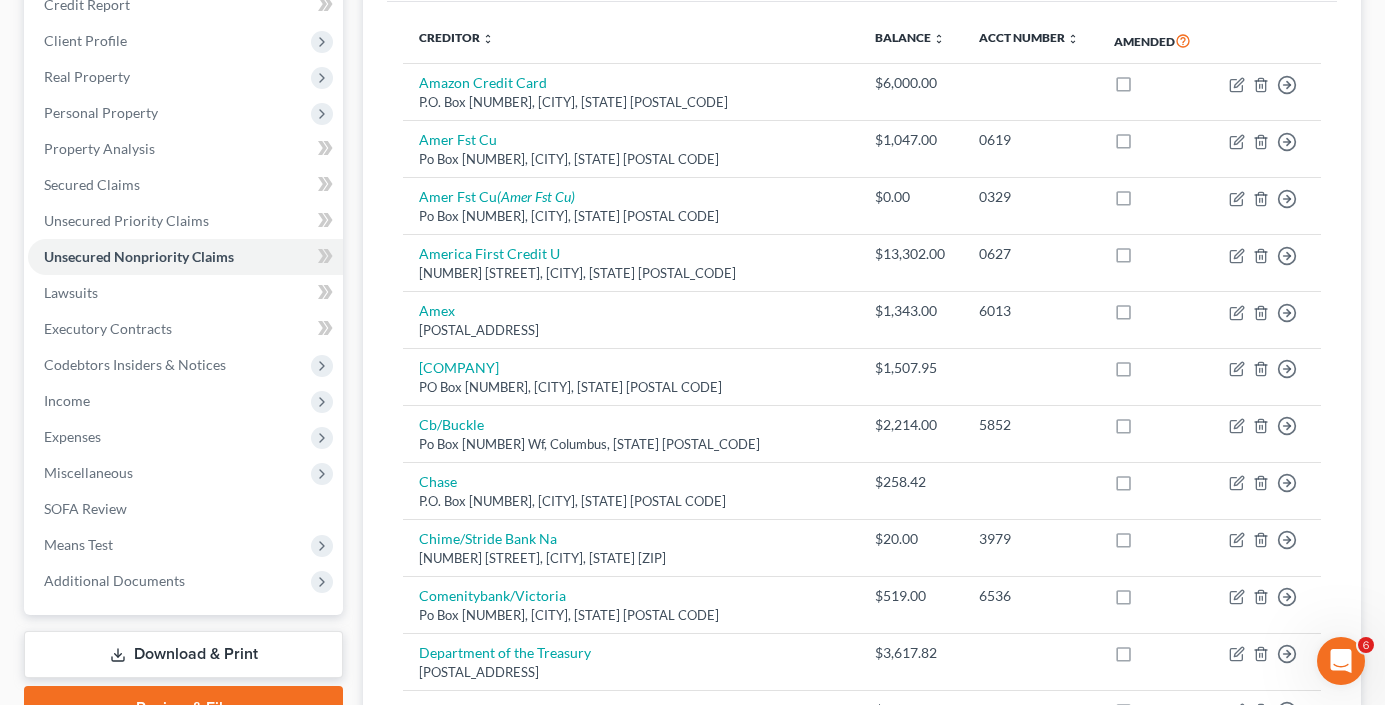 scroll, scrollTop: 157, scrollLeft: 0, axis: vertical 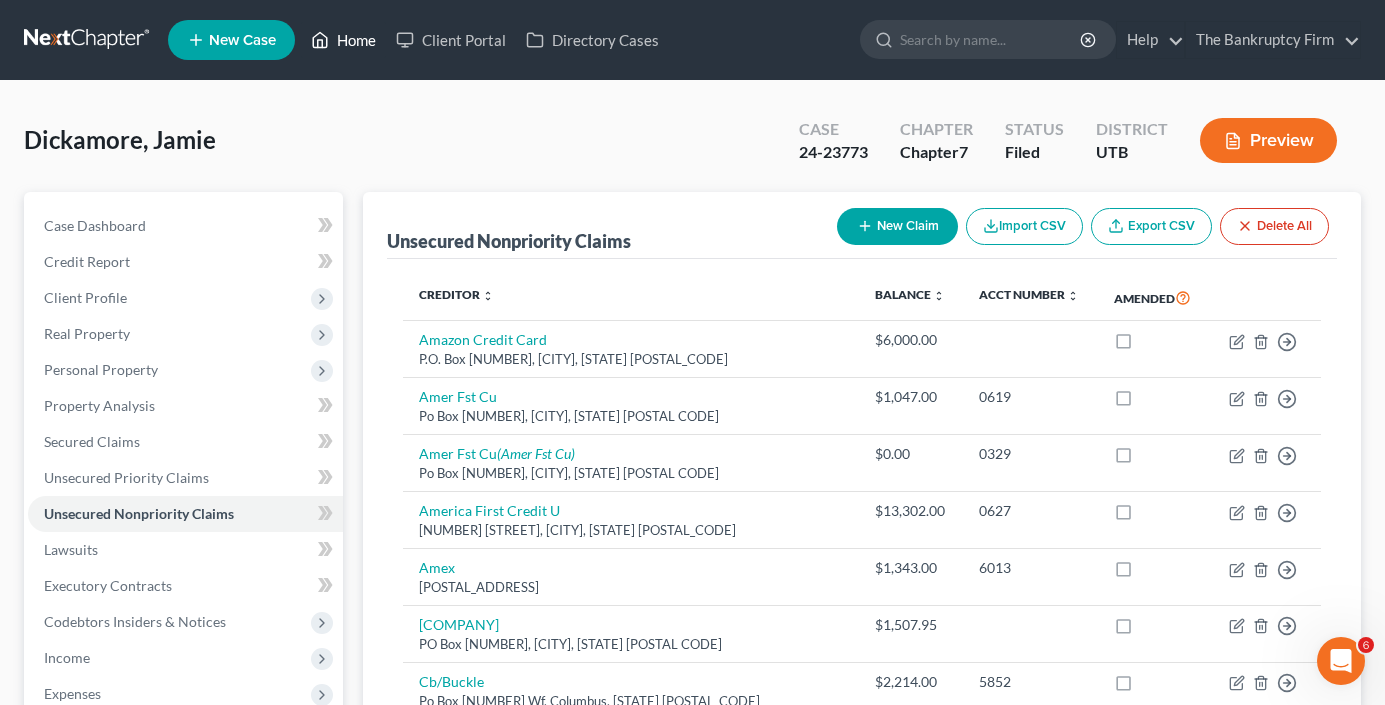 click 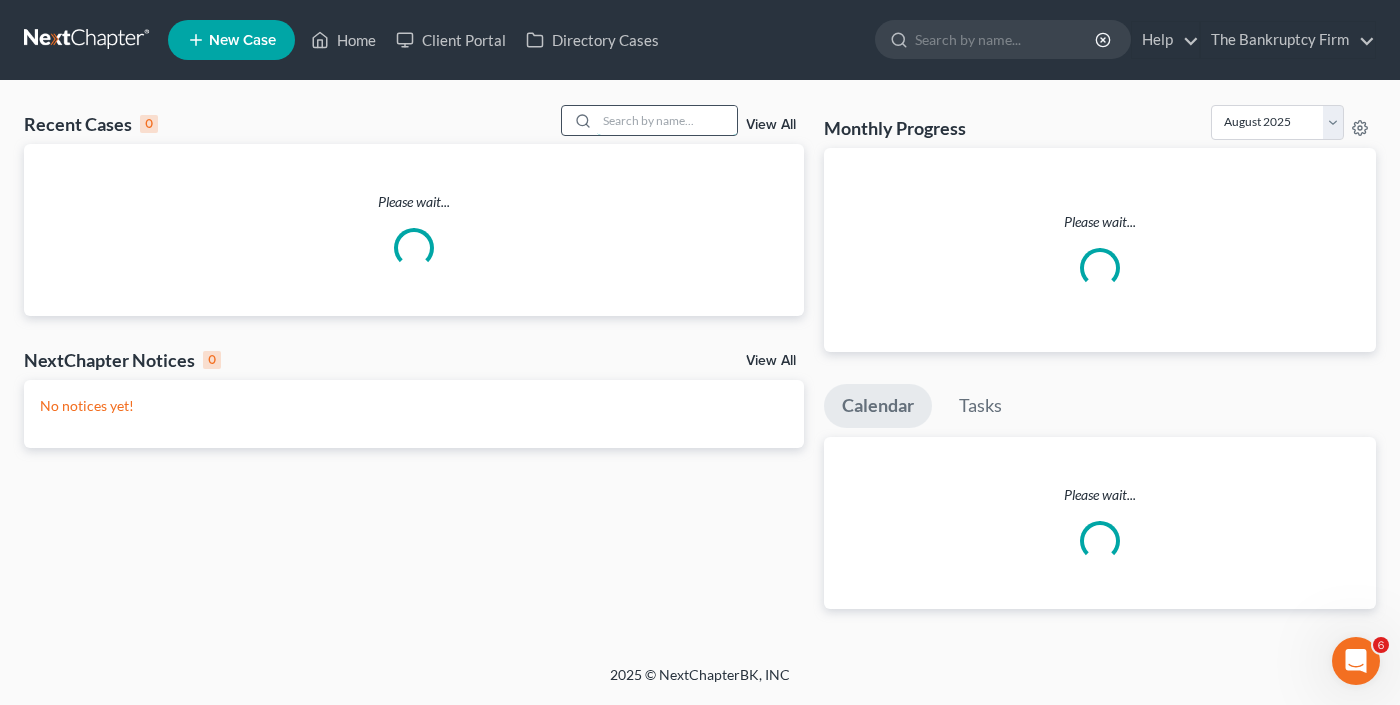 click at bounding box center [667, 120] 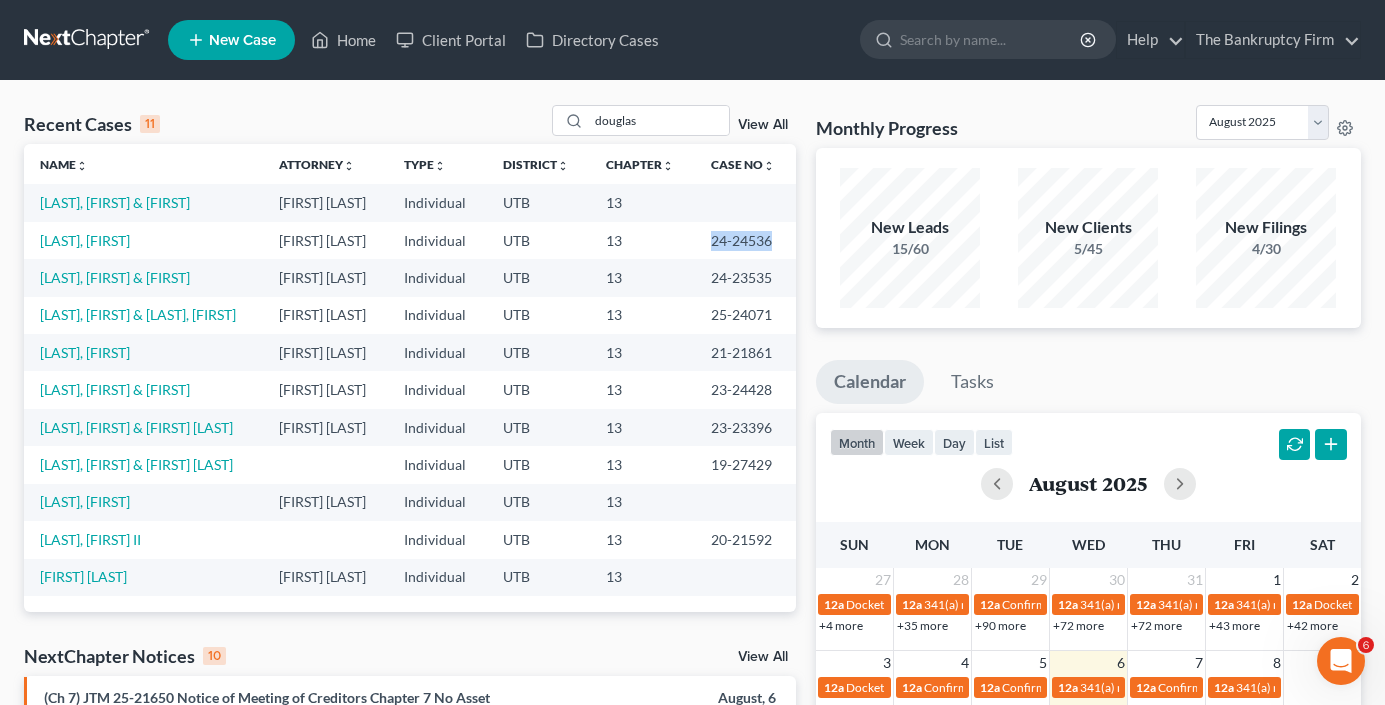 drag, startPoint x: 703, startPoint y: 239, endPoint x: 790, endPoint y: 250, distance: 87.69264 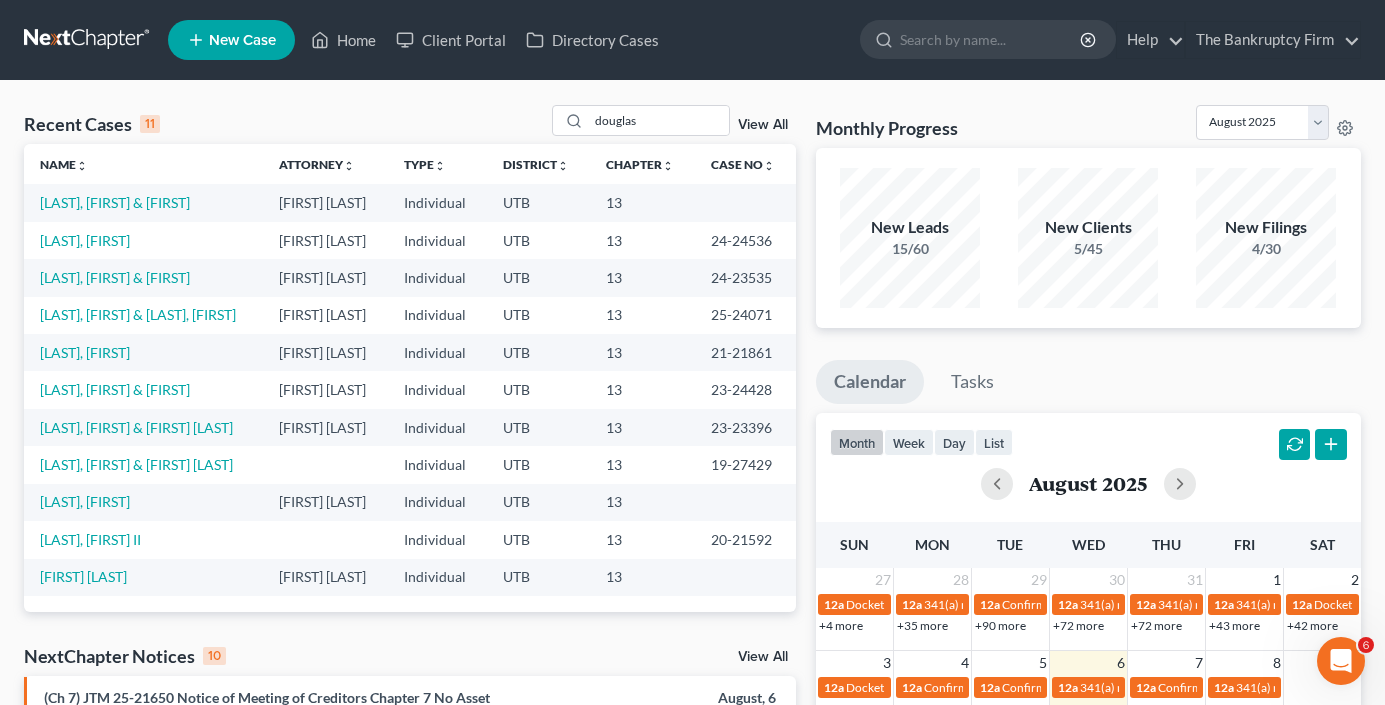 click on "Recent Cases 11 douglas View All Name unfold_more expand_more expand_less Attorney unfold_more expand_more expand_less Type unfold_more expand_more expand_less District unfold_more expand_more expand_less Chapter unfold_more expand_more expand_less Case No unfold_more expand_more expand_less Prefix unfold_more expand_more expand_less Douglas, Michael & Tiffany Kent Winward Individual UTB 13 Douglas, Eric Kent Winward Individual UTB 13 24-24536 Douglas, Michael & Tiffany Kent Winward Individual UTB 13 24-23535 Hill, Julie & Douglas Kent Winward Individual UTB 13 25-24071 Douglas, Javoris Kent Winward Individual UTB 13 21-21861 Teeter, Kurt & Jennifer Kent Winward Individual UTB 13 23-24428 Shipman, Douglas & Diana Kent Winward Individual UTB 13 23-23396 Douglas, Dustin & Brittany Individual UTB 13 19-27429 Douglas, Eric Kent Winward Individual UTB 13 Hastings, II, Mark Individual 13" at bounding box center (692, 746) 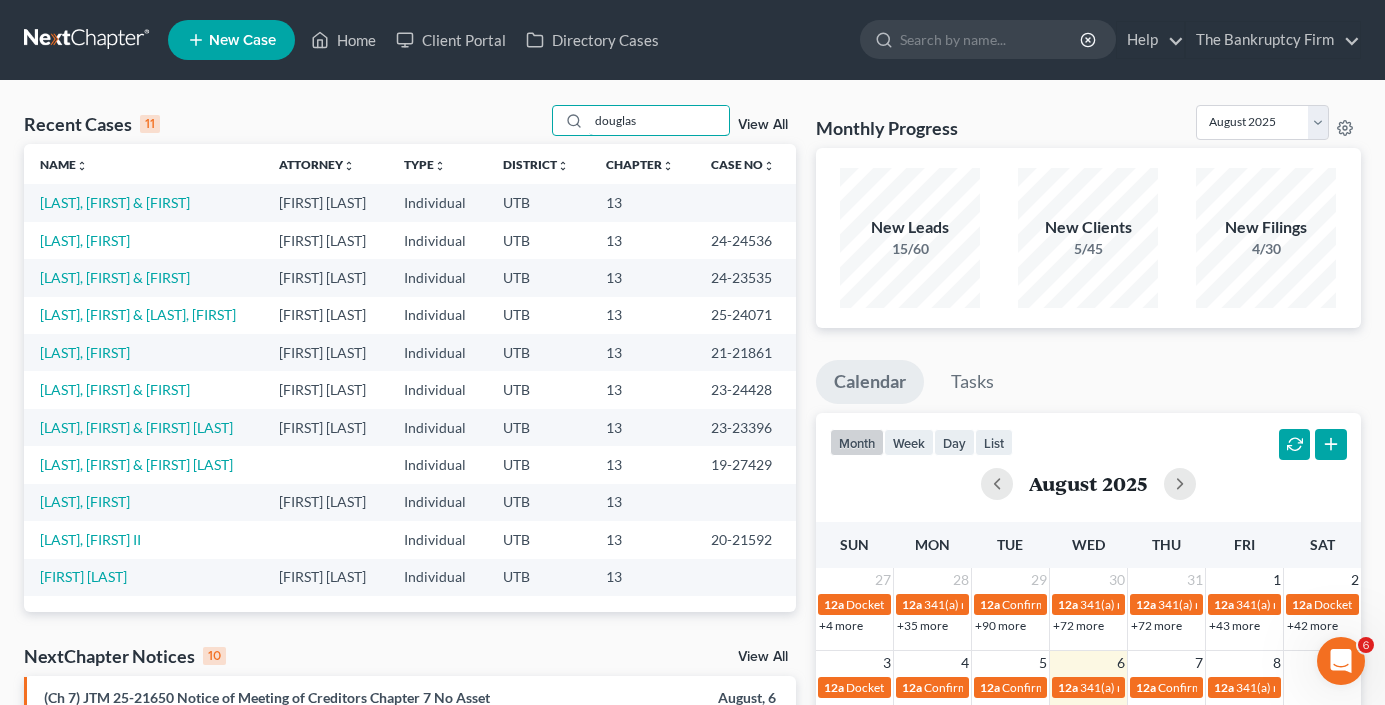 drag, startPoint x: 671, startPoint y: 129, endPoint x: 557, endPoint y: 152, distance: 116.297035 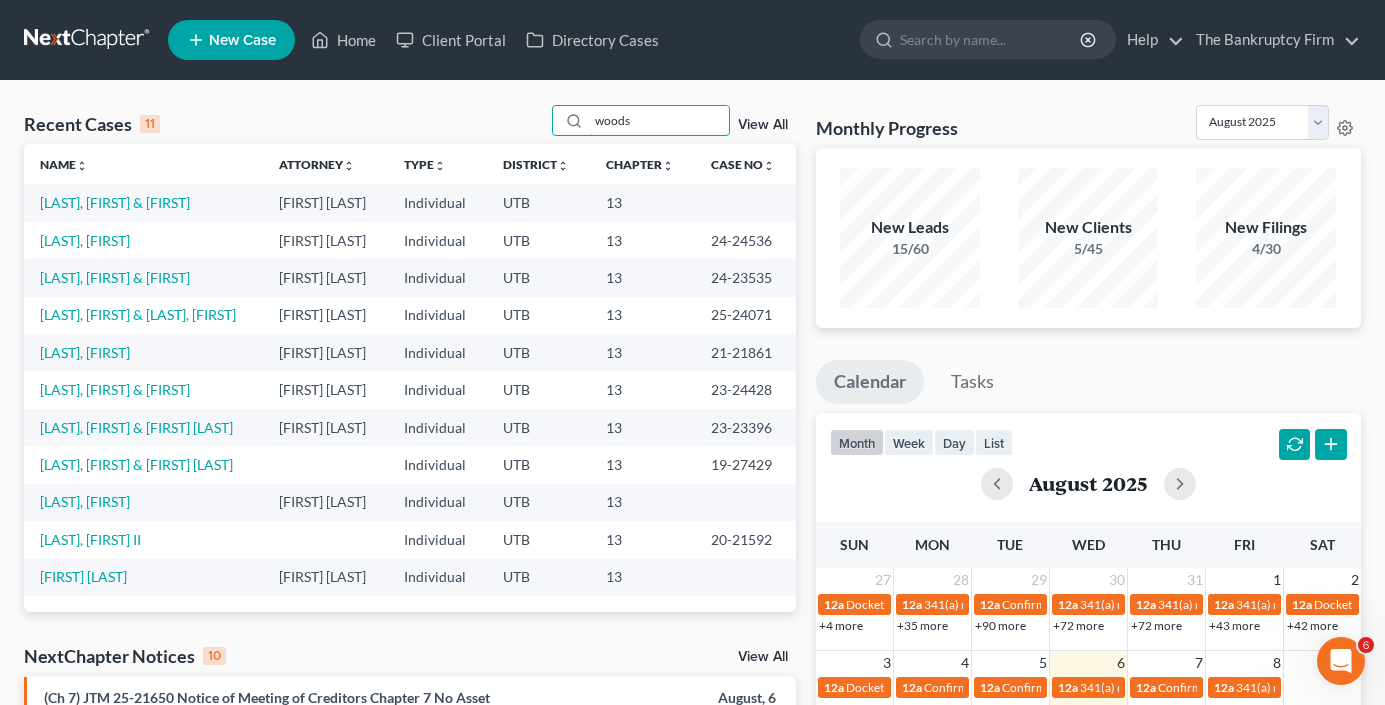 type on "woods" 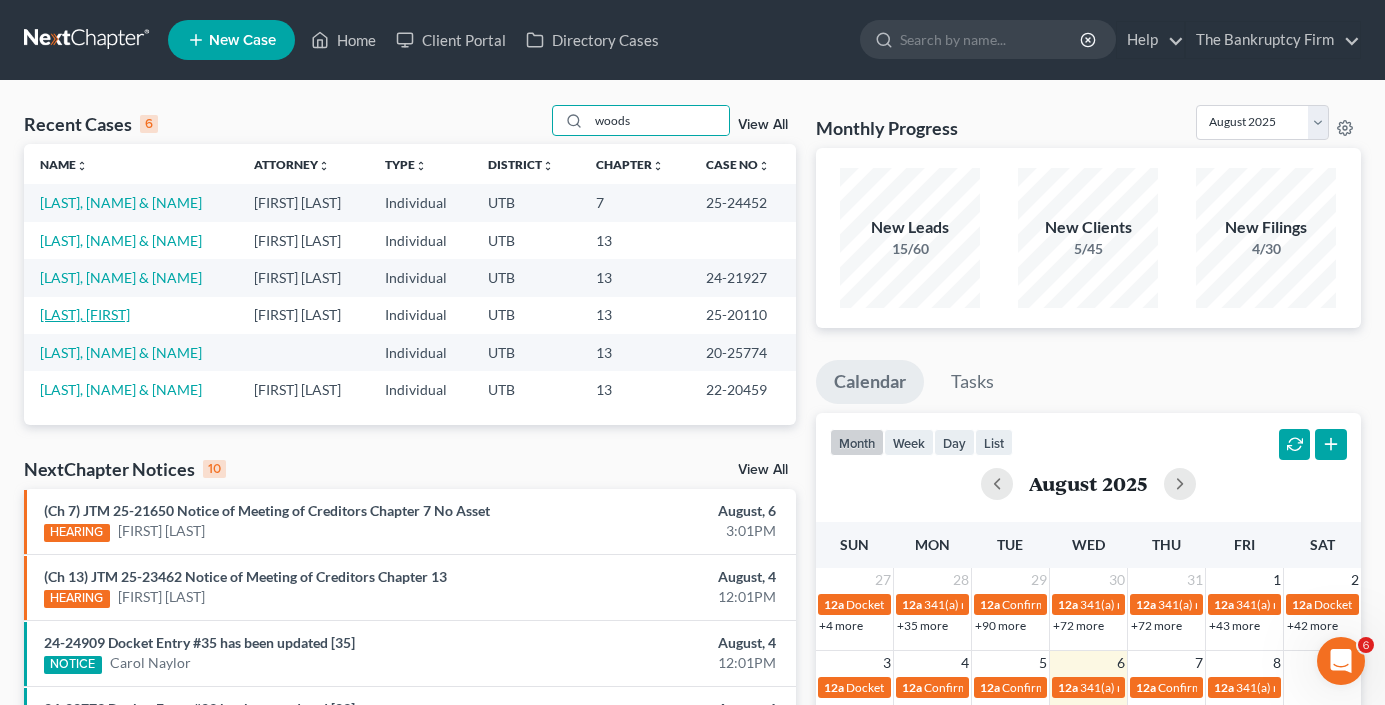 click on "[LAST], [FIRST]" at bounding box center (85, 314) 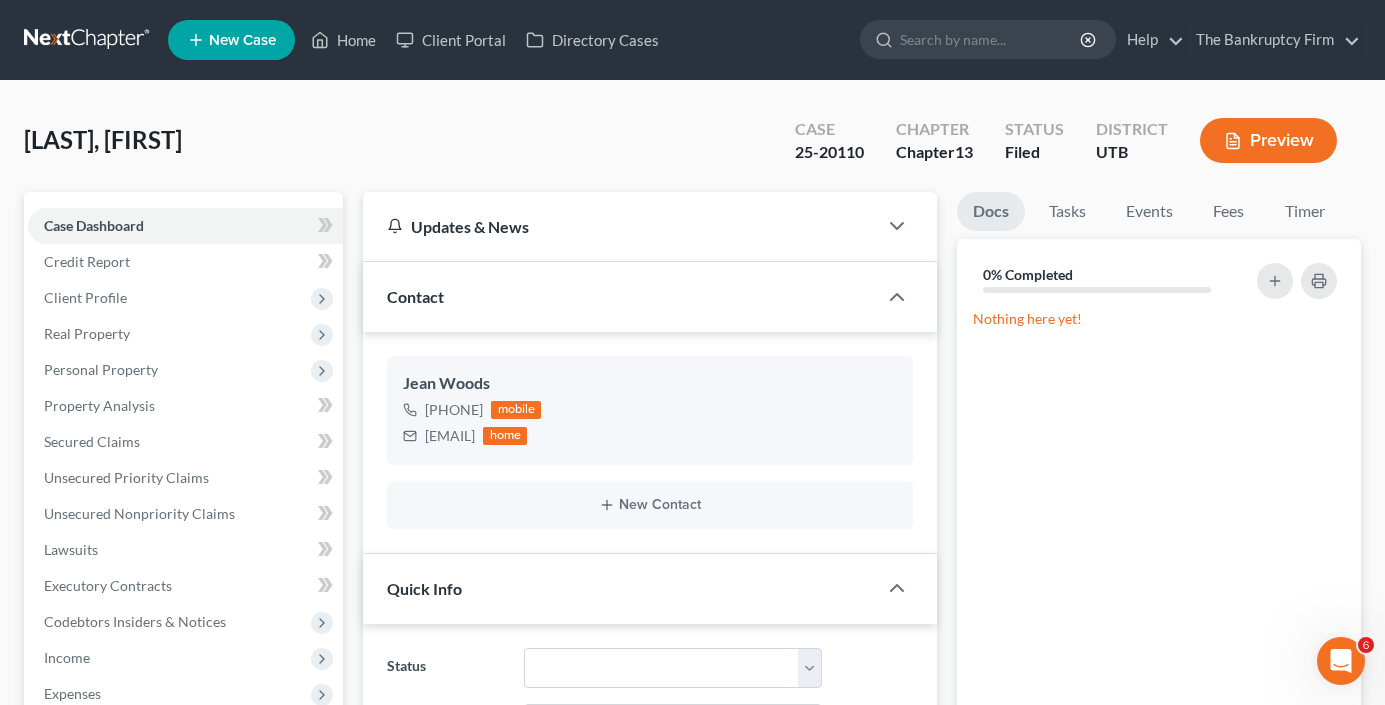 scroll, scrollTop: 177, scrollLeft: 0, axis: vertical 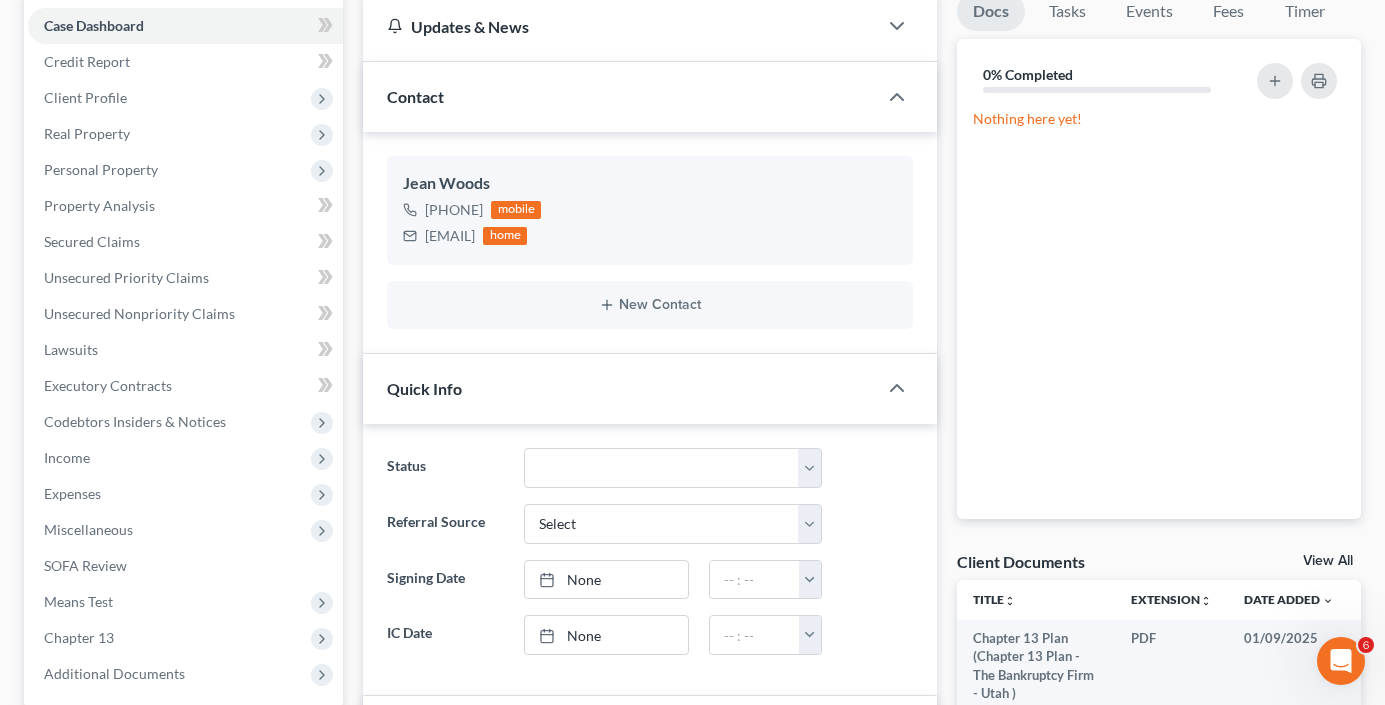 click on "View All" at bounding box center (1328, 561) 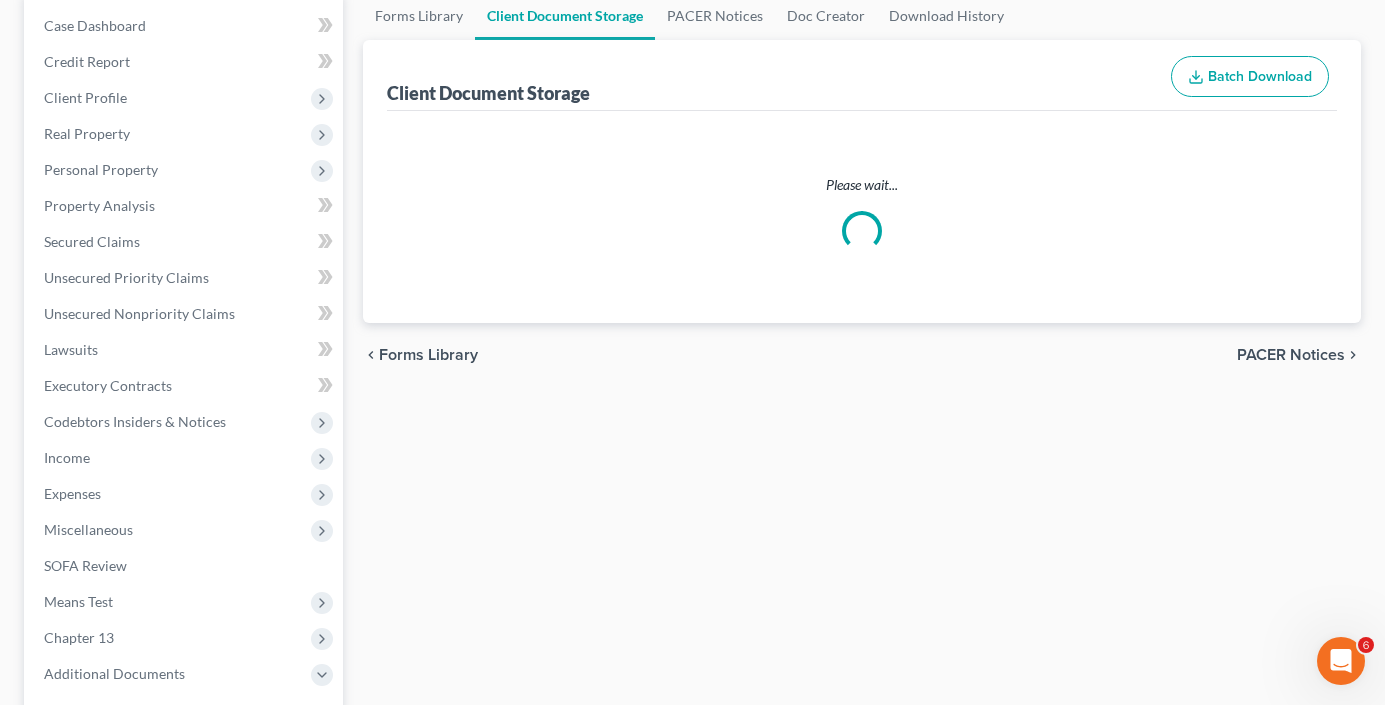 select on "30" 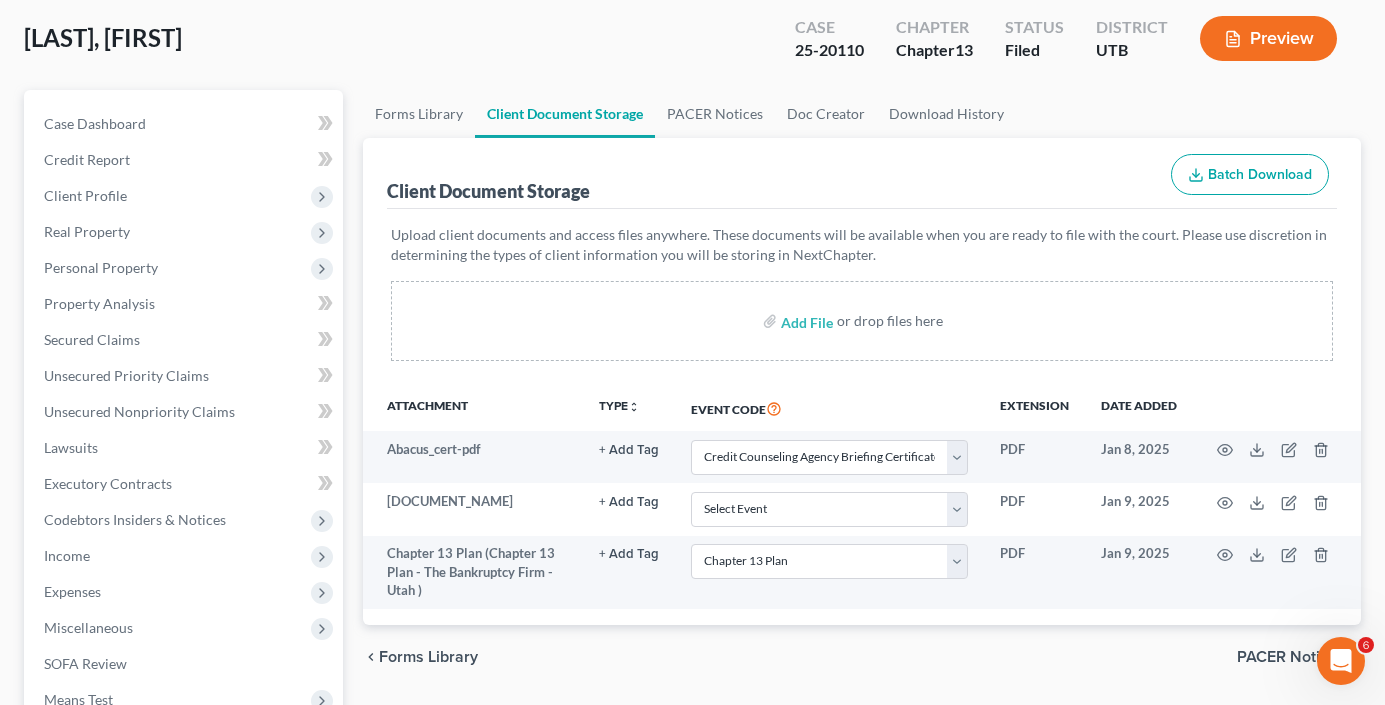 scroll, scrollTop: 0, scrollLeft: 0, axis: both 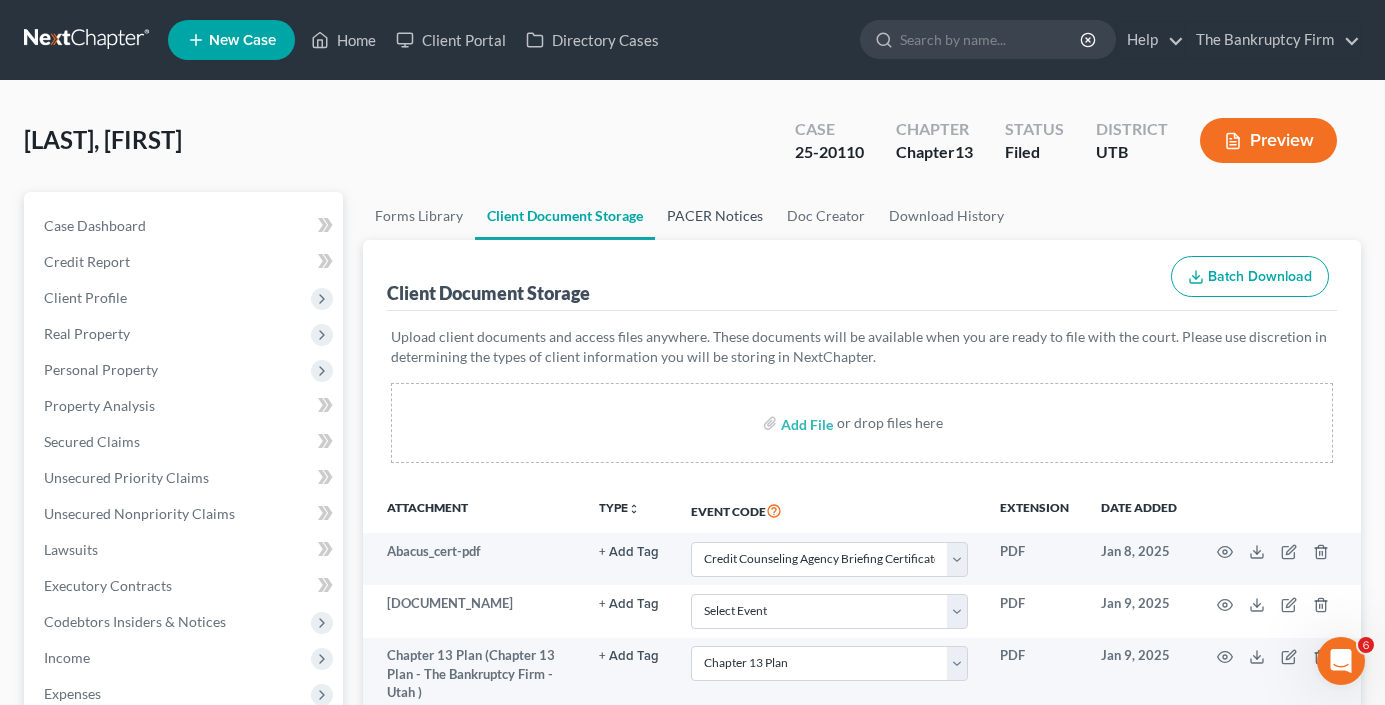 click on "PACER Notices" at bounding box center [715, 216] 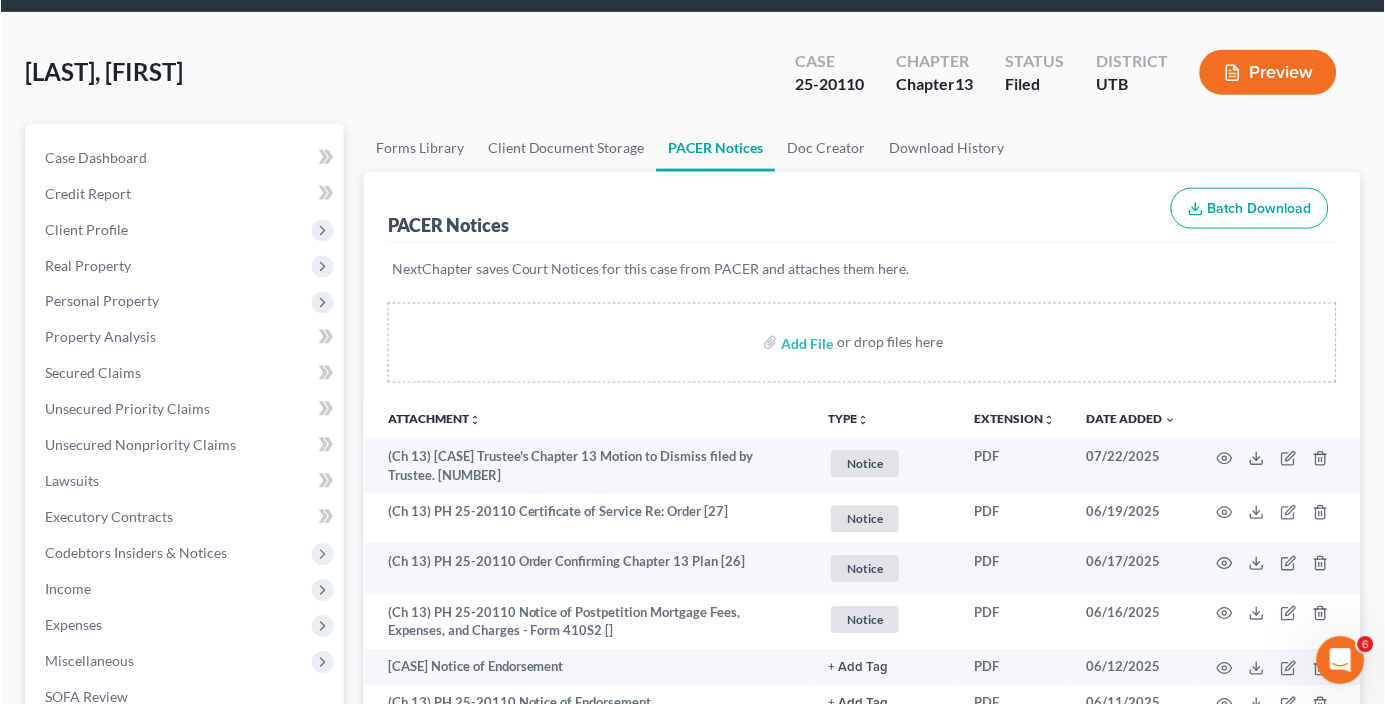 scroll, scrollTop: 100, scrollLeft: 0, axis: vertical 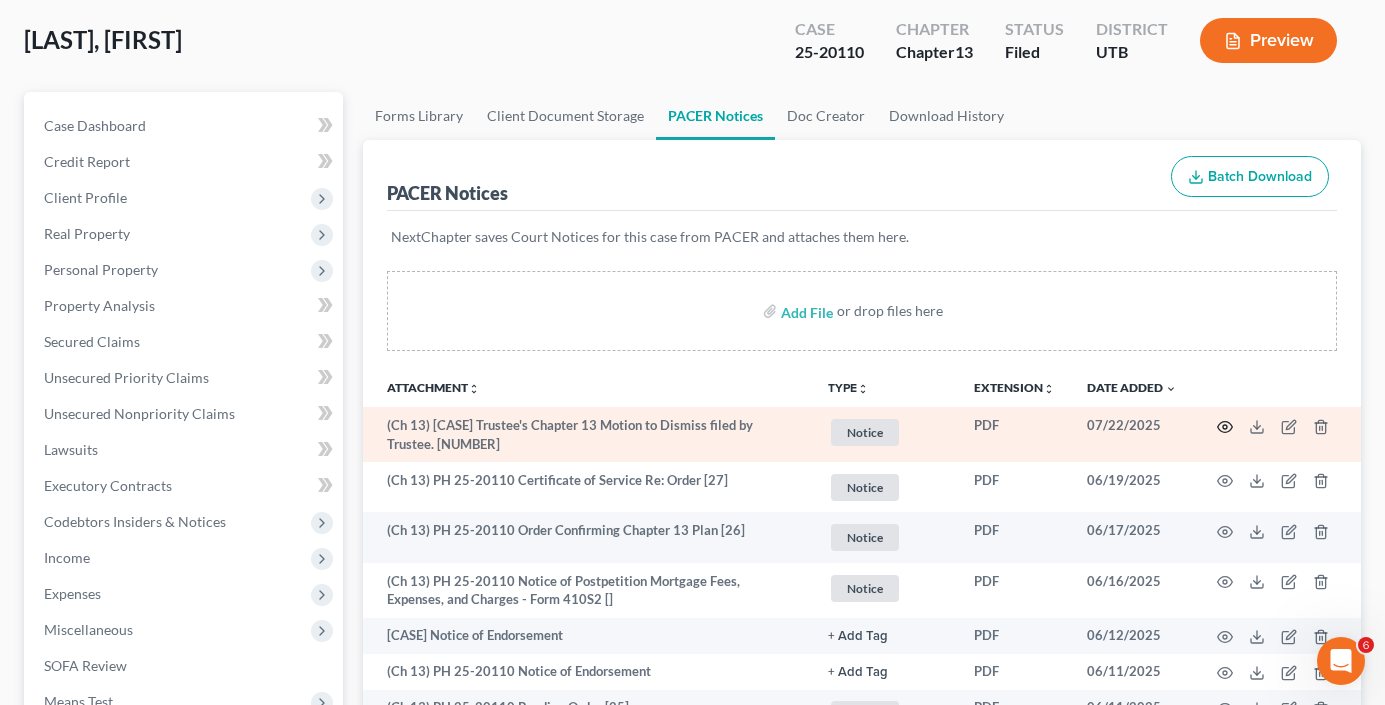 click 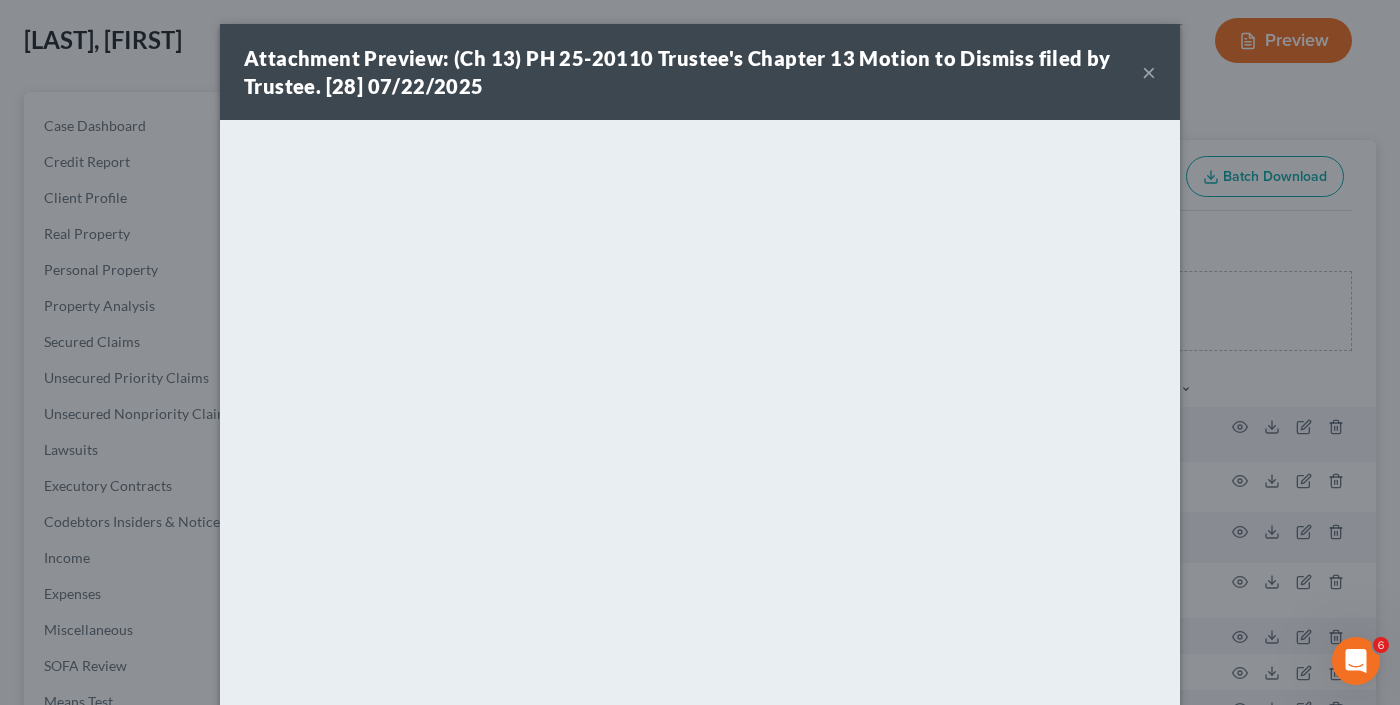 click on "×" at bounding box center [1149, 72] 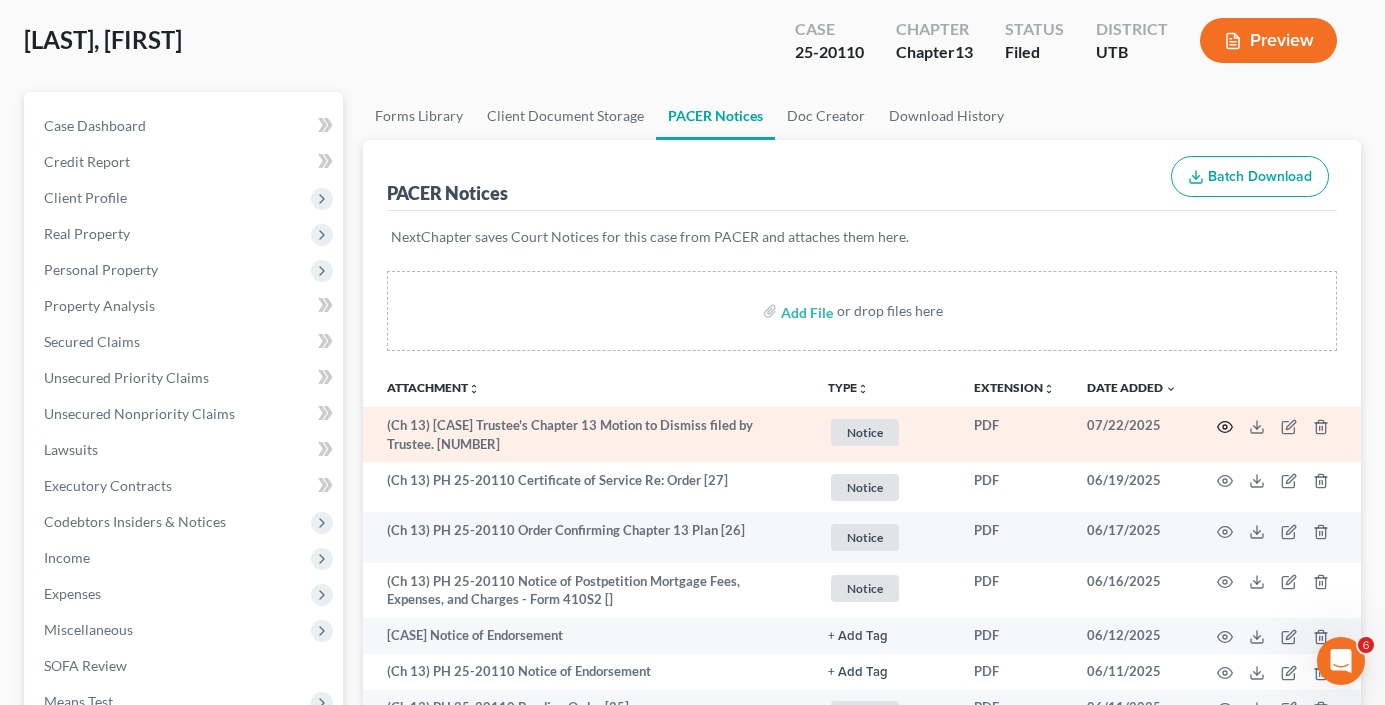 click 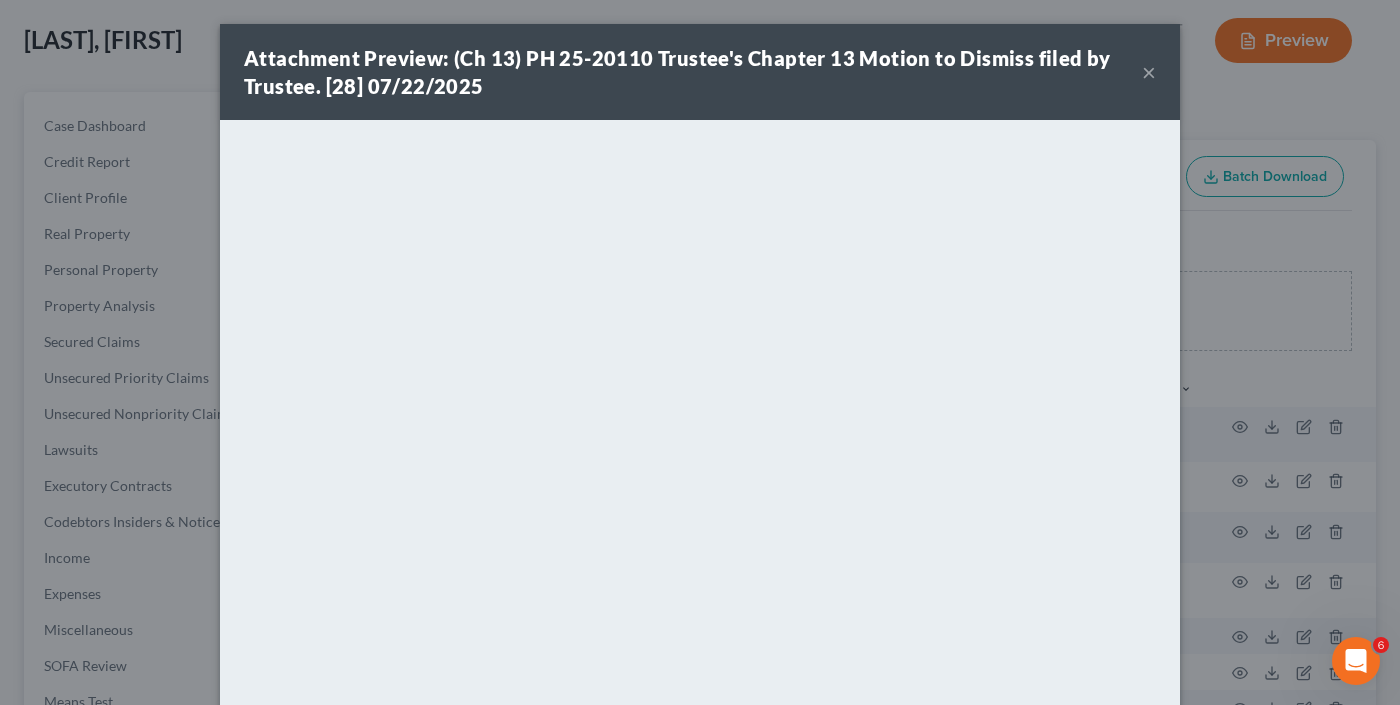 click on "×" at bounding box center [1149, 72] 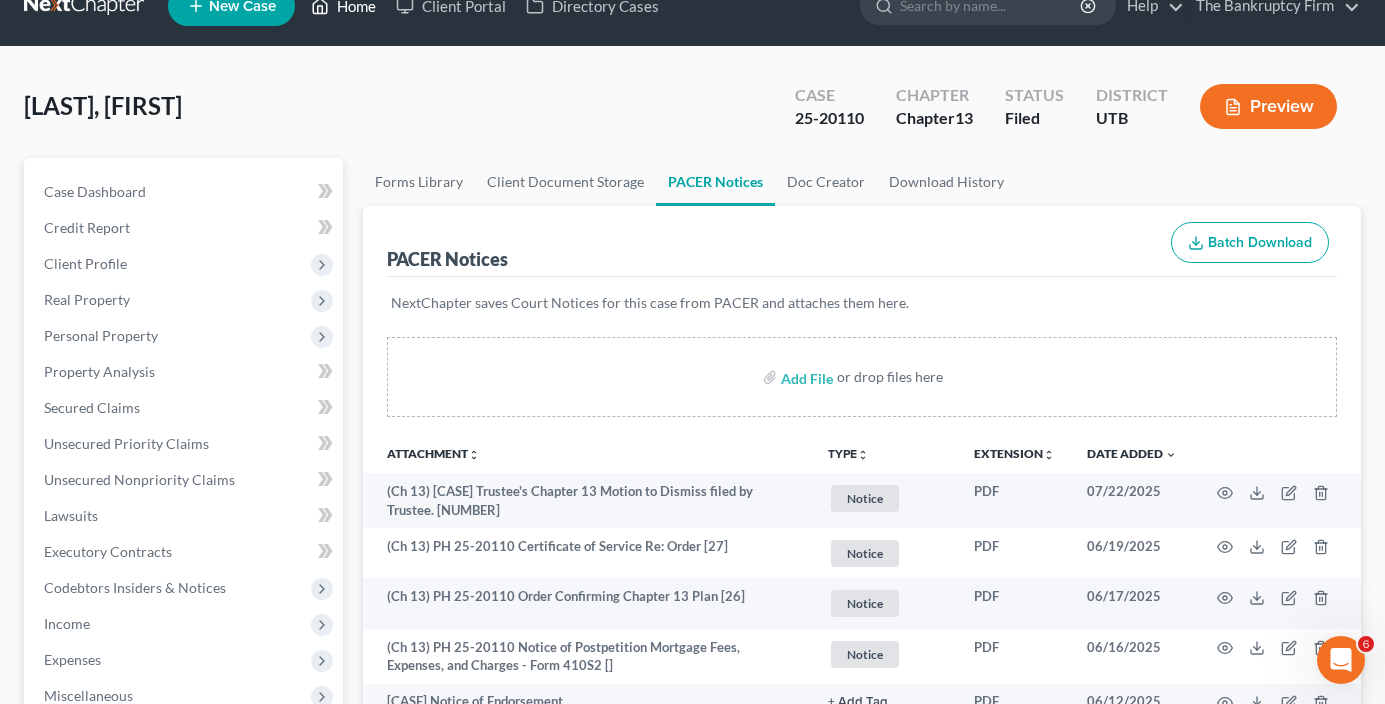 scroll, scrollTop: 0, scrollLeft: 0, axis: both 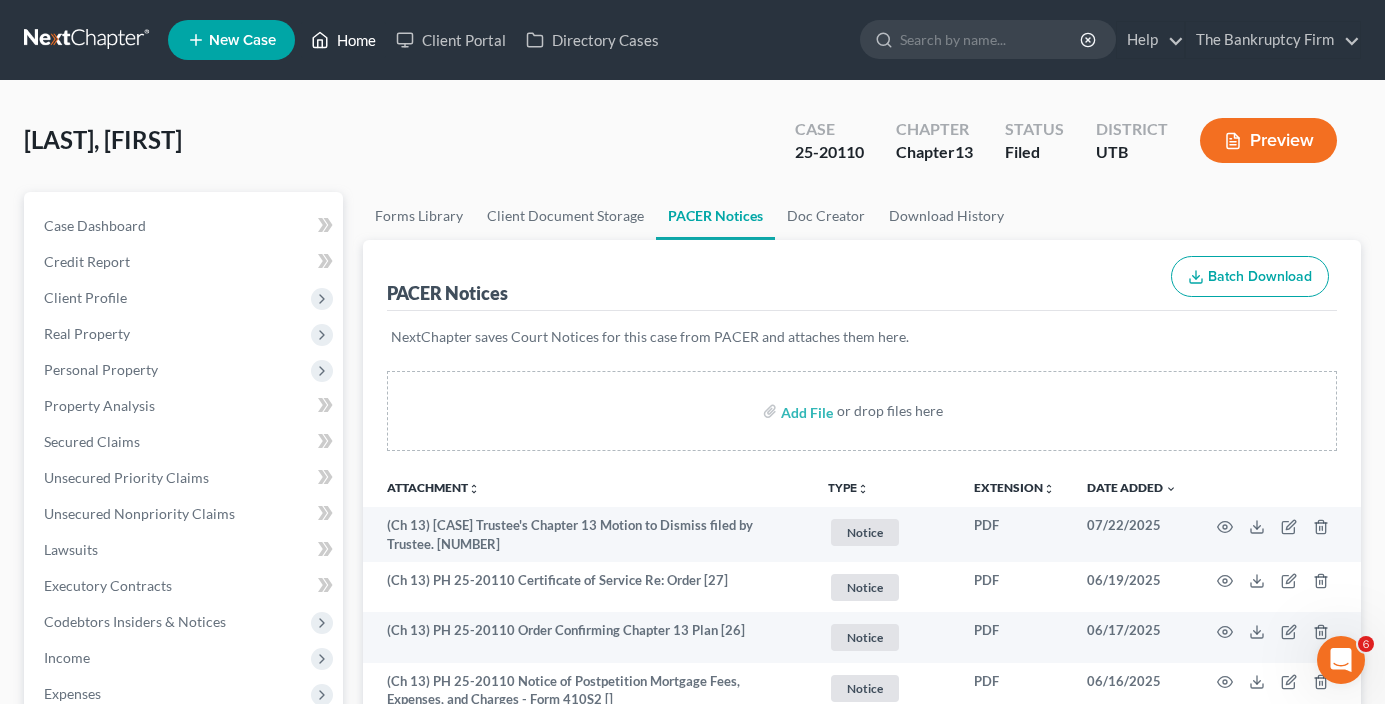 click on "Home" at bounding box center (343, 40) 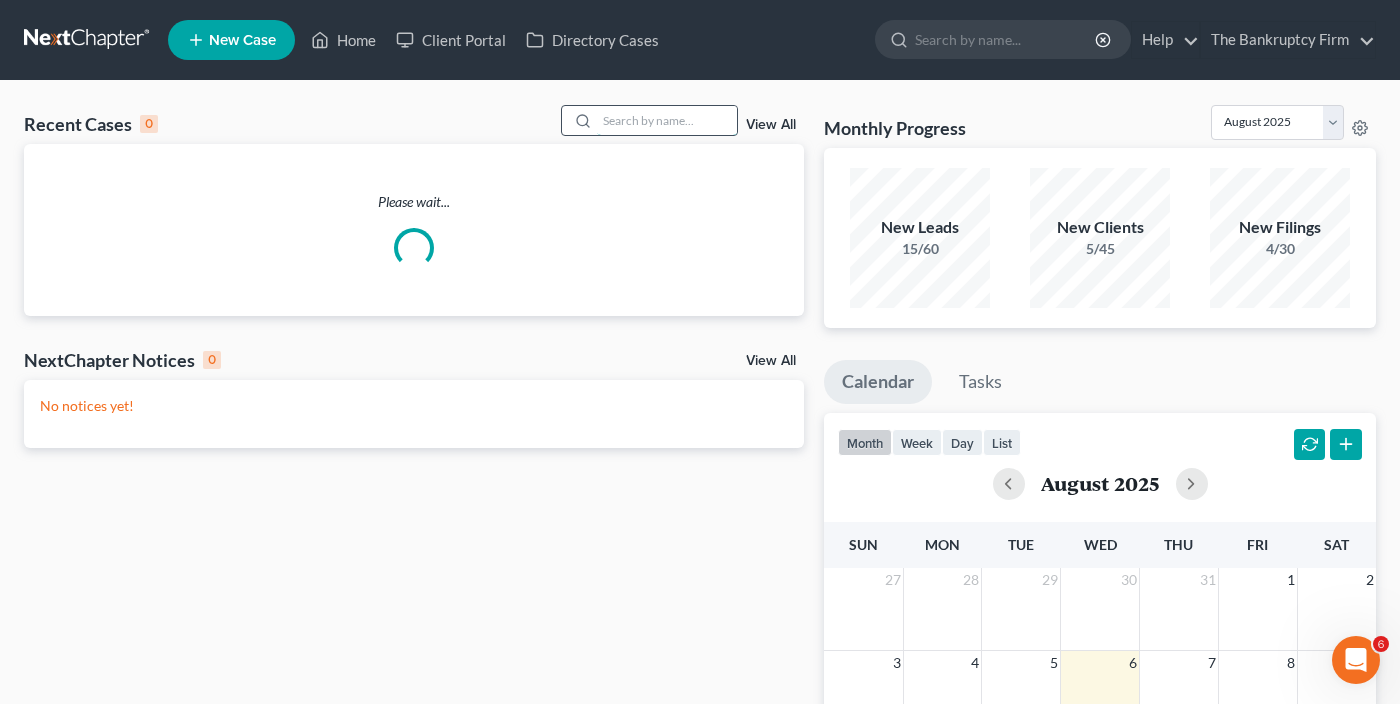 click at bounding box center (667, 120) 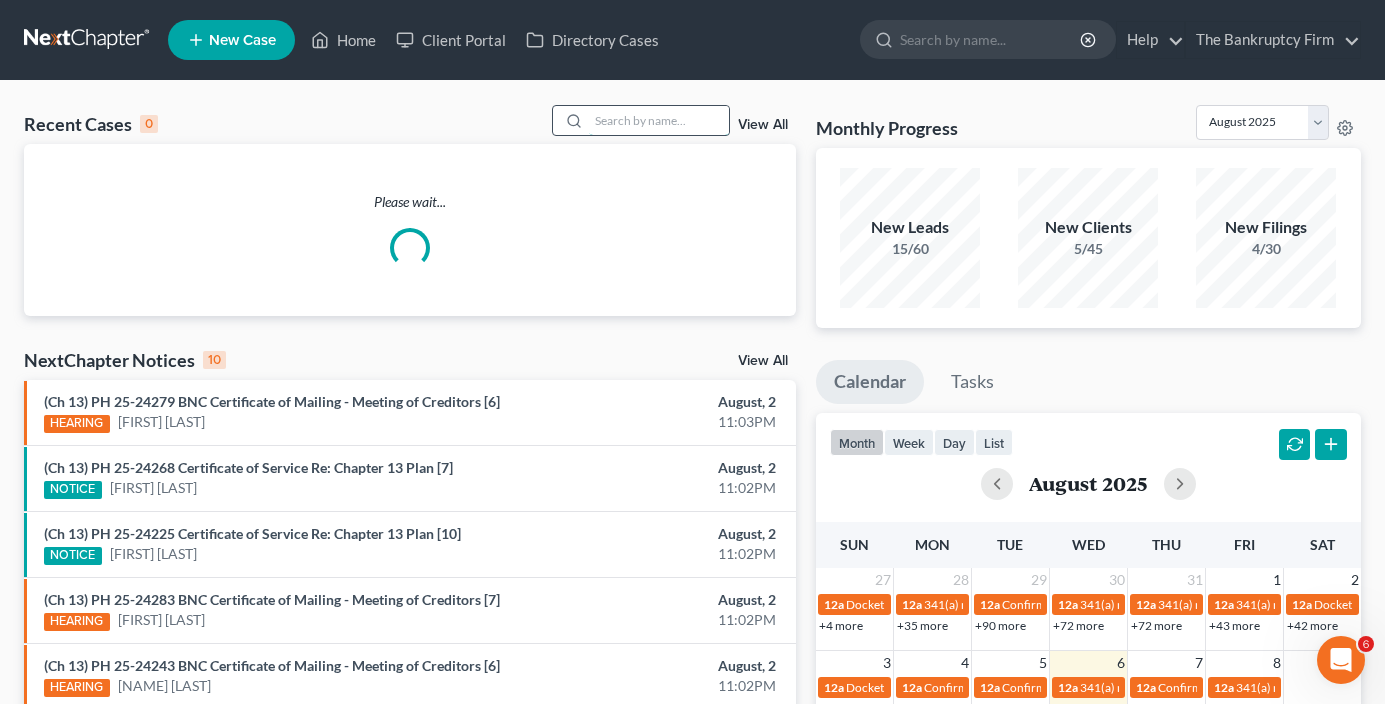 type on "a" 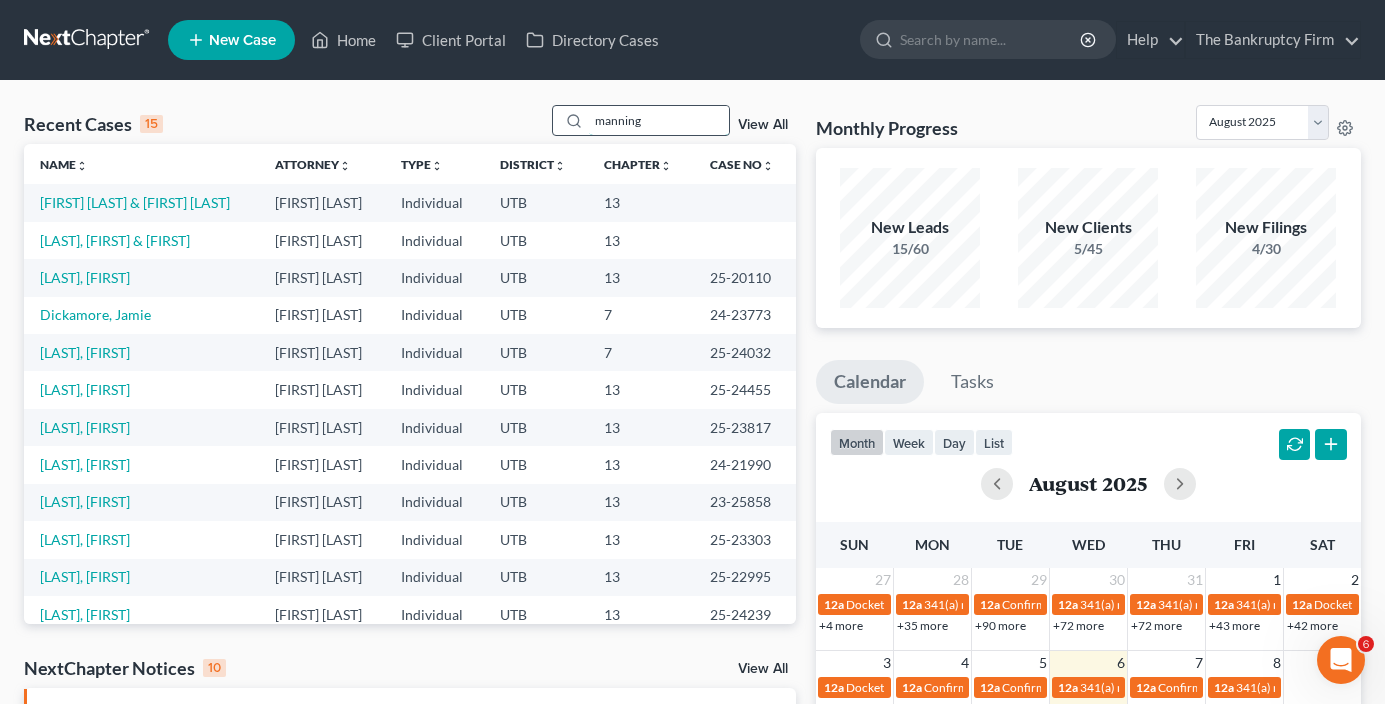 type on "manning" 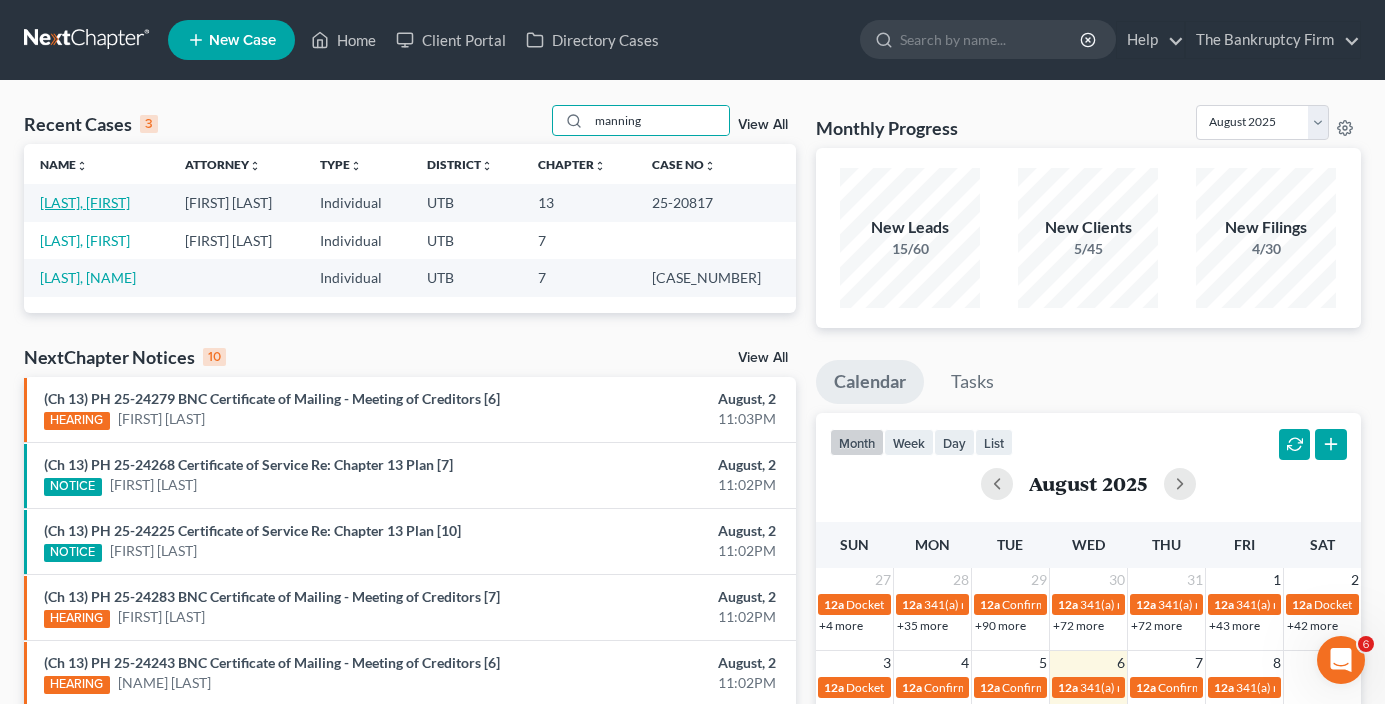 click on "[LAST], [FIRST]" at bounding box center (85, 202) 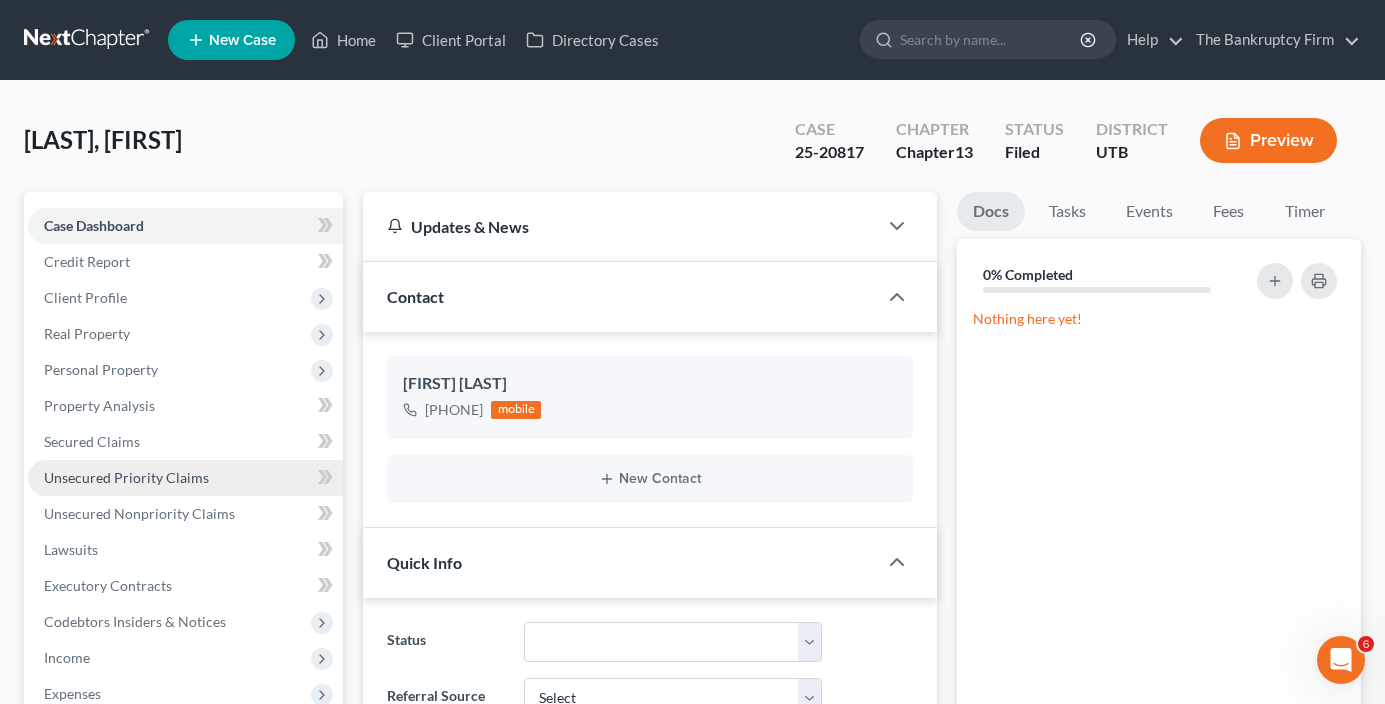 scroll, scrollTop: 137, scrollLeft: 0, axis: vertical 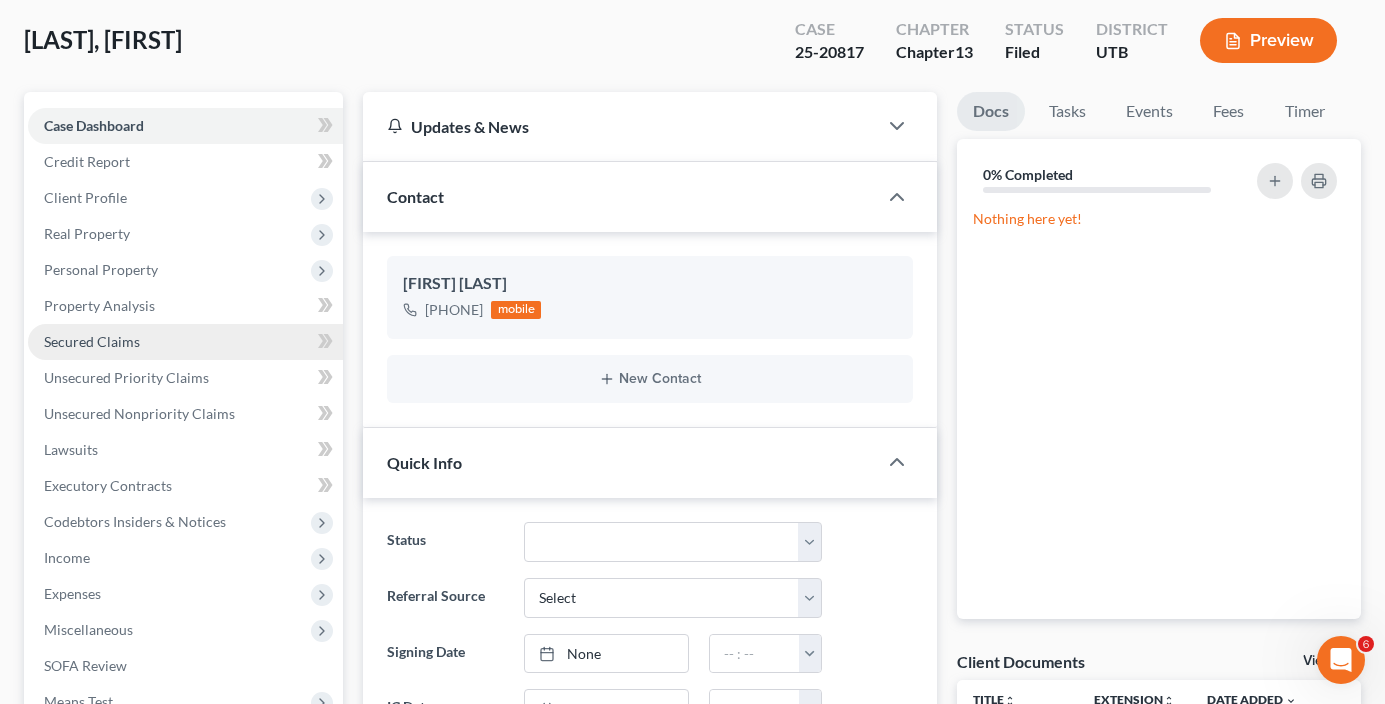 click on "Secured Claims" at bounding box center (92, 341) 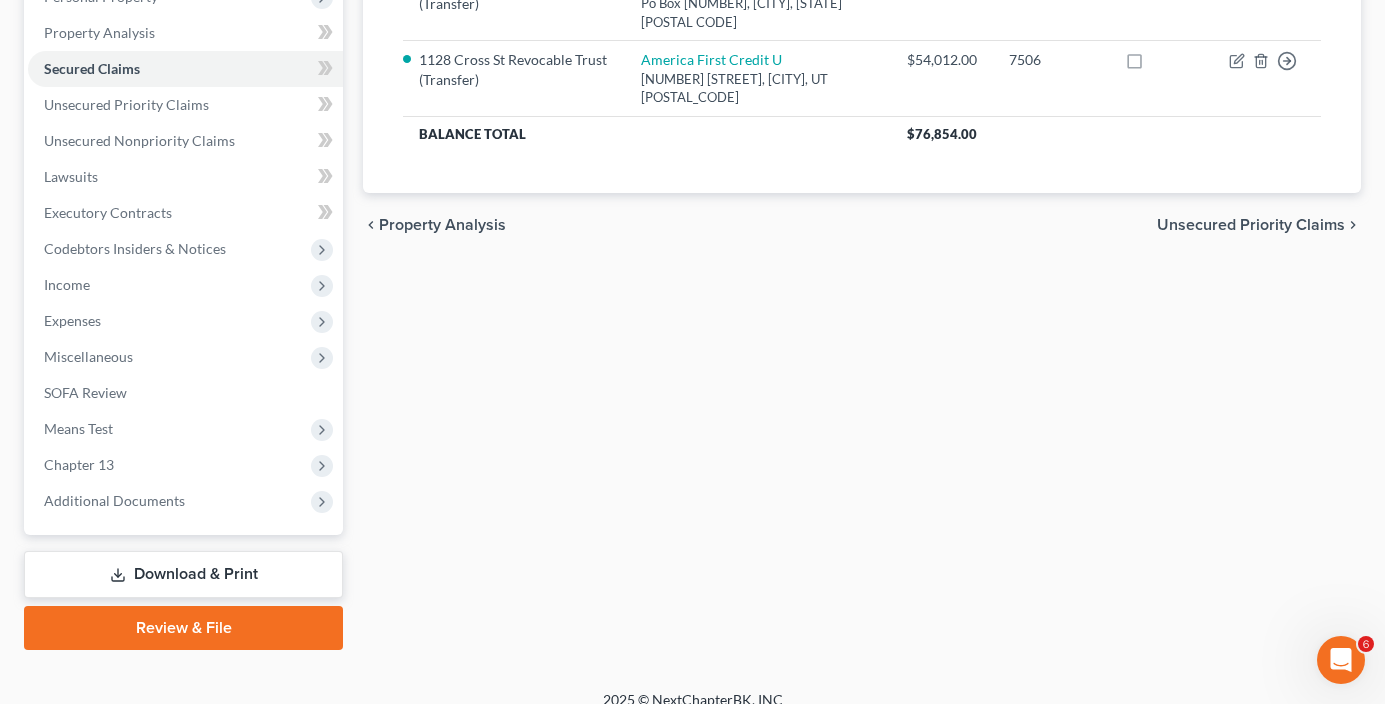 scroll, scrollTop: 395, scrollLeft: 0, axis: vertical 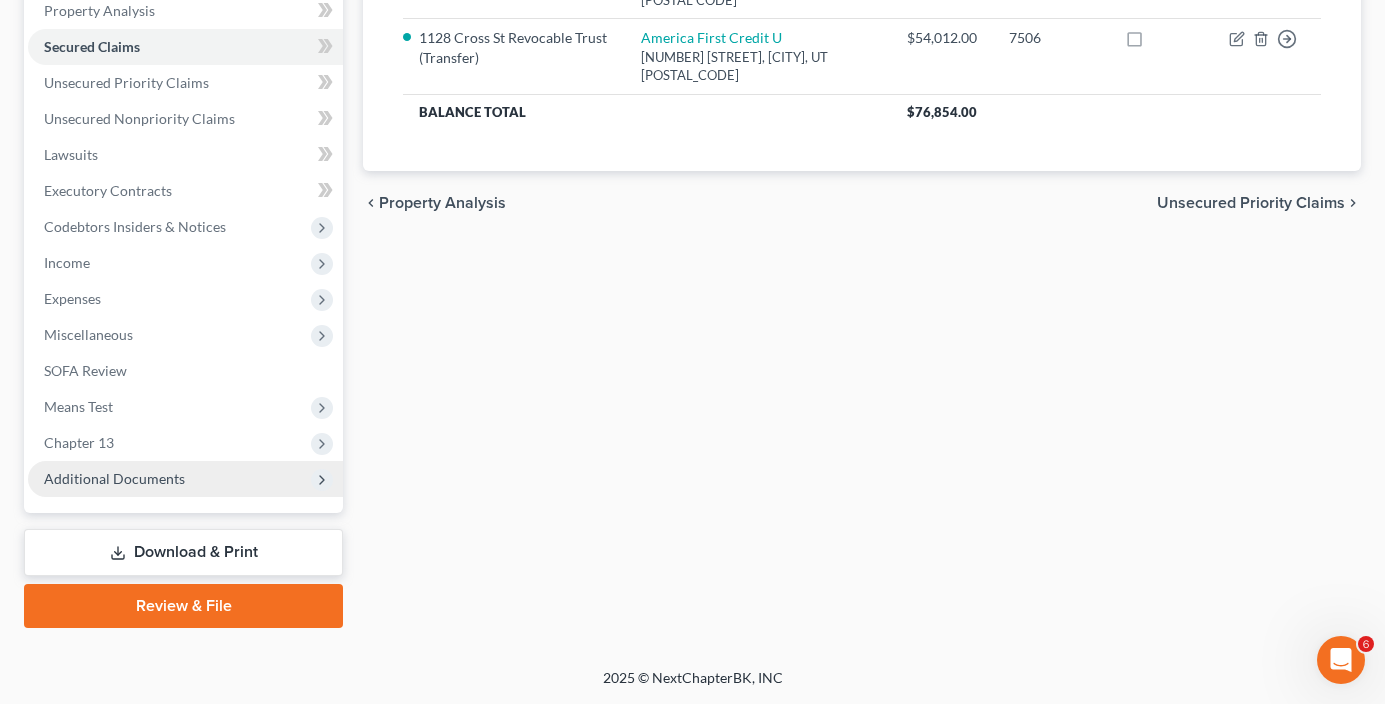 click on "Additional Documents" at bounding box center [114, 478] 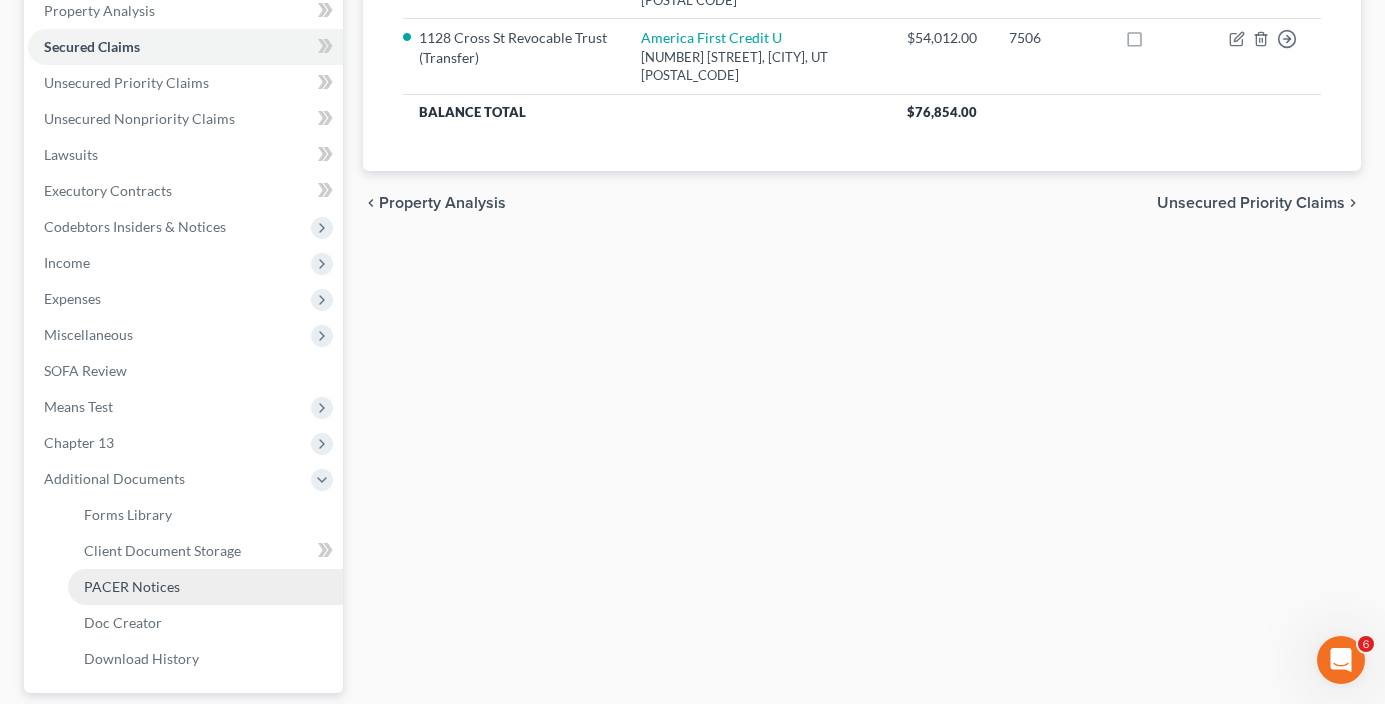 click on "PACER Notices" at bounding box center (132, 586) 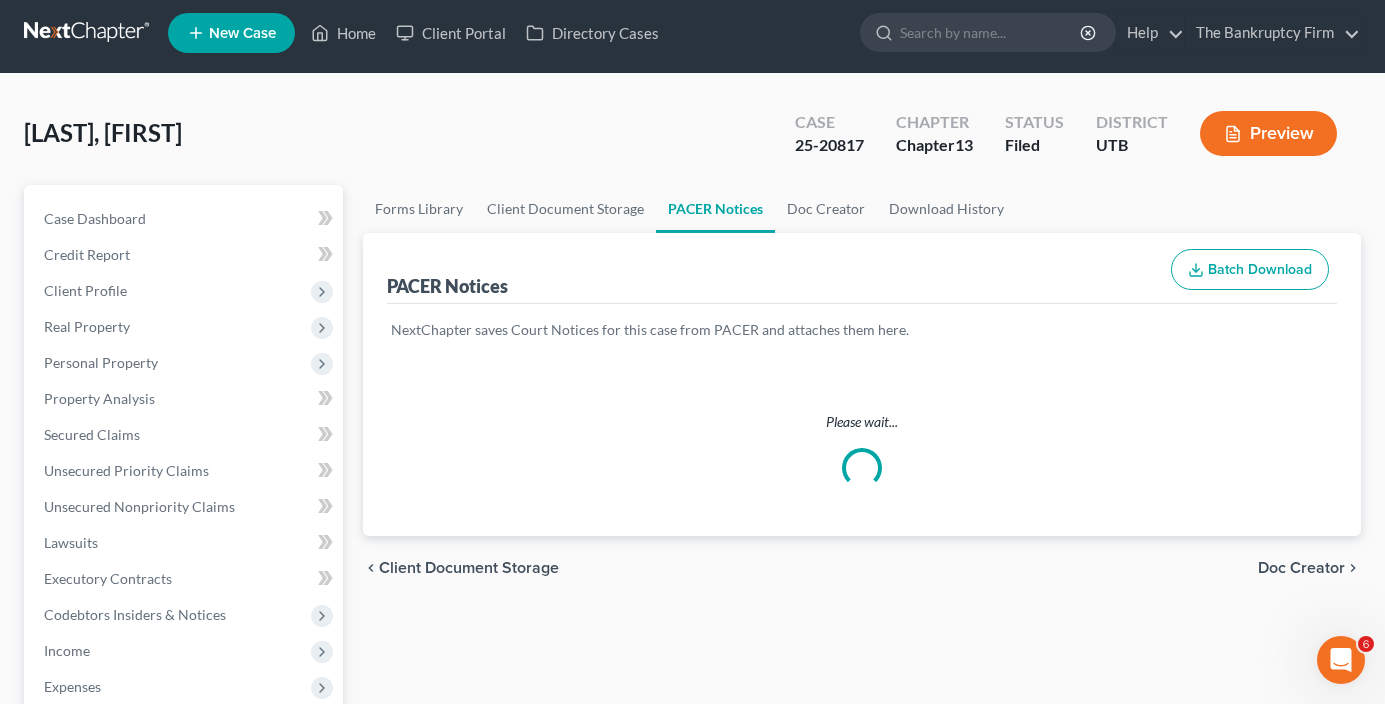 scroll, scrollTop: 0, scrollLeft: 0, axis: both 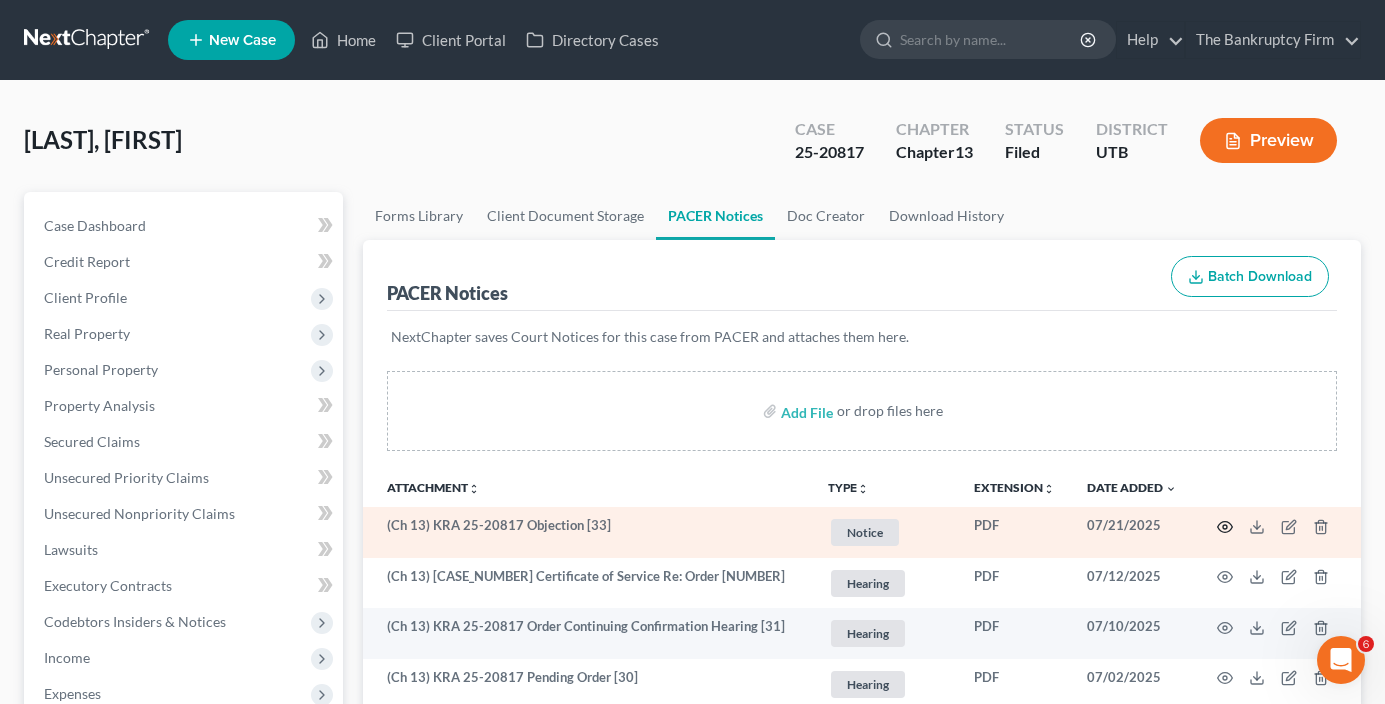 click 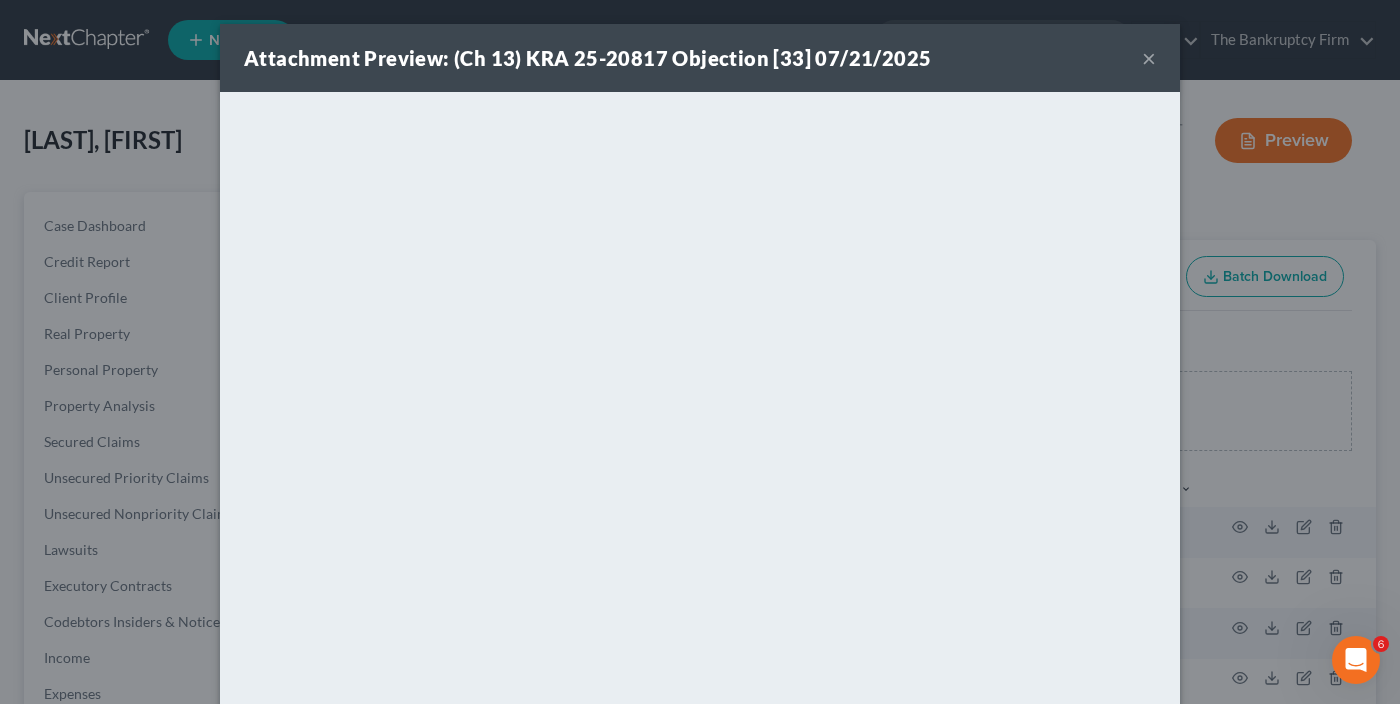 click on "×" at bounding box center [1149, 58] 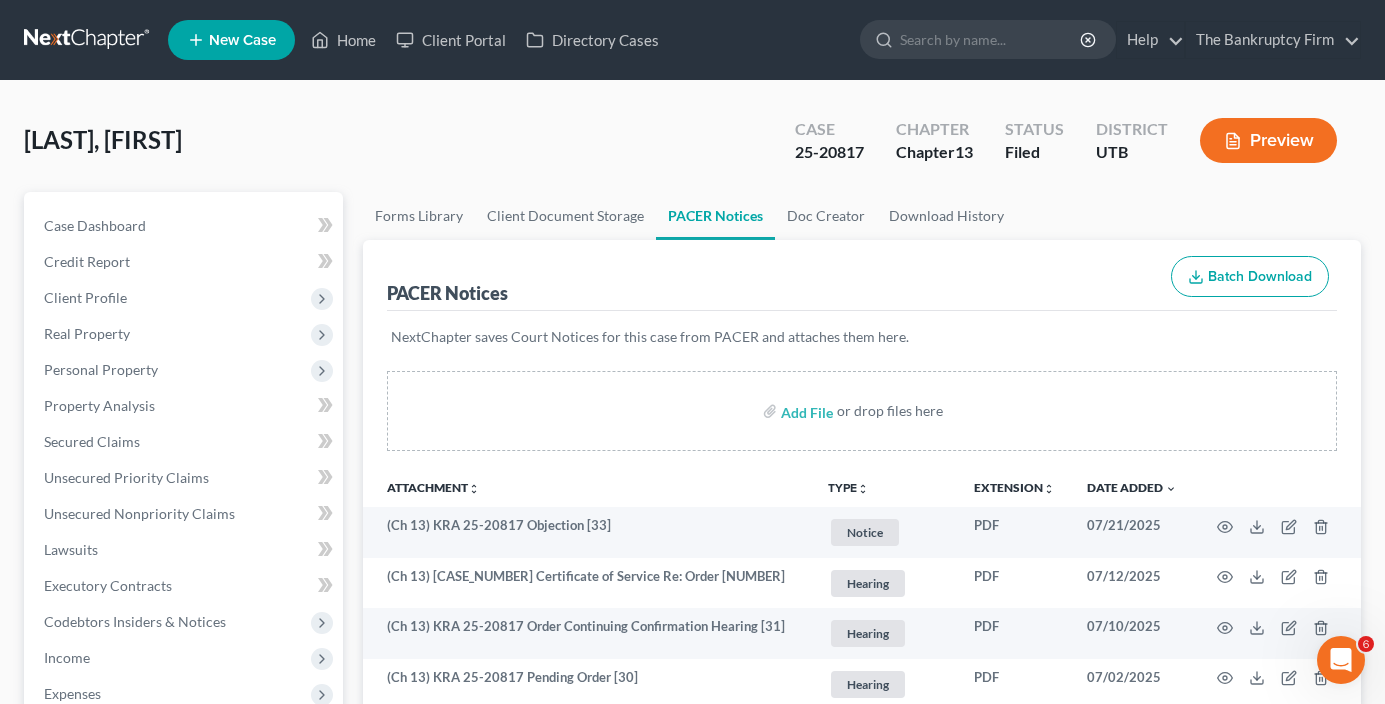 click on "[LAST], [FIRST] Upgraded Case [CASE_NUMBER] Chapter Chapter 13 Status Filed District UTB Preview" at bounding box center [692, 148] 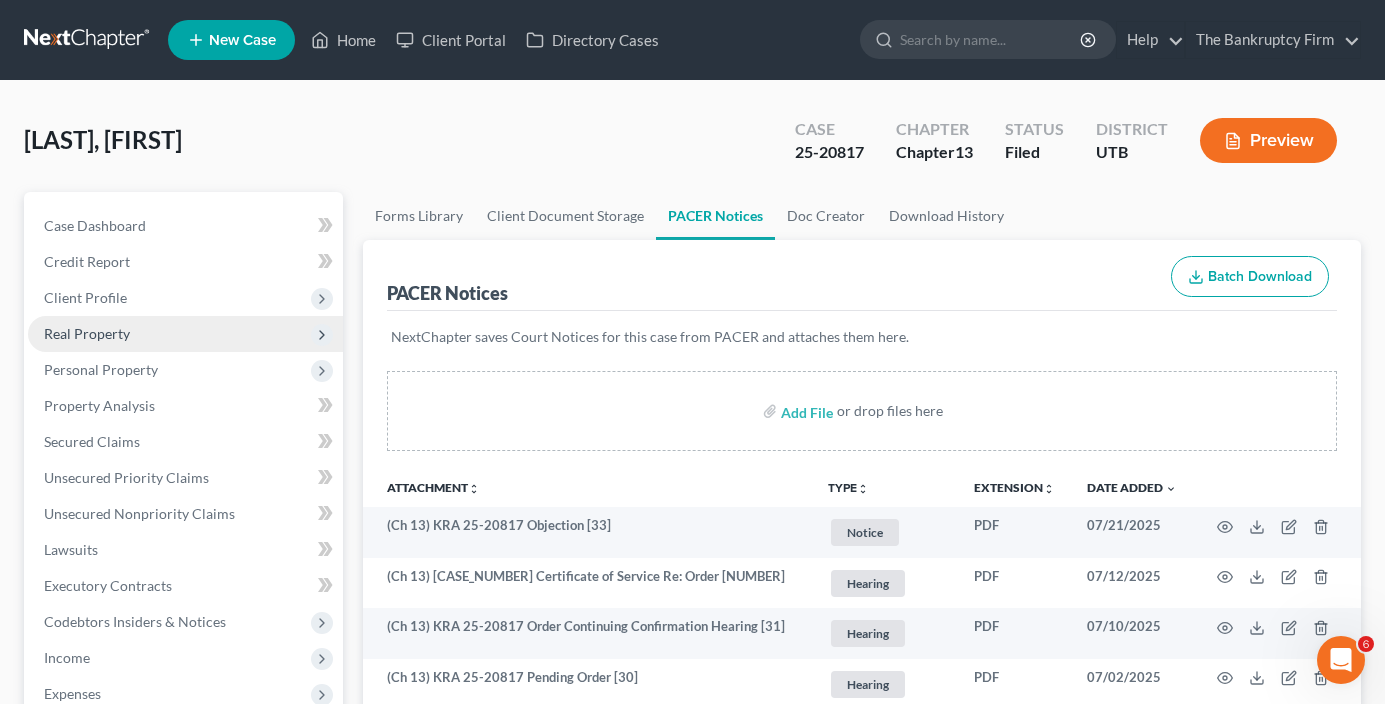 click on "Real Property" at bounding box center (87, 333) 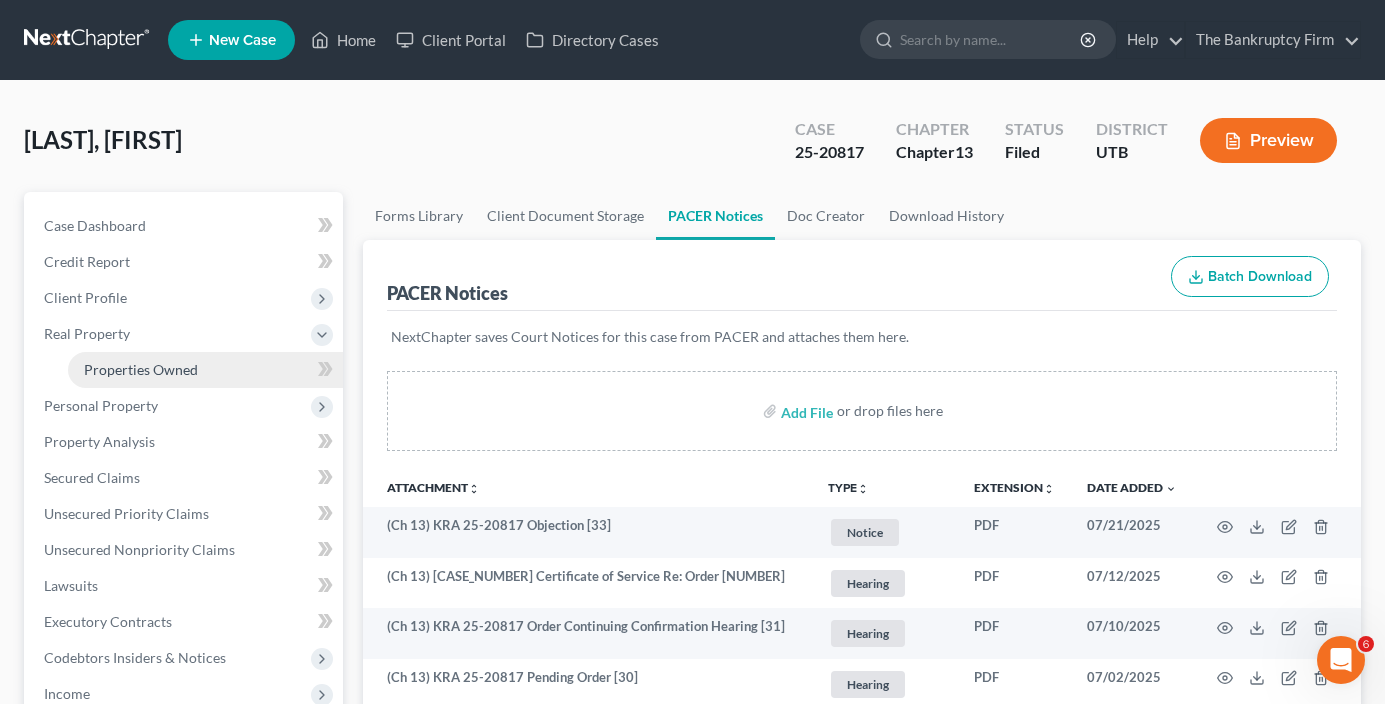 click on "Properties Owned" at bounding box center [141, 369] 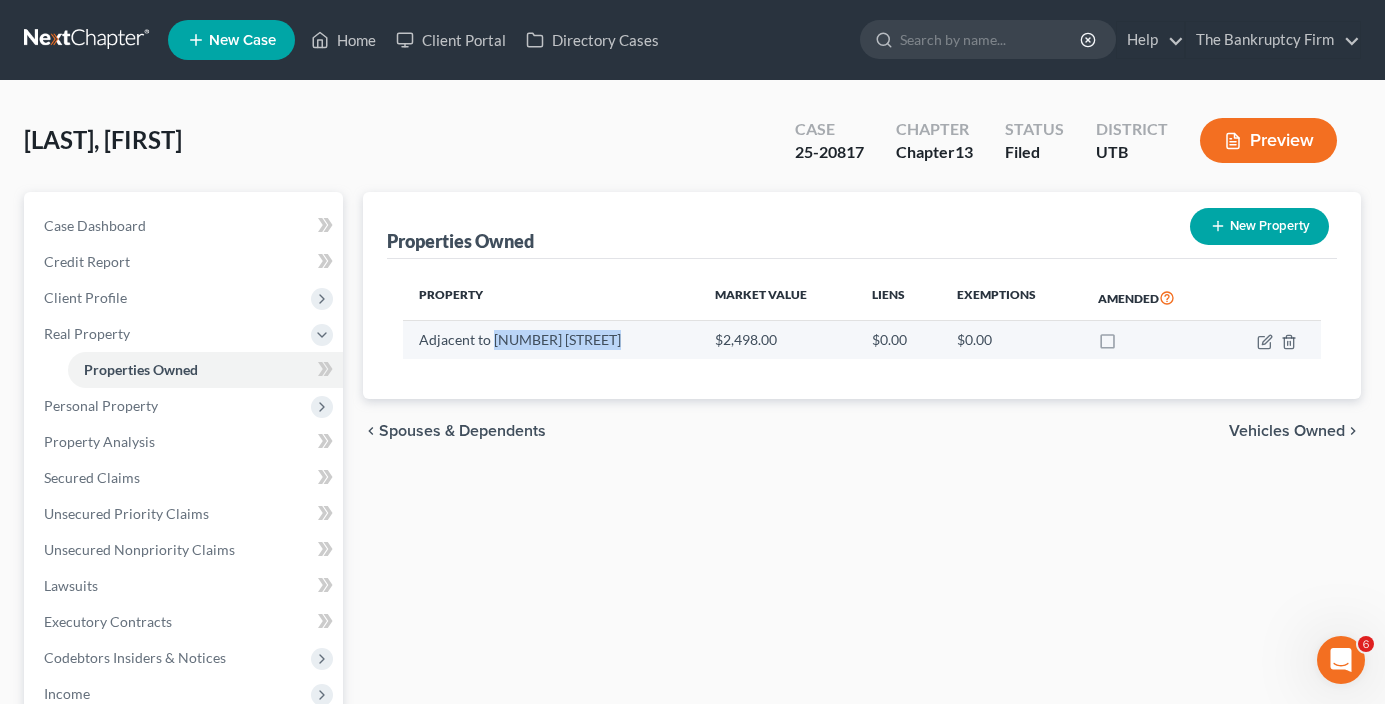 drag, startPoint x: 493, startPoint y: 338, endPoint x: 603, endPoint y: 337, distance: 110.00455 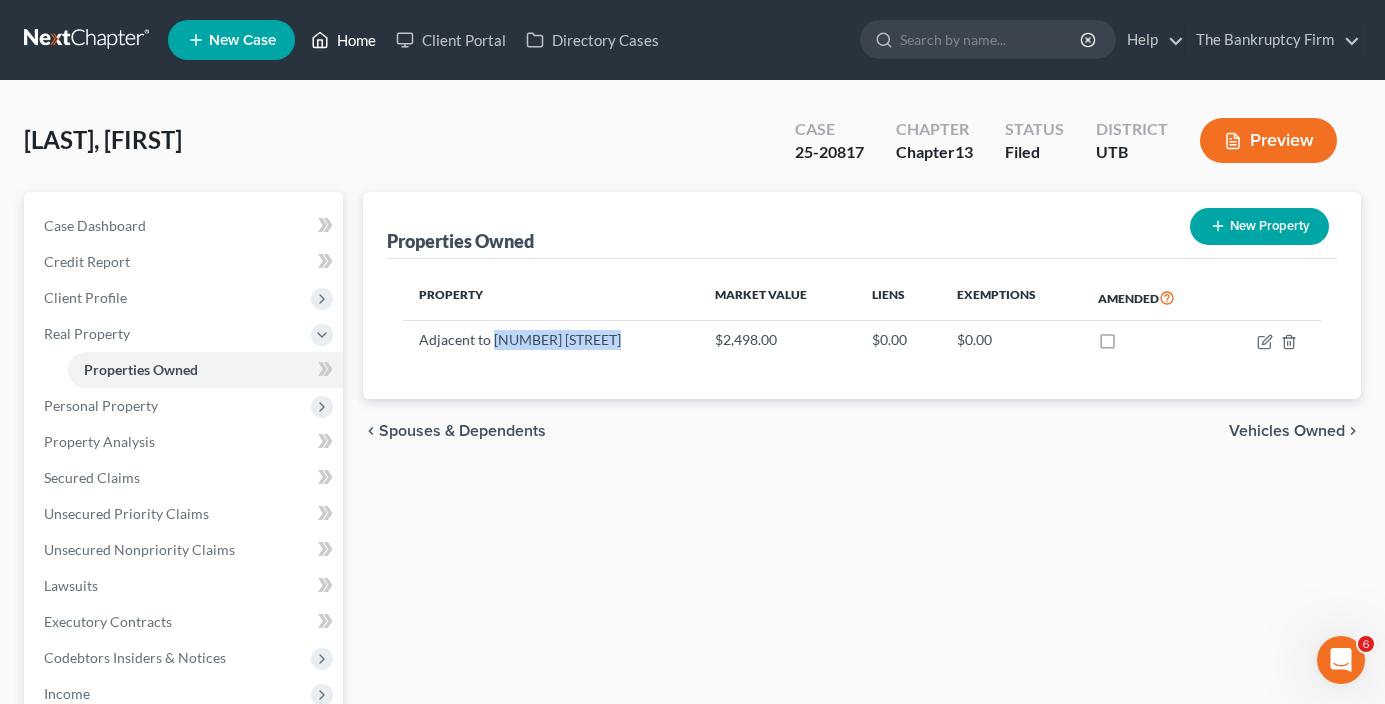 click on "Home" at bounding box center [343, 40] 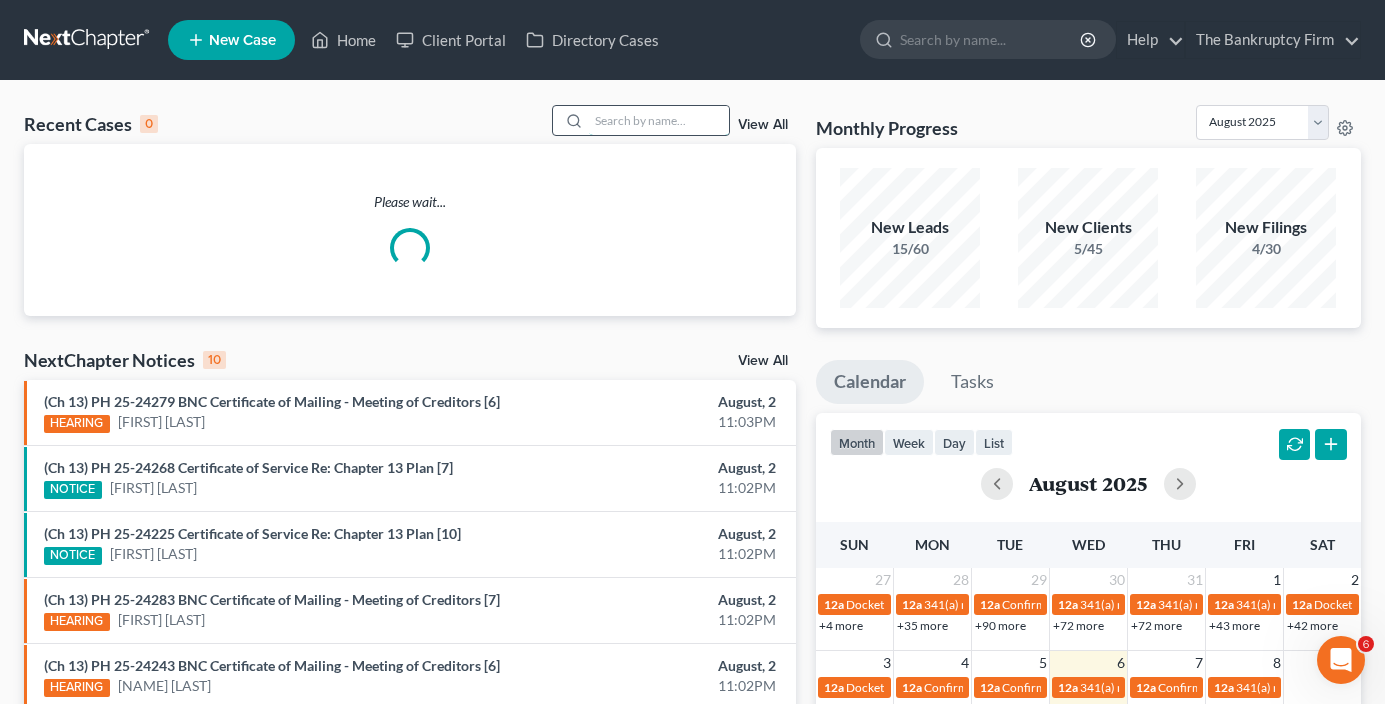 click at bounding box center (659, 120) 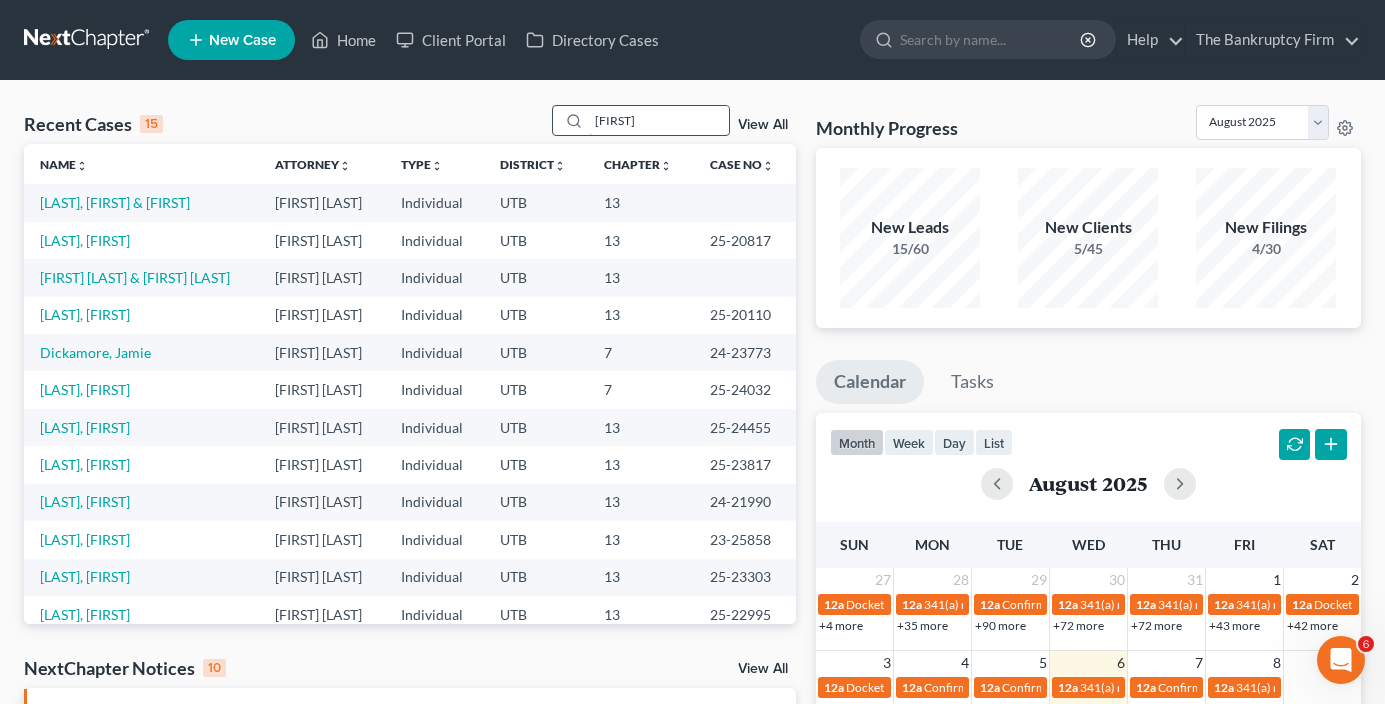 type on "[FIRST]" 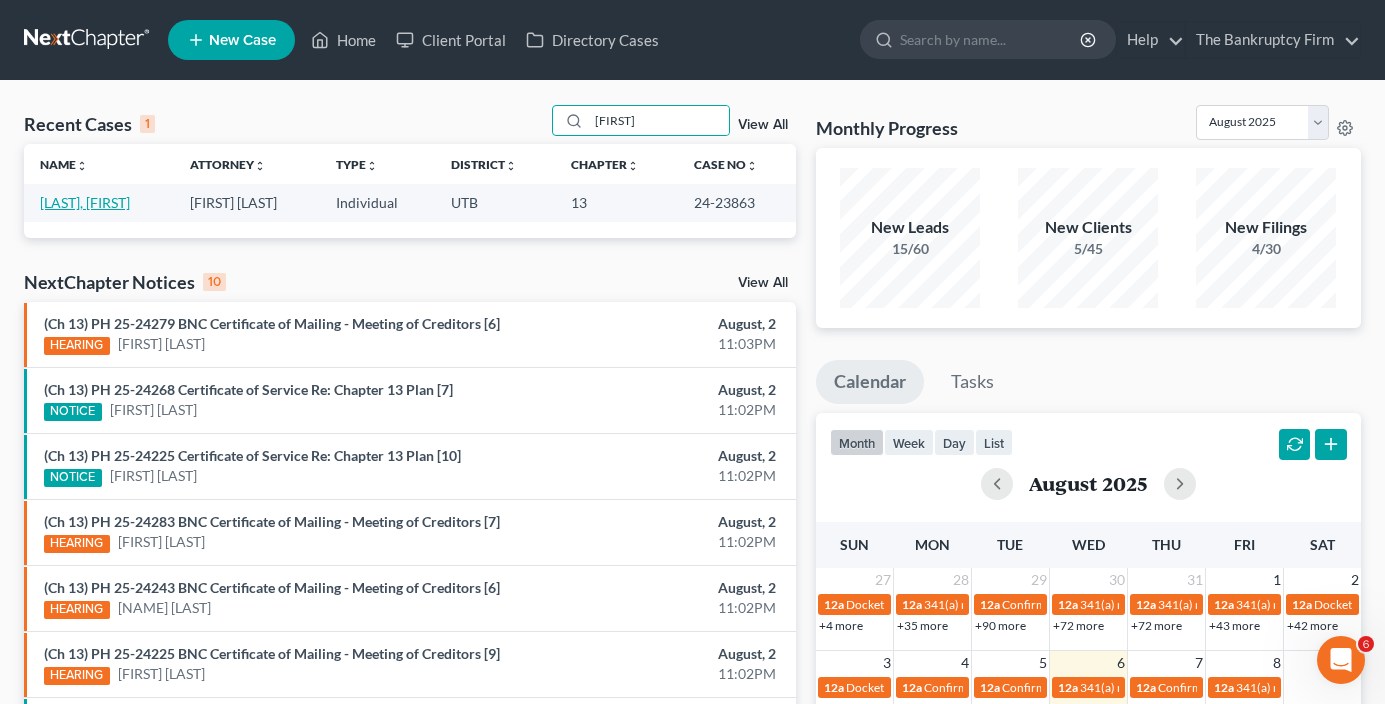click on "[LAST], [FIRST]" at bounding box center [85, 202] 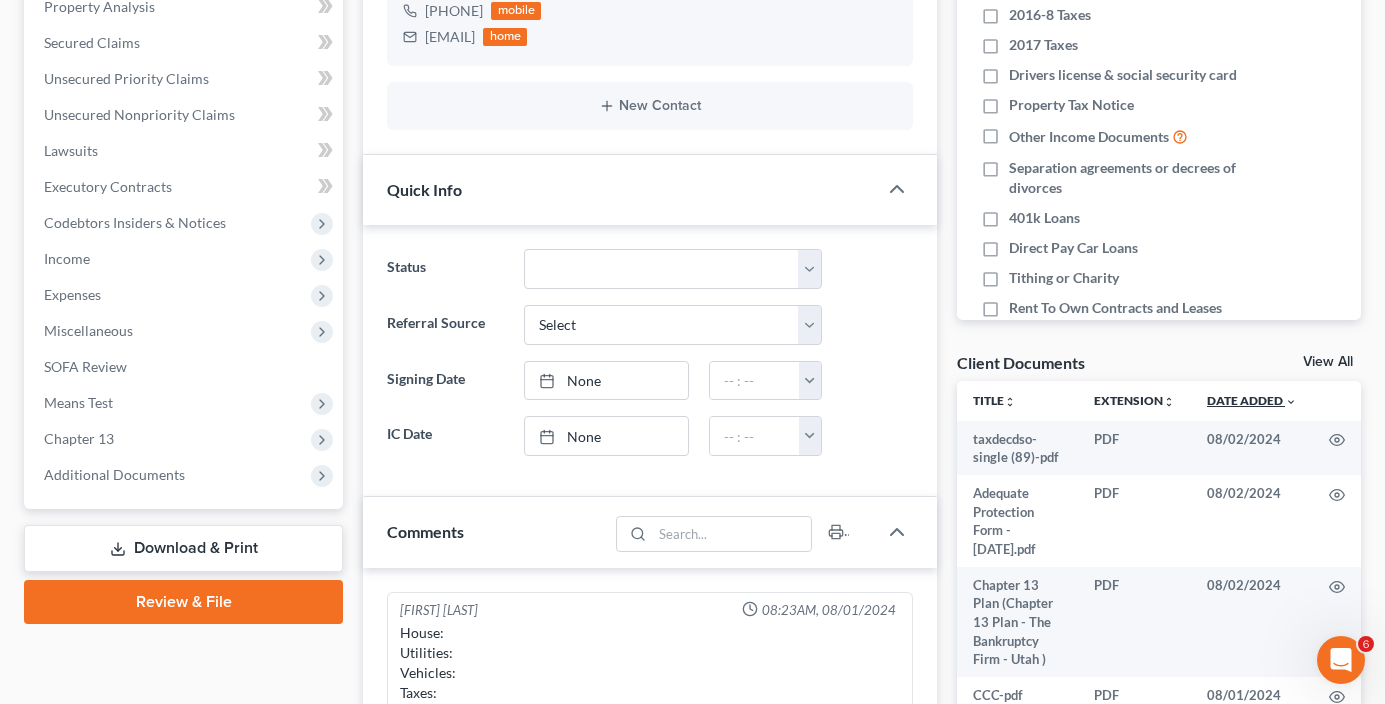 scroll, scrollTop: 400, scrollLeft: 0, axis: vertical 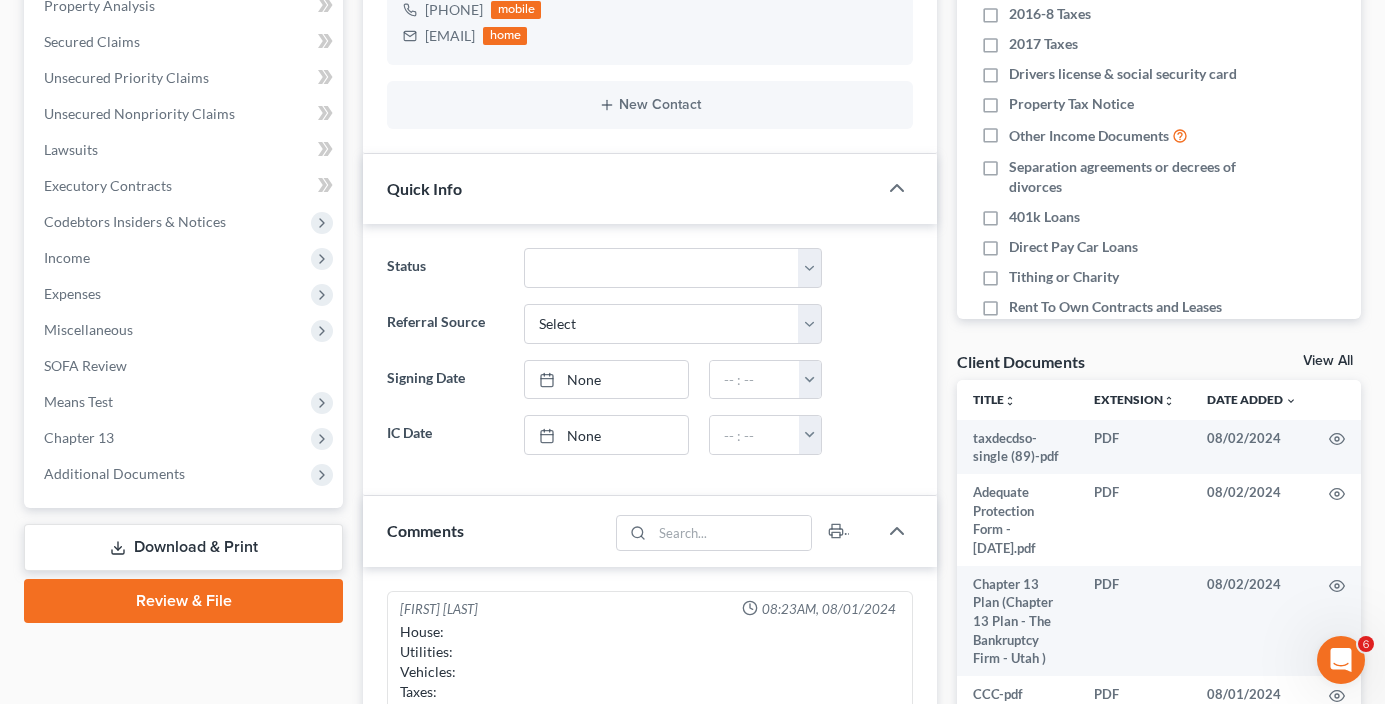 drag, startPoint x: 1316, startPoint y: 348, endPoint x: 1323, endPoint y: 365, distance: 18.384777 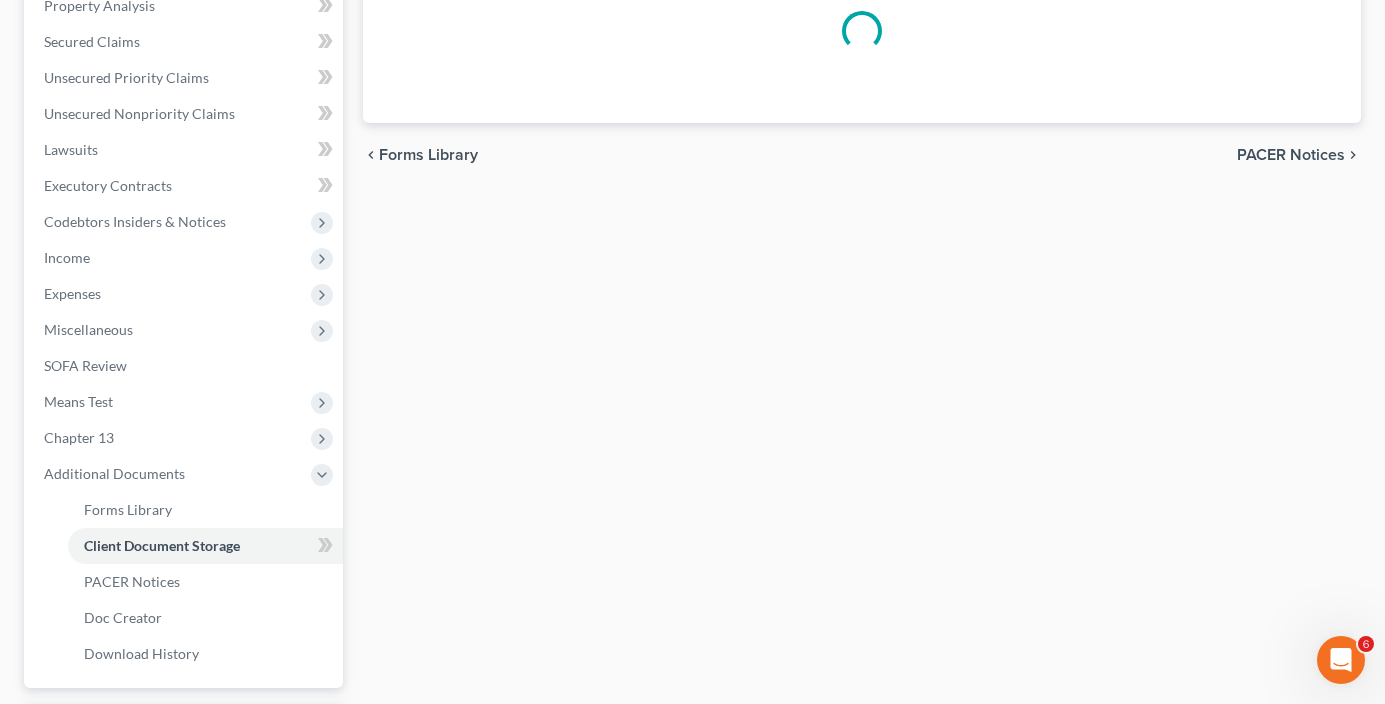 scroll, scrollTop: 320, scrollLeft: 0, axis: vertical 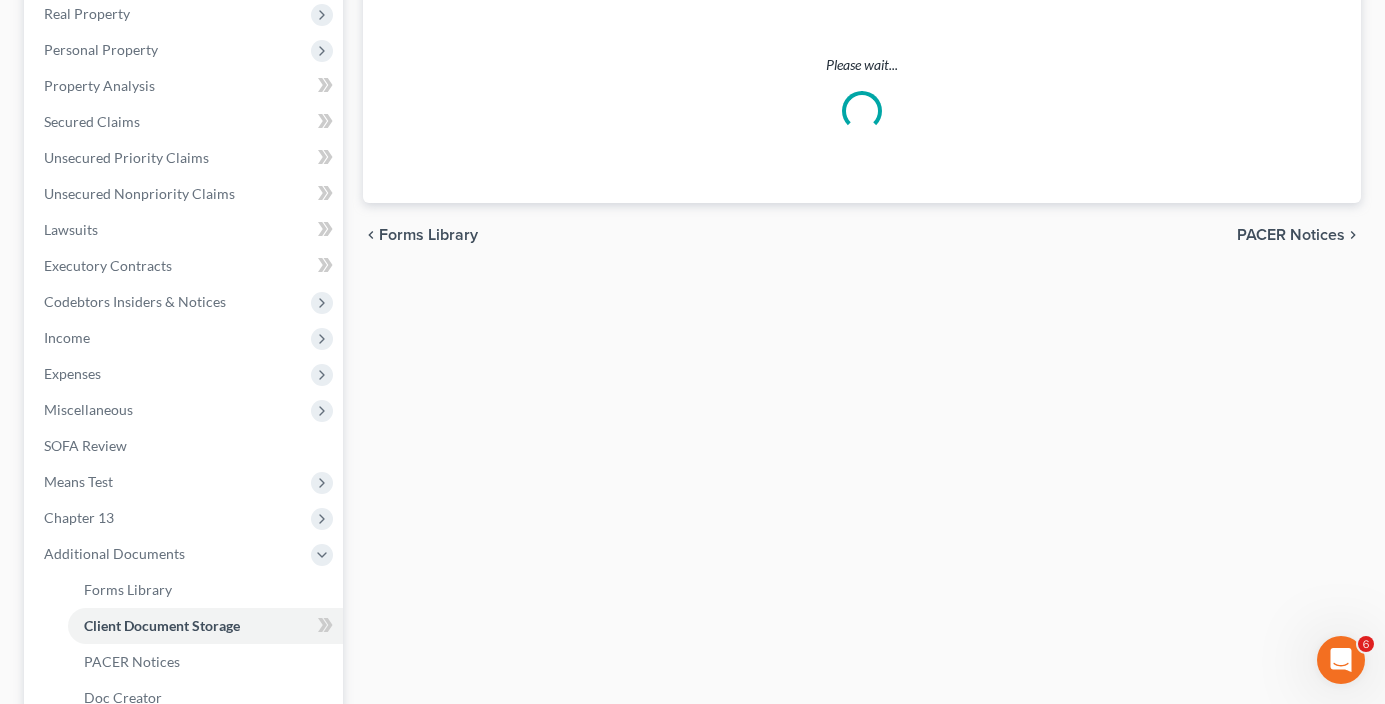 select on "30" 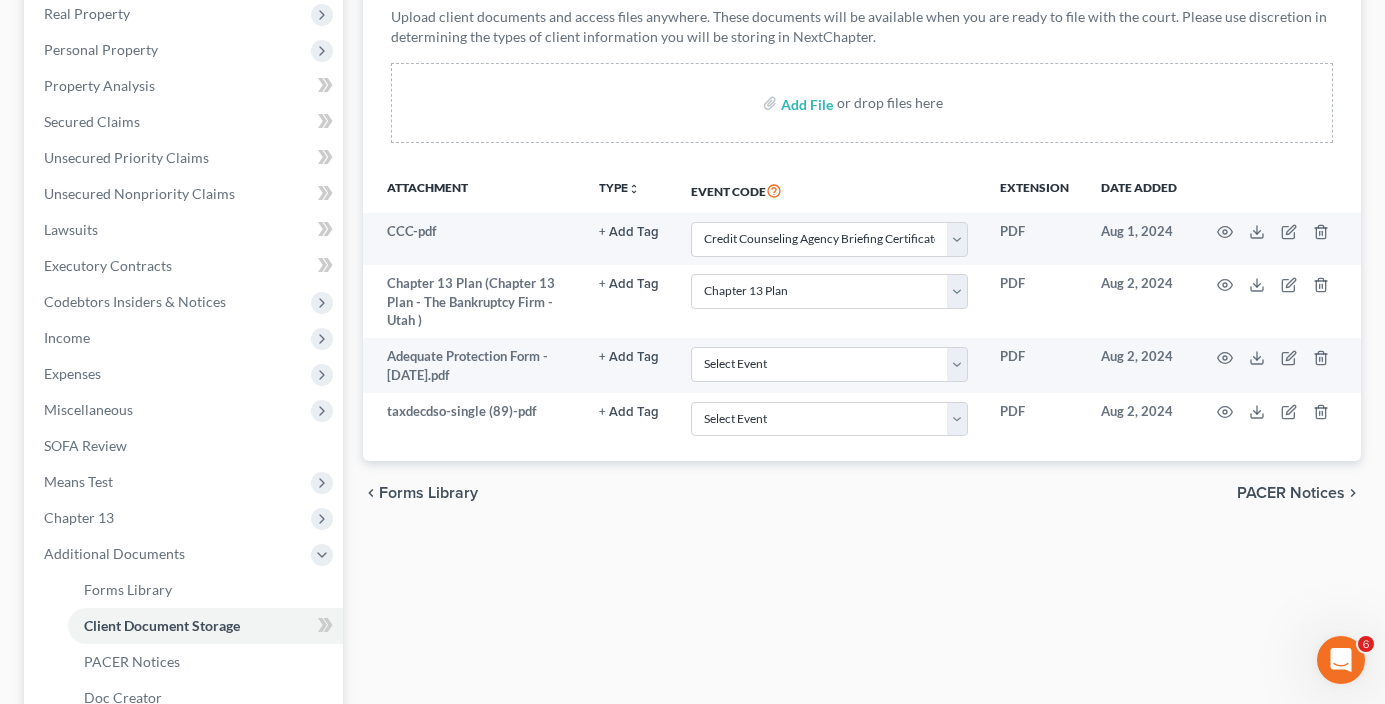 scroll, scrollTop: 0, scrollLeft: 0, axis: both 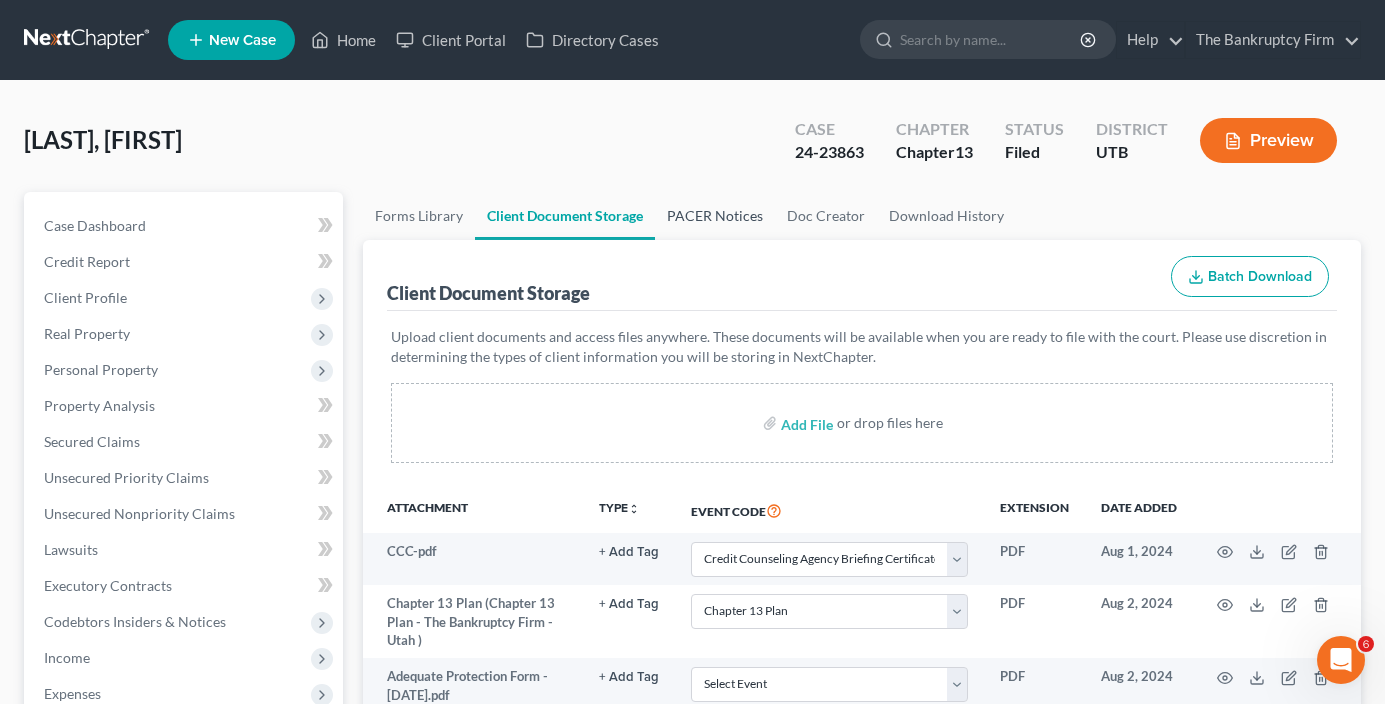 click on "PACER Notices" at bounding box center (715, 216) 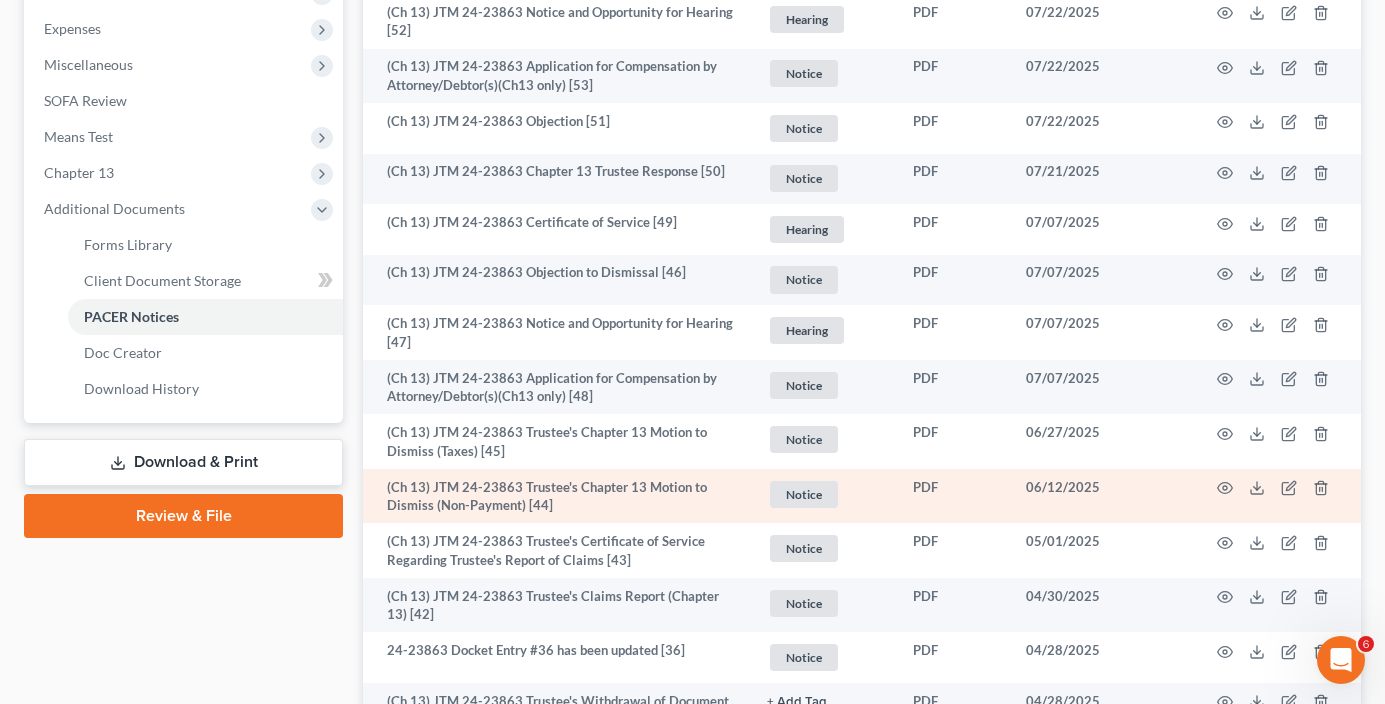 scroll, scrollTop: 700, scrollLeft: 0, axis: vertical 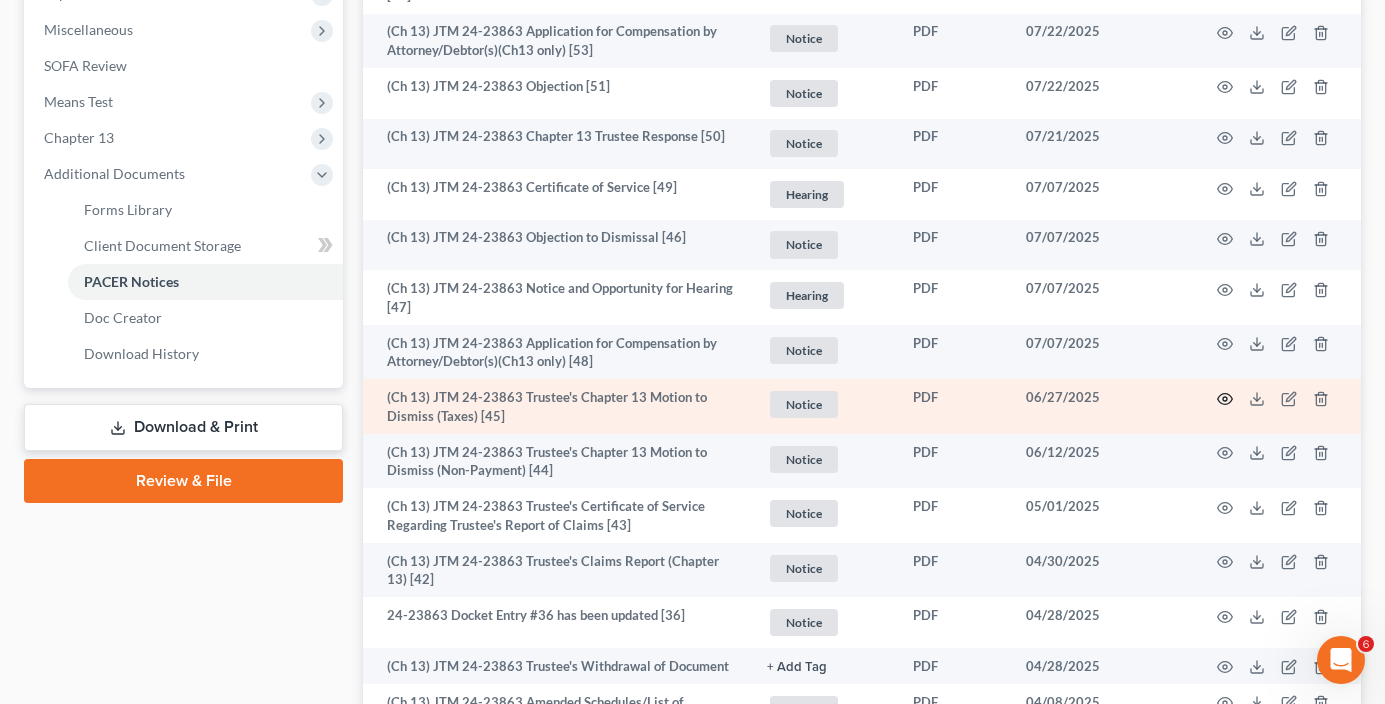 click 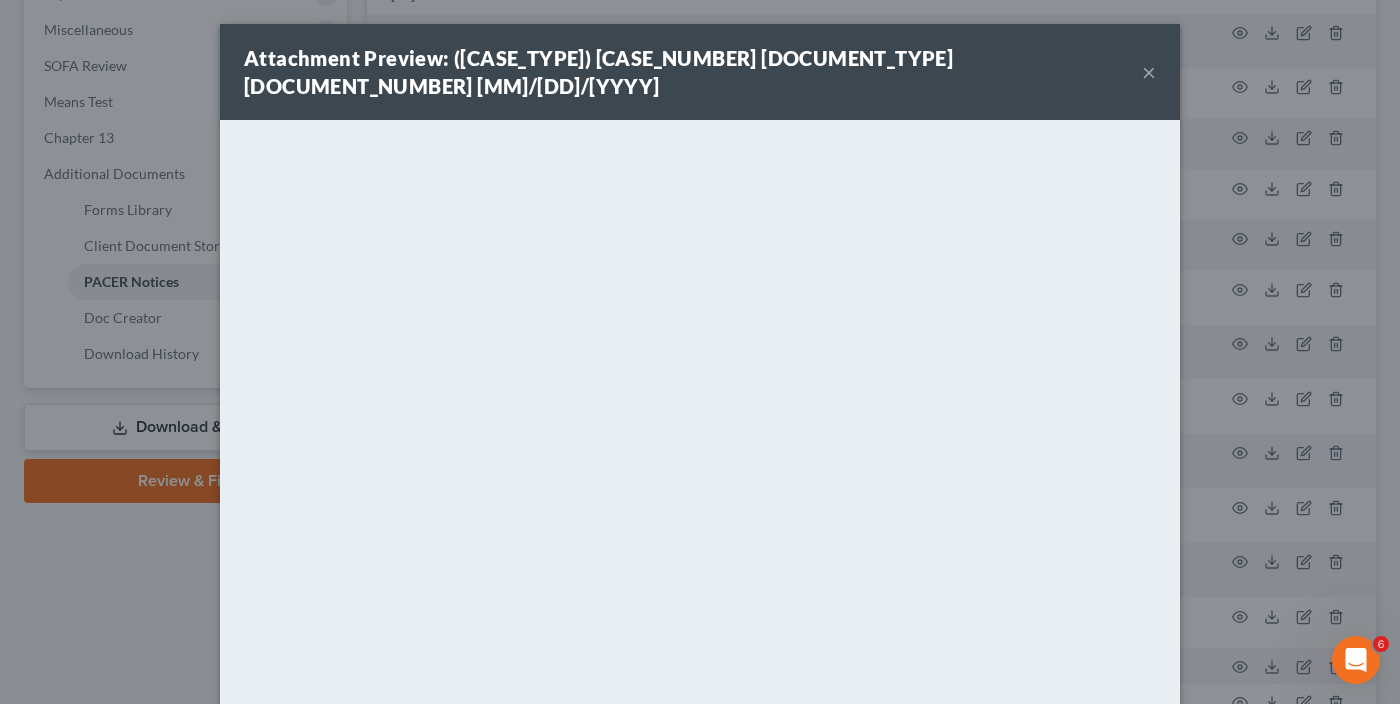 click on "×" at bounding box center (1149, 72) 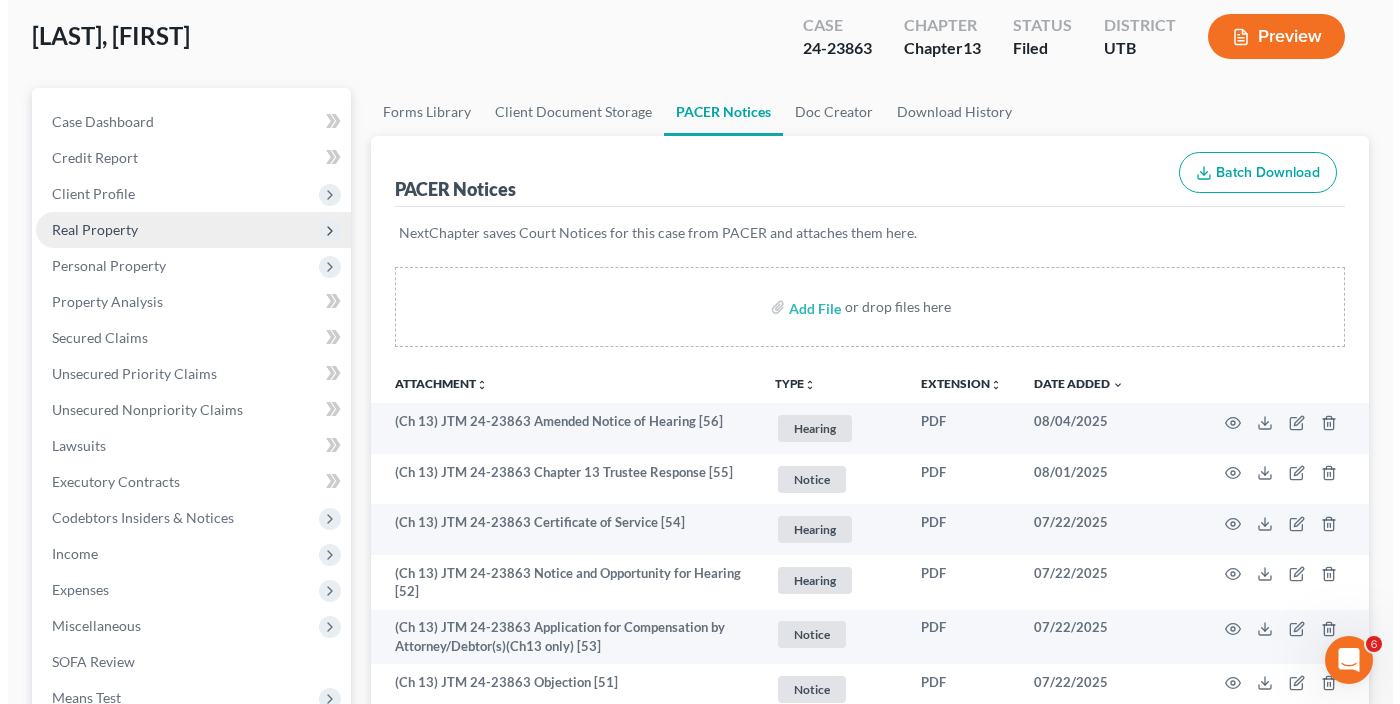 scroll, scrollTop: 0, scrollLeft: 0, axis: both 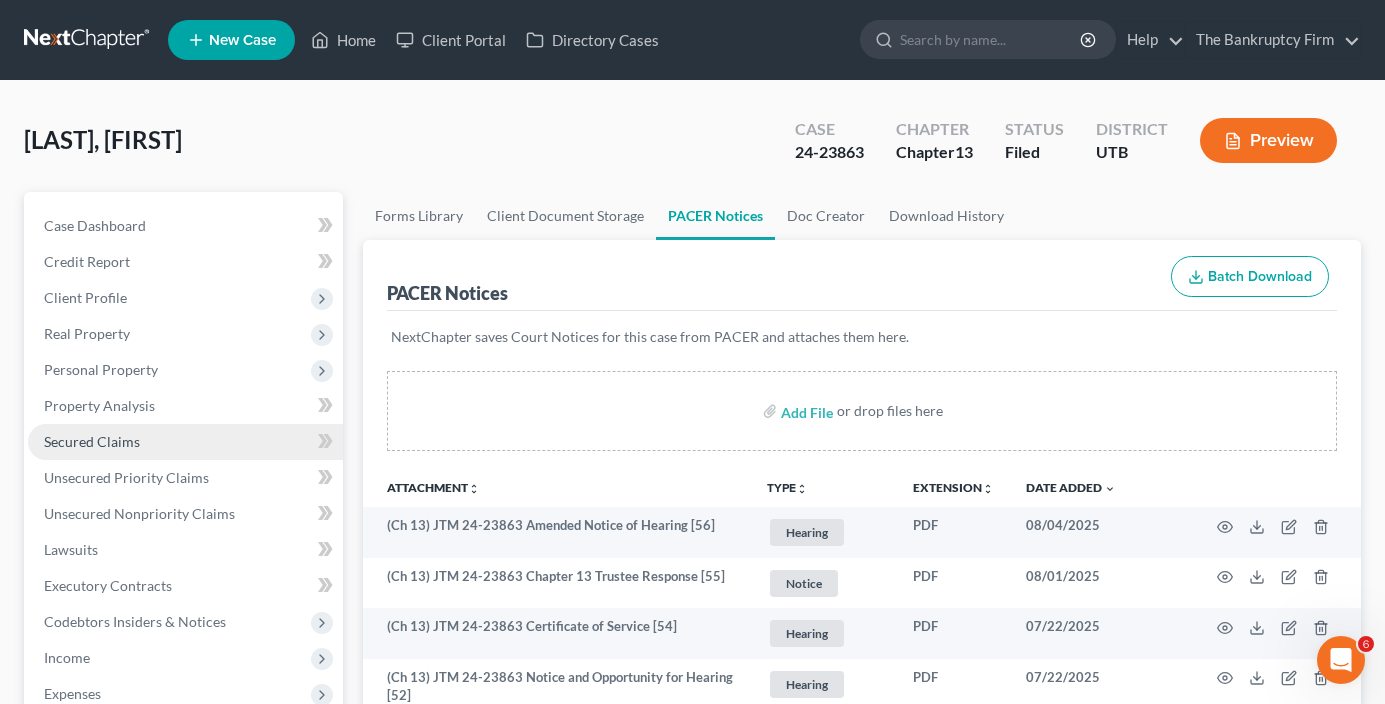 click on "Secured Claims" at bounding box center [92, 441] 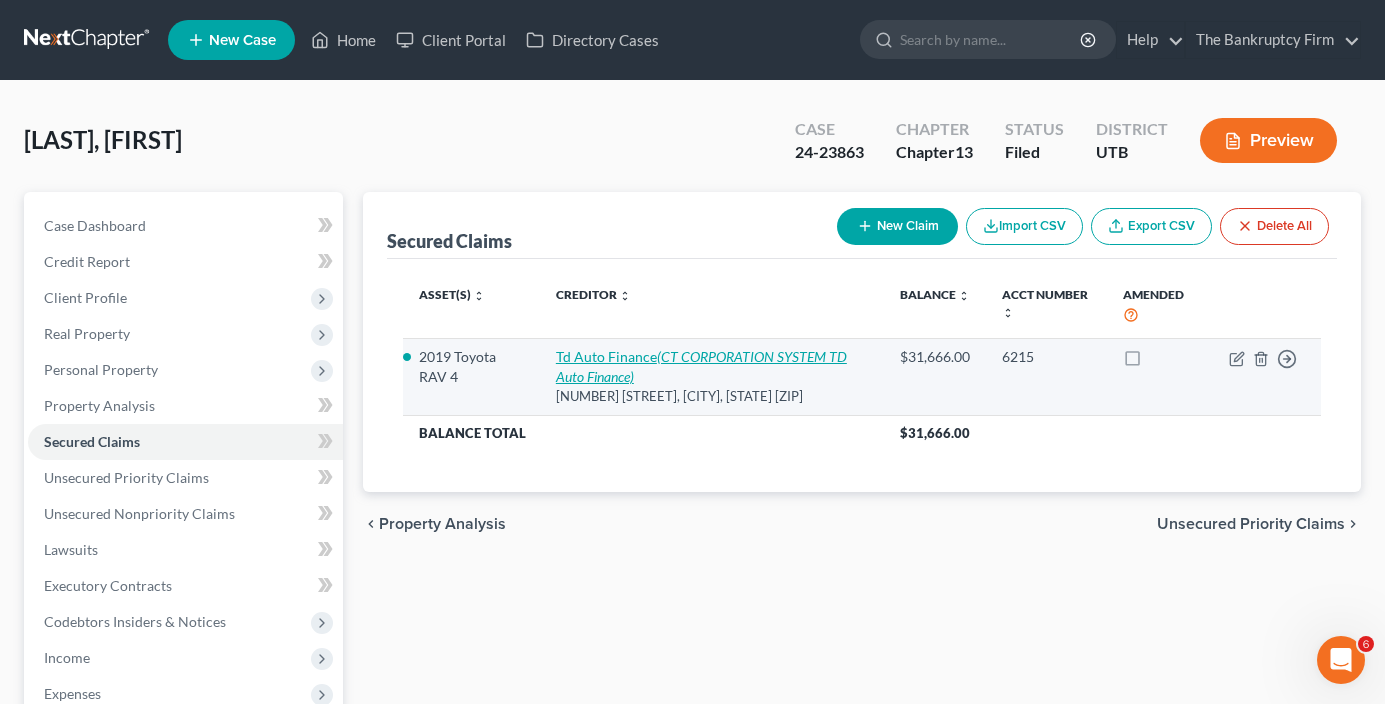 click on "[COMPANY]  ([COMPANY]  [COMPANY])" at bounding box center (701, 366) 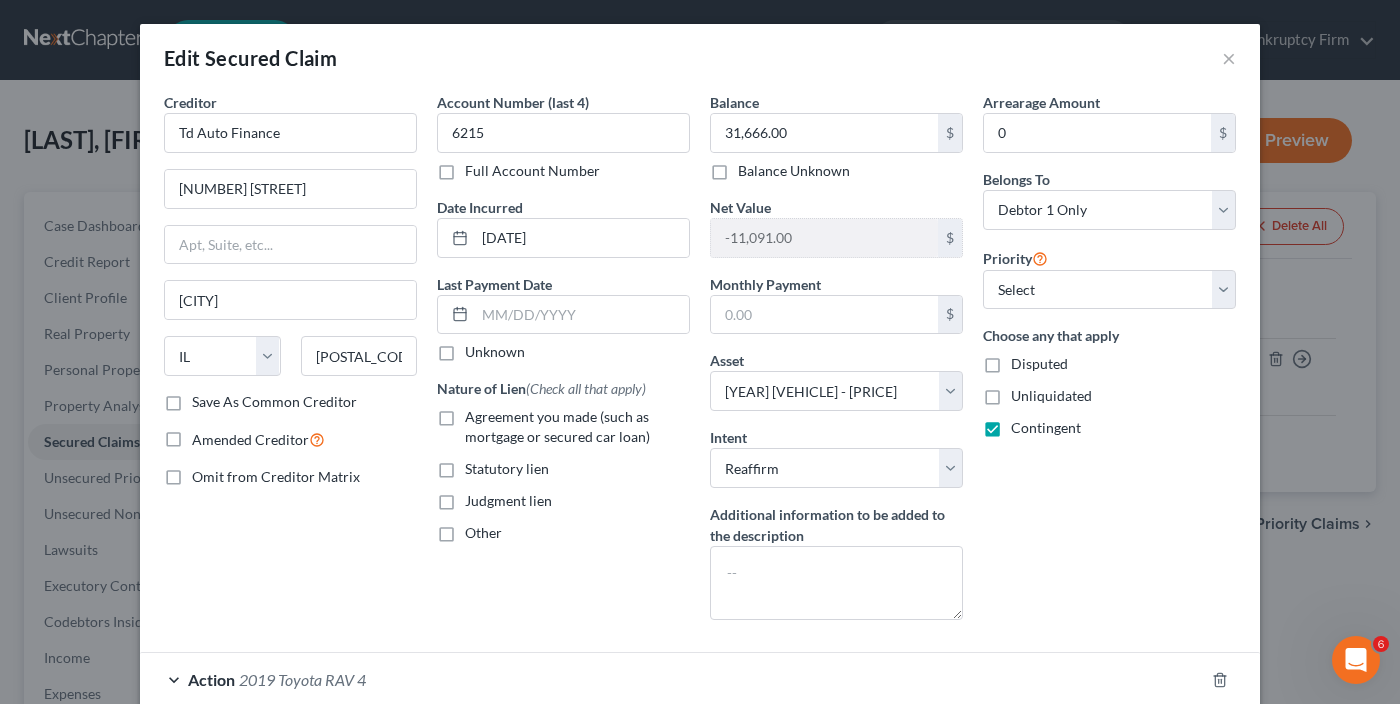 click on "Creditor * Td Auto Finance 999 Oakmont Plaza Dr Westmont [CITY] [STATE] [POSTAL_CODE] Save As Common Creditor Amended Creditor Omit from Creditor Matrix" at bounding box center [290, 364] 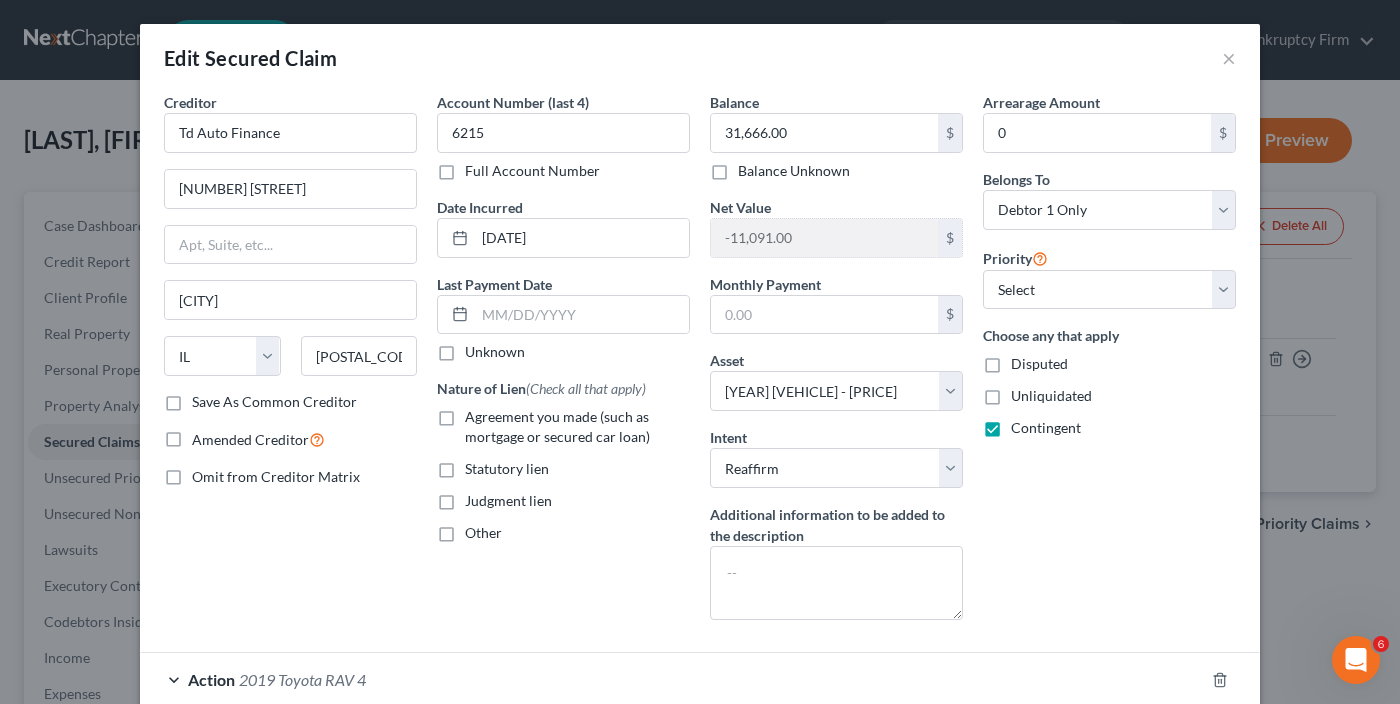 click on "Edit Secured Claim  ×" at bounding box center [700, 58] 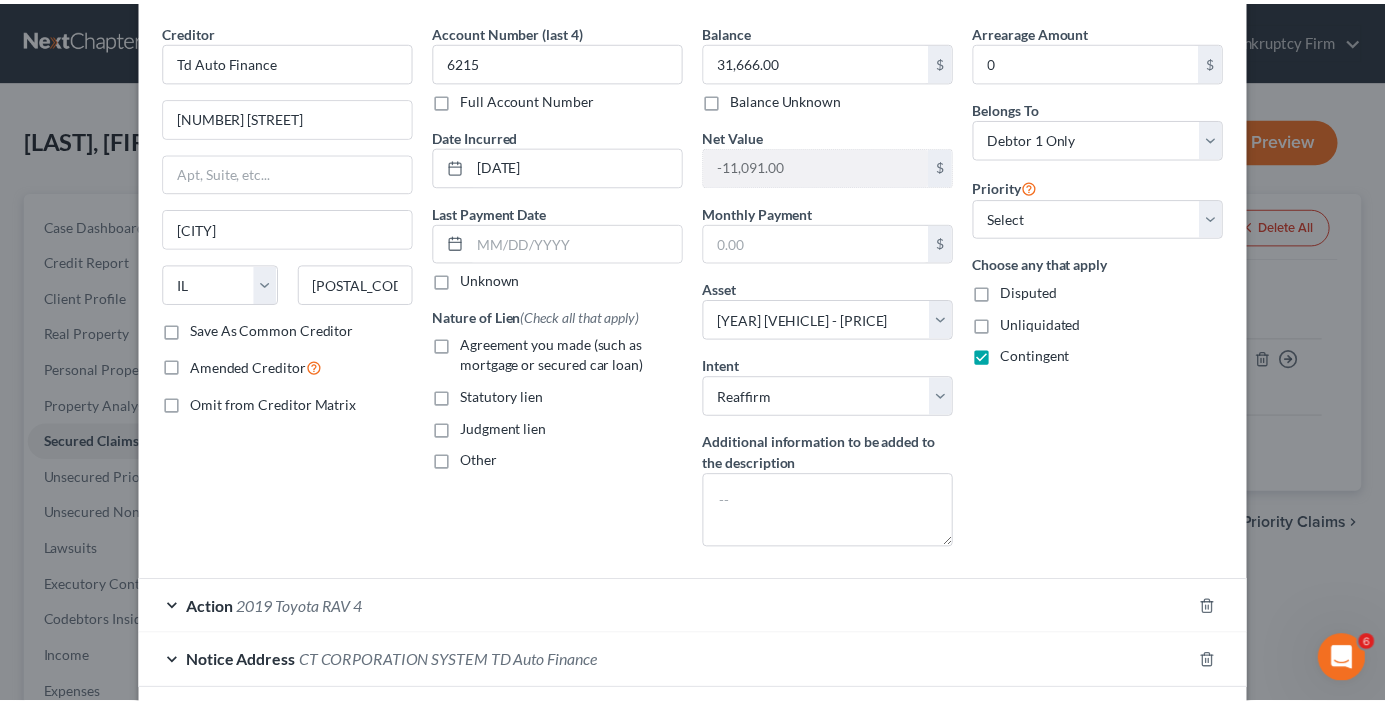 scroll, scrollTop: 183, scrollLeft: 0, axis: vertical 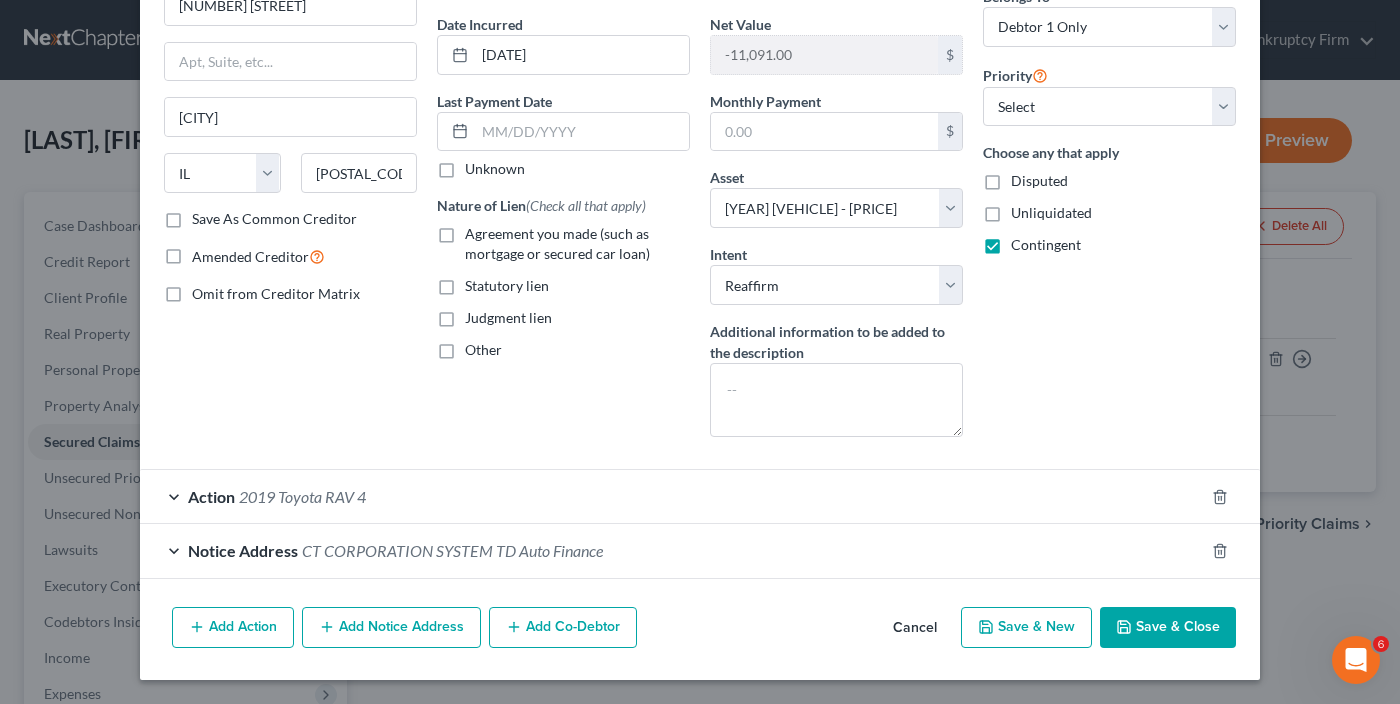 click on "Save & Close" at bounding box center (1168, 628) 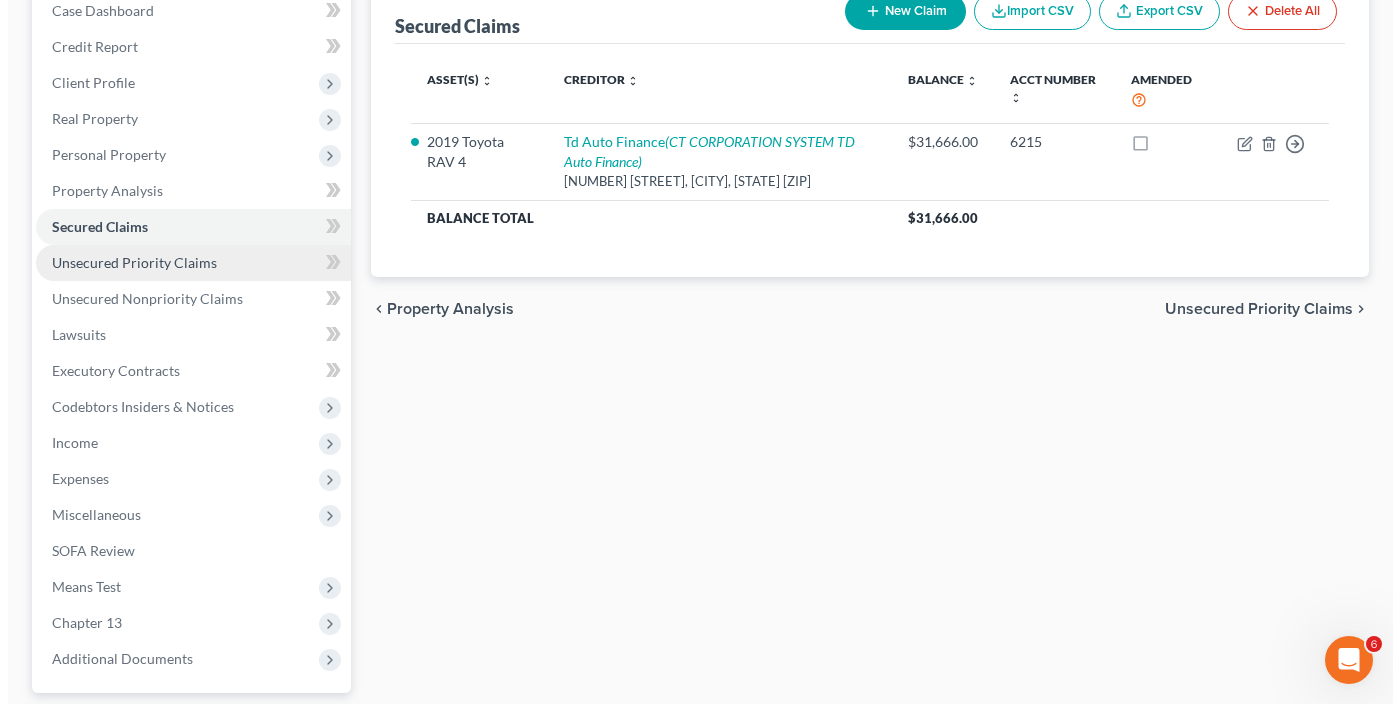 scroll, scrollTop: 100, scrollLeft: 0, axis: vertical 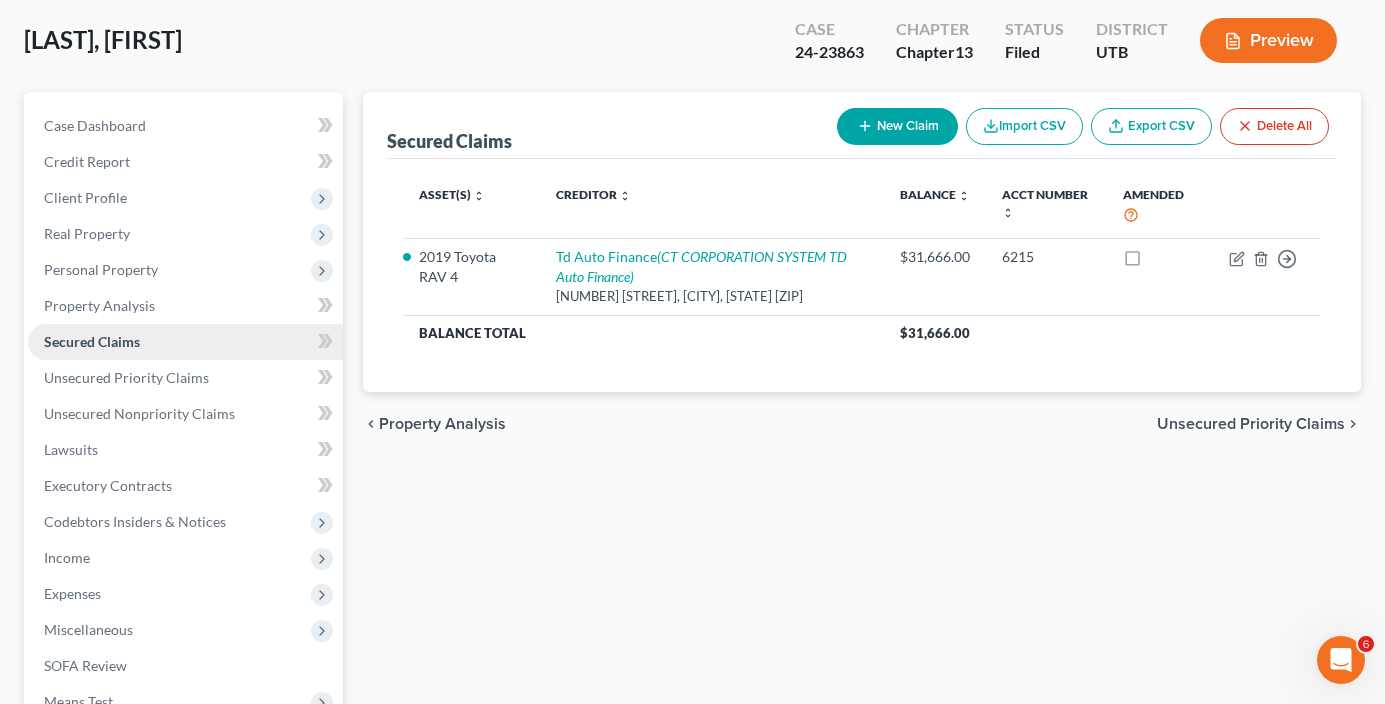 click on "Secured Claims" at bounding box center [92, 341] 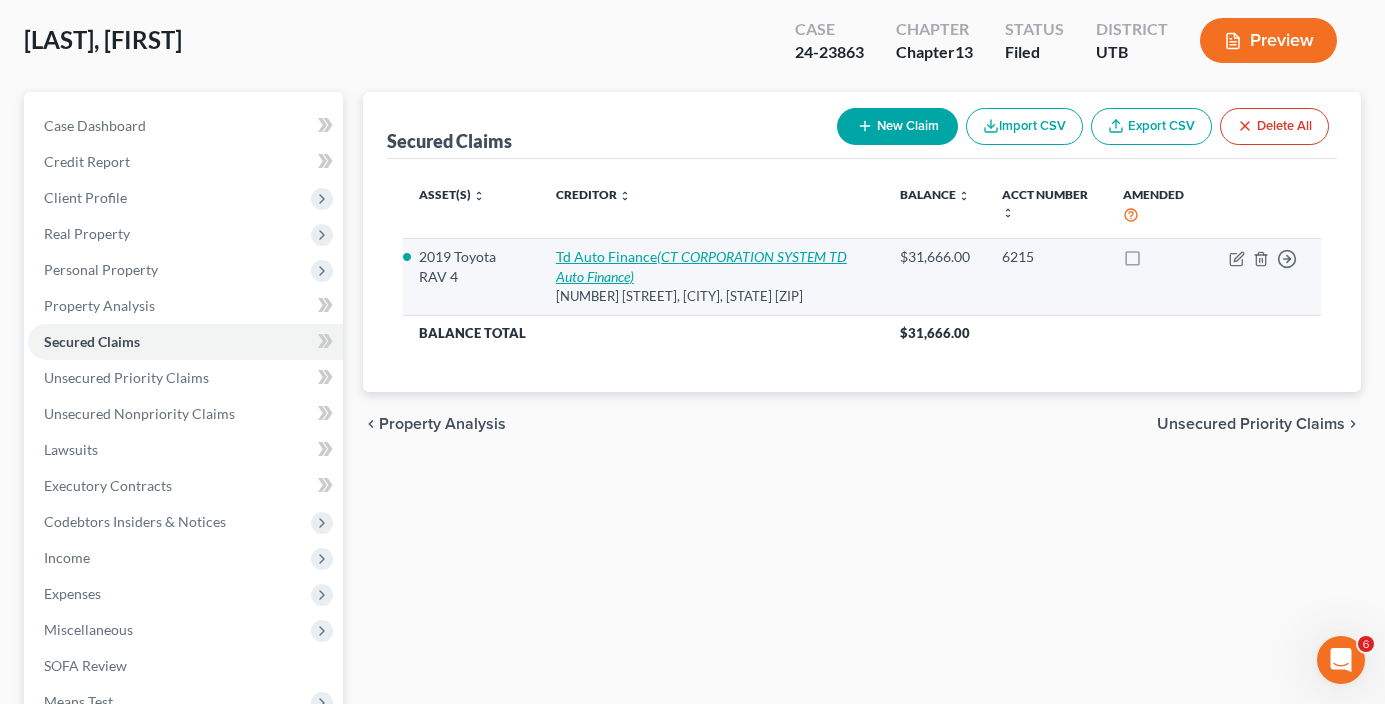 click on "[COMPANY]  ([COMPANY]  [COMPANY])" at bounding box center (701, 266) 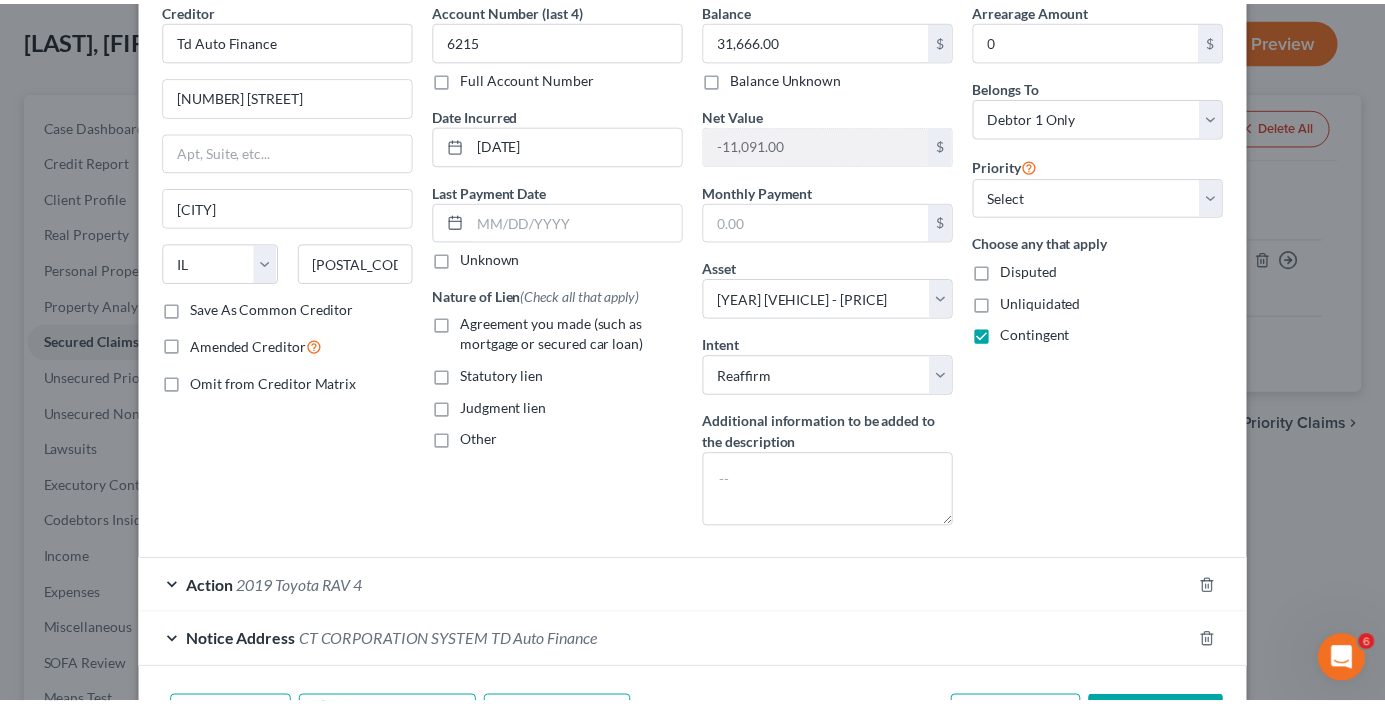 scroll, scrollTop: 183, scrollLeft: 0, axis: vertical 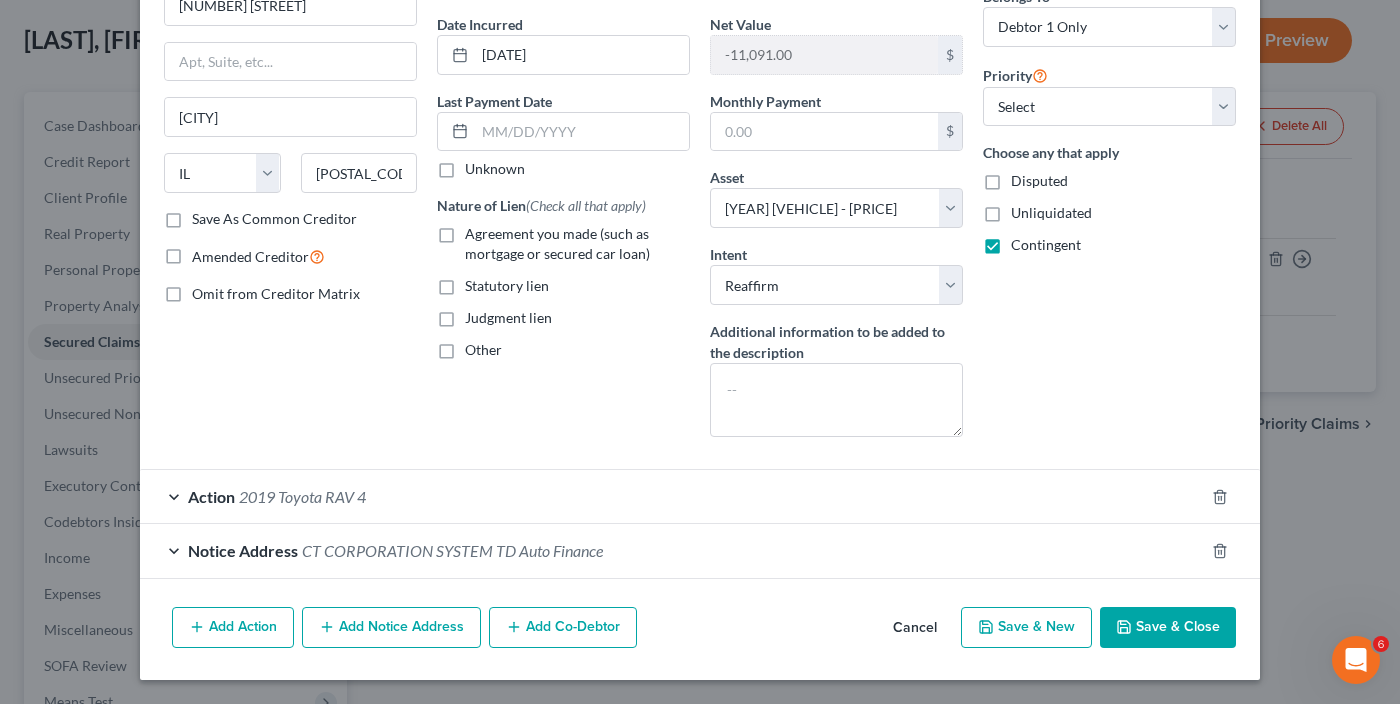 click on "Cancel" at bounding box center [915, 629] 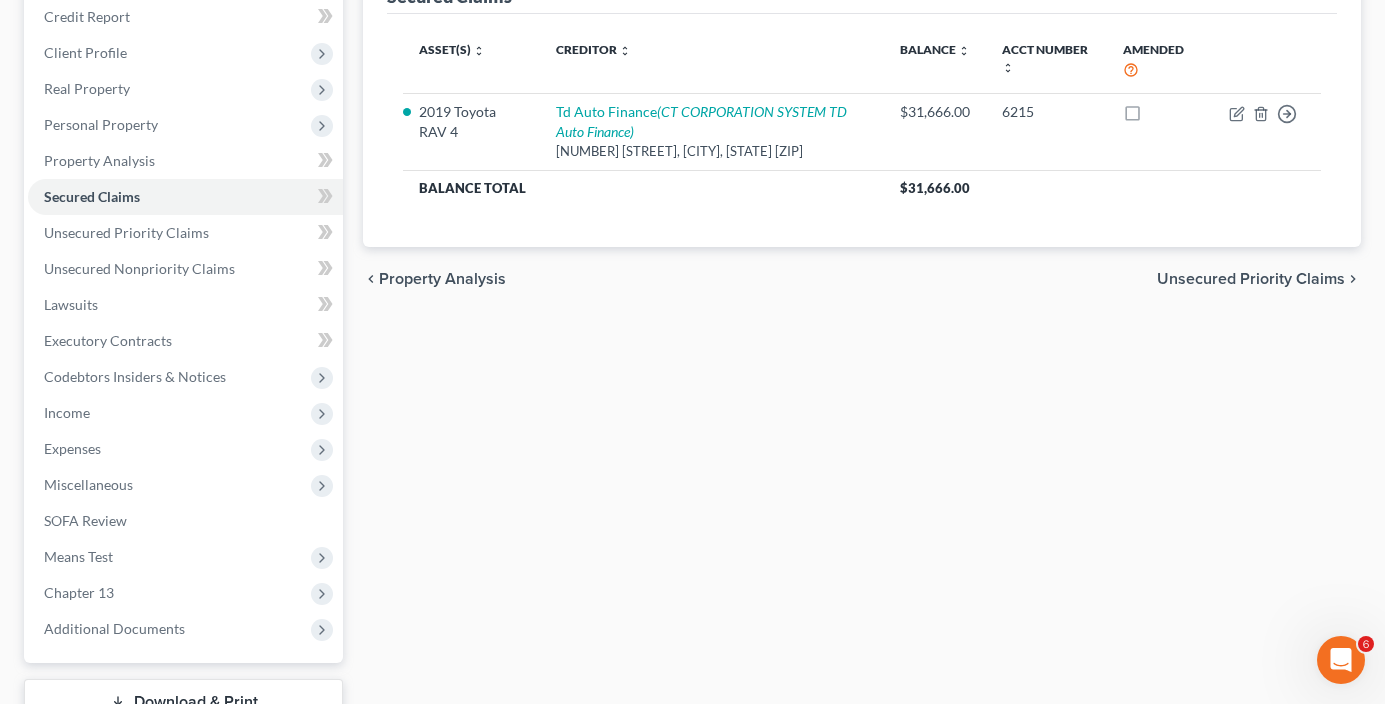 scroll, scrollTop: 395, scrollLeft: 0, axis: vertical 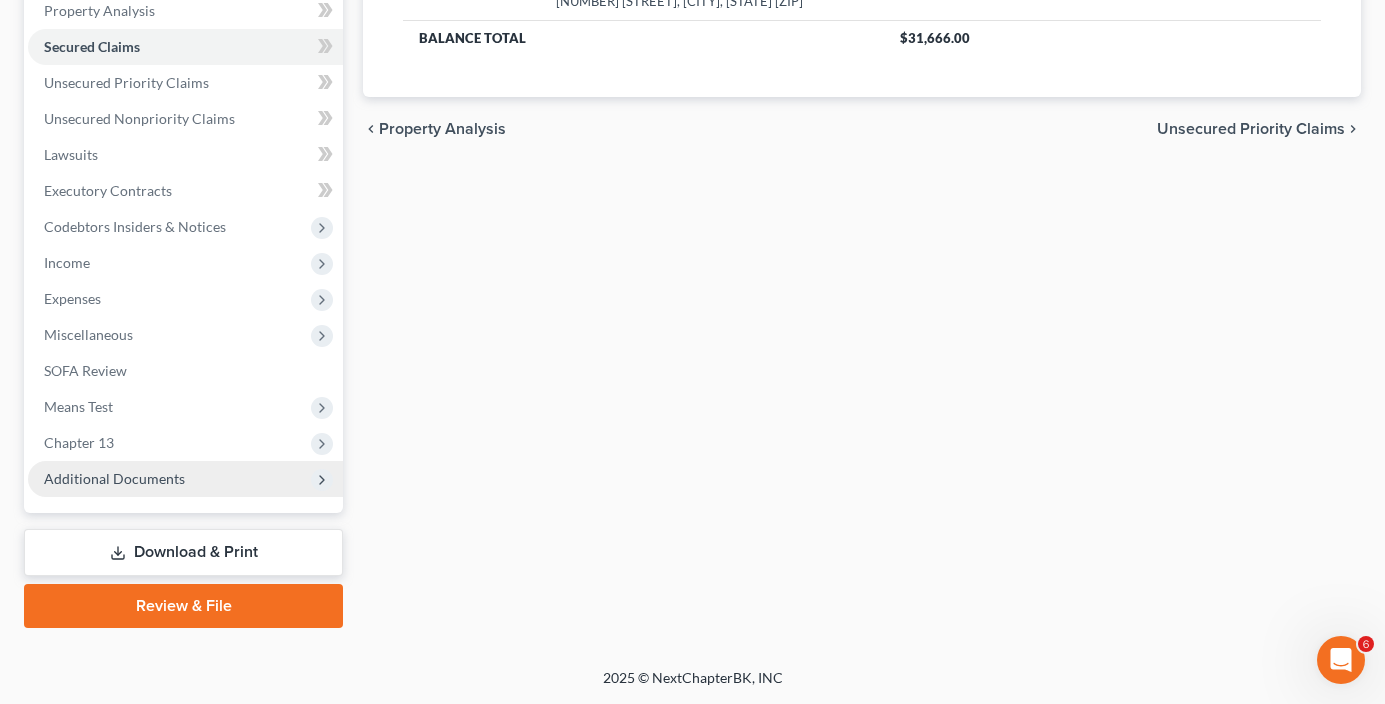 click on "Additional Documents" at bounding box center [114, 478] 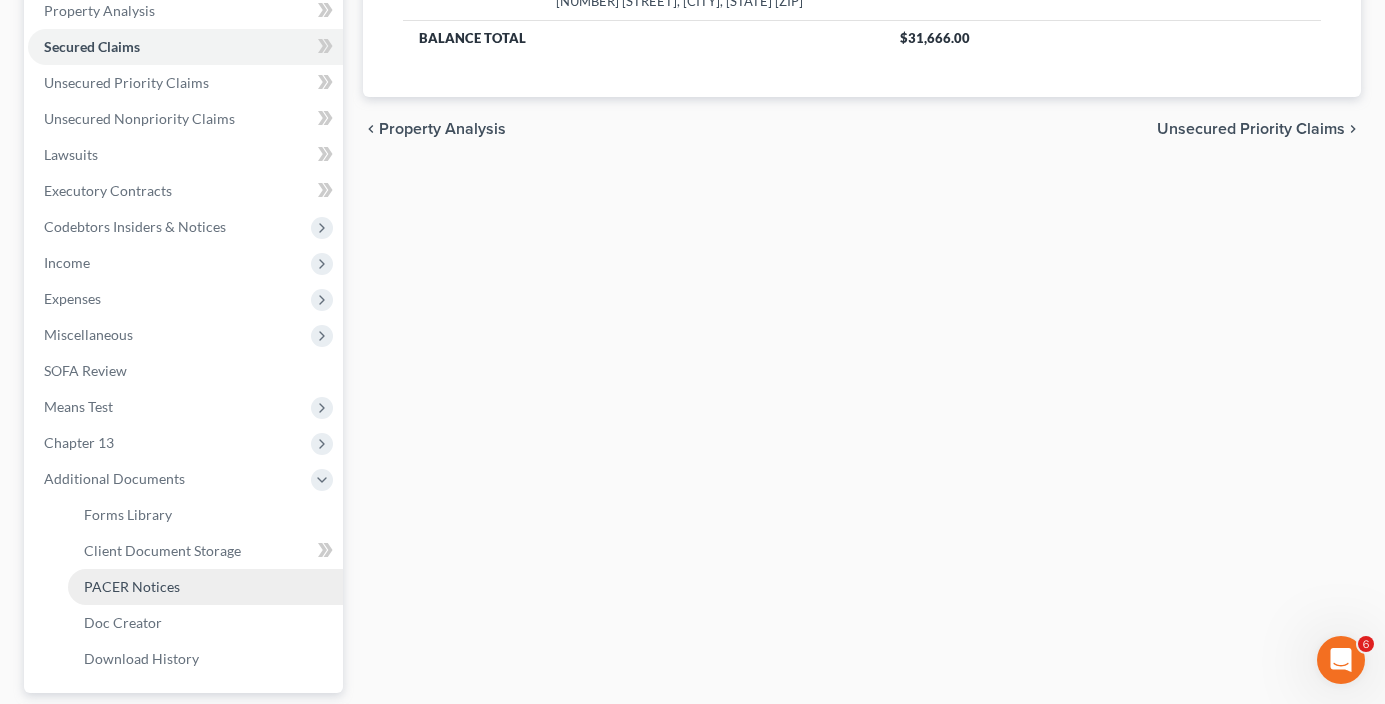 click on "PACER Notices" at bounding box center [132, 586] 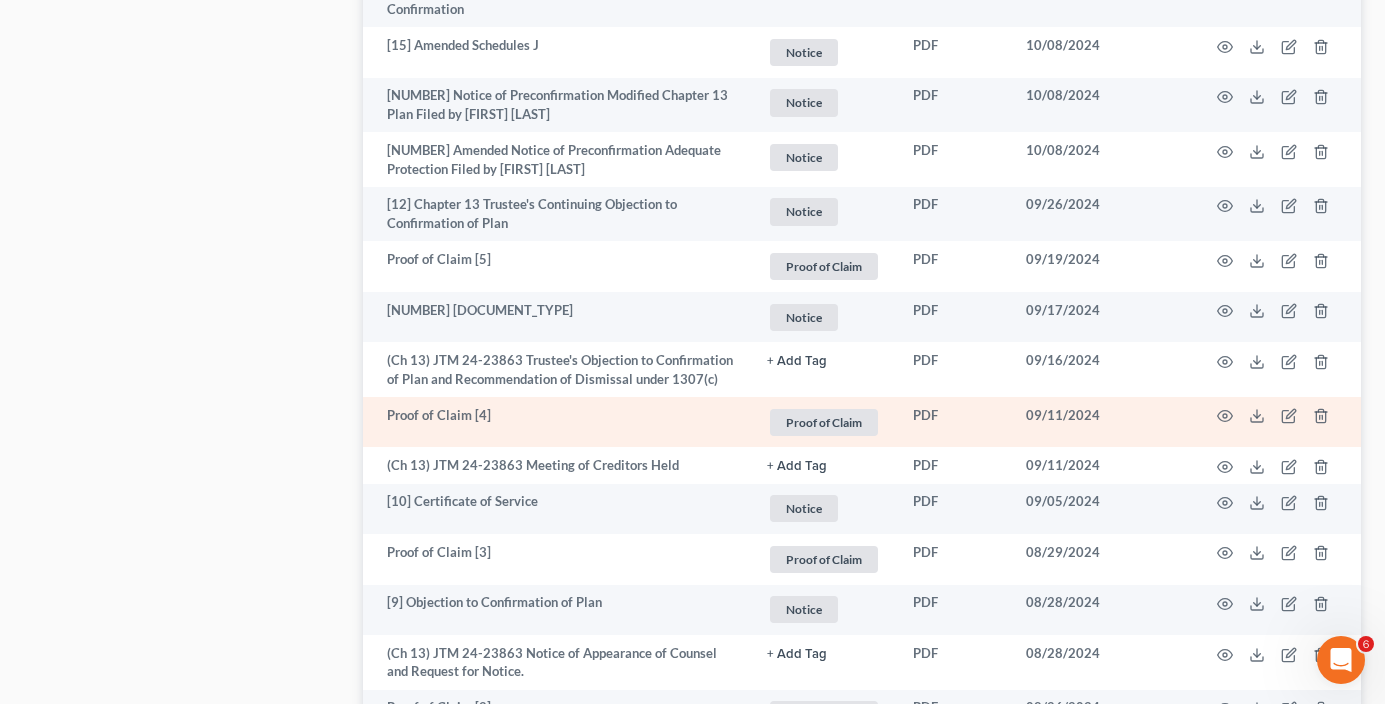 scroll, scrollTop: 3200, scrollLeft: 0, axis: vertical 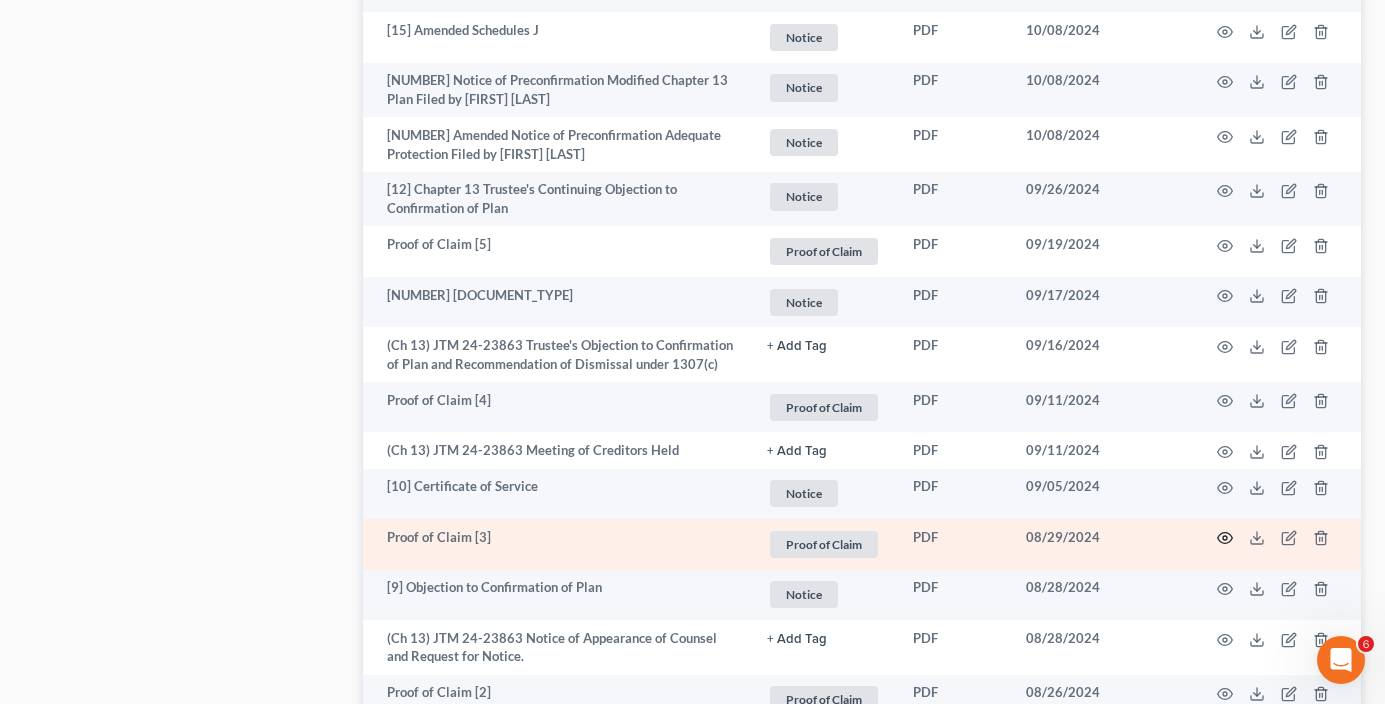 click 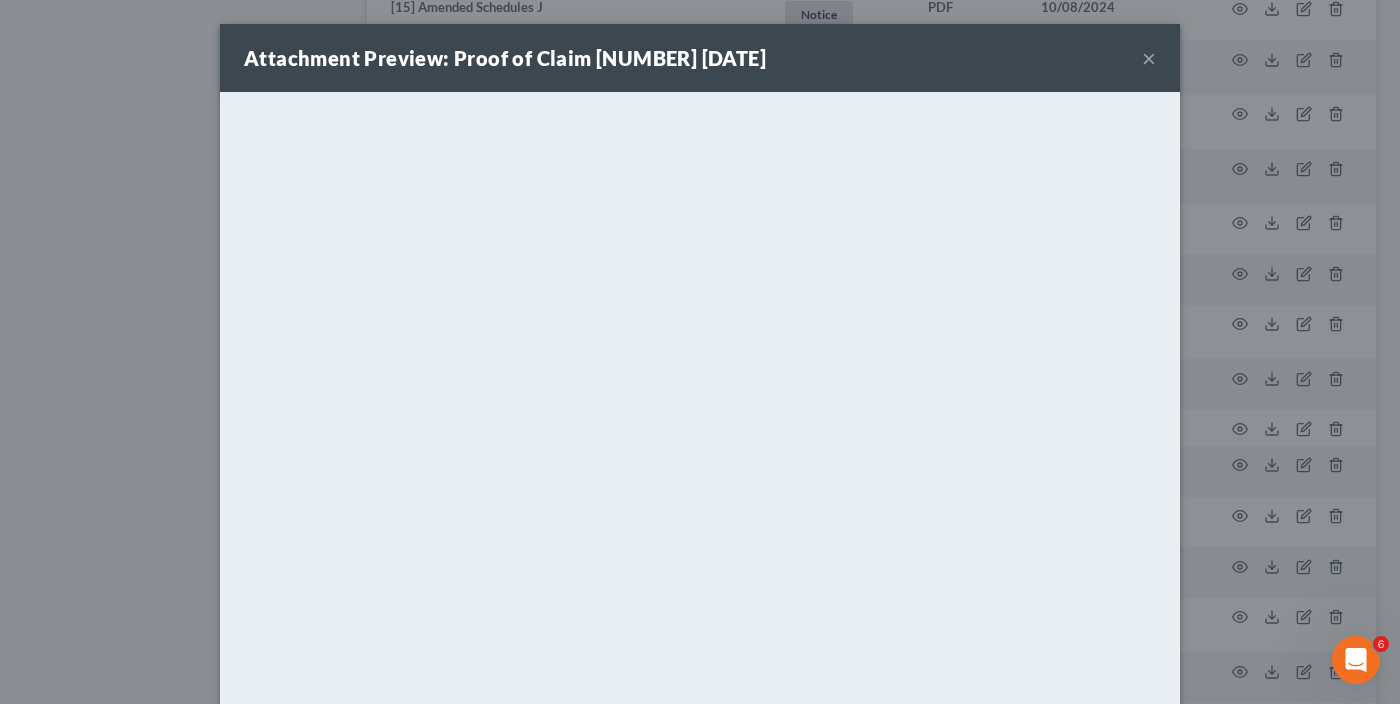 drag, startPoint x: 1141, startPoint y: 59, endPoint x: 1133, endPoint y: 88, distance: 30.083218 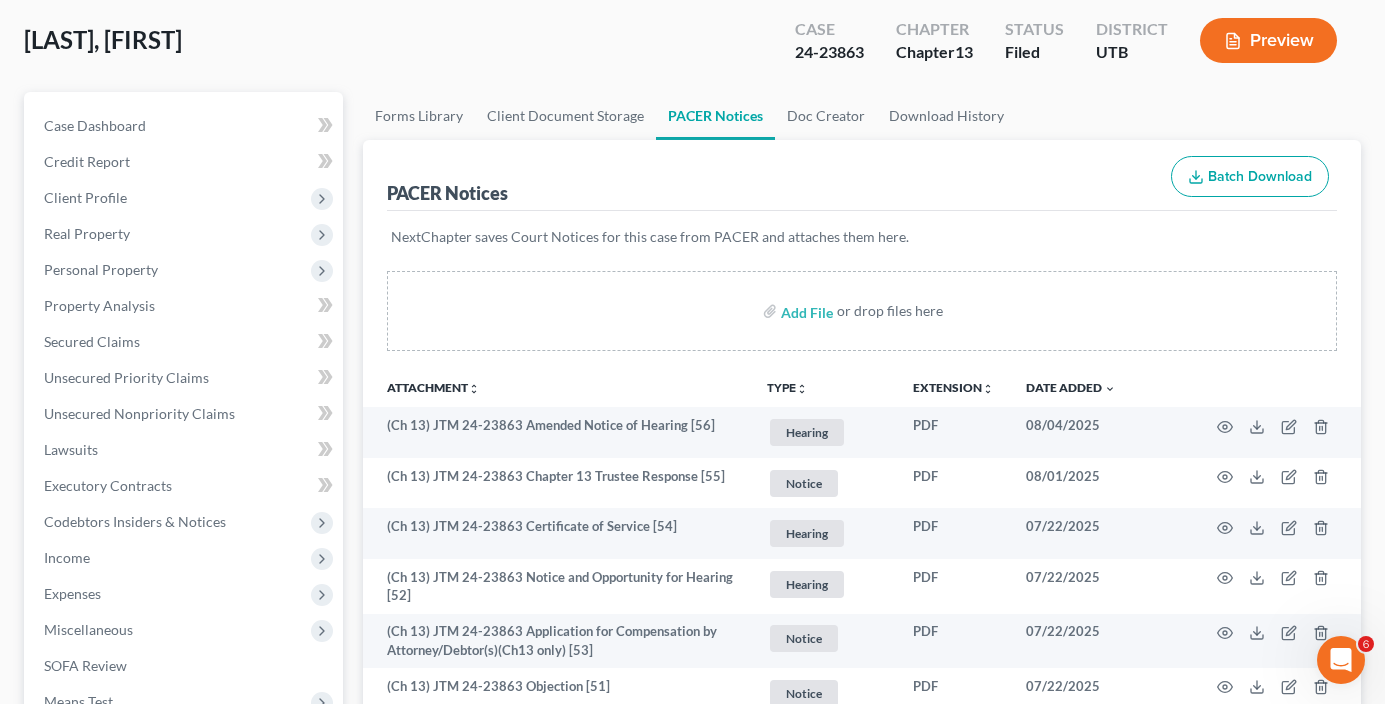 scroll, scrollTop: 0, scrollLeft: 0, axis: both 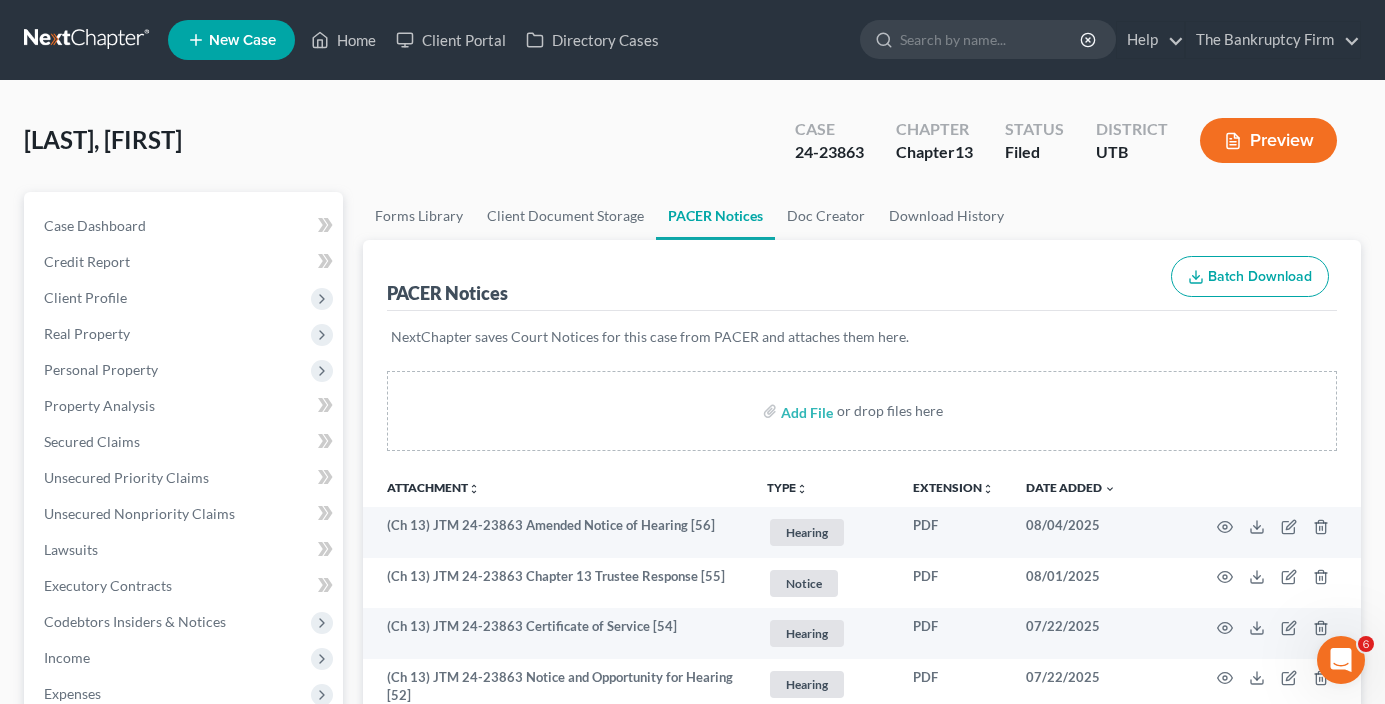 click on "Case Dashboard
Payments
Invoices
Payments
Payments
Credit Report
Client Profile" at bounding box center [183, 2343] 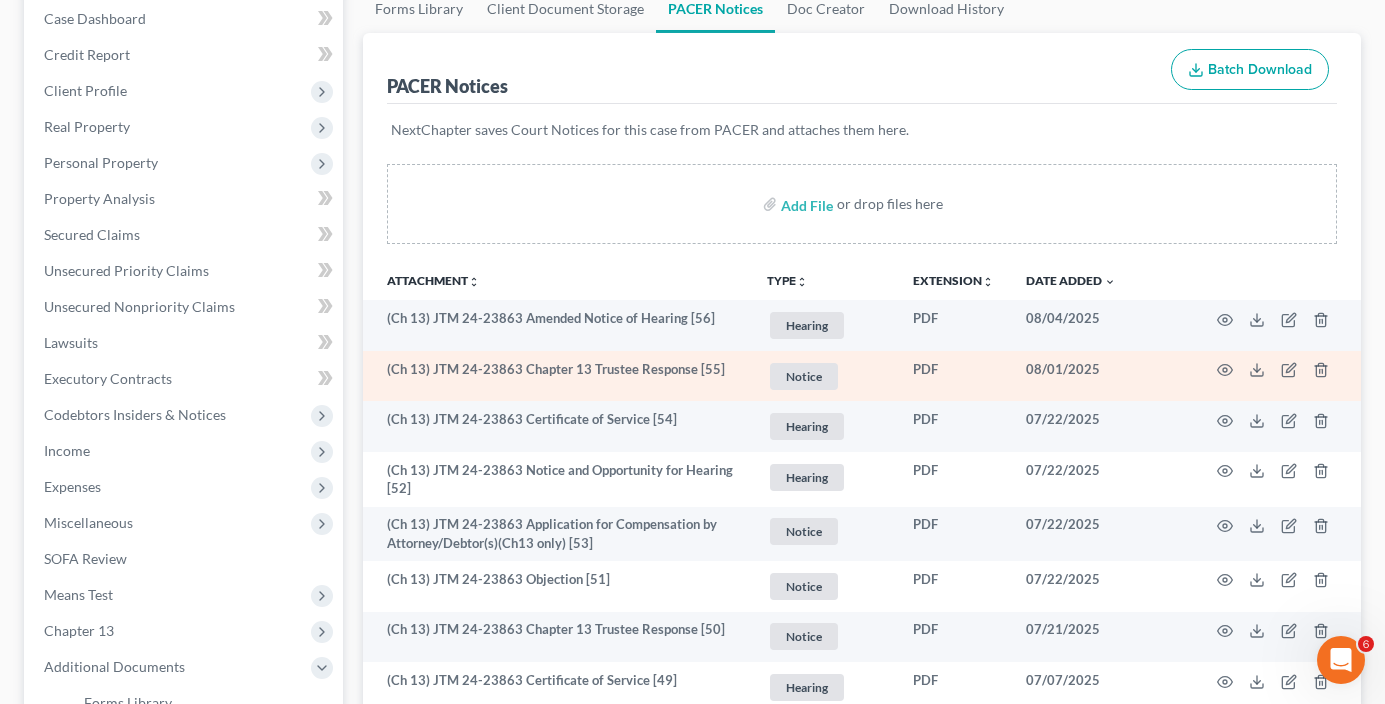 scroll, scrollTop: 200, scrollLeft: 0, axis: vertical 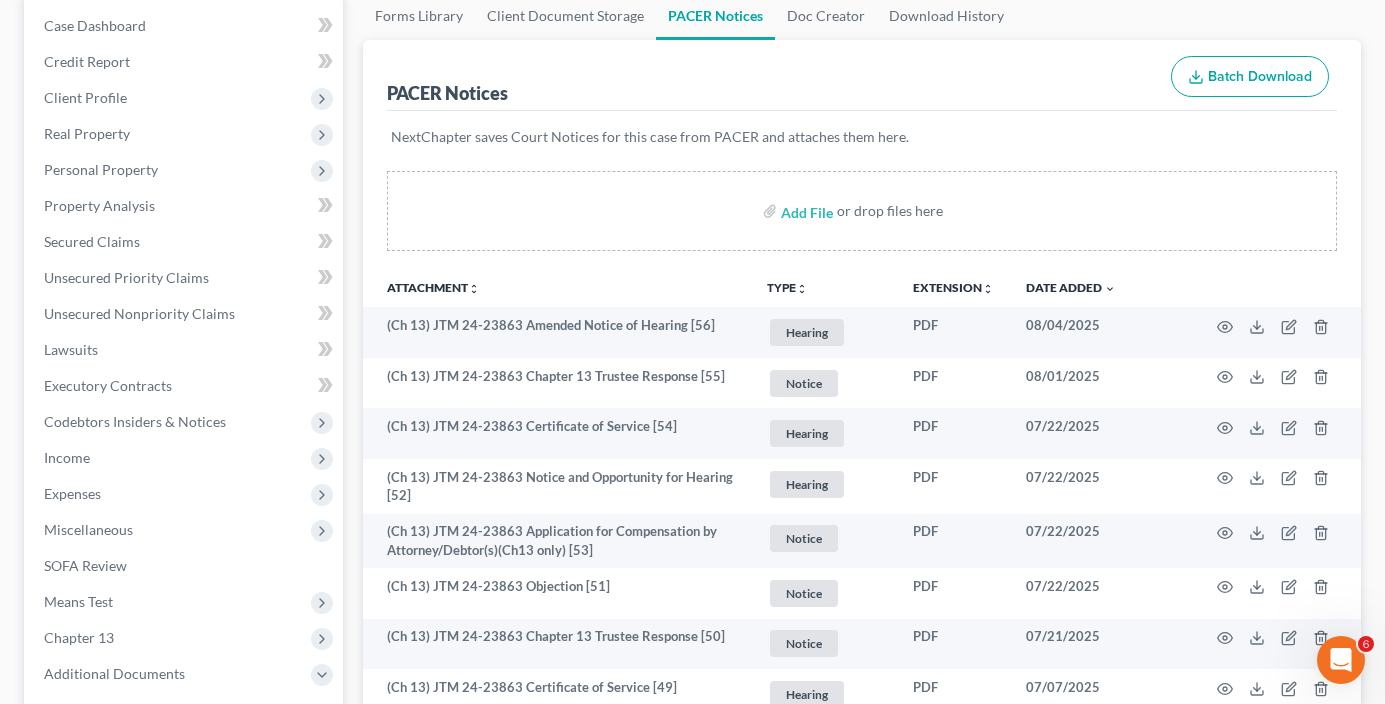 drag, startPoint x: 373, startPoint y: 210, endPoint x: 611, endPoint y: 142, distance: 247.52374 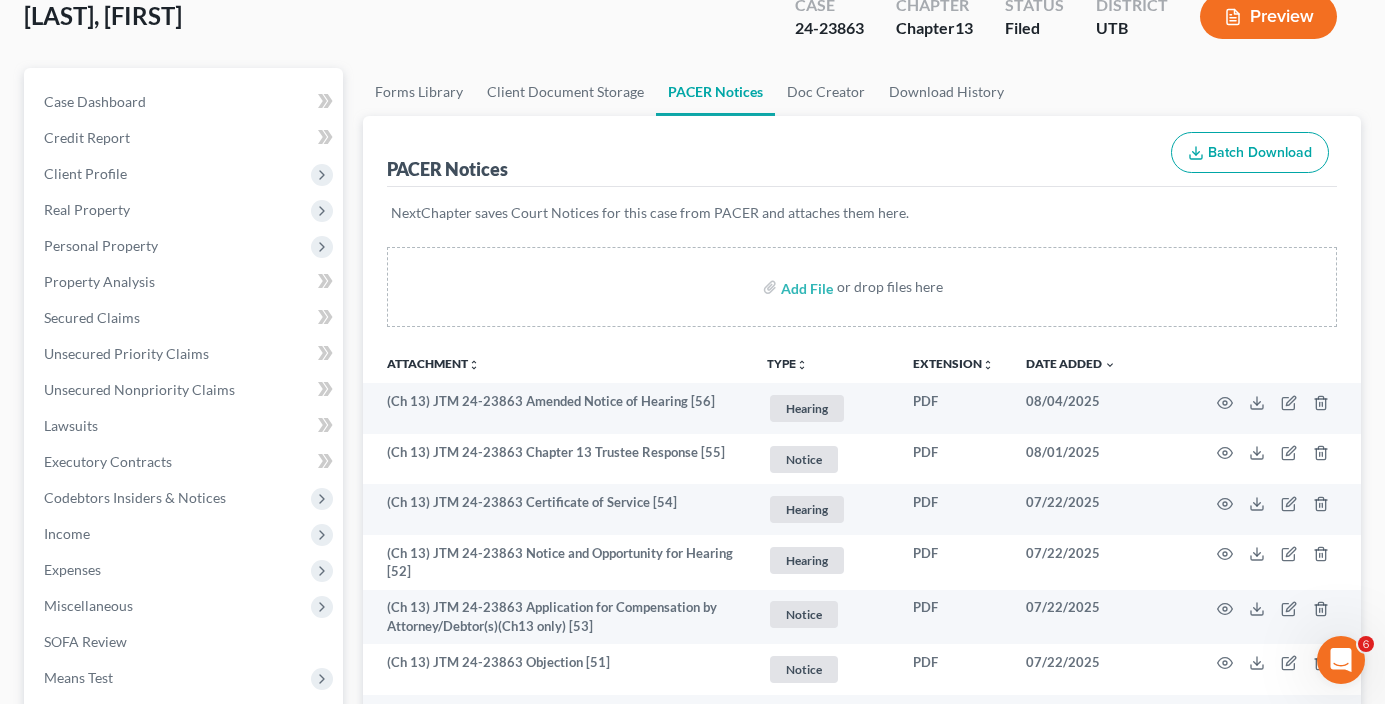 scroll, scrollTop: 0, scrollLeft: 0, axis: both 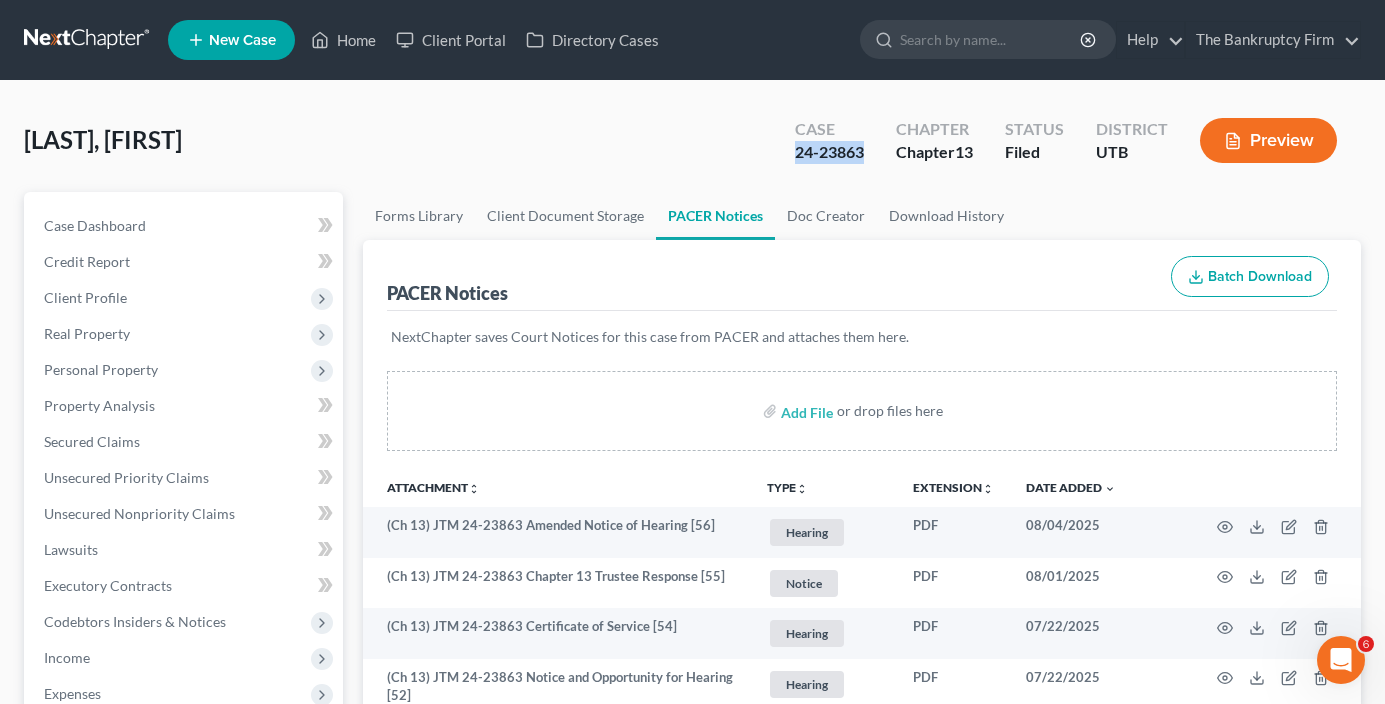 drag, startPoint x: 788, startPoint y: 155, endPoint x: 866, endPoint y: 155, distance: 78 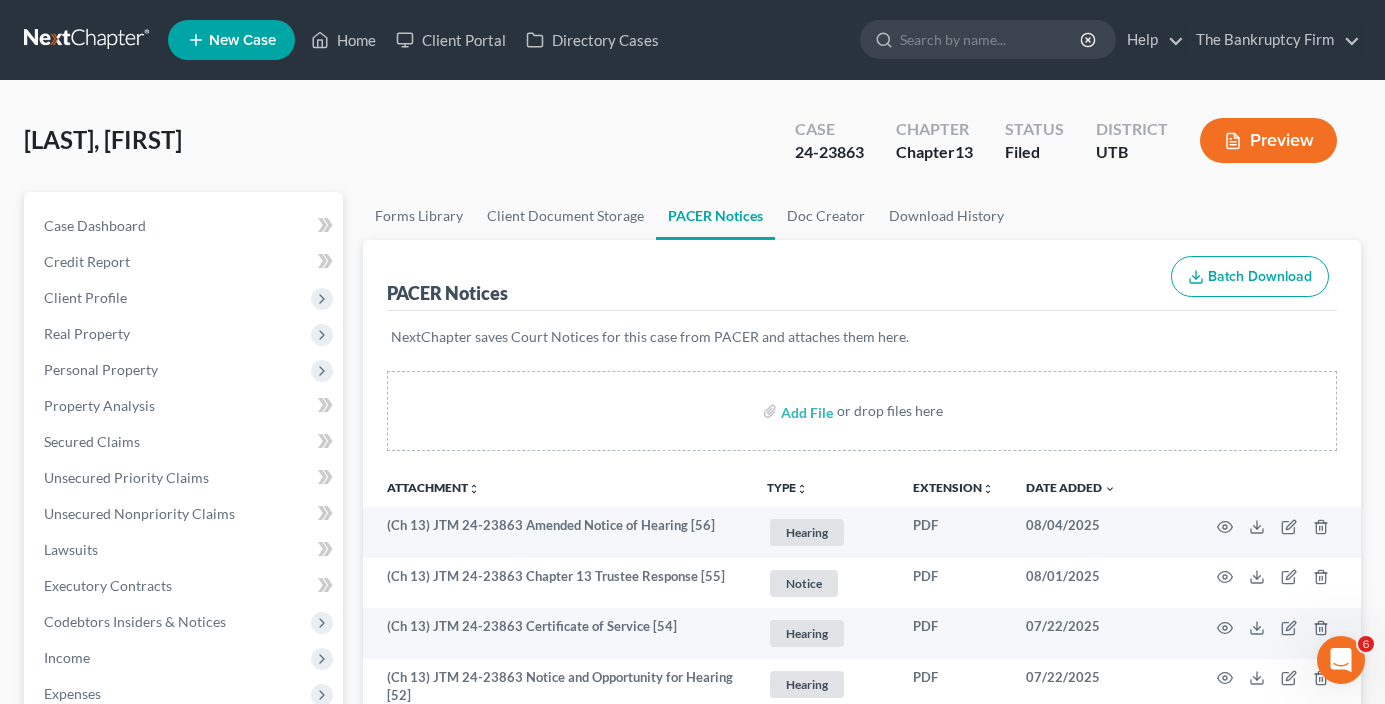 drag, startPoint x: 409, startPoint y: 133, endPoint x: 545, endPoint y: 453, distance: 347.70102 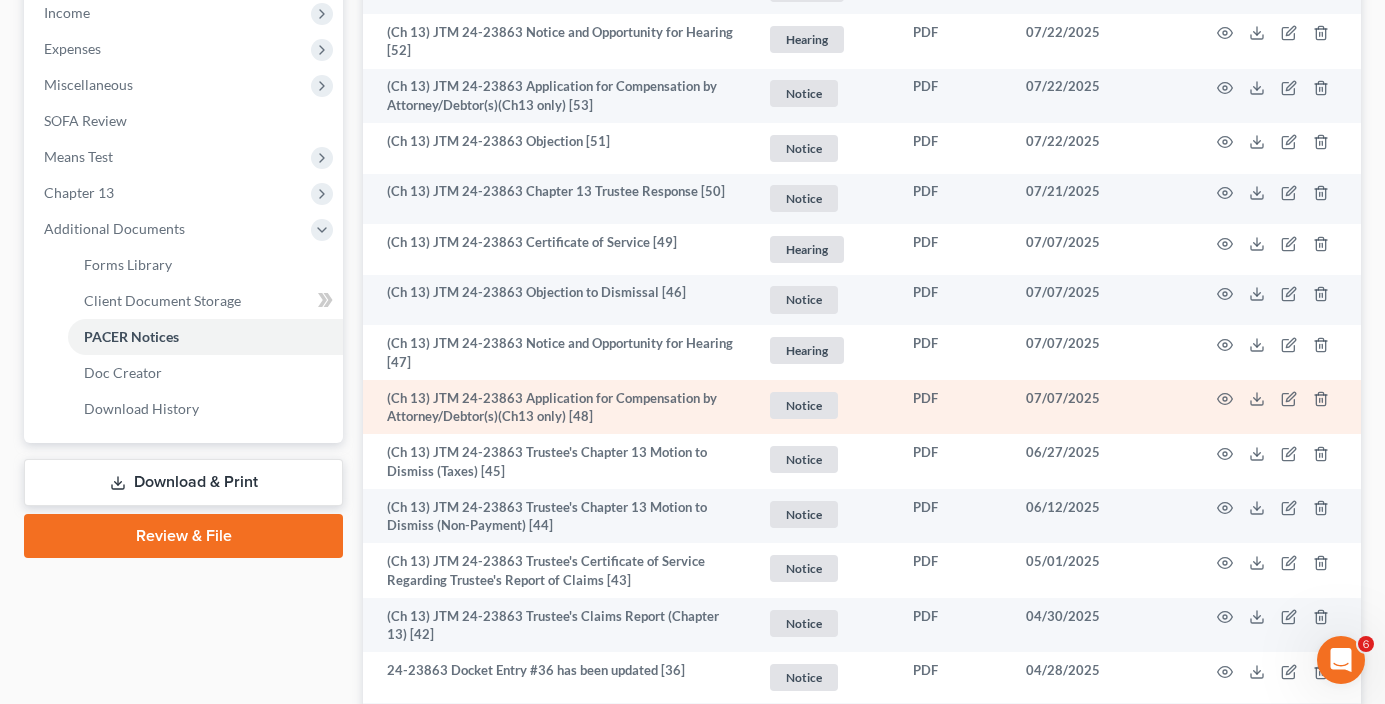 scroll, scrollTop: 600, scrollLeft: 0, axis: vertical 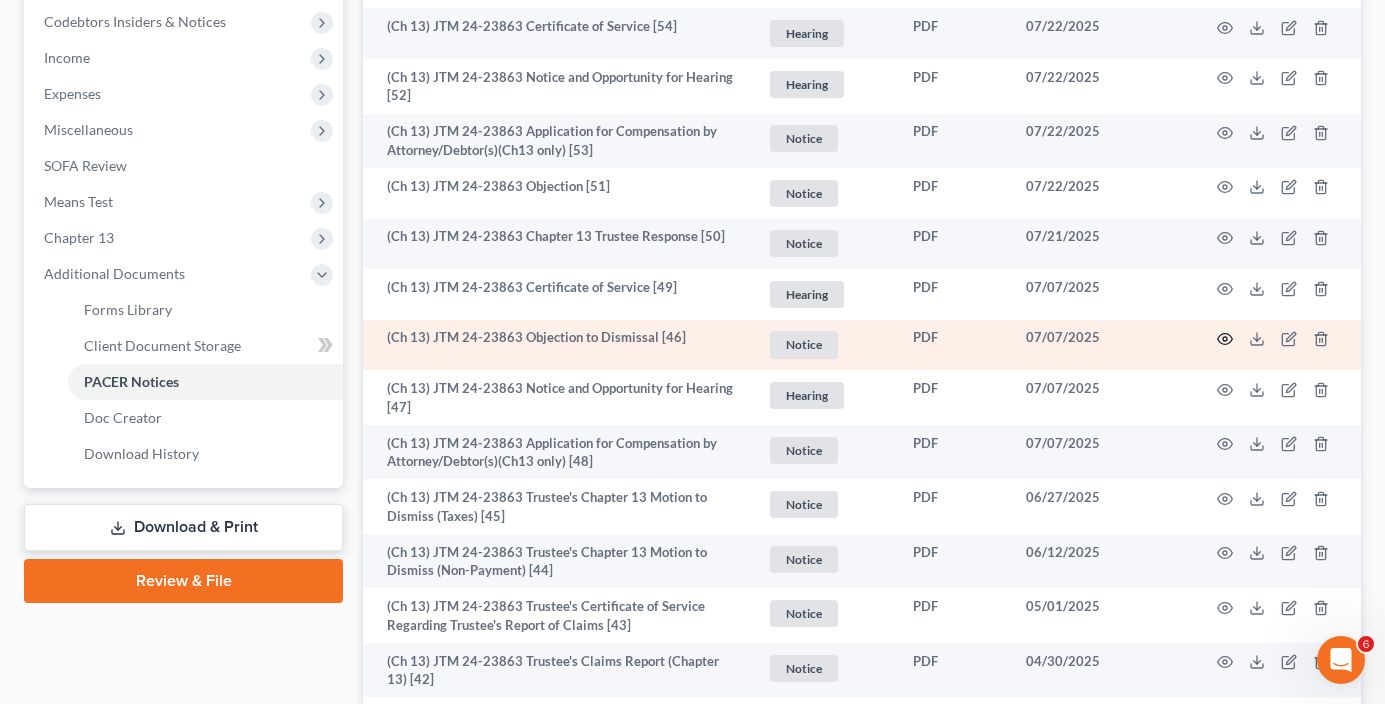 click 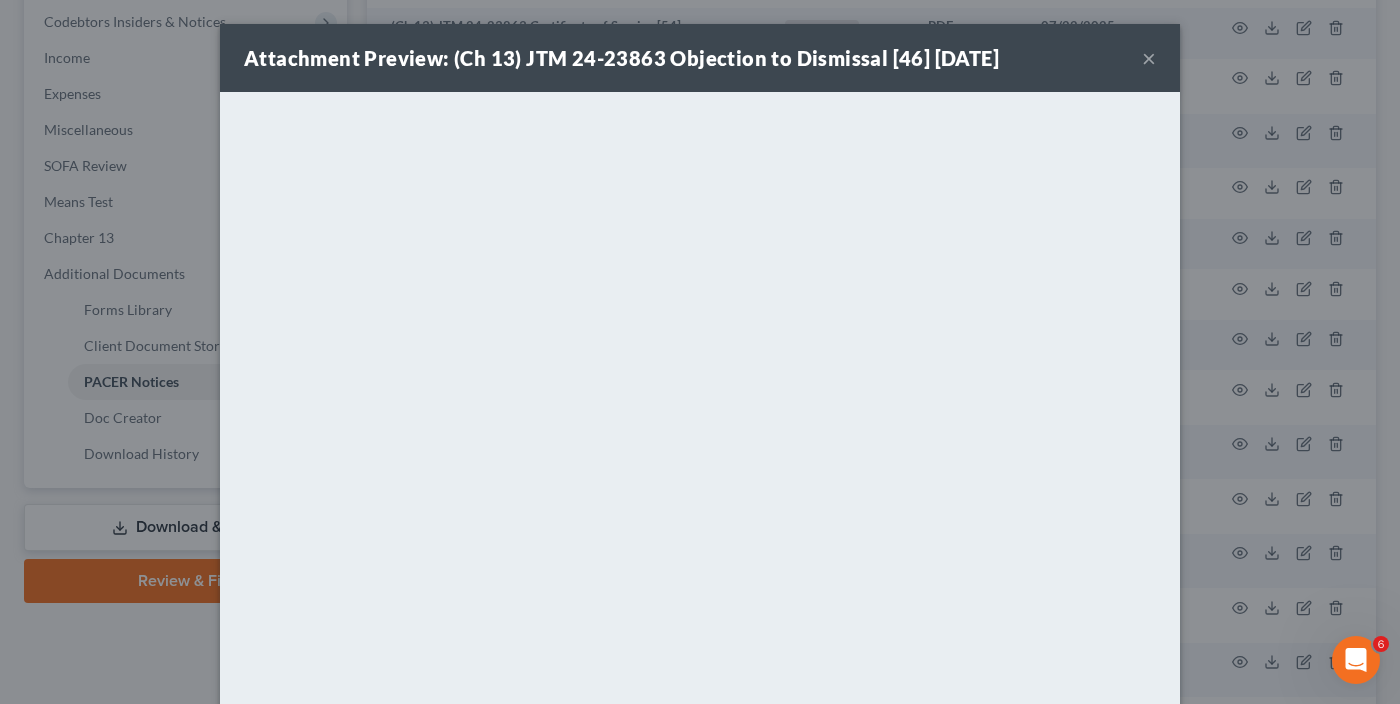 click on "×" at bounding box center [1149, 58] 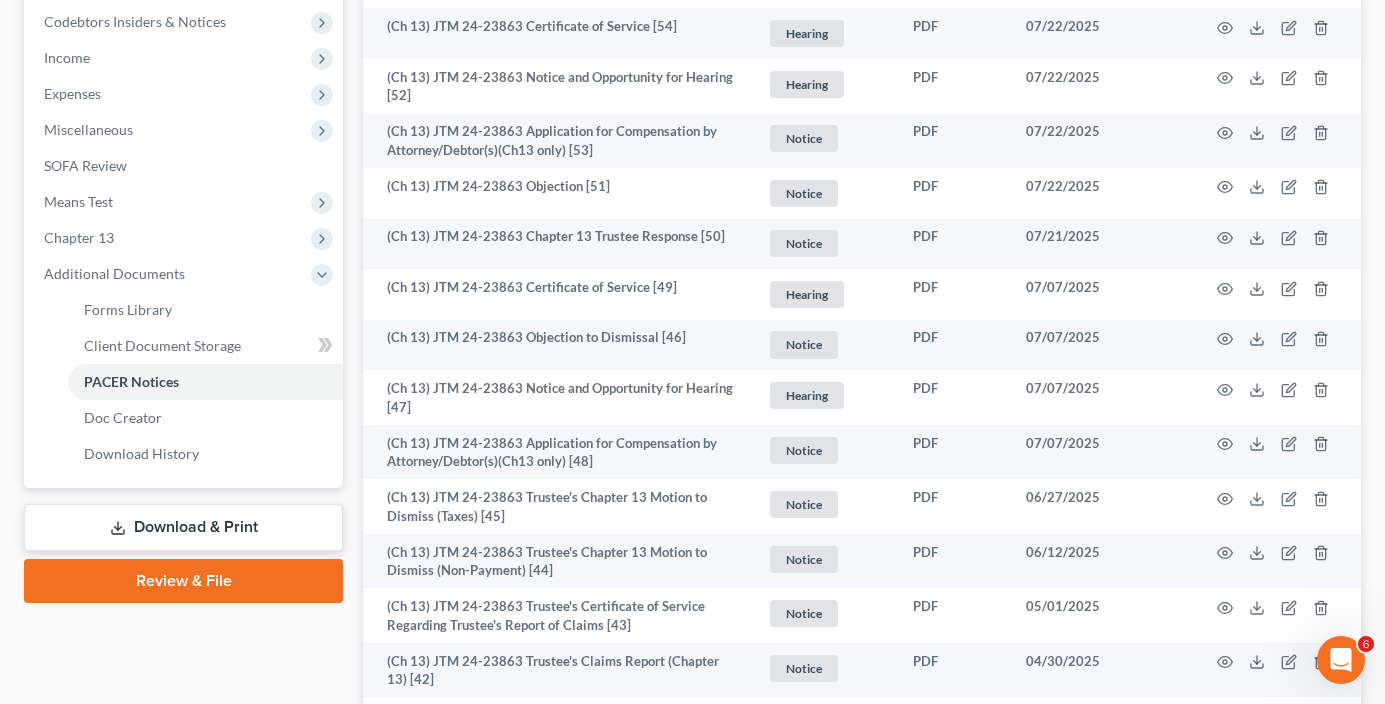 click on "Case Dashboard
Payments
Invoices
Payments
Payments
Credit Report
Client Profile" at bounding box center (183, 1743) 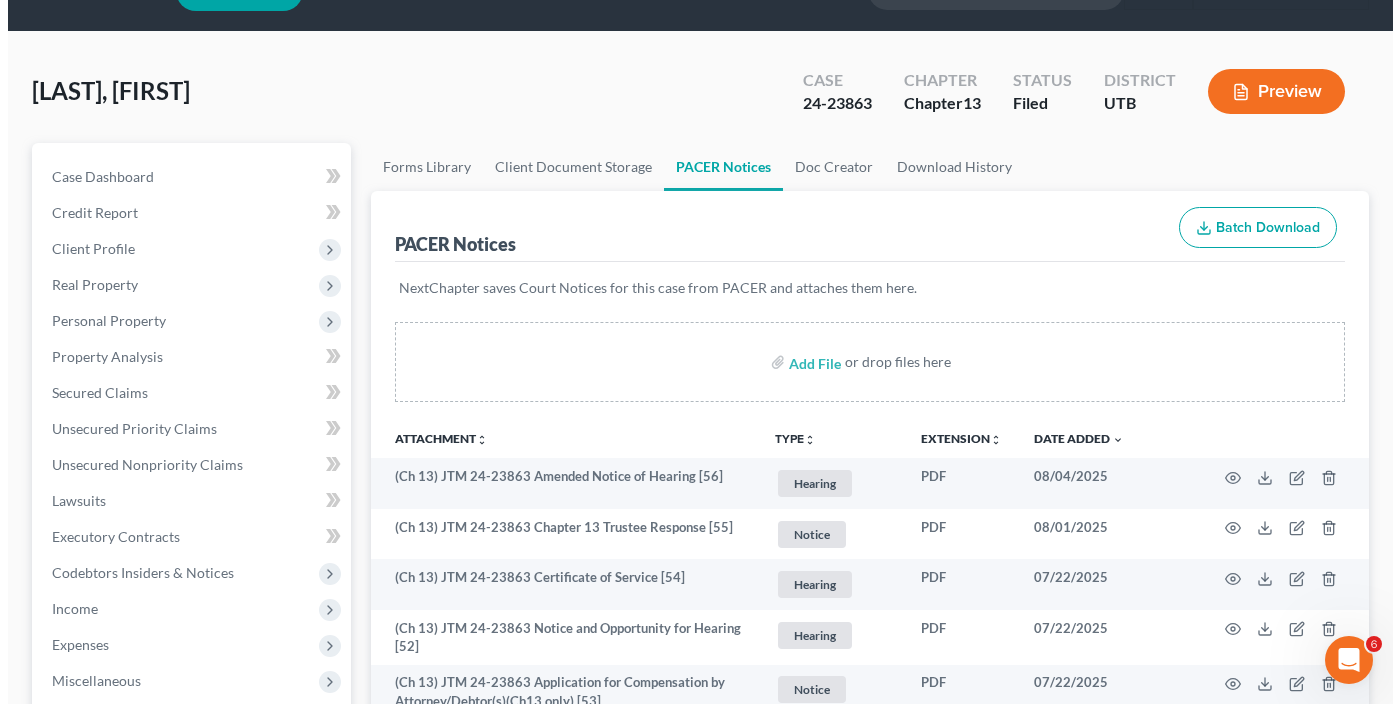 scroll, scrollTop: 0, scrollLeft: 0, axis: both 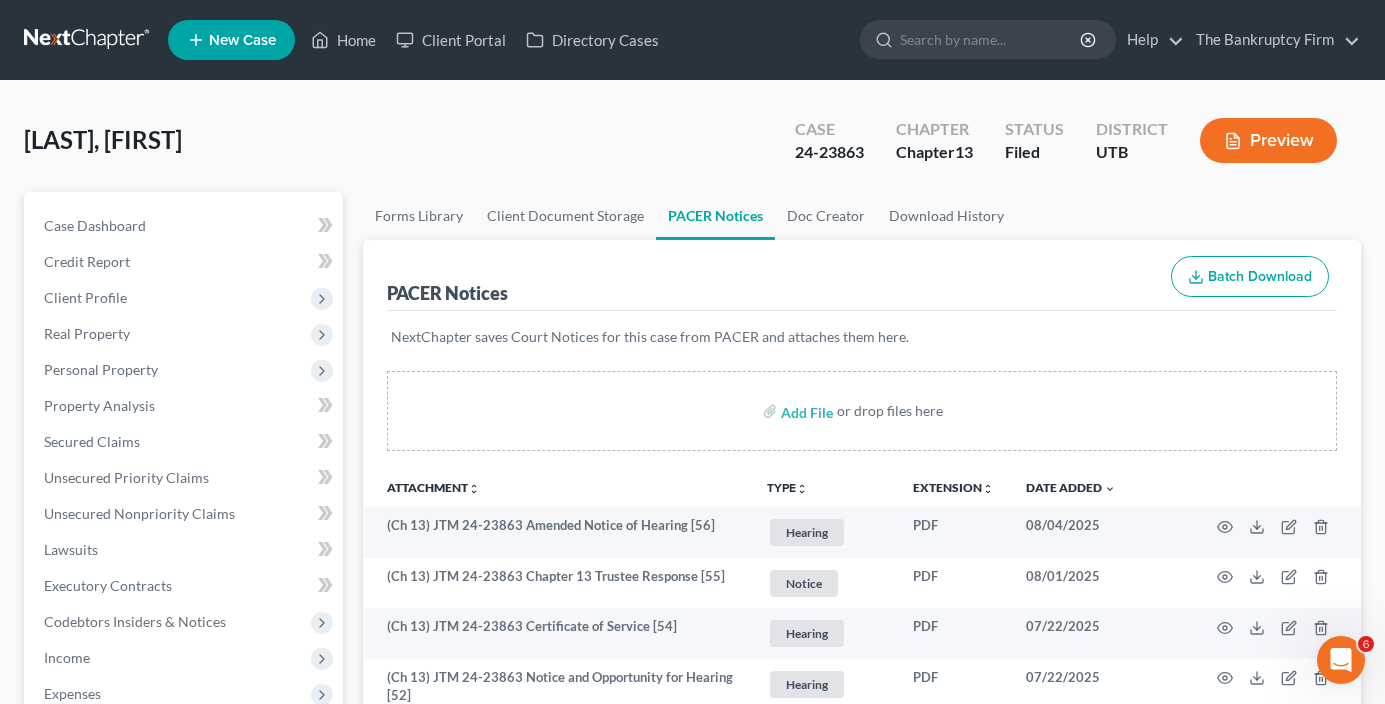 click on "Muniz Godinez, Lucy Upgraded Case 24-23863 Chapter Chapter 13 Status Filed District UTB Preview" at bounding box center [692, 148] 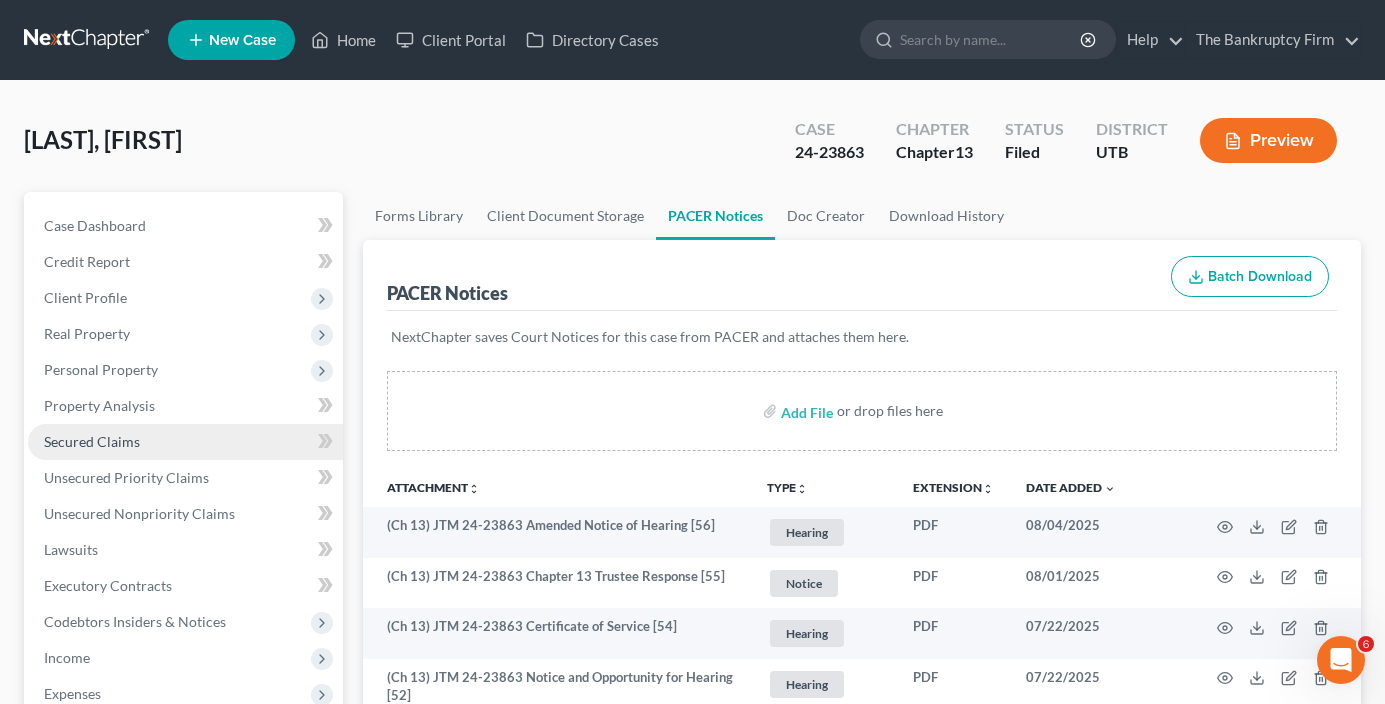 click on "Secured Claims" at bounding box center [92, 441] 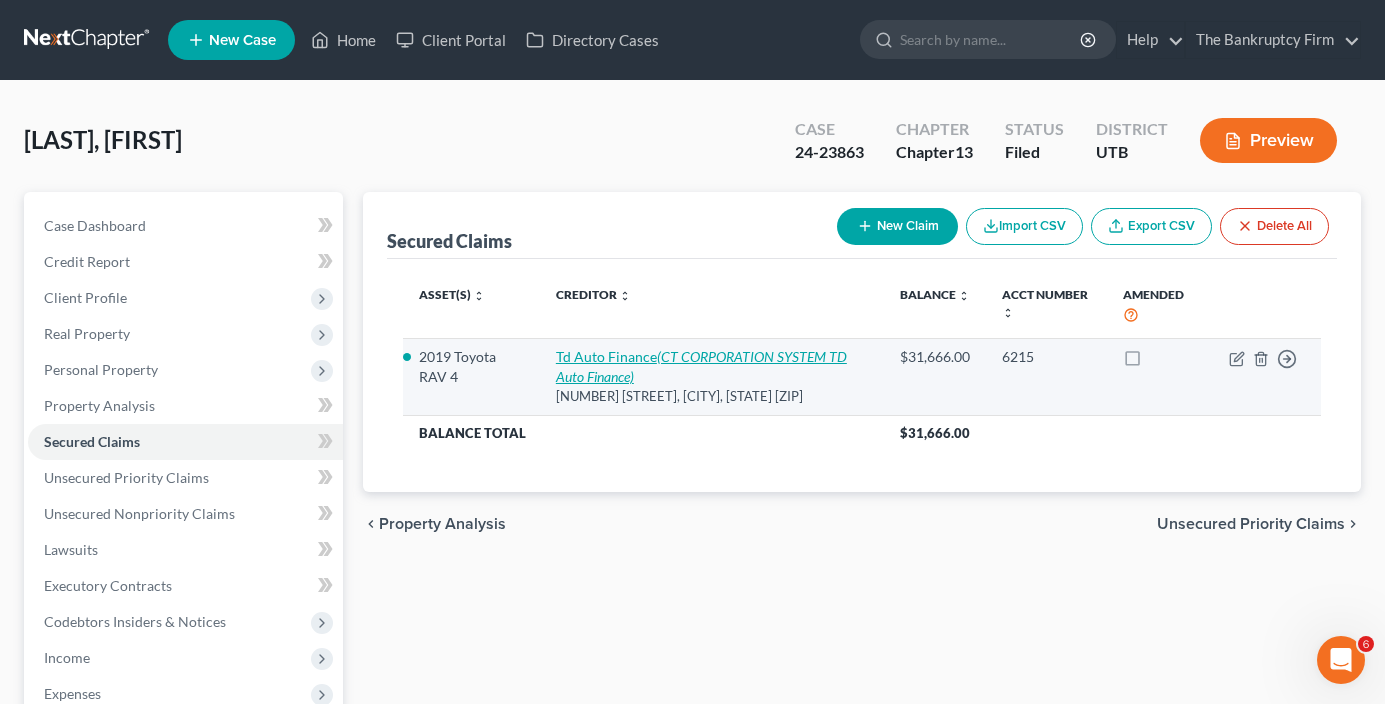 click on "[COMPANY]  ([COMPANY]  [COMPANY])" at bounding box center [701, 366] 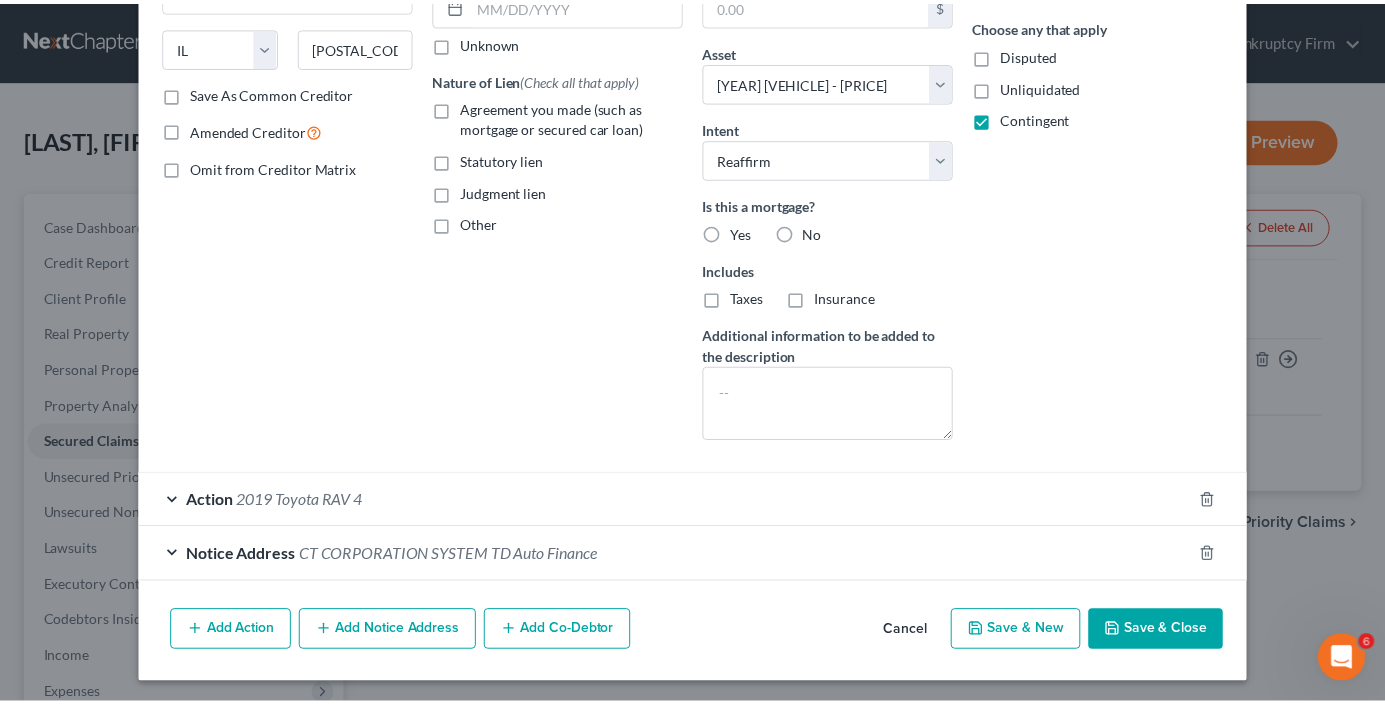 scroll, scrollTop: 313, scrollLeft: 0, axis: vertical 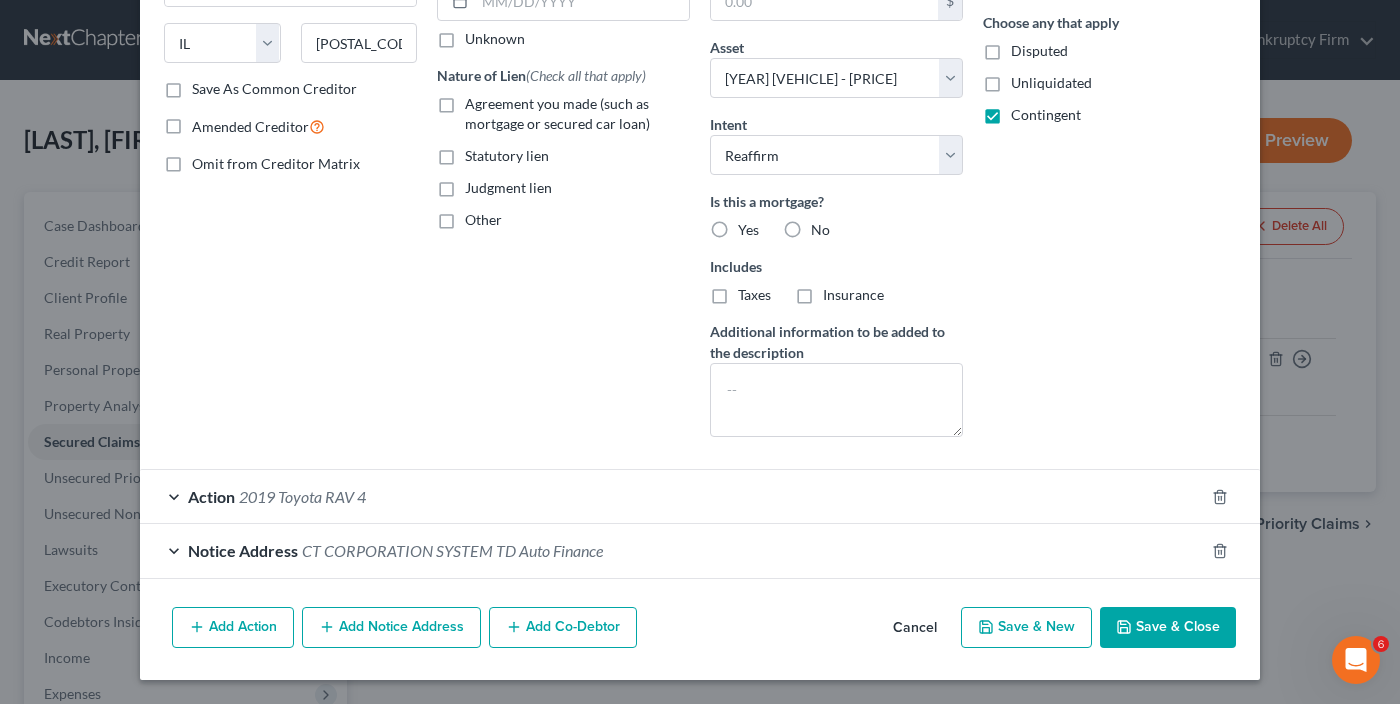 click on "Cancel" at bounding box center [915, 629] 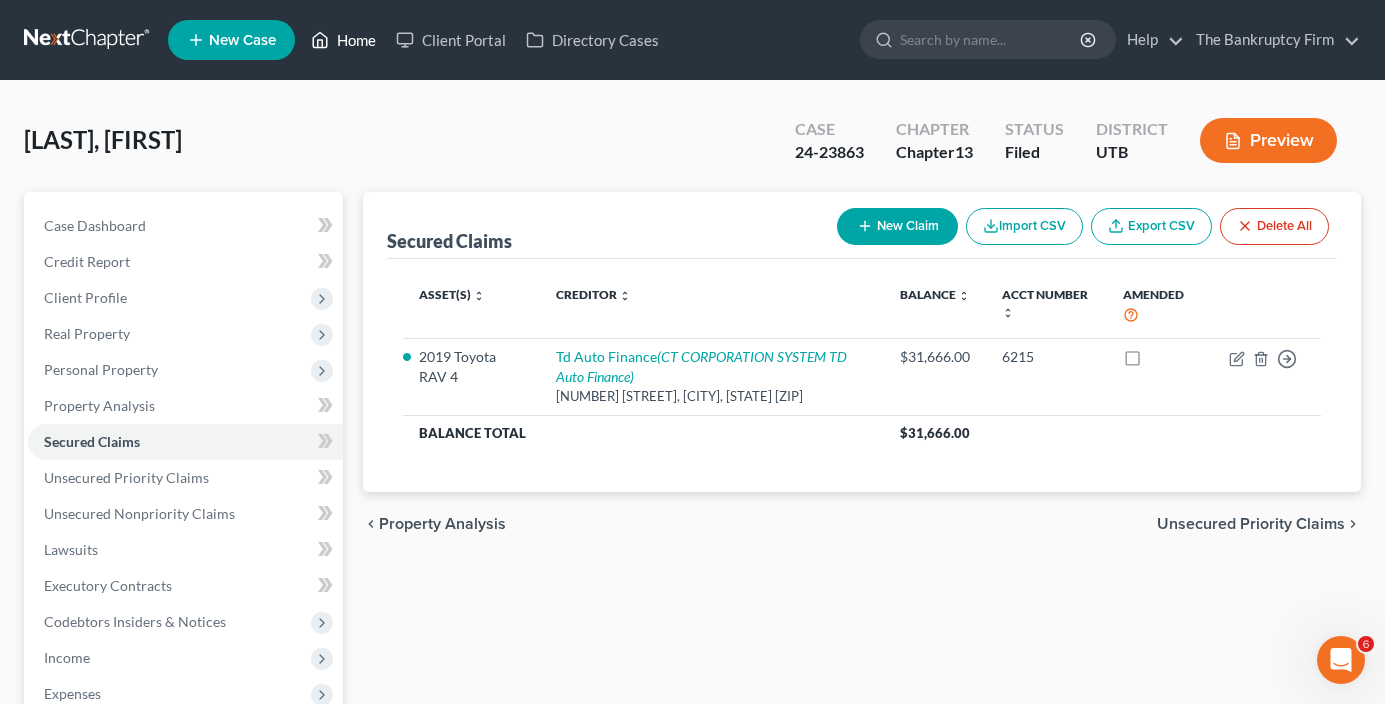 click 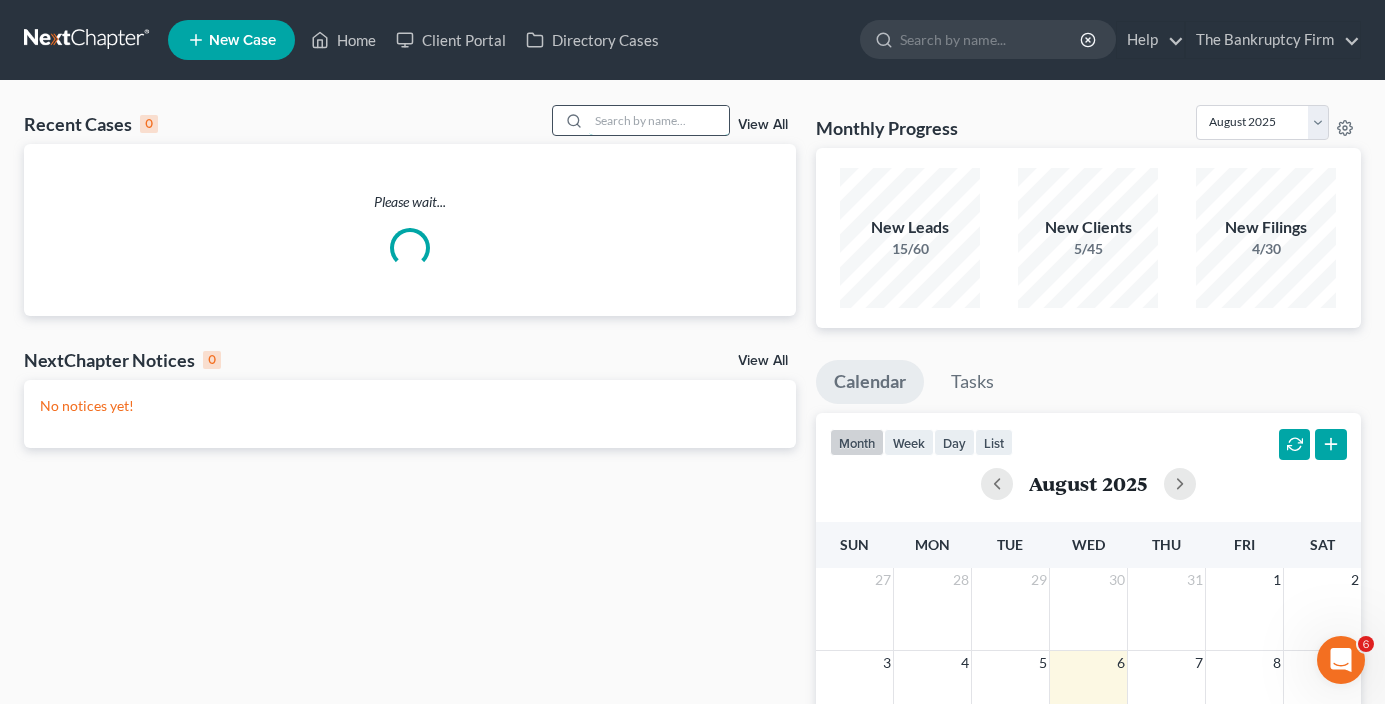 click at bounding box center (659, 120) 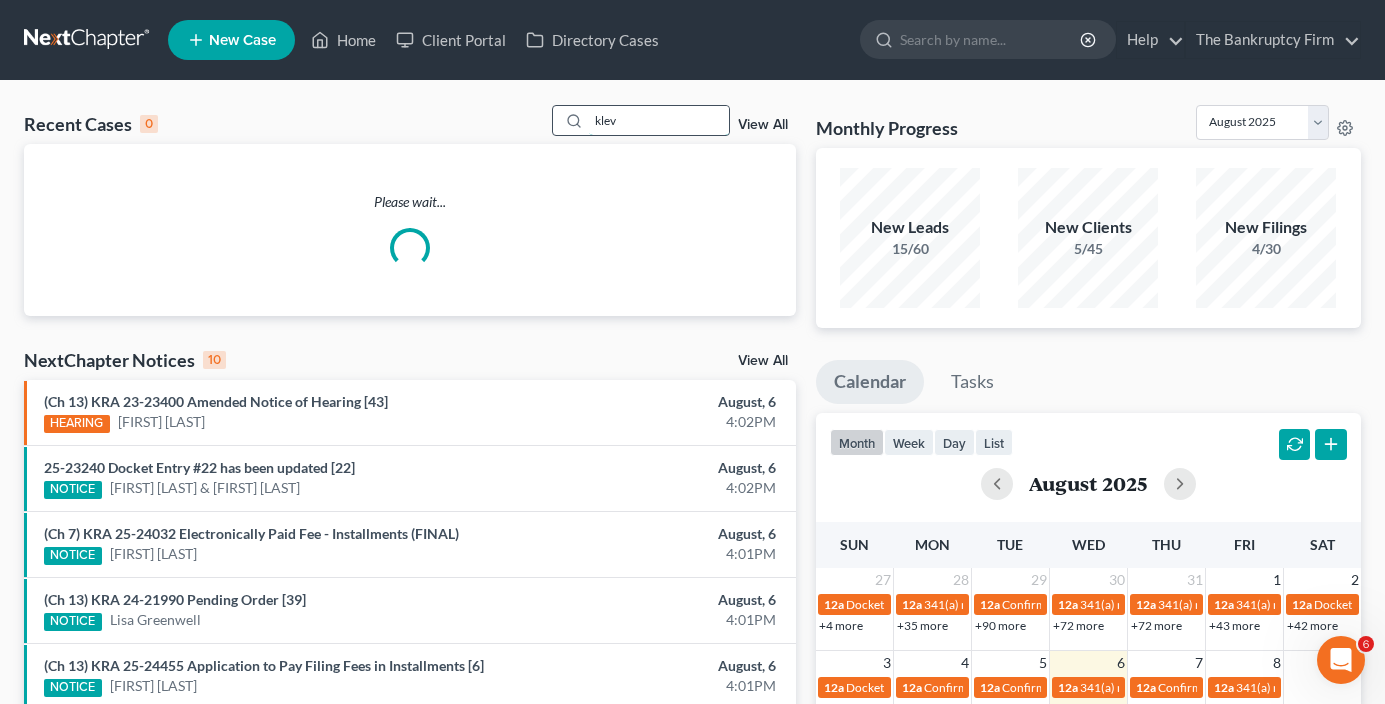 type on "klev" 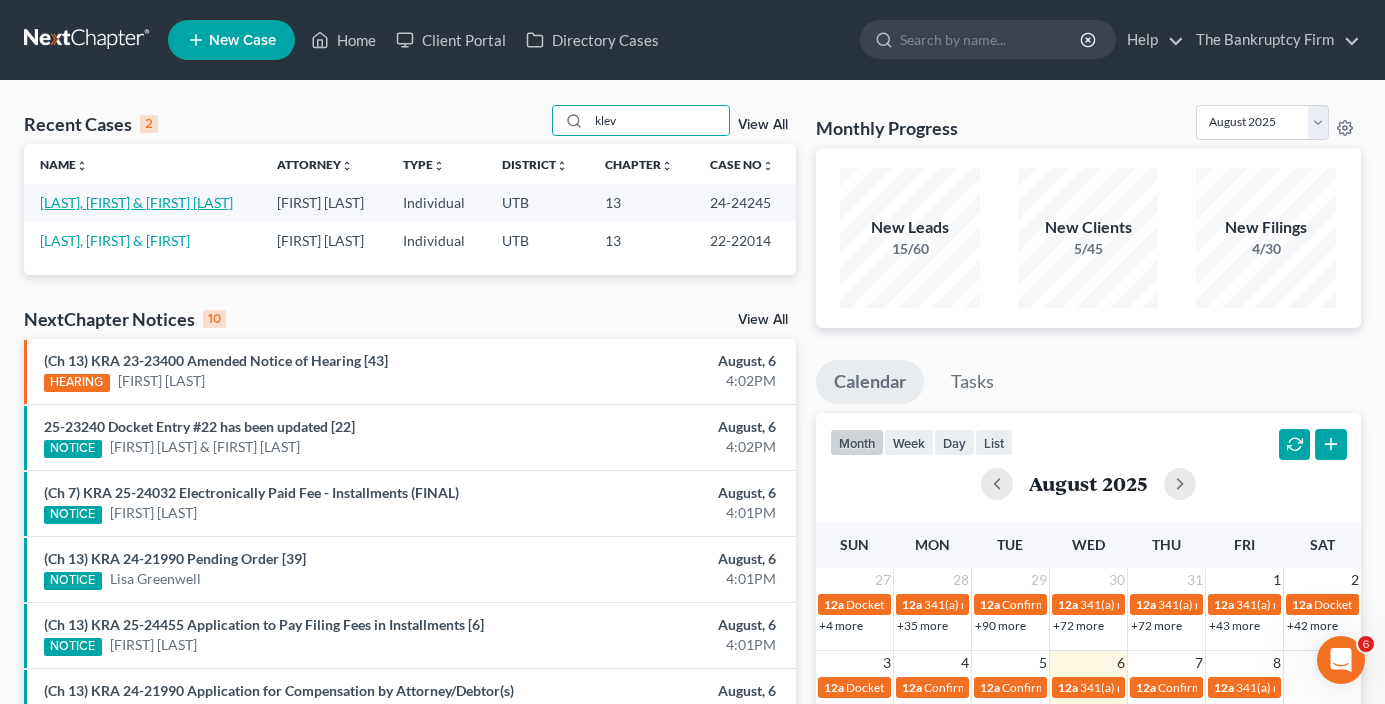 click on "[LAST], [FIRST] & [FIRST] [LAST]" at bounding box center (136, 202) 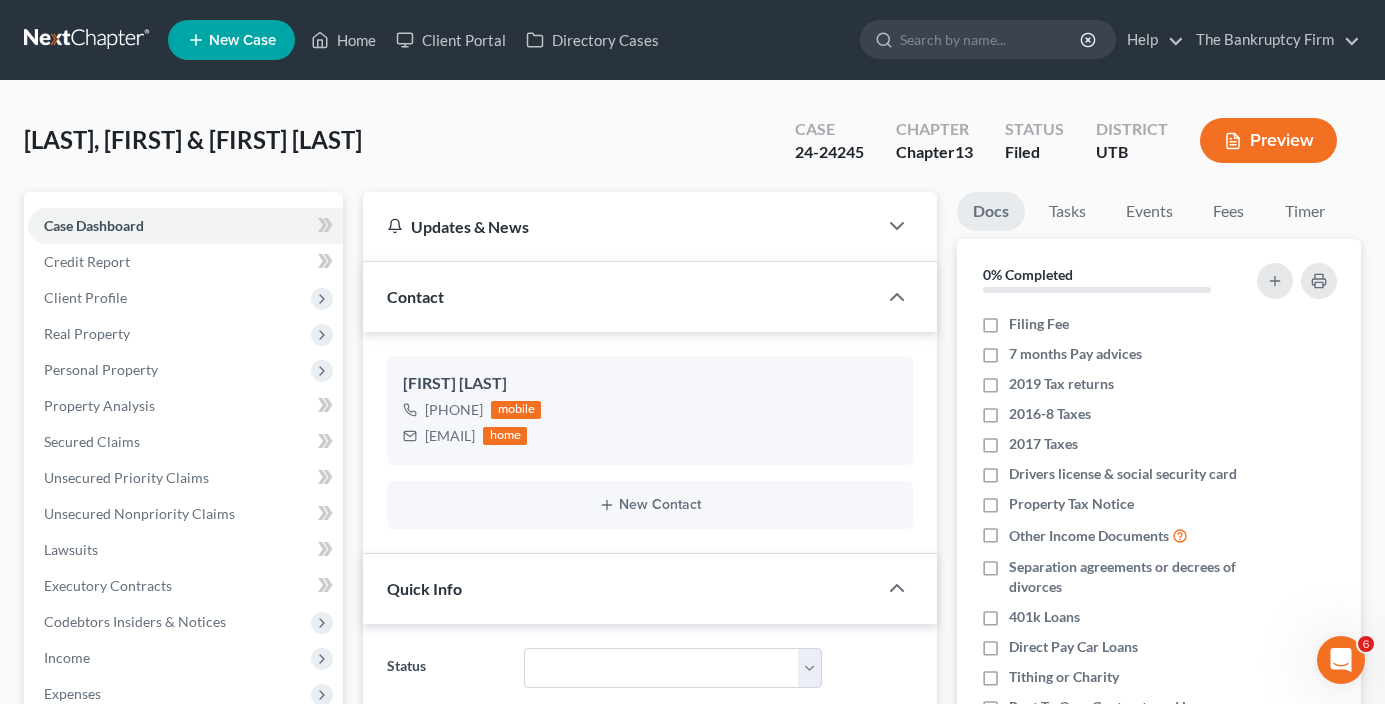 scroll, scrollTop: 157, scrollLeft: 0, axis: vertical 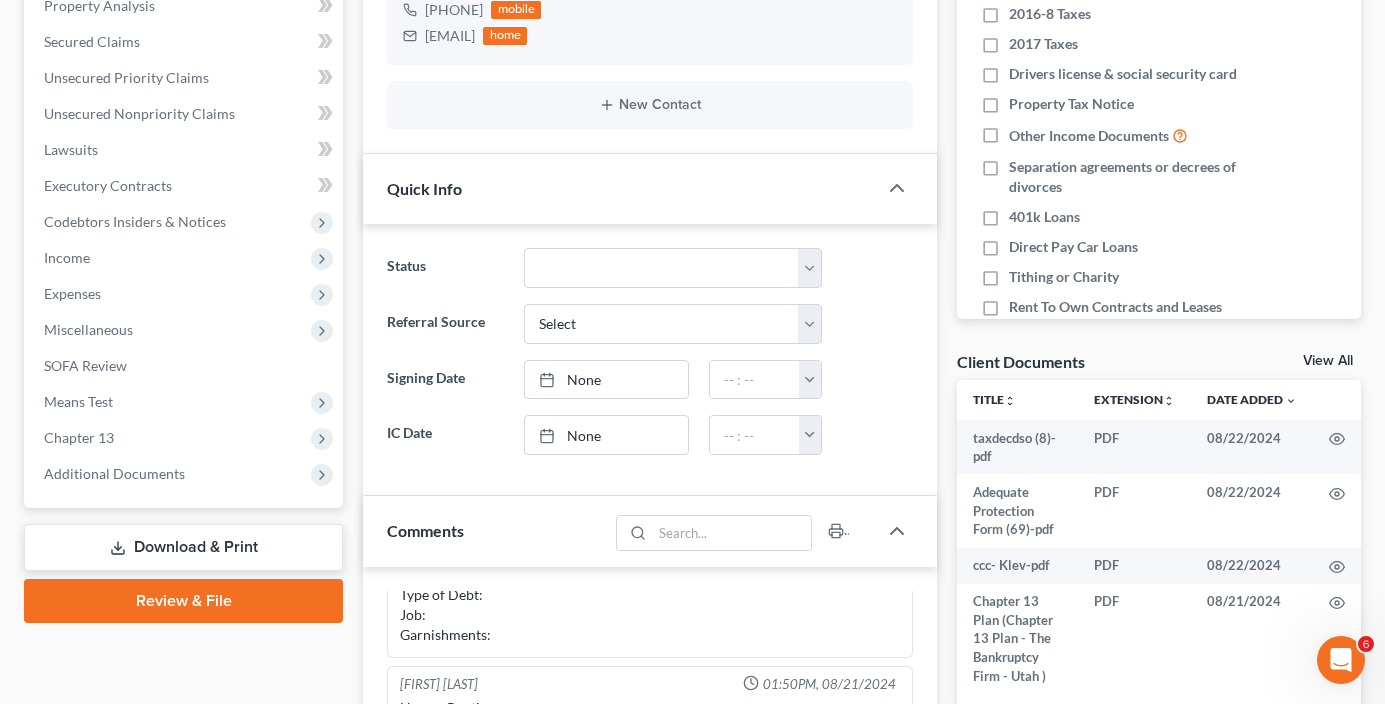 click on "View All" at bounding box center [1328, 361] 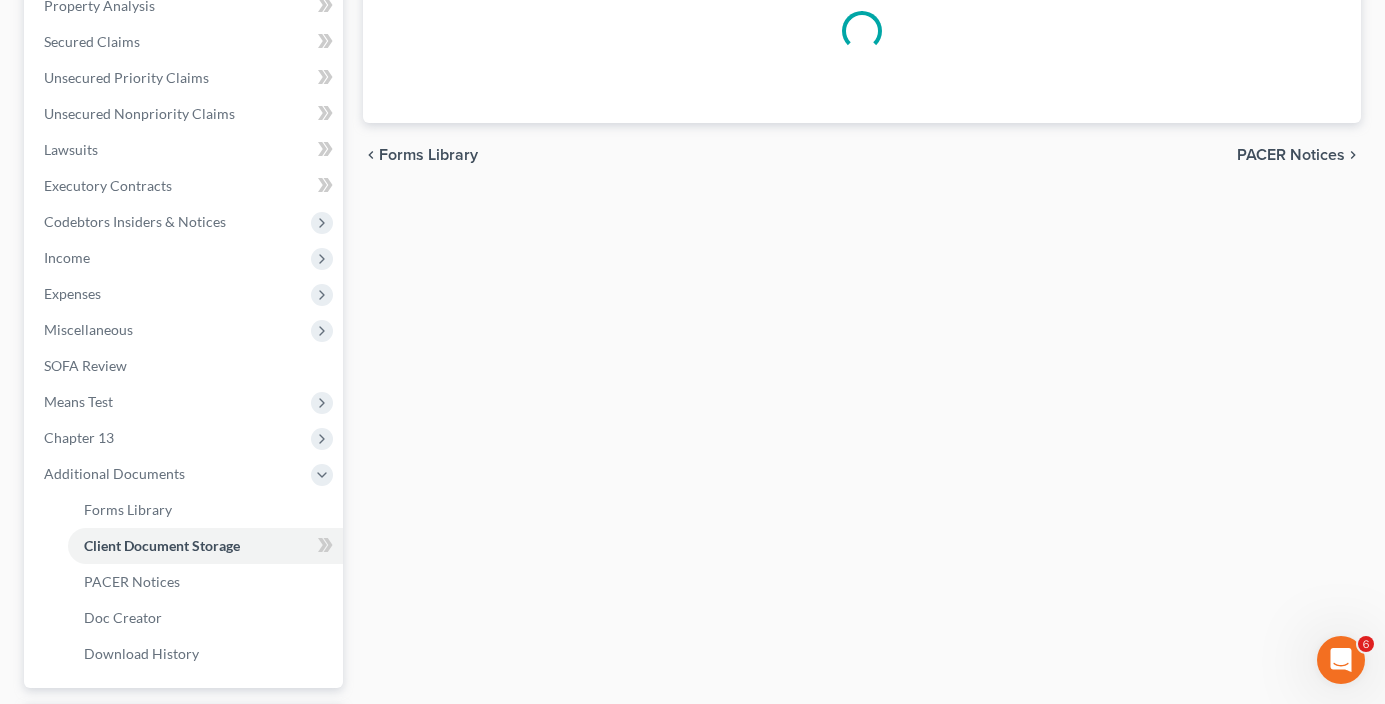 scroll, scrollTop: 320, scrollLeft: 0, axis: vertical 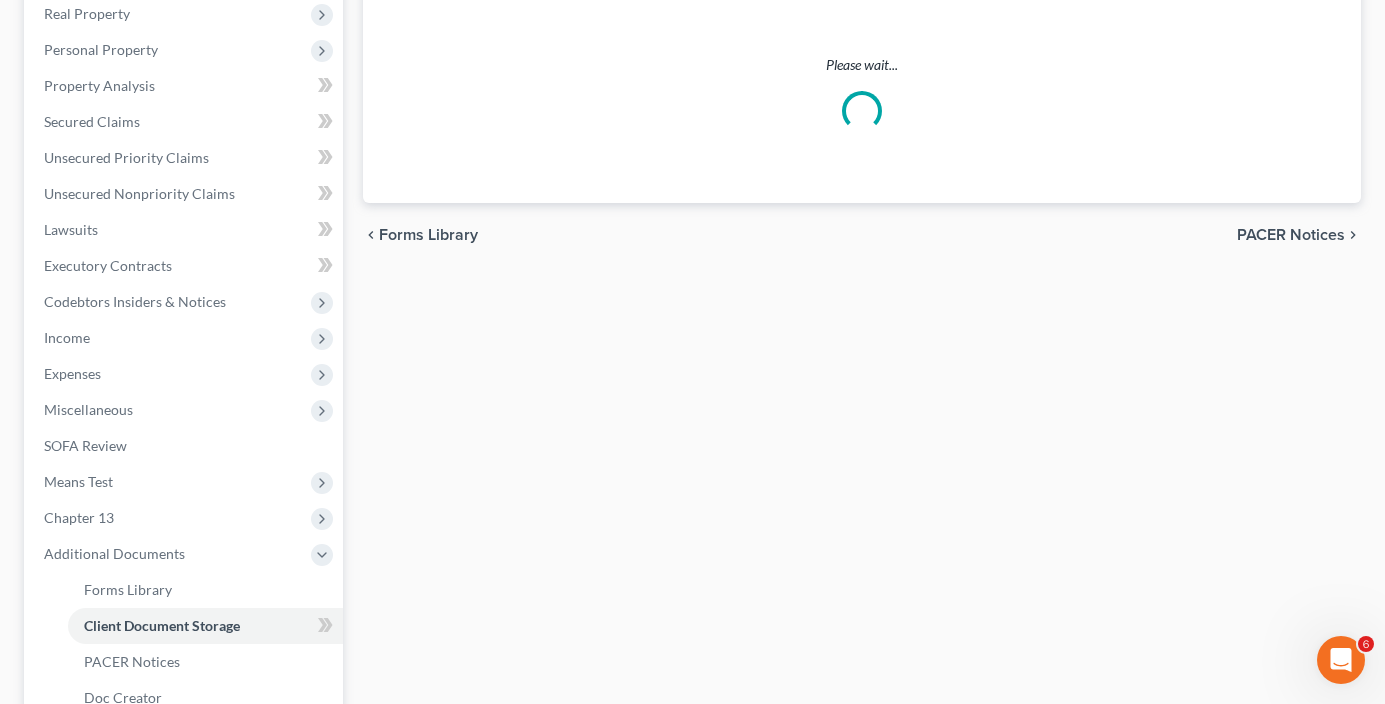 select on "26" 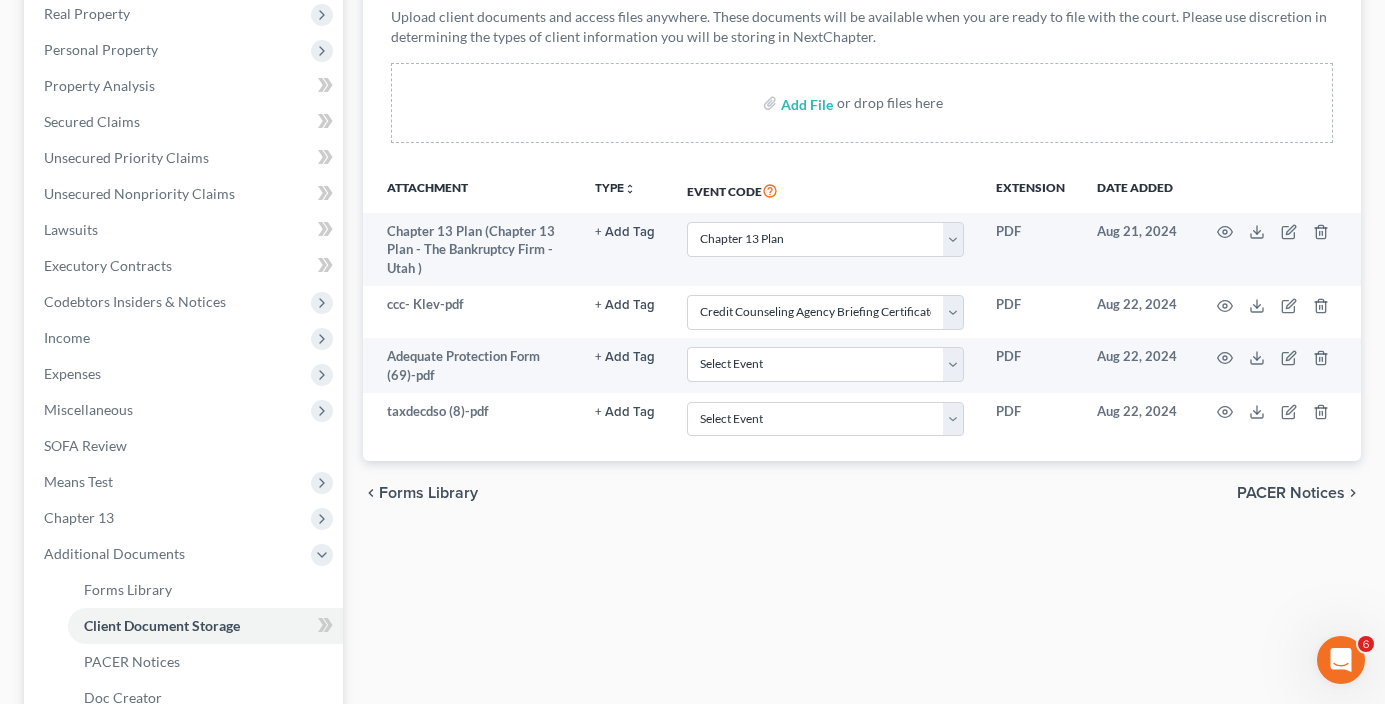 scroll, scrollTop: 0, scrollLeft: 0, axis: both 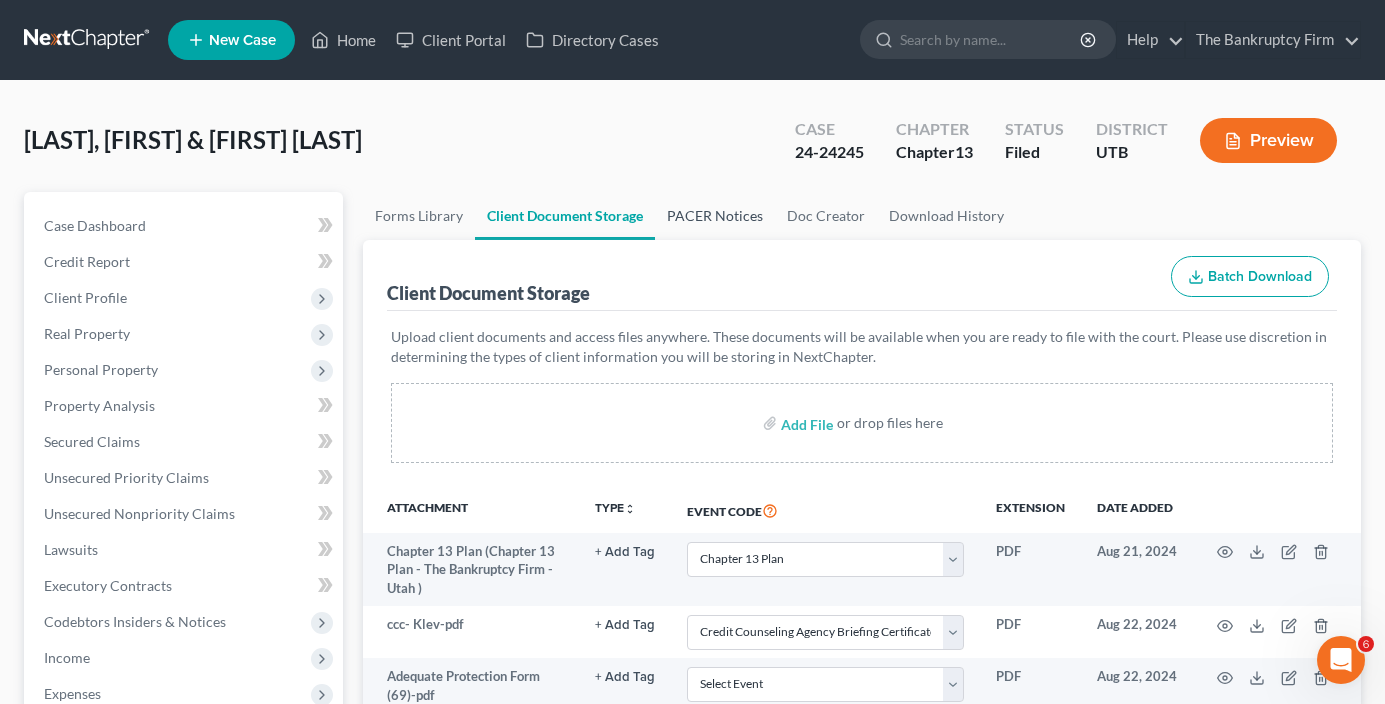click on "PACER Notices" at bounding box center [715, 216] 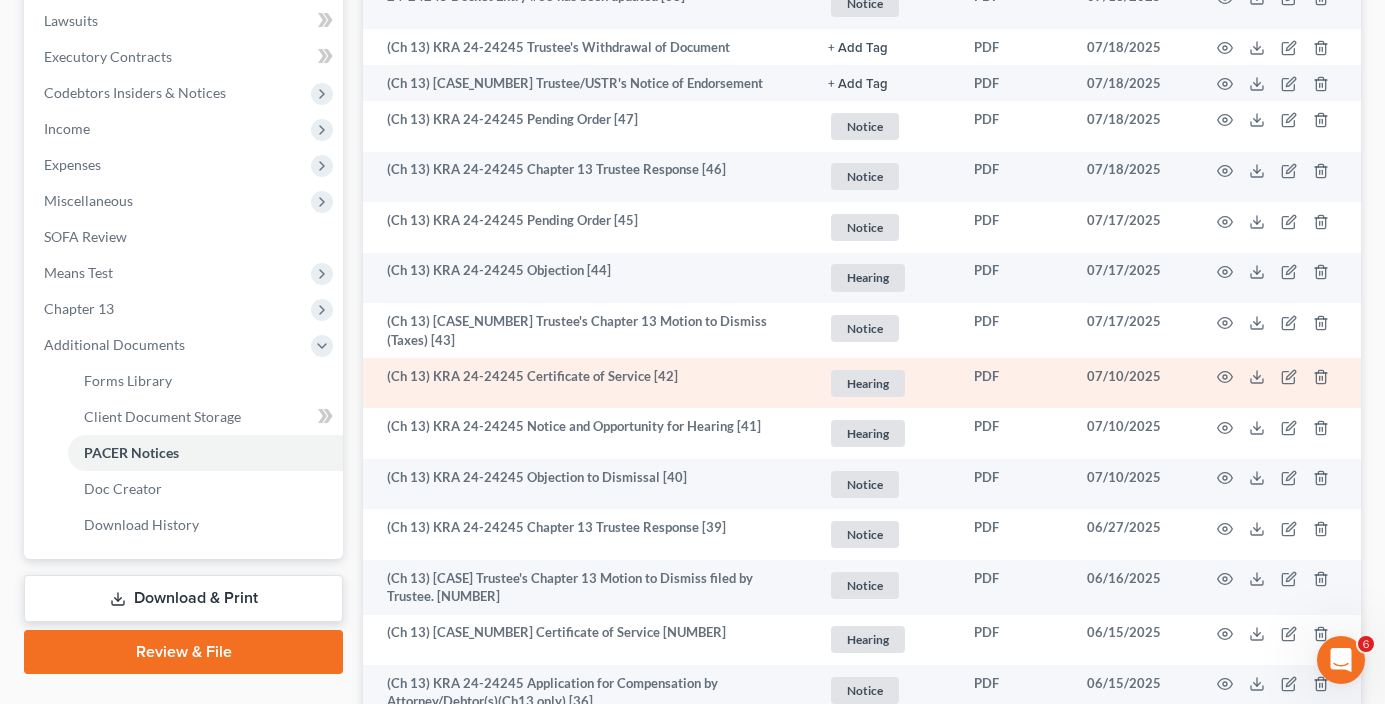 scroll, scrollTop: 500, scrollLeft: 0, axis: vertical 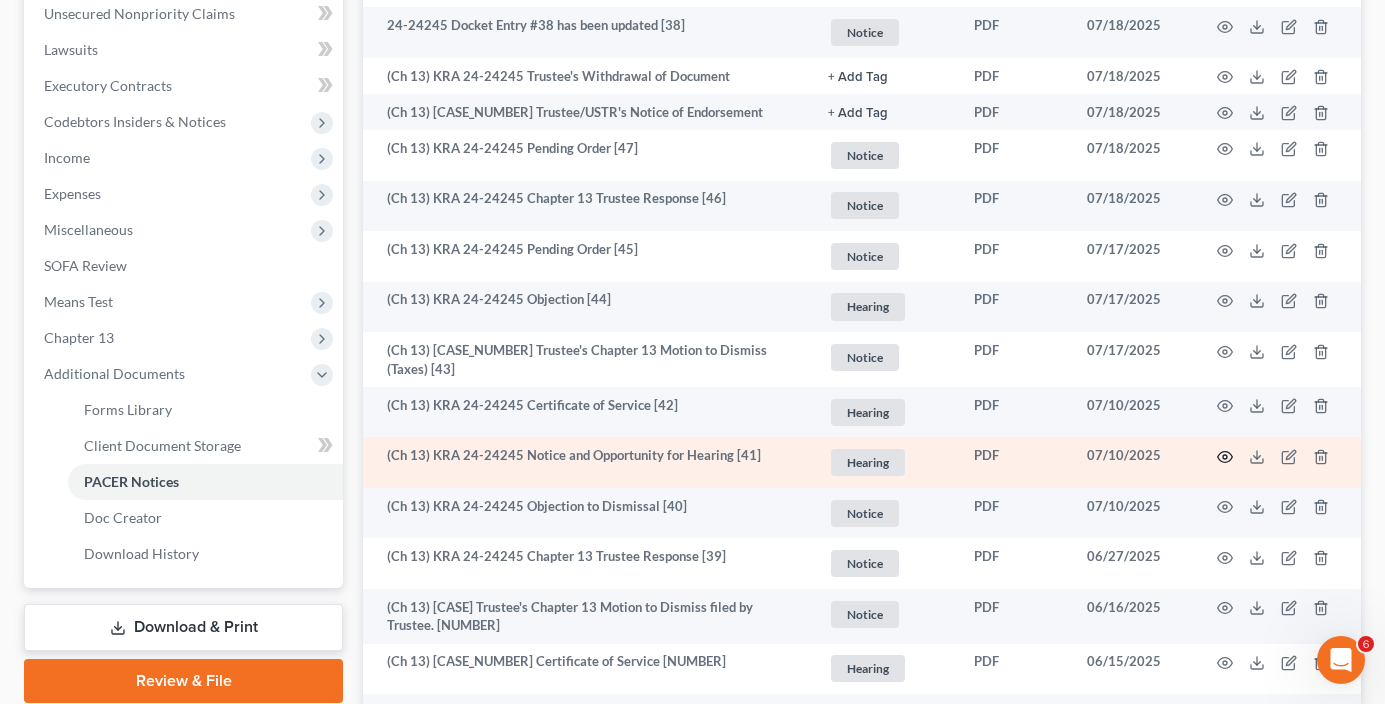click 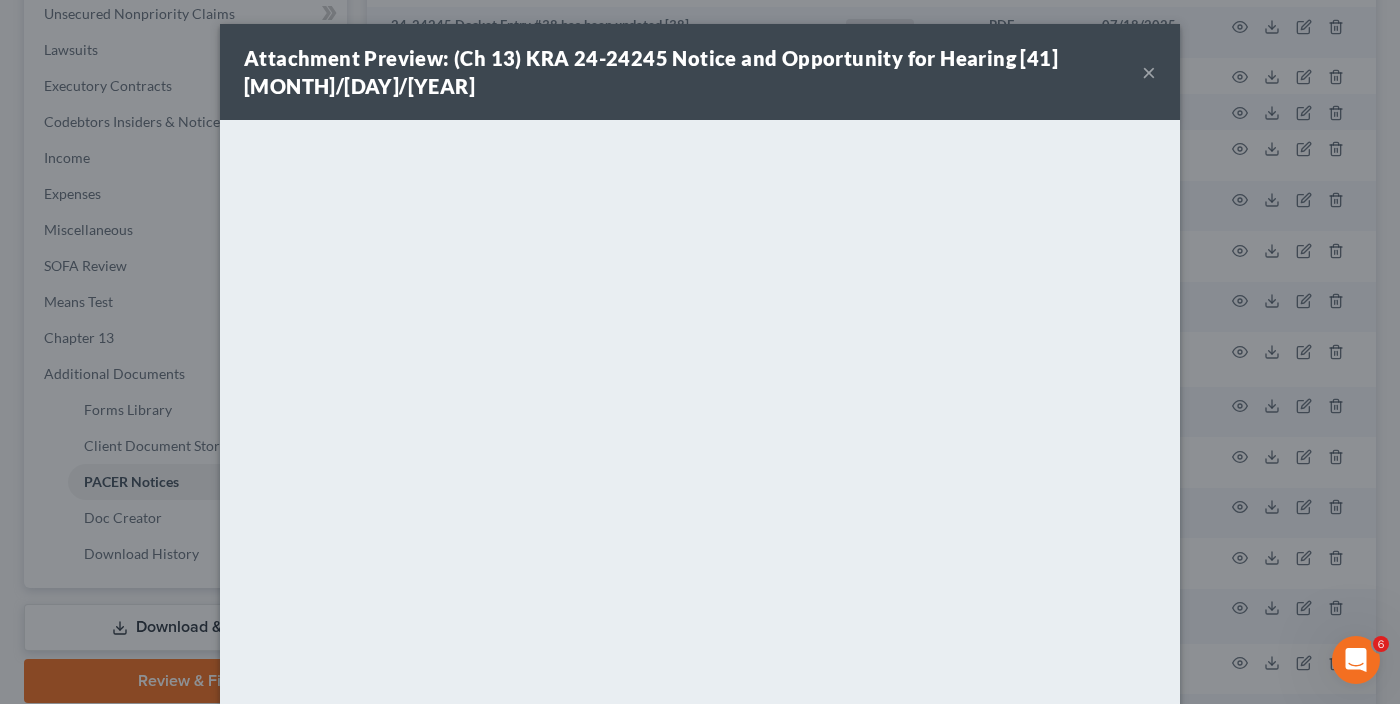 click on "Attachment Preview: (Ch 13) KRA 24-24245 Notice and Opportunity for Hearing [41] [MONTH]/[DAY]/[YEAR]" at bounding box center [693, 72] 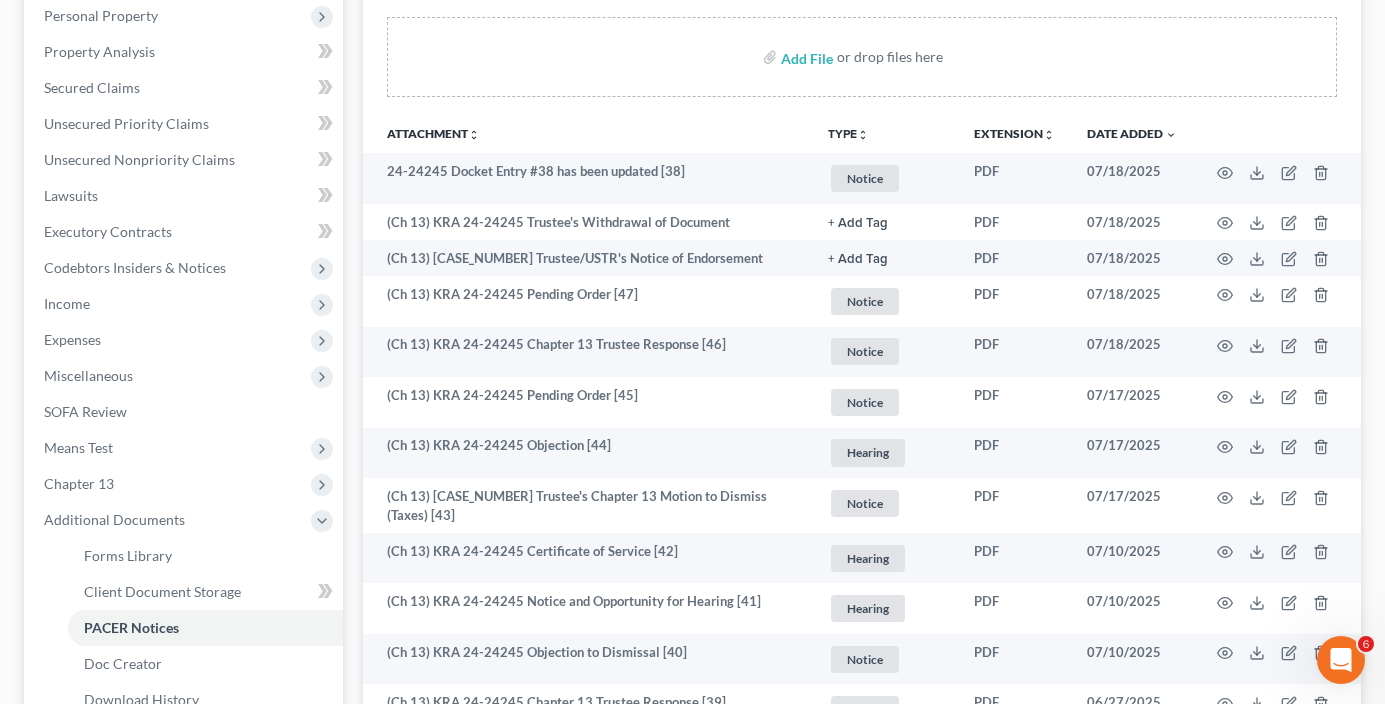 scroll, scrollTop: 100, scrollLeft: 0, axis: vertical 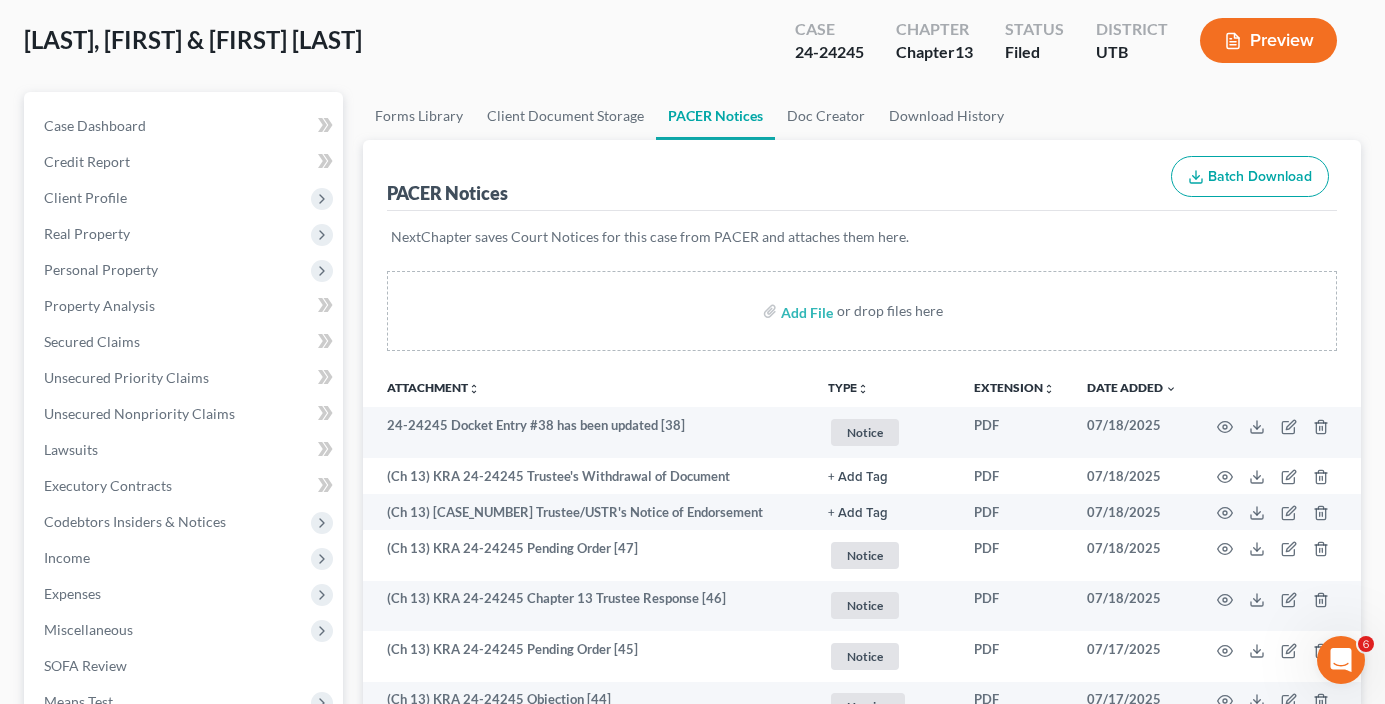 click on "Case Dashboard
Payments
Invoices
Payments
Payments
Credit Report
Client Profile" at bounding box center (183, 2196) 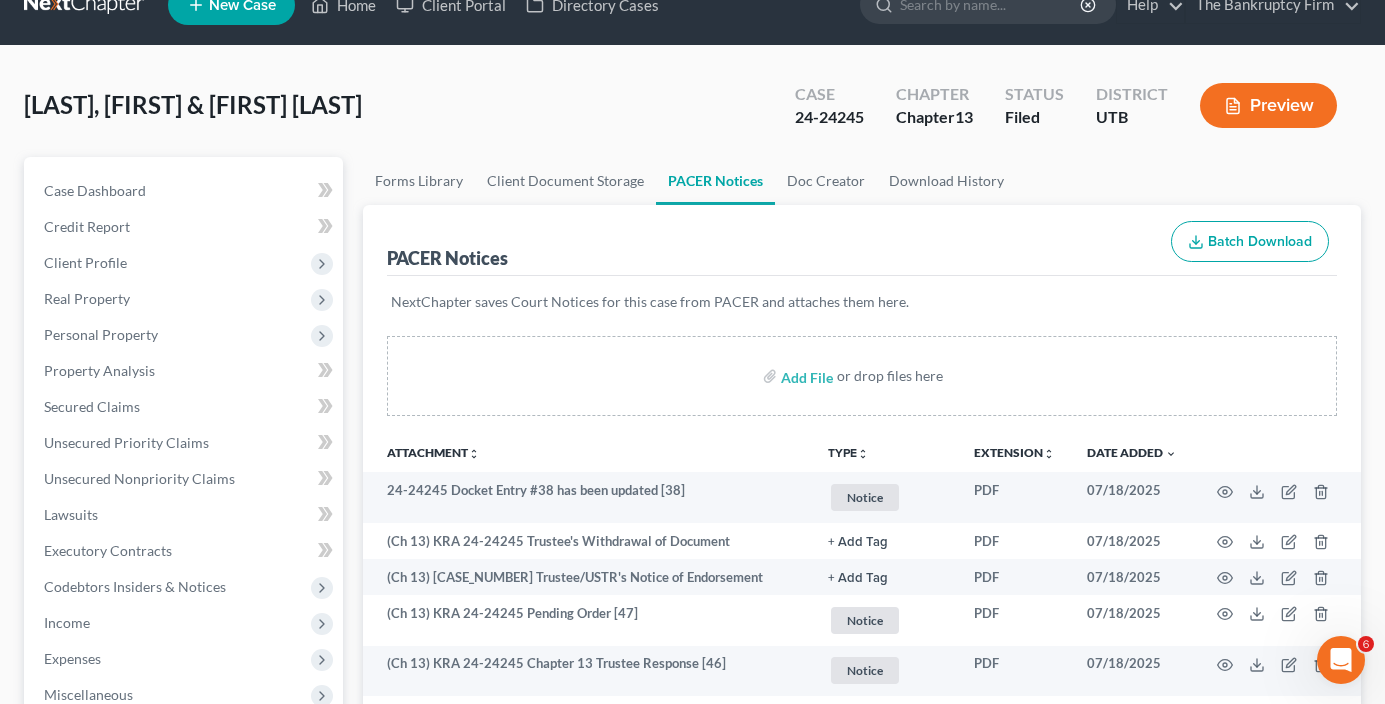 scroll, scrollTop: 0, scrollLeft: 0, axis: both 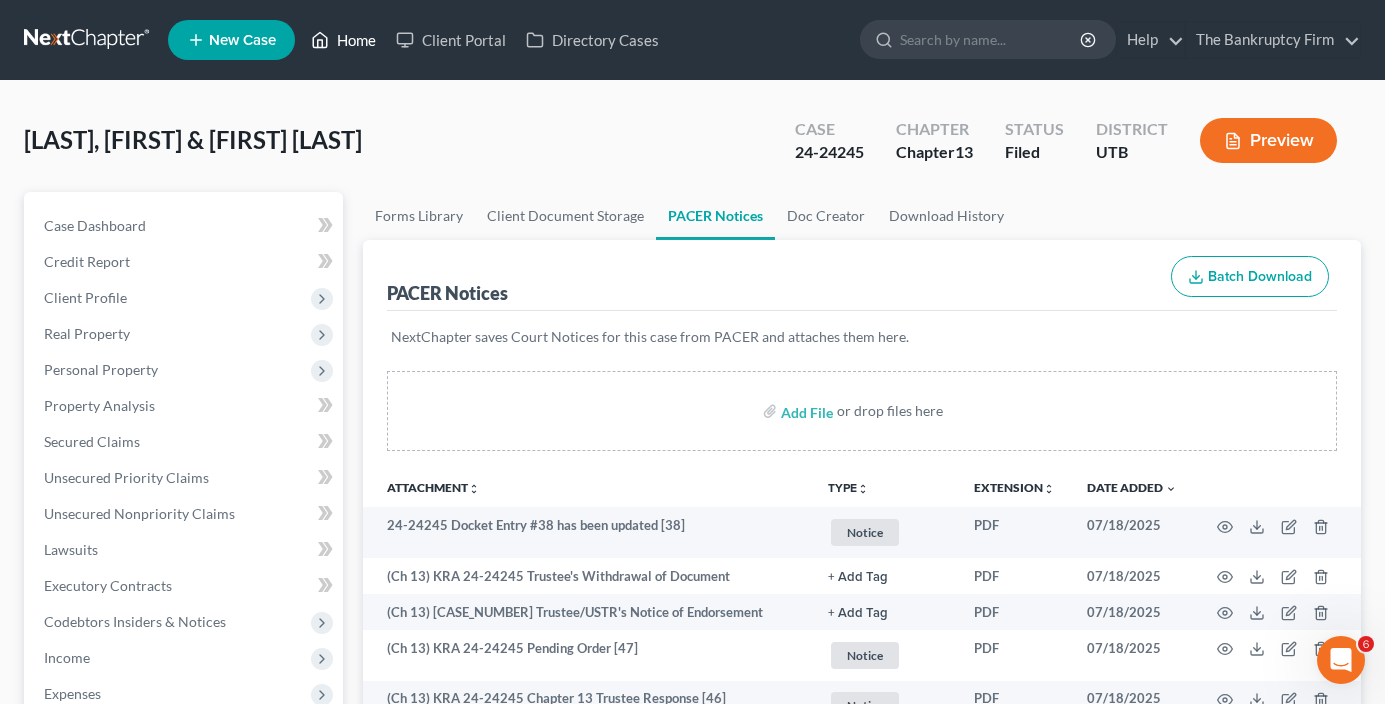 click on "Home" at bounding box center (343, 40) 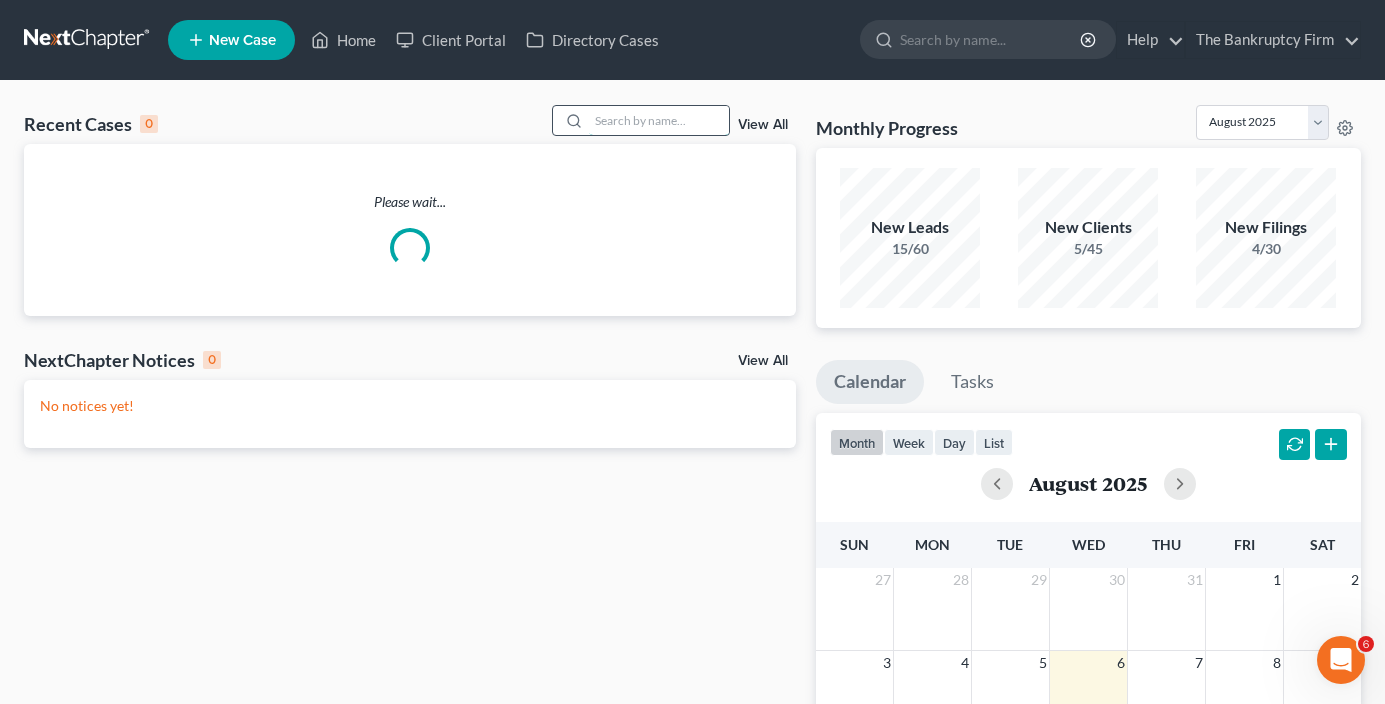 click at bounding box center [659, 120] 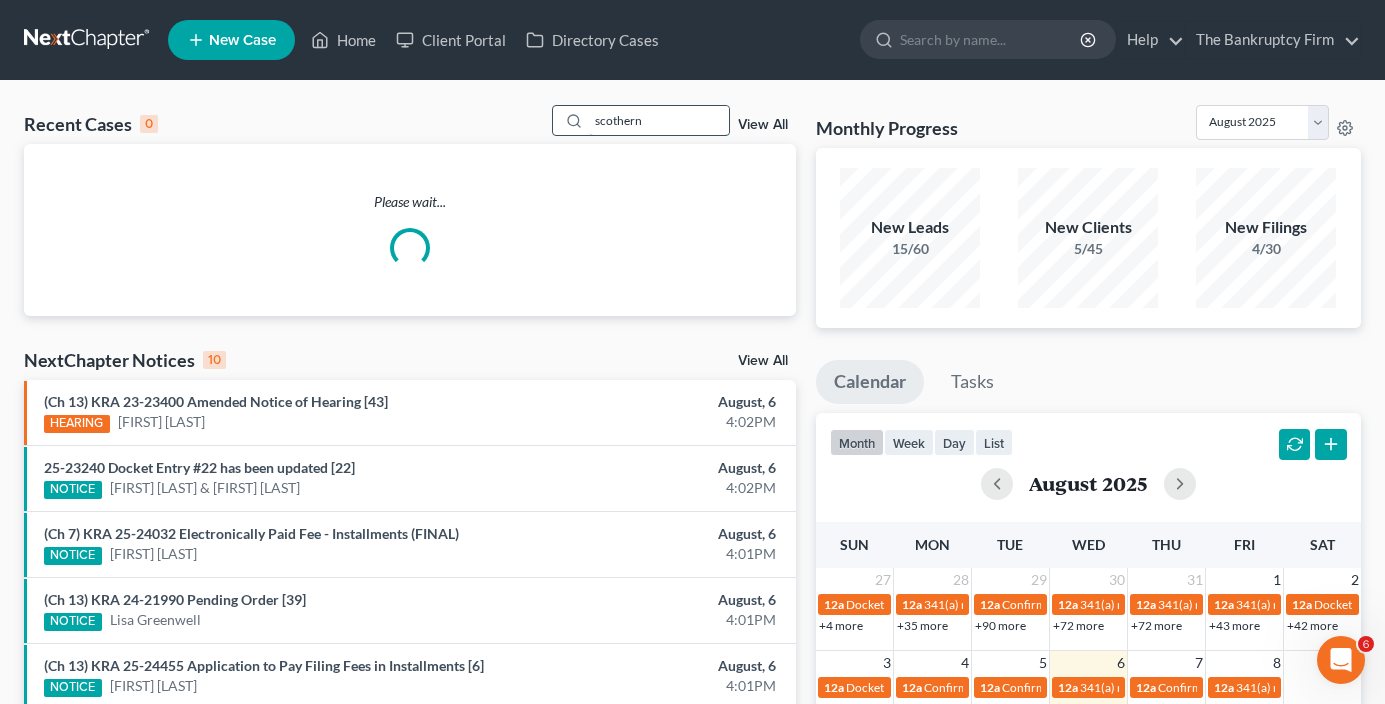 type on "scothern" 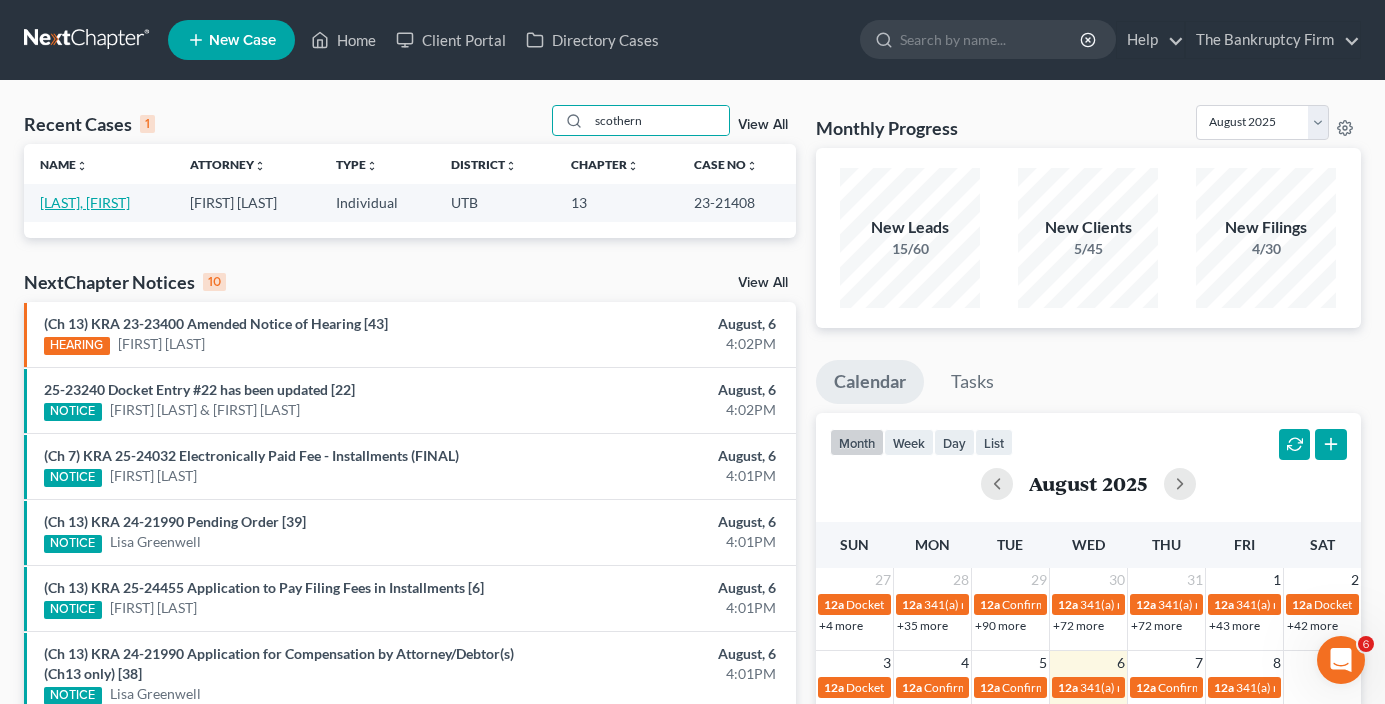 click on "[LAST], [FIRST]" at bounding box center [85, 202] 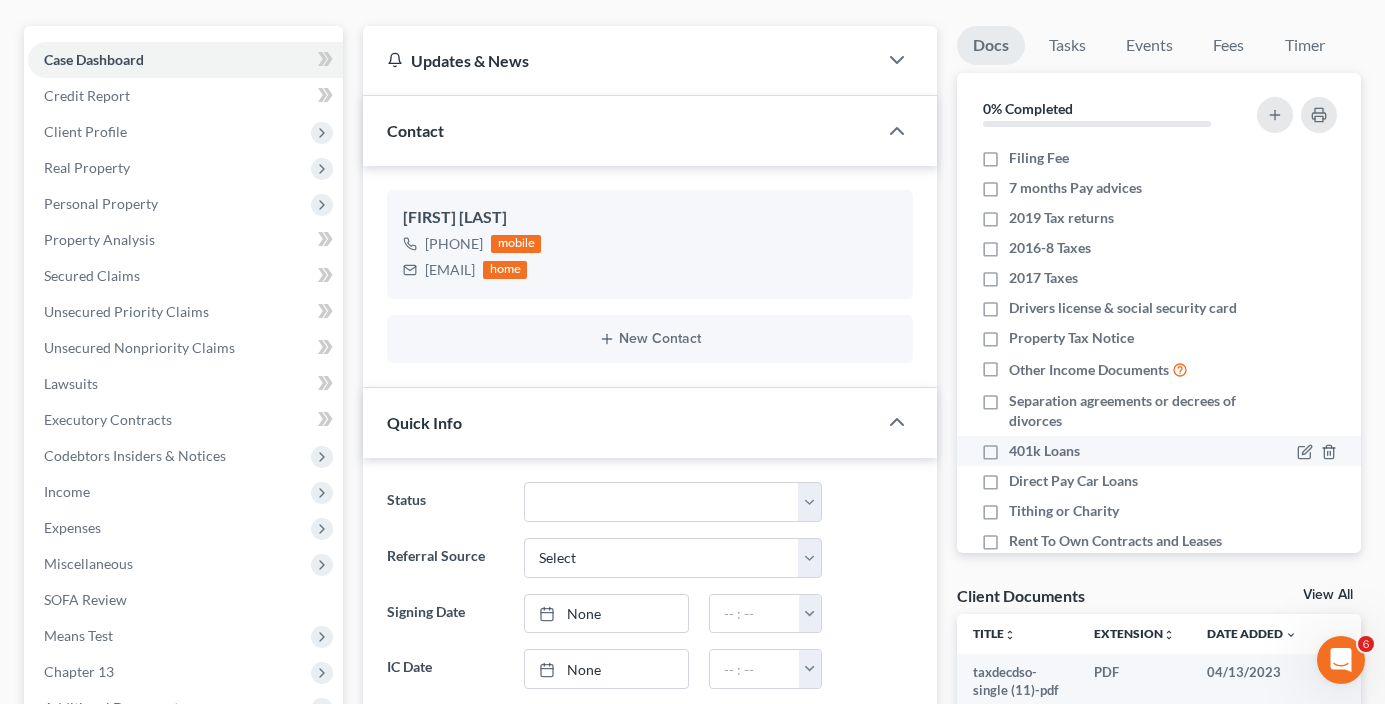 scroll, scrollTop: 200, scrollLeft: 0, axis: vertical 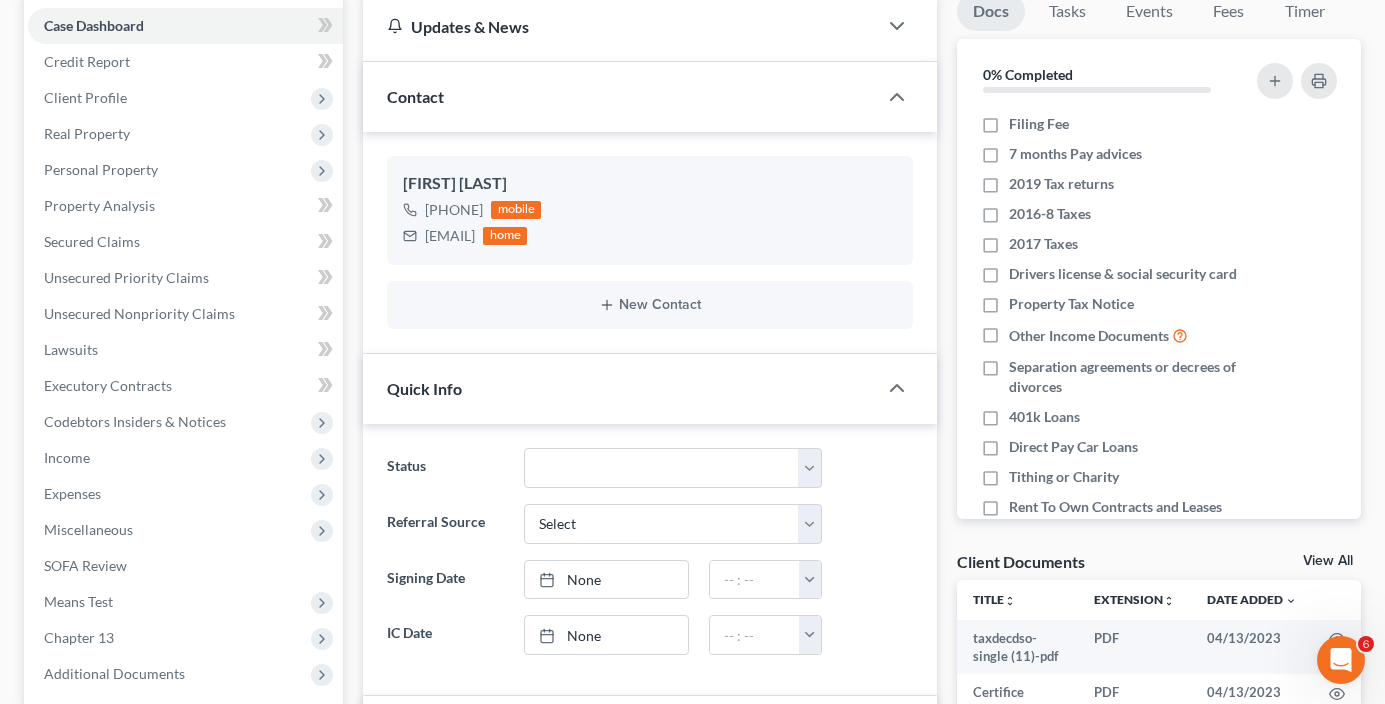 click on "View All" at bounding box center (1328, 561) 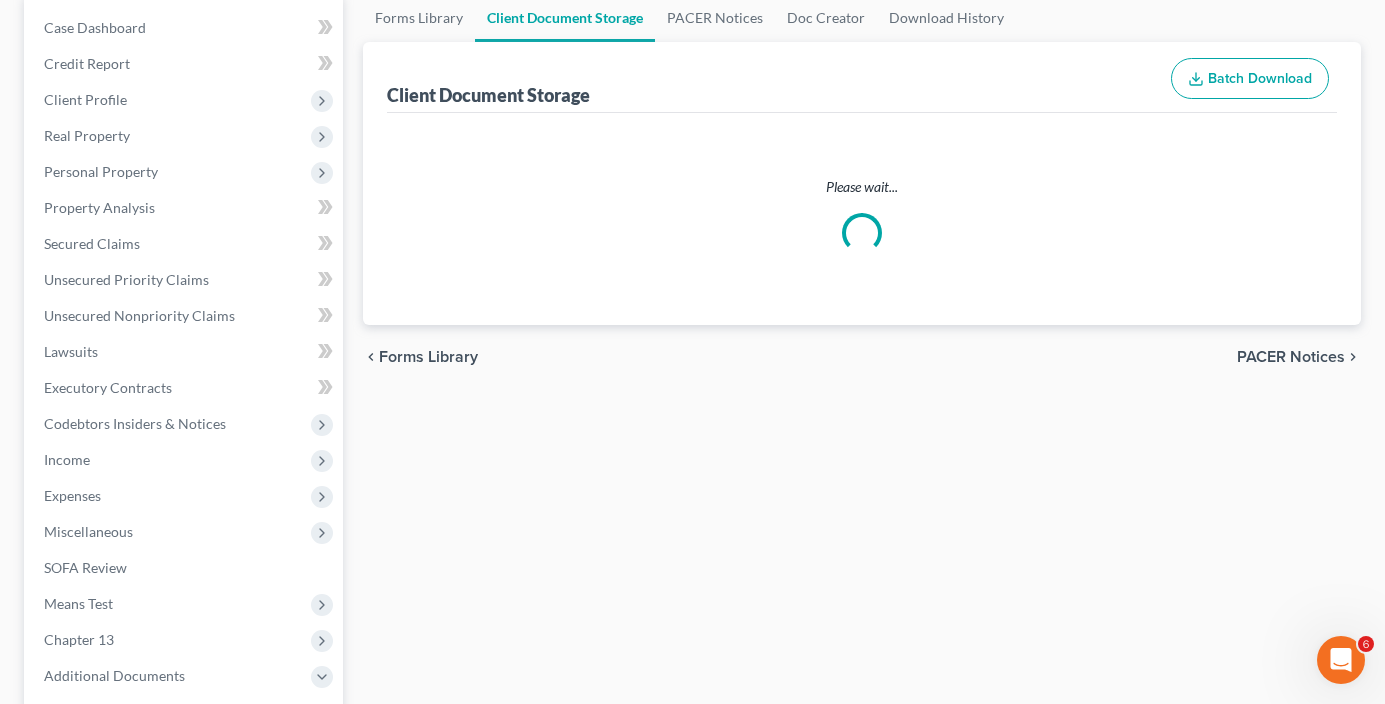 scroll, scrollTop: 77, scrollLeft: 0, axis: vertical 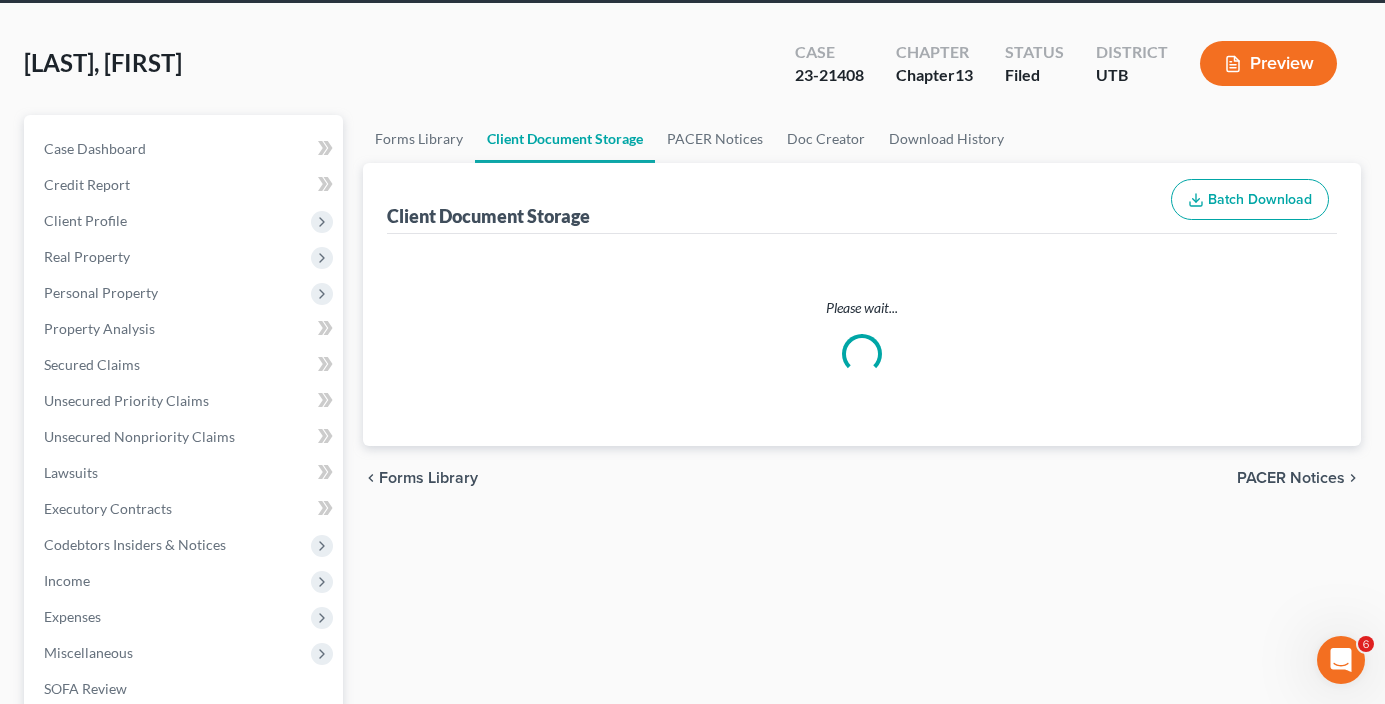 select on "26" 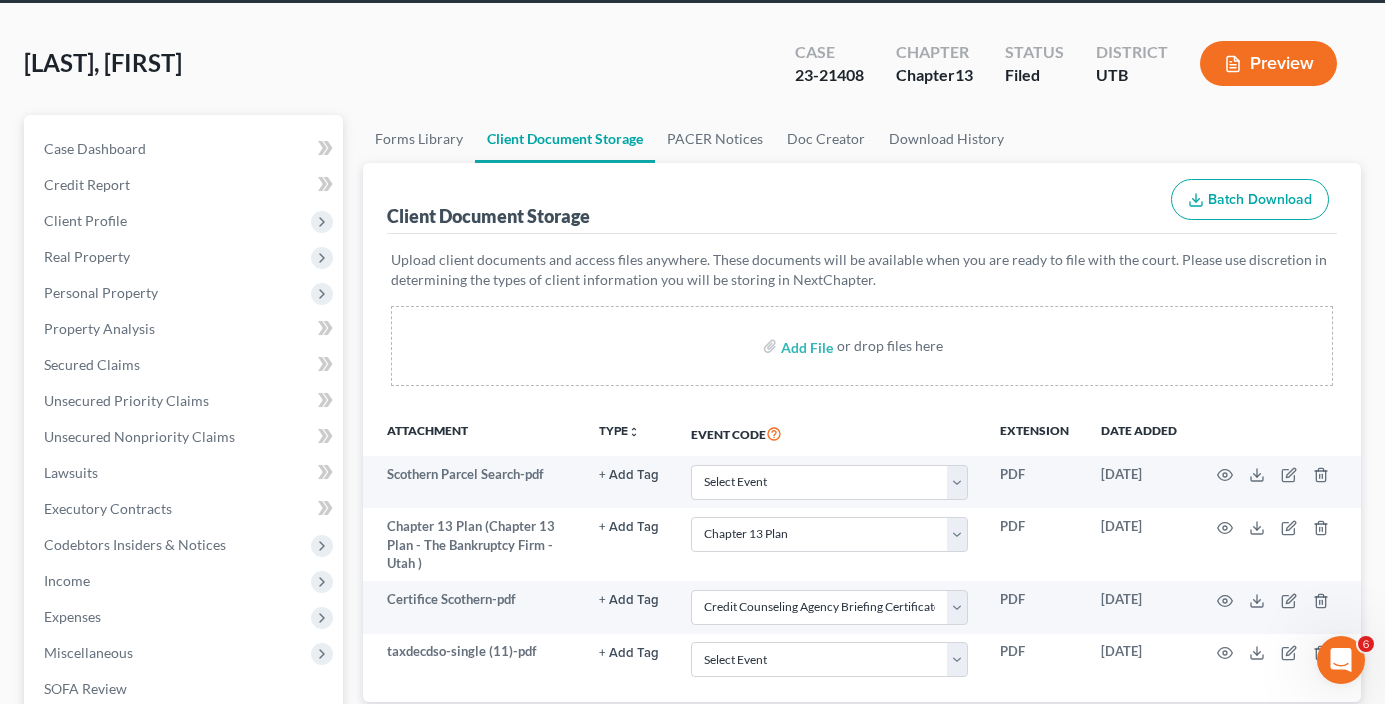 scroll, scrollTop: 0, scrollLeft: 0, axis: both 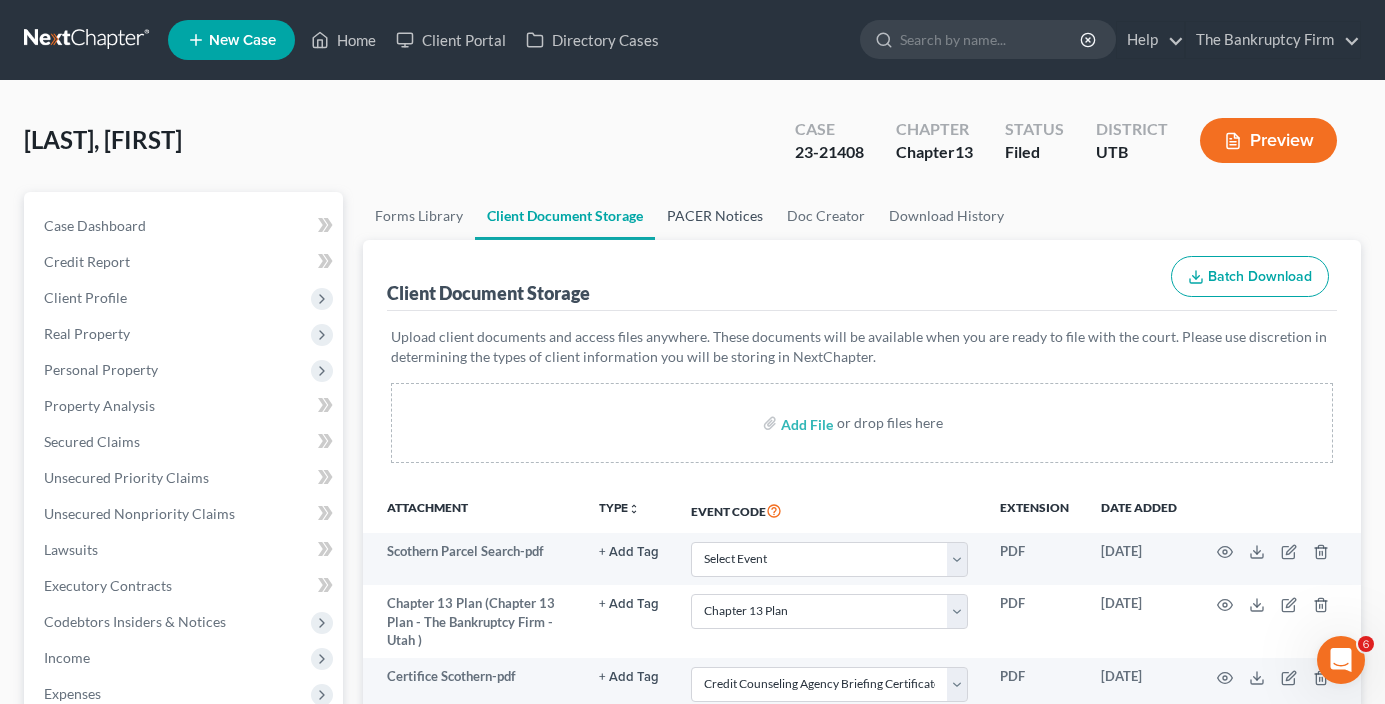 click on "PACER Notices" at bounding box center (715, 216) 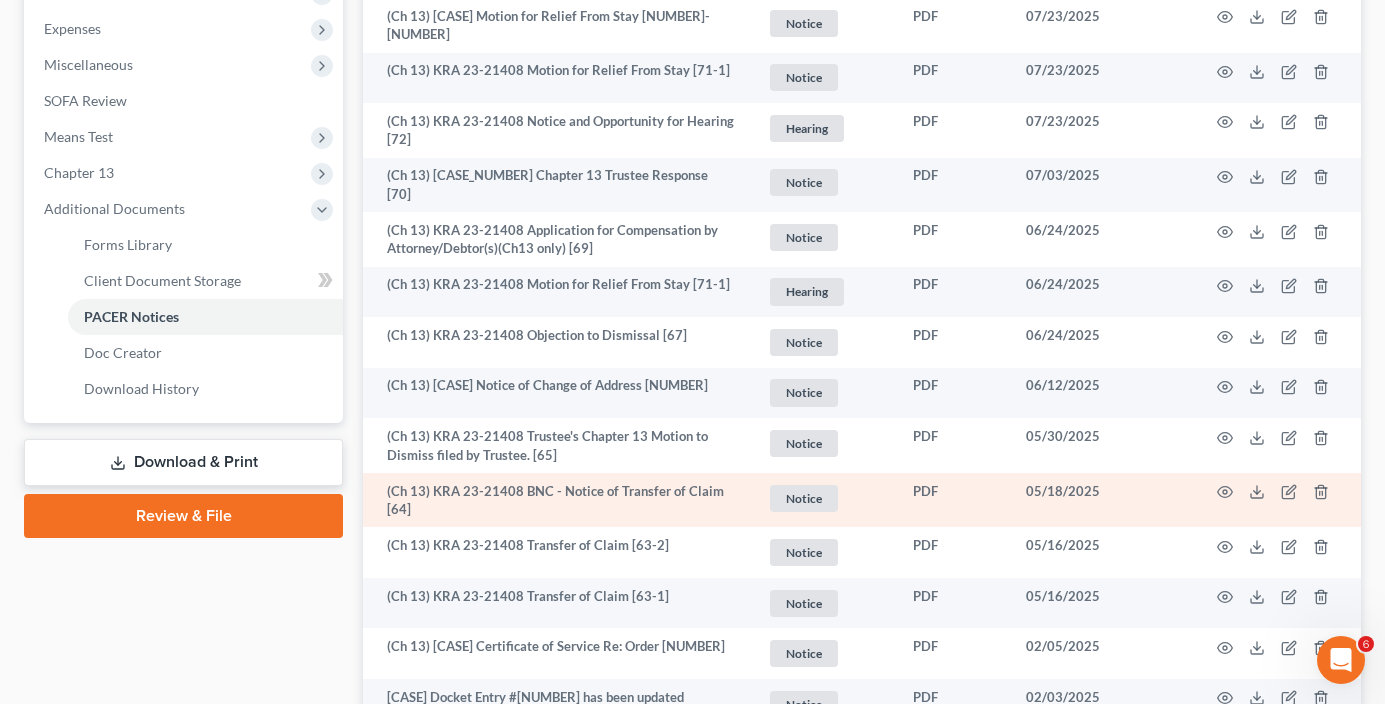 scroll, scrollTop: 700, scrollLeft: 0, axis: vertical 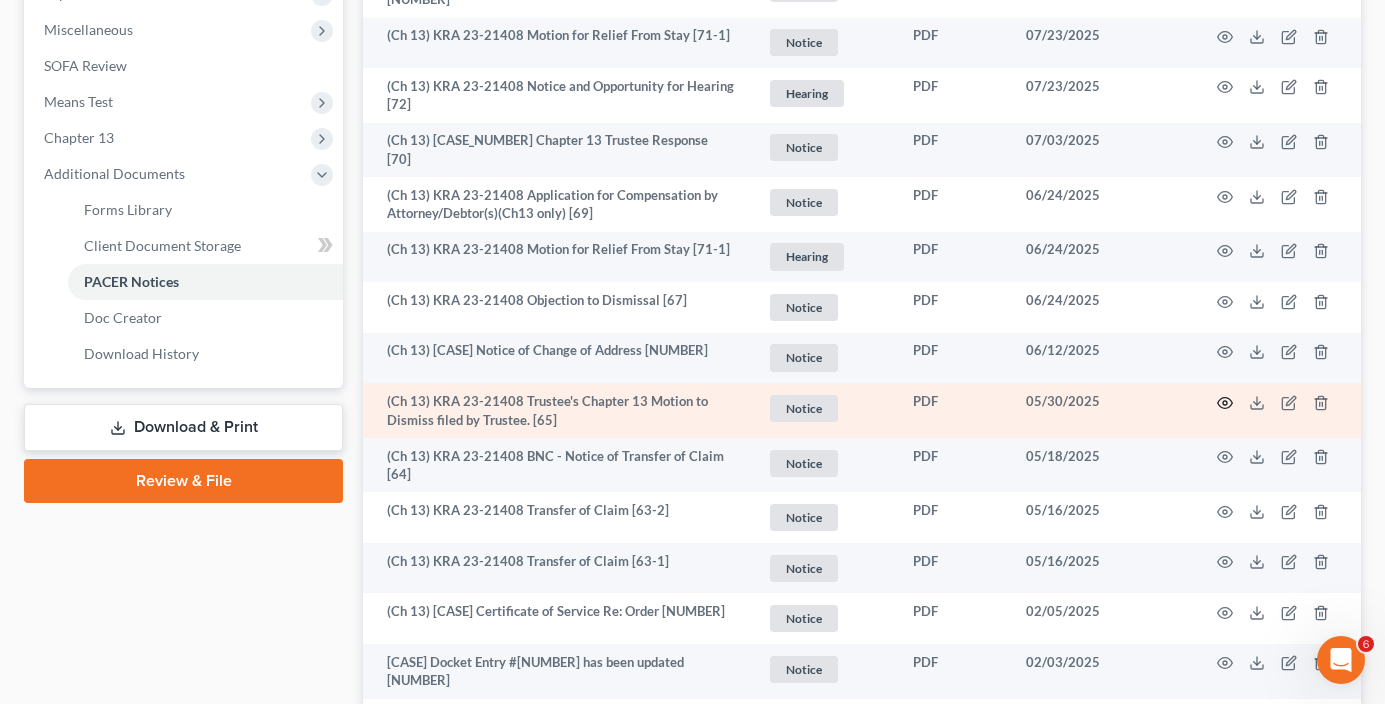 click 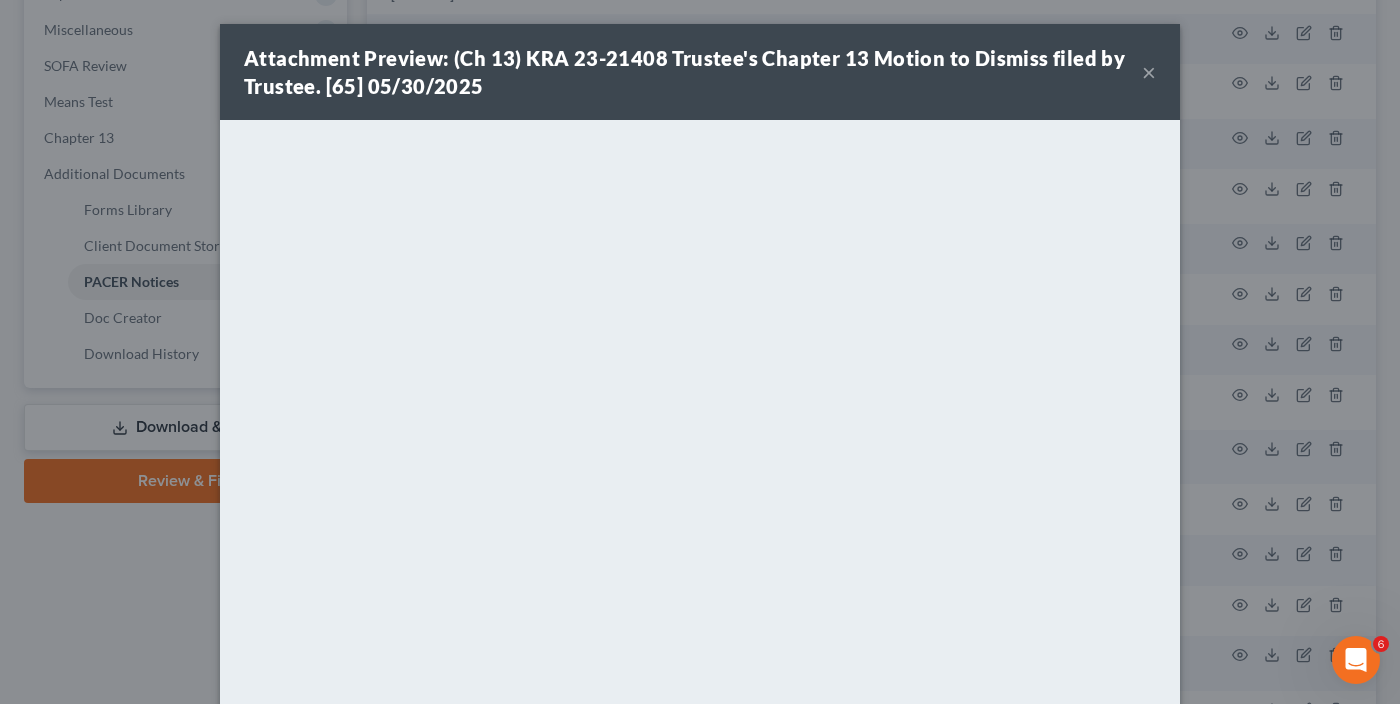 click on "×" at bounding box center [1149, 72] 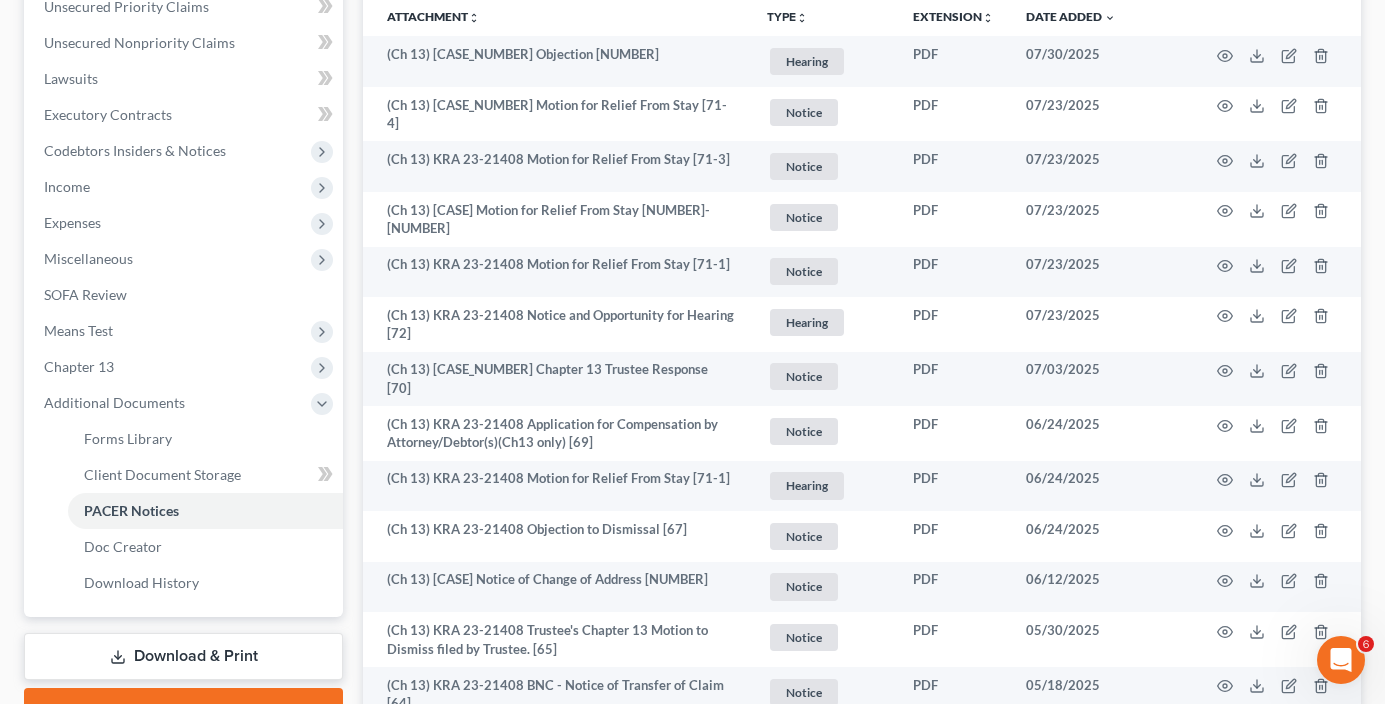 scroll, scrollTop: 100, scrollLeft: 0, axis: vertical 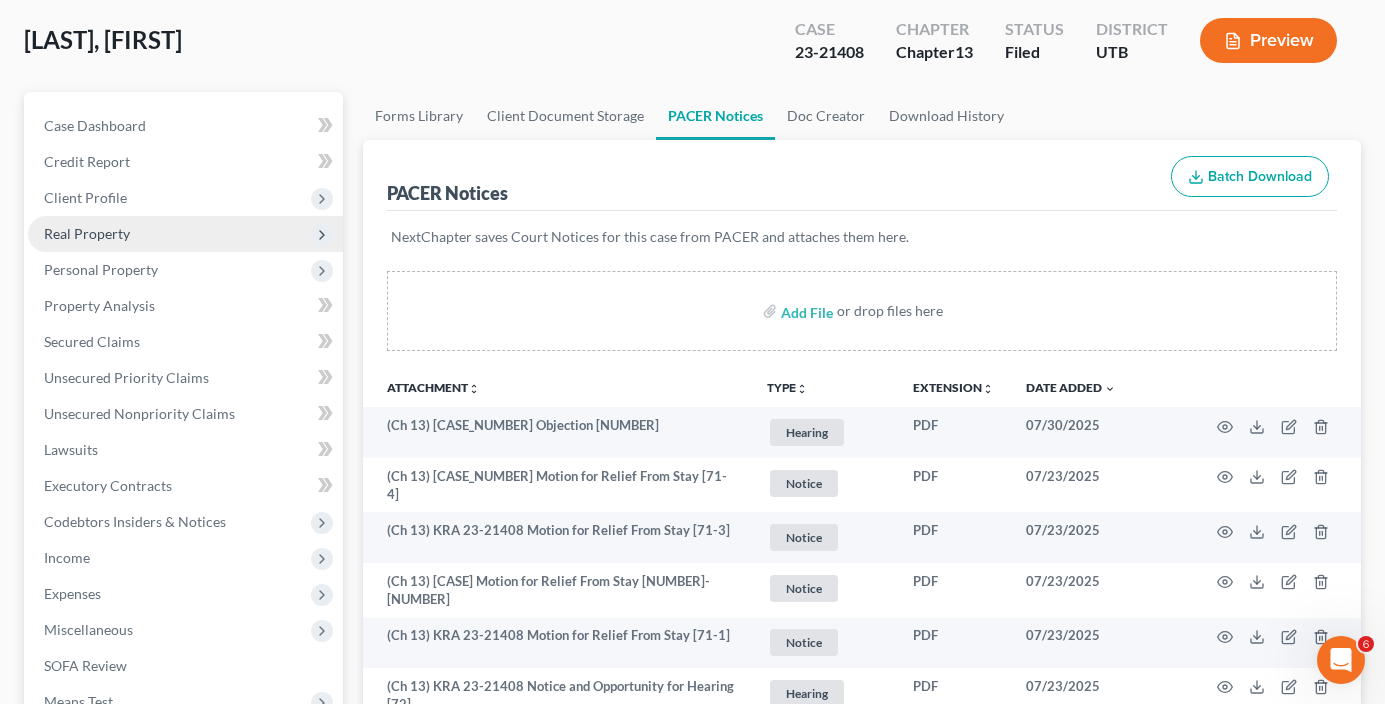 click on "Real Property" at bounding box center [87, 233] 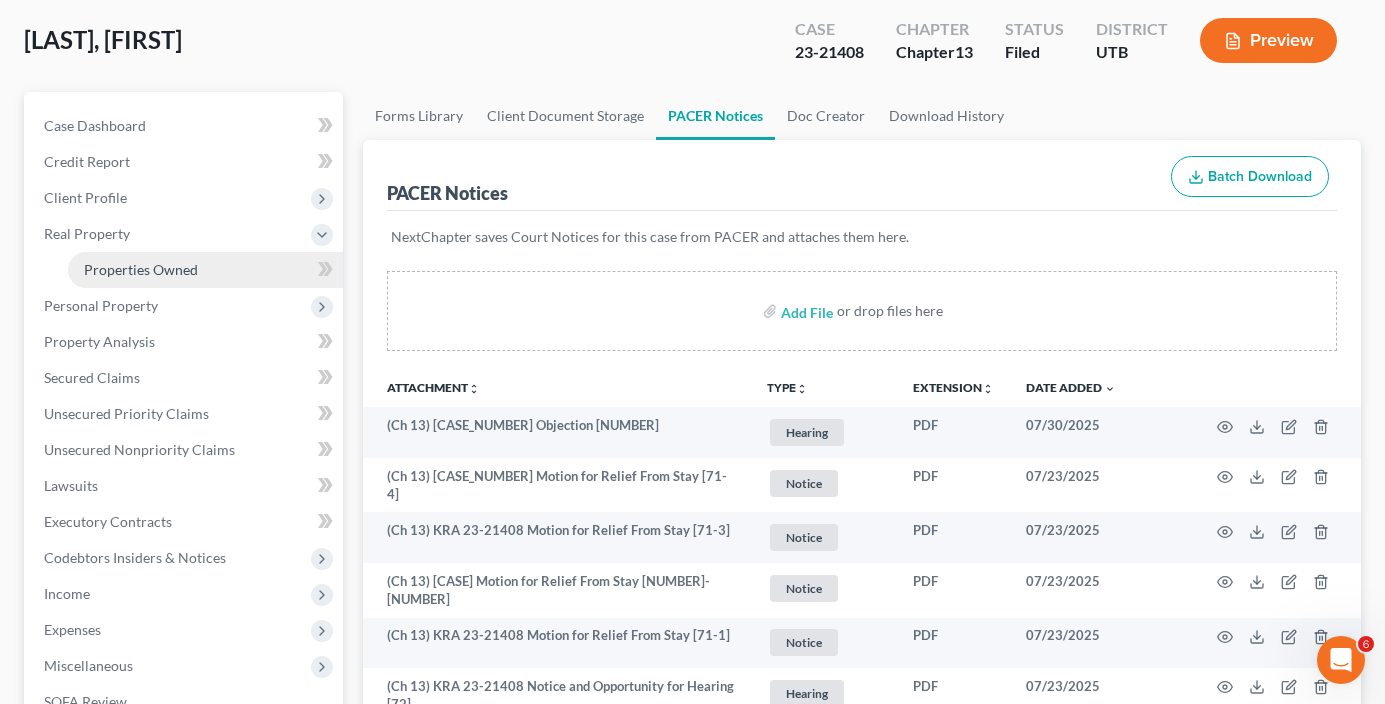 click on "Properties Owned" at bounding box center [205, 270] 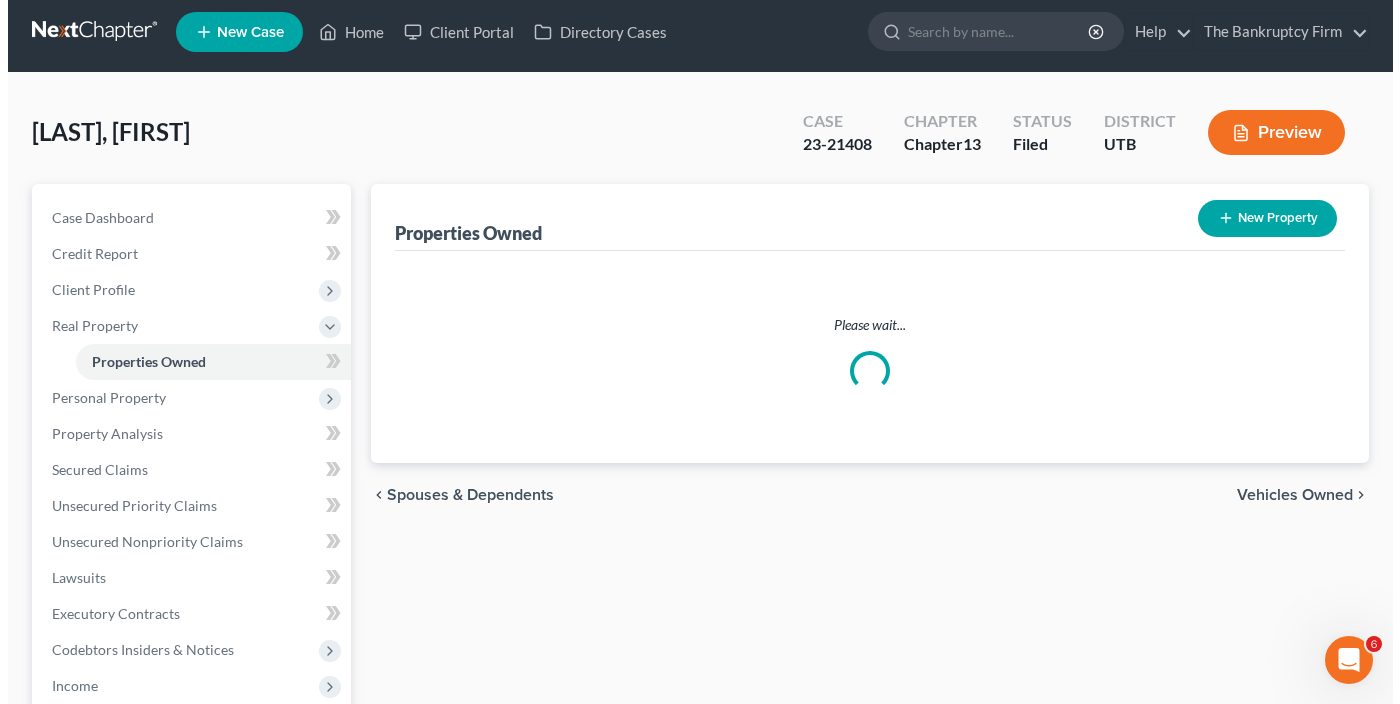 scroll, scrollTop: 0, scrollLeft: 0, axis: both 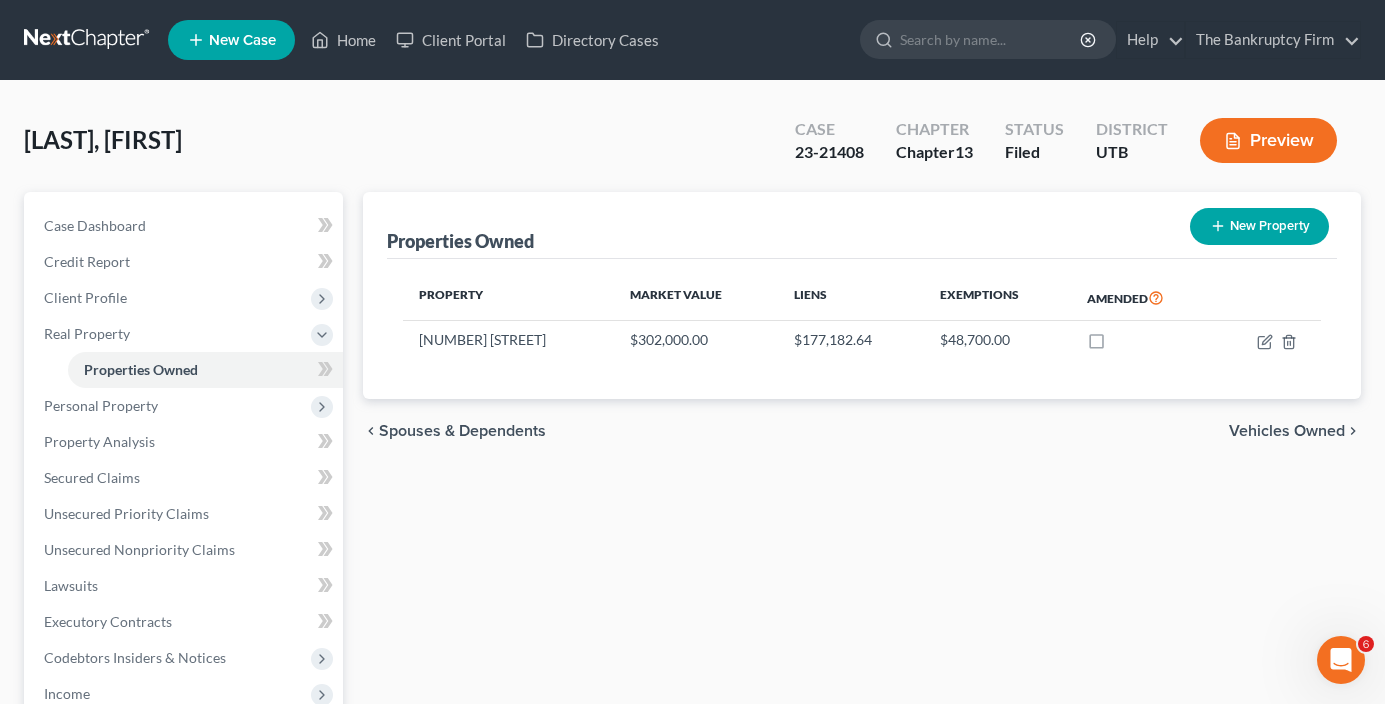 drag, startPoint x: 547, startPoint y: 337, endPoint x: 384, endPoint y: 354, distance: 163.88411 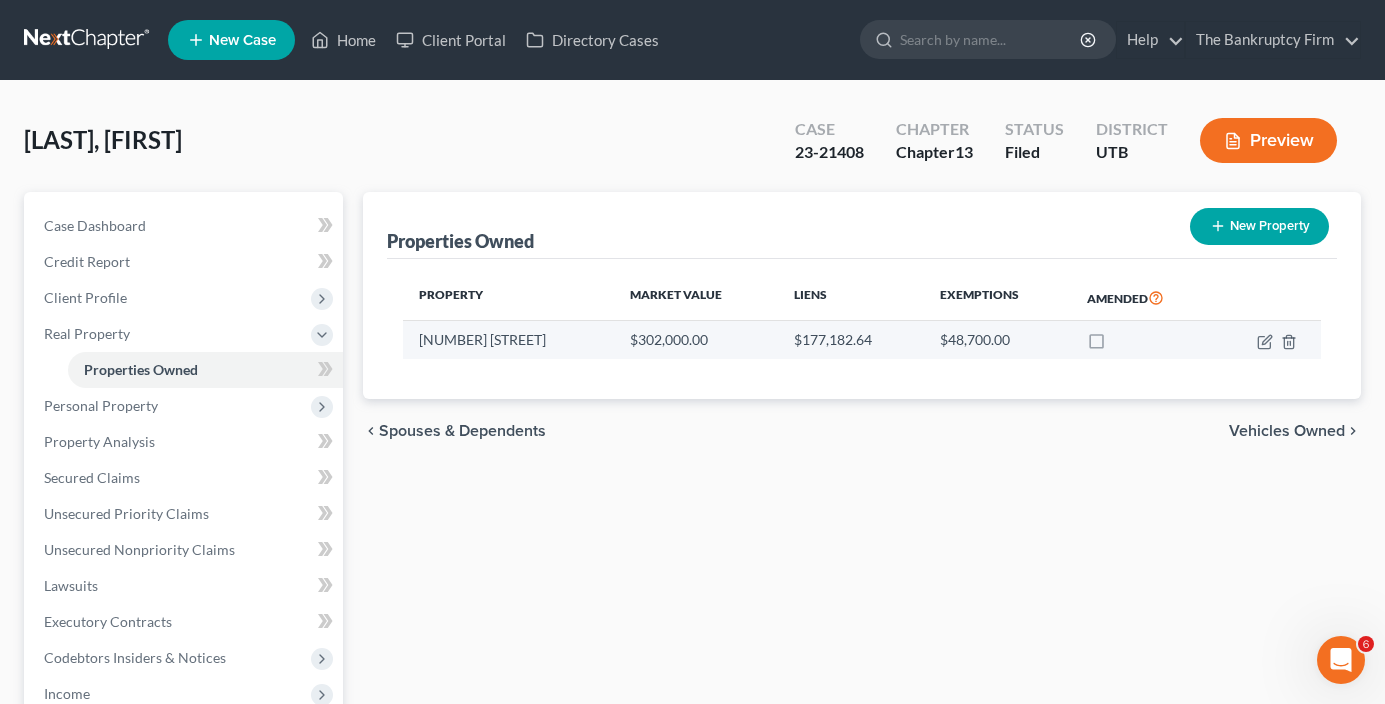 drag, startPoint x: 406, startPoint y: 349, endPoint x: 443, endPoint y: 349, distance: 37 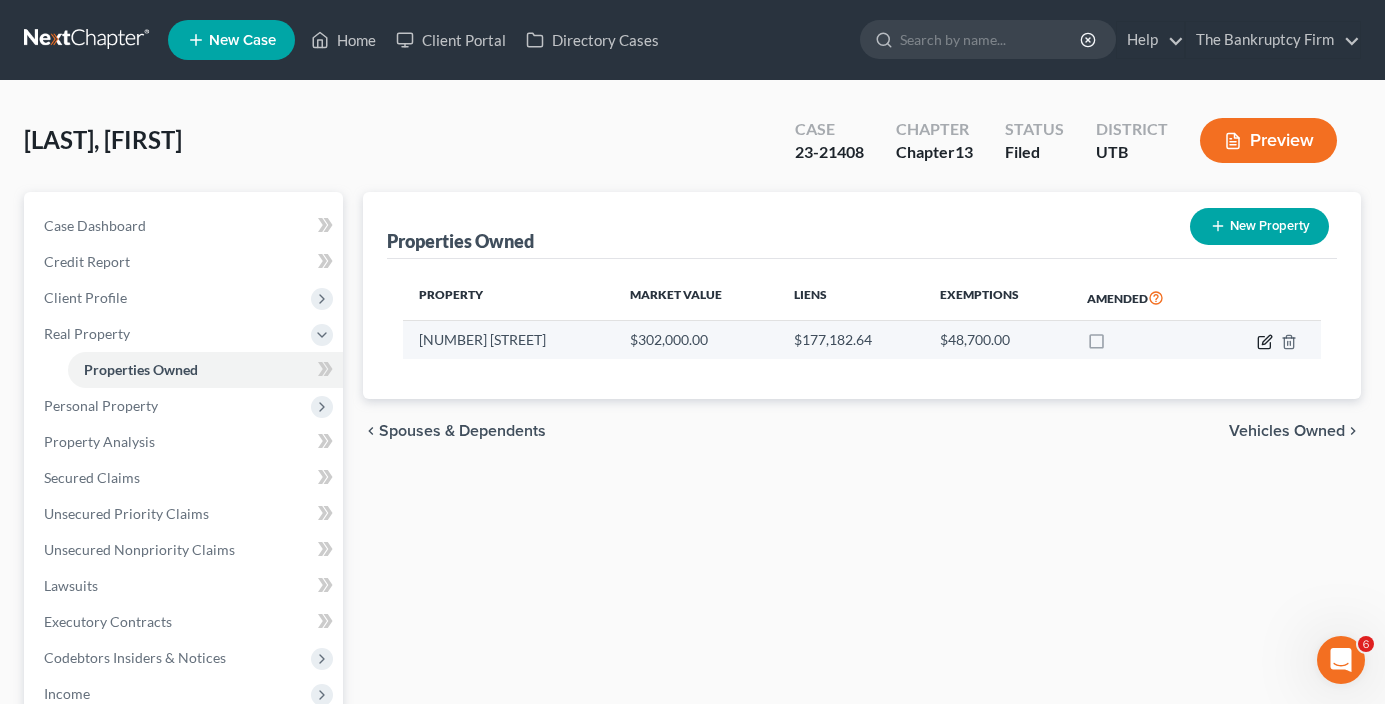 click 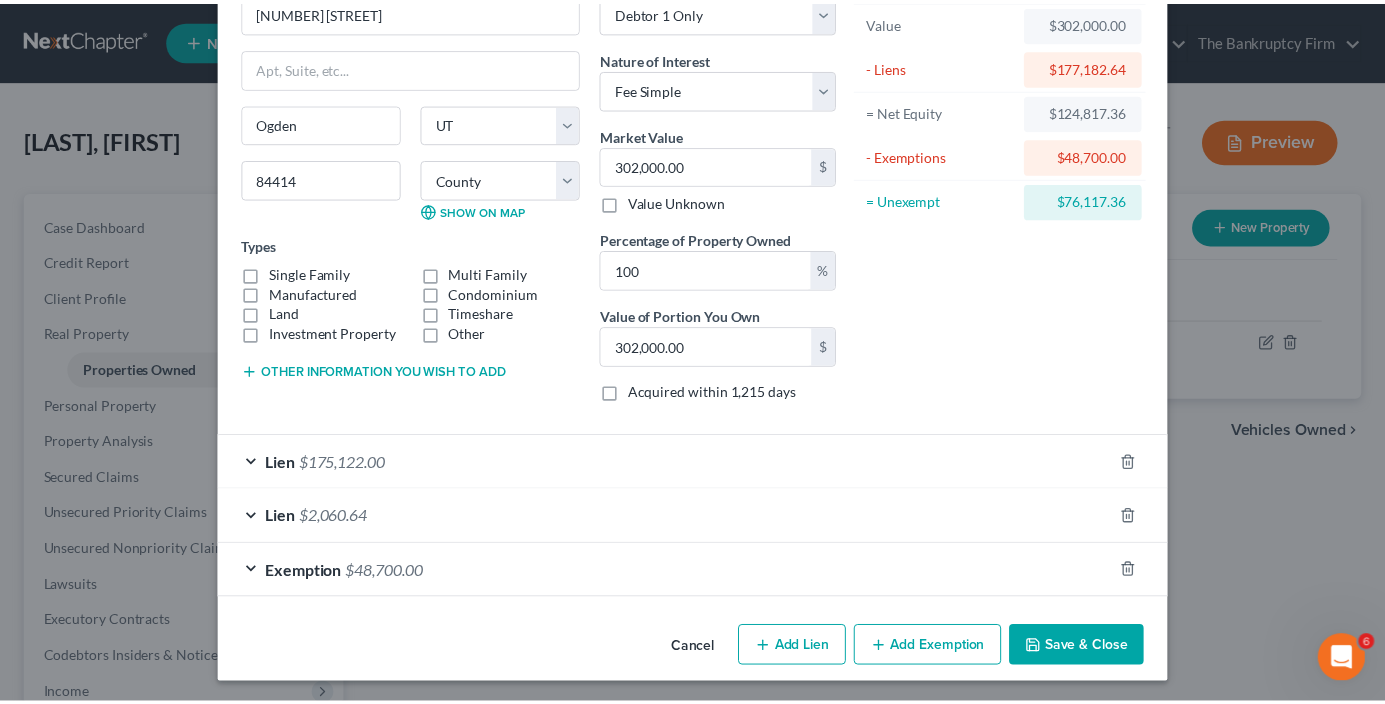 scroll, scrollTop: 125, scrollLeft: 0, axis: vertical 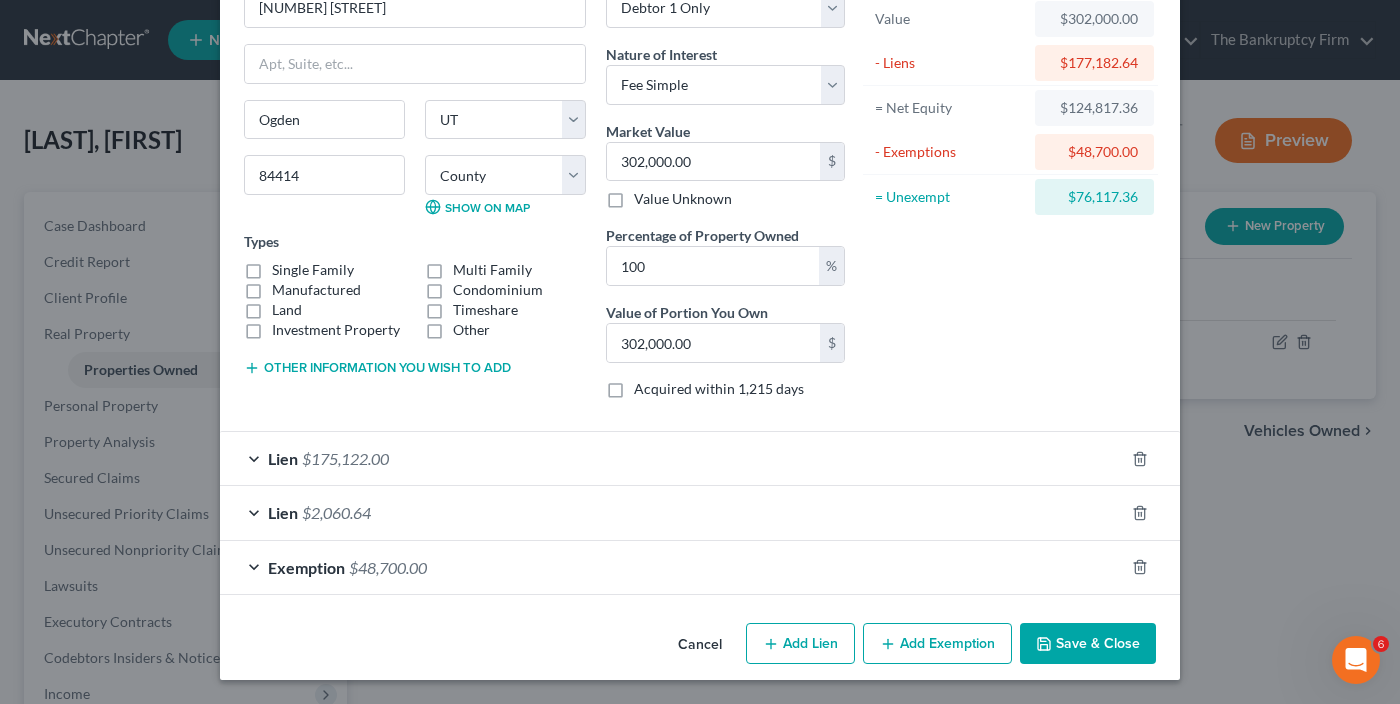 click on "Cancel" at bounding box center (700, 645) 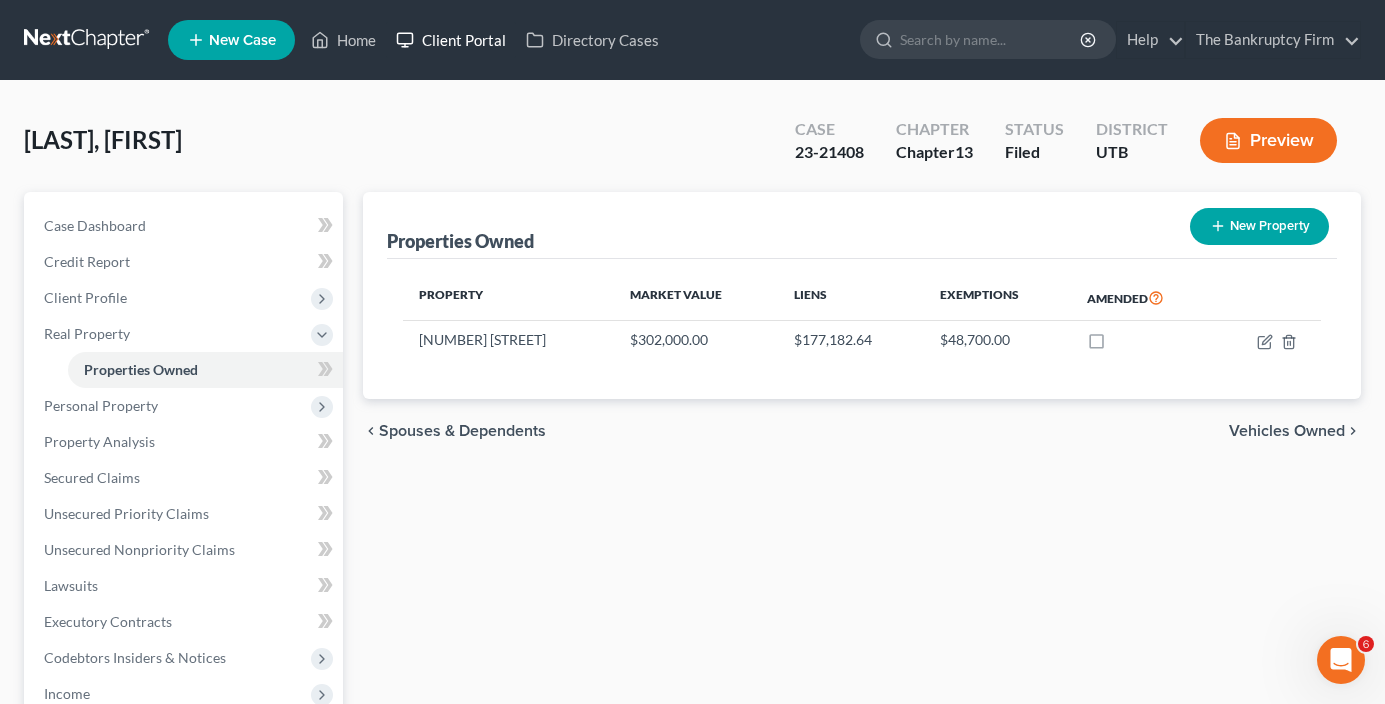 click on "Client Portal" at bounding box center (451, 40) 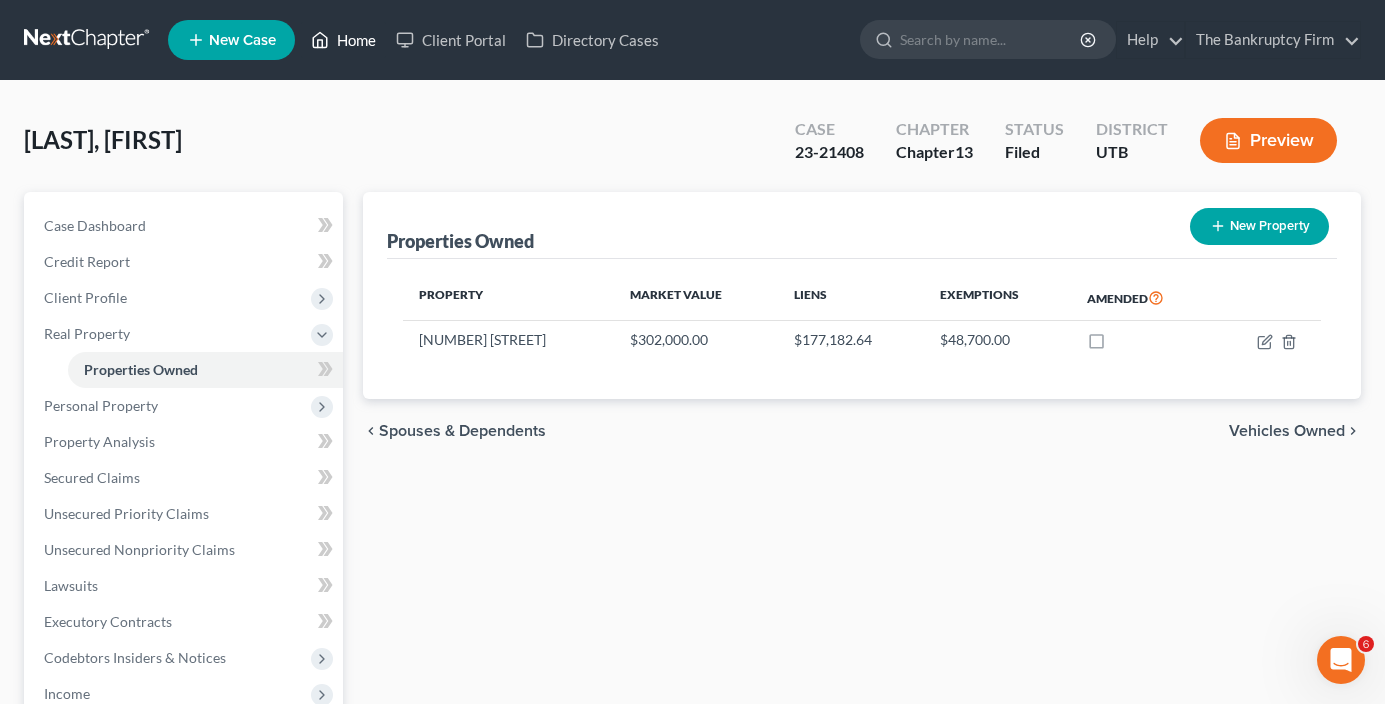 click on "Home" at bounding box center (343, 40) 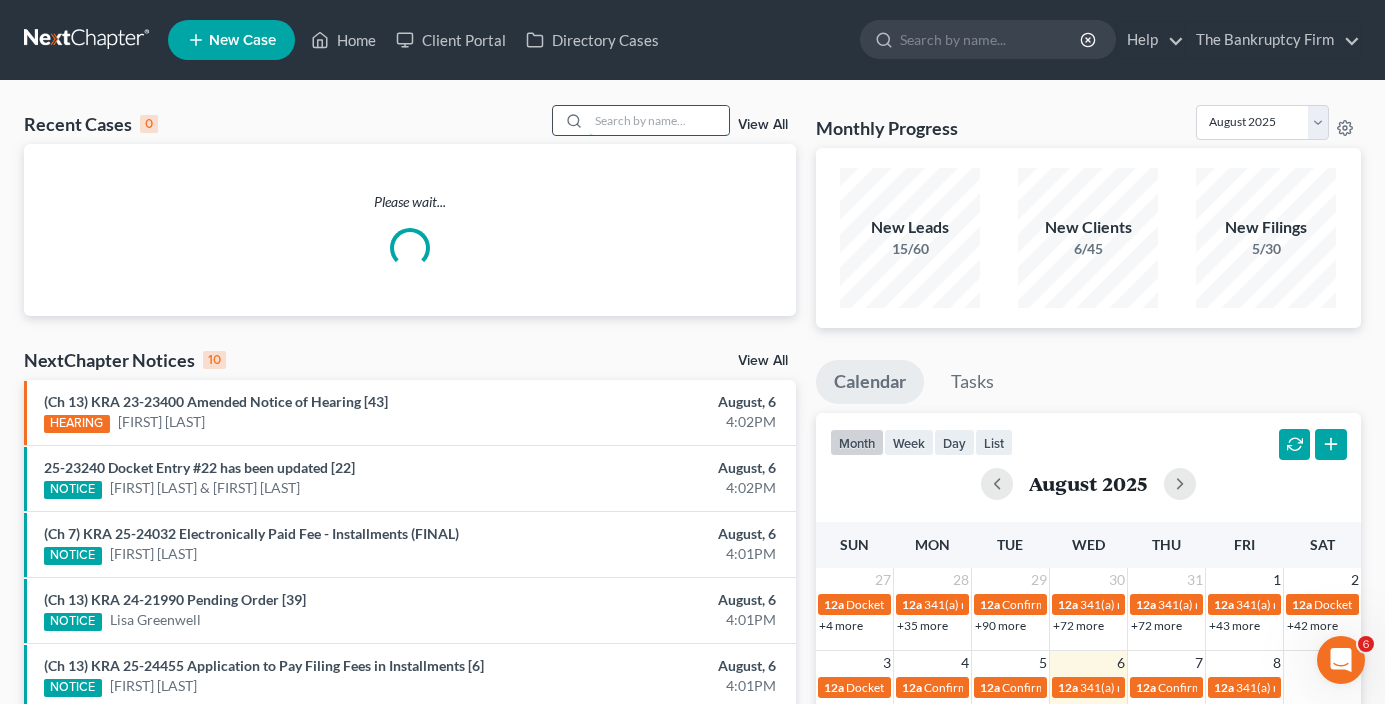 click at bounding box center (659, 120) 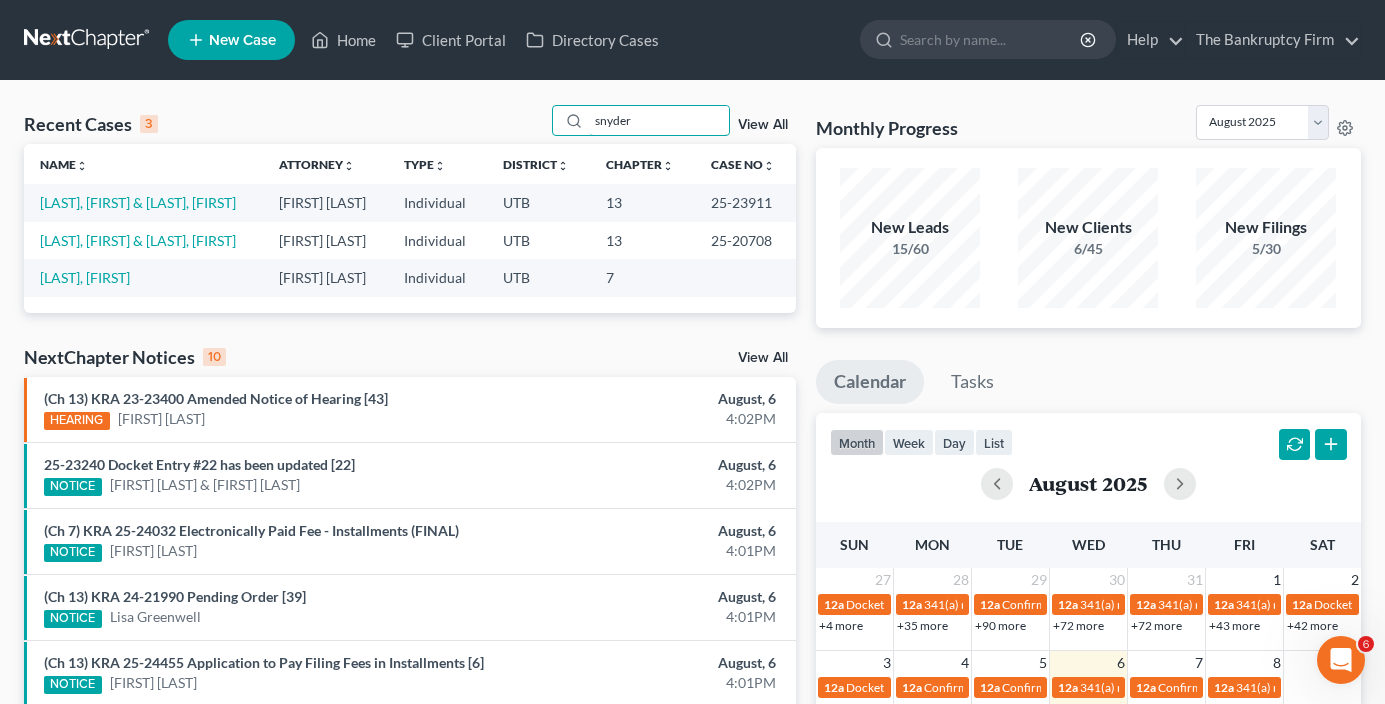 drag, startPoint x: 665, startPoint y: 118, endPoint x: 457, endPoint y: 145, distance: 209.74509 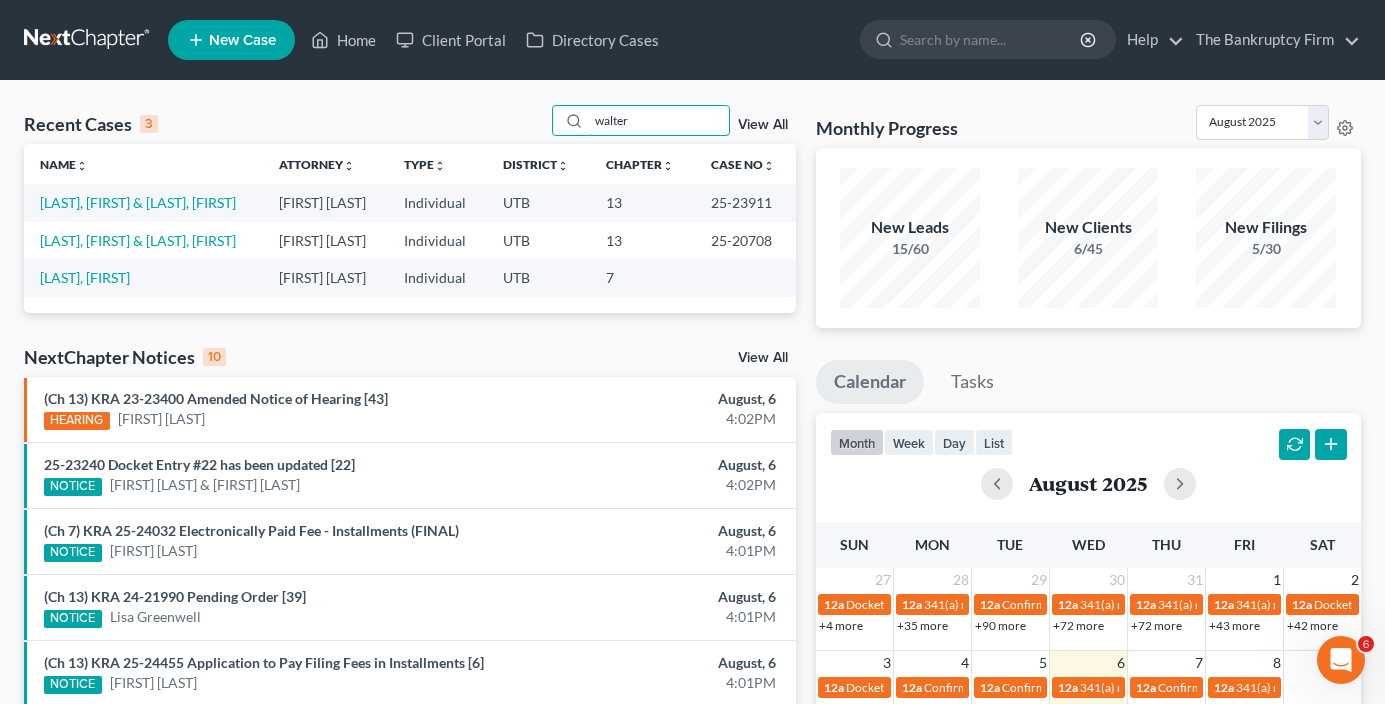 type on "walter" 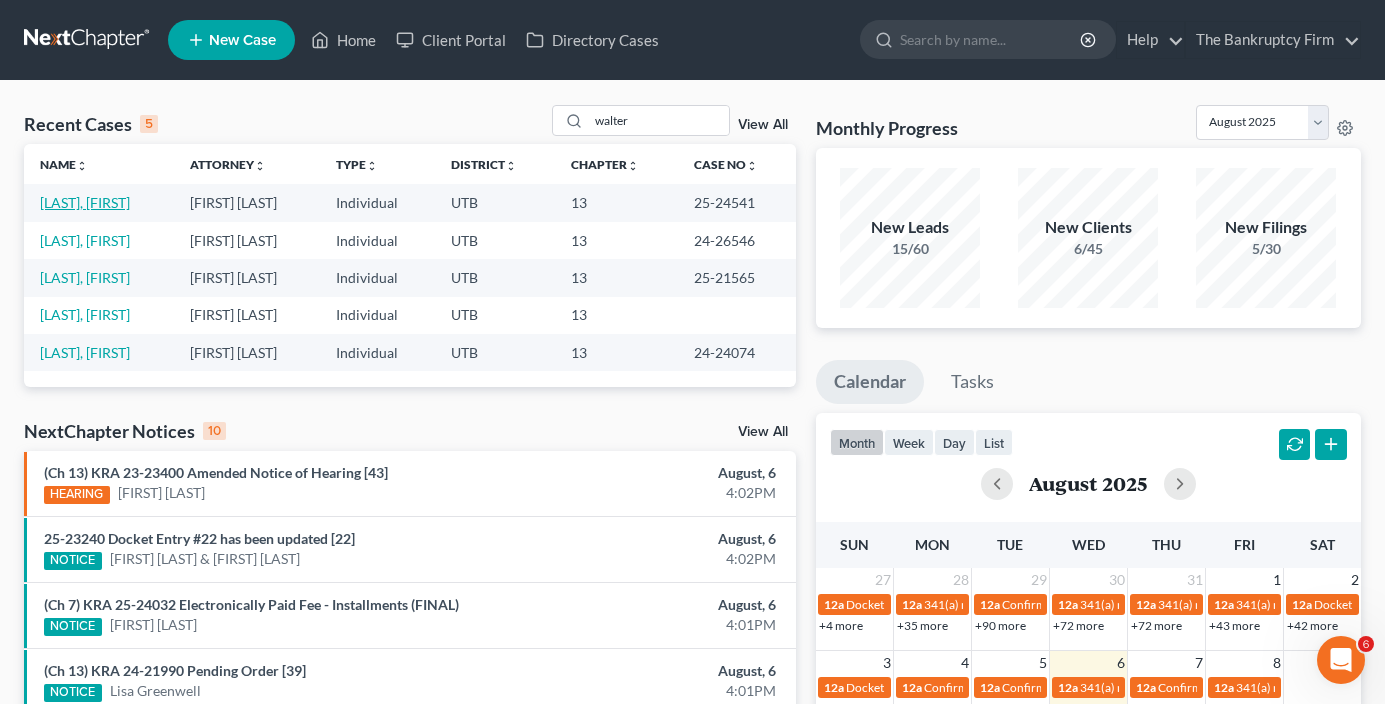 click on "[LAST], [FIRST]" at bounding box center [85, 202] 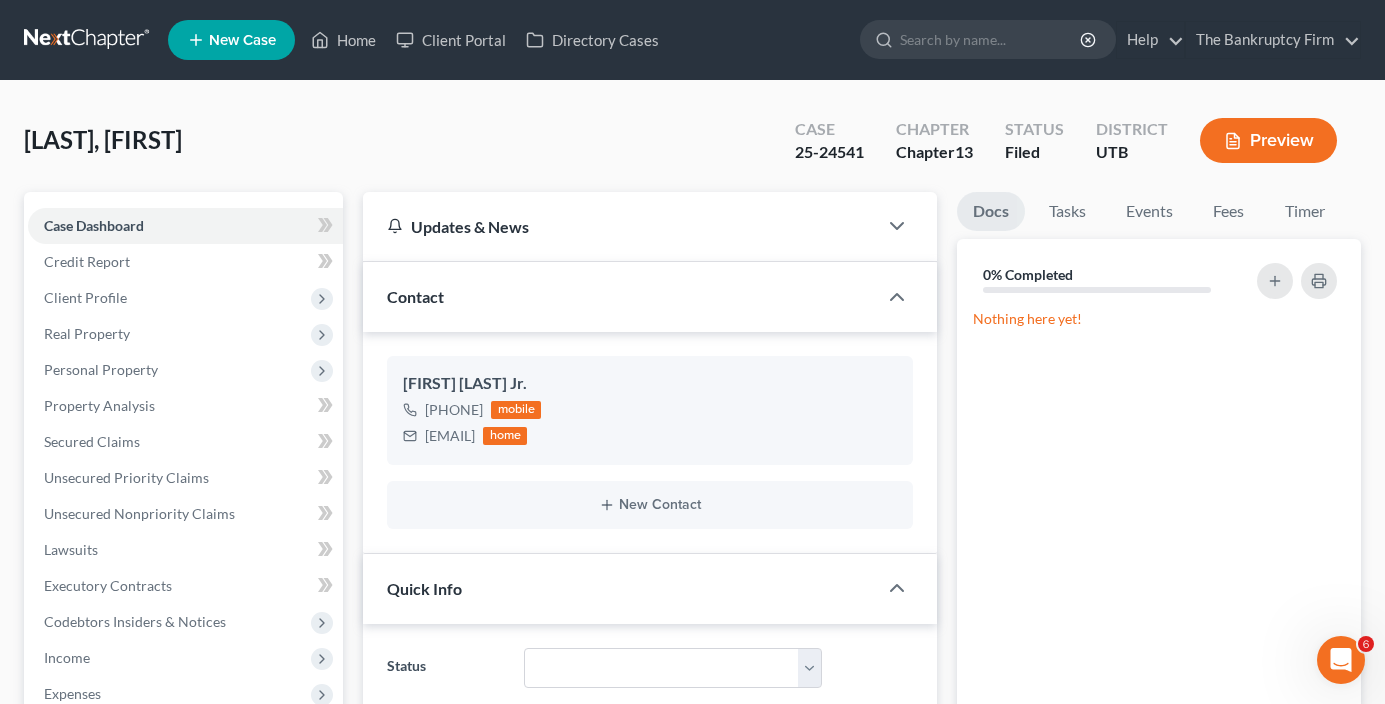 scroll, scrollTop: 600, scrollLeft: 0, axis: vertical 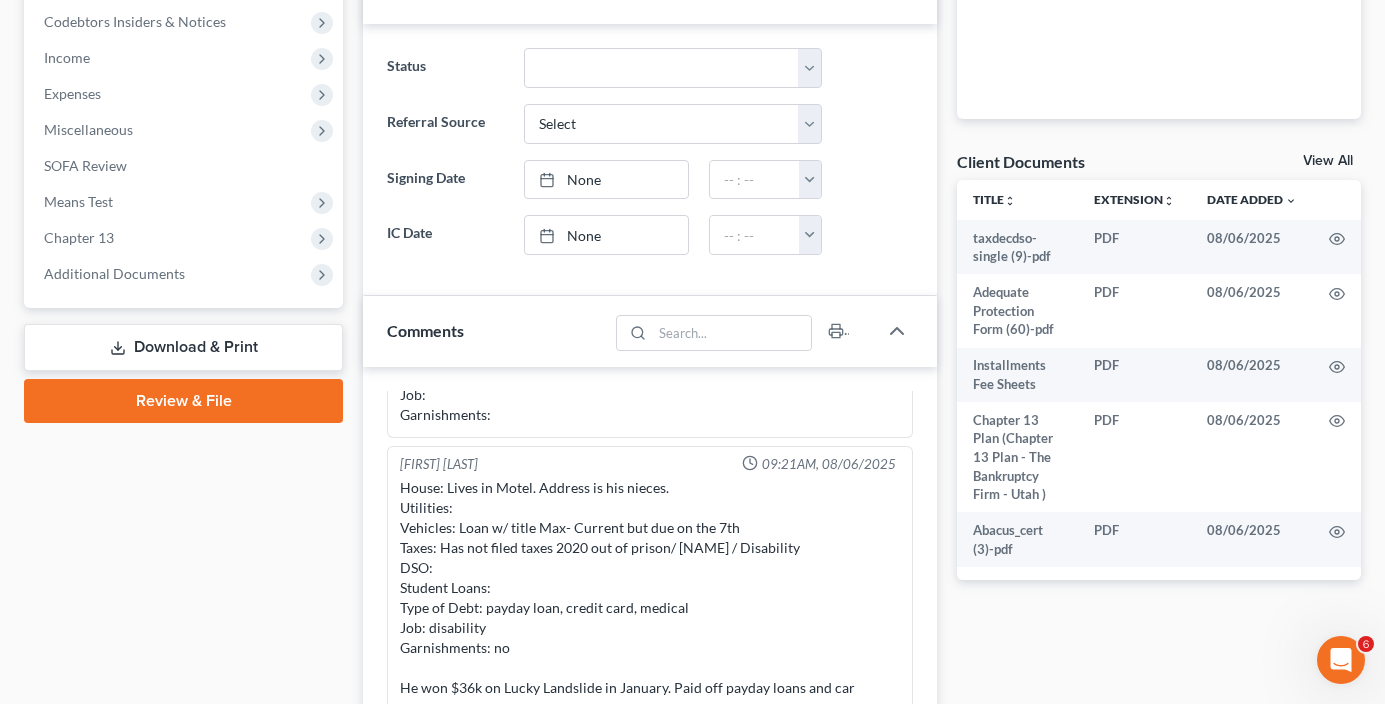 click on "View All" at bounding box center [1328, 161] 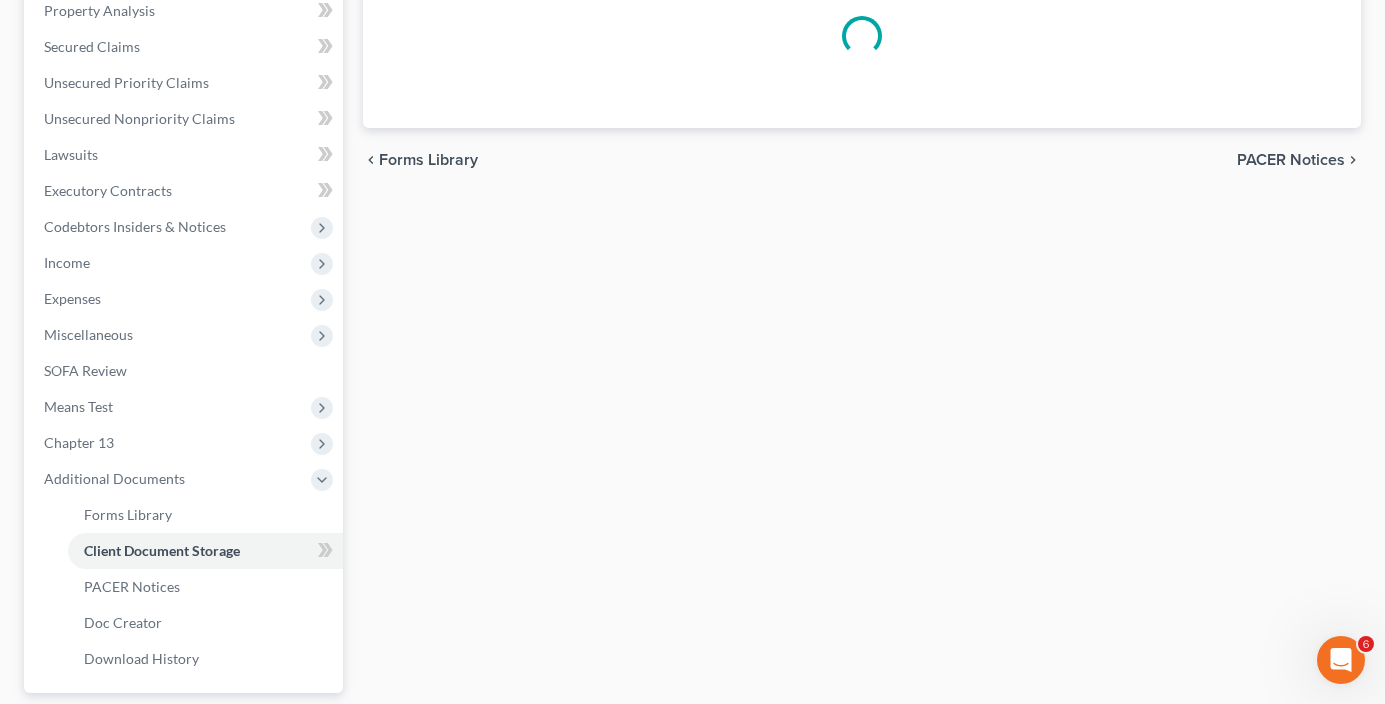 scroll, scrollTop: 320, scrollLeft: 0, axis: vertical 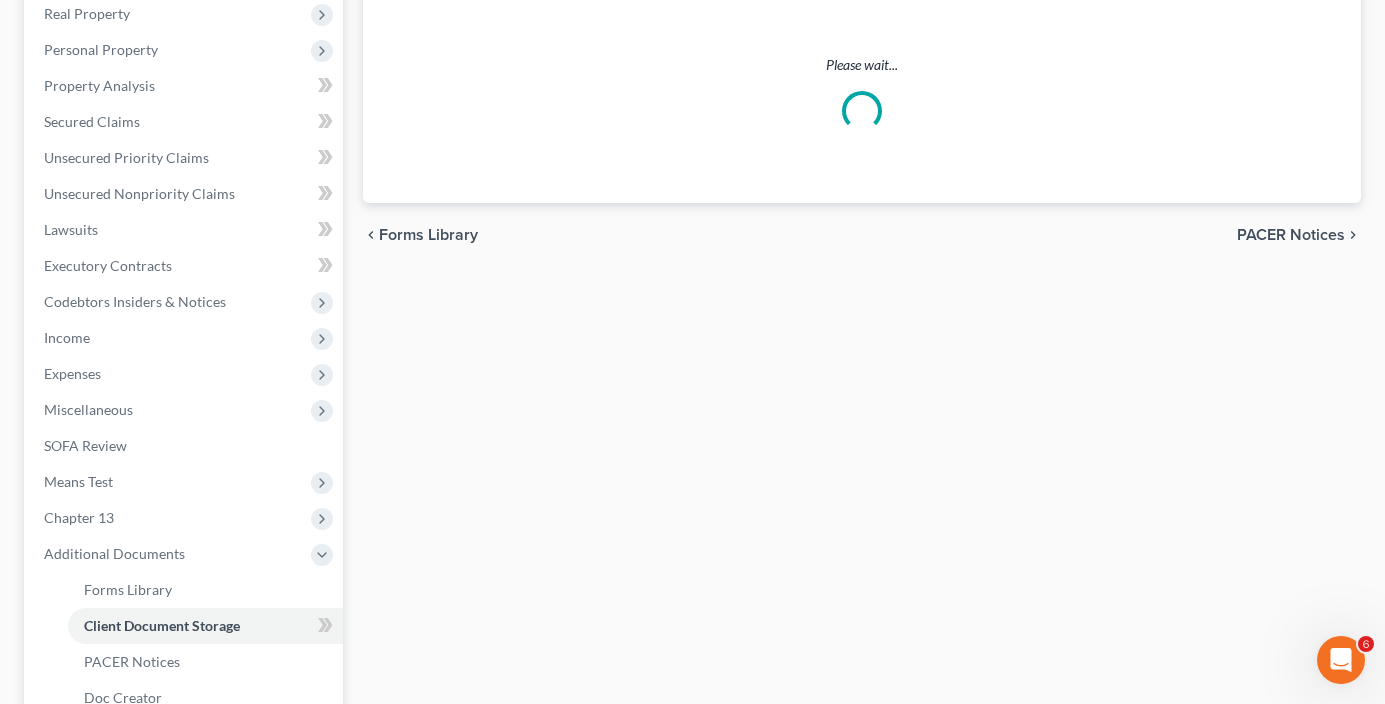 select on "30" 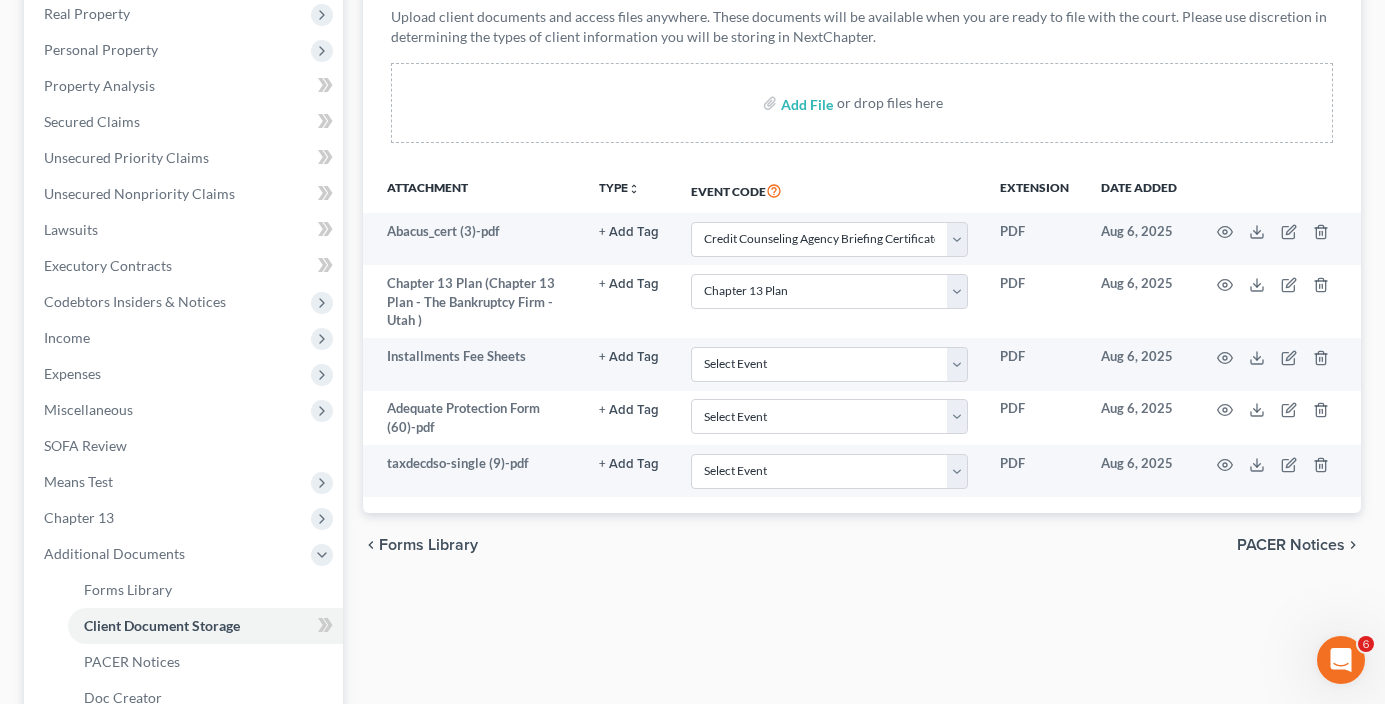 scroll, scrollTop: 0, scrollLeft: 0, axis: both 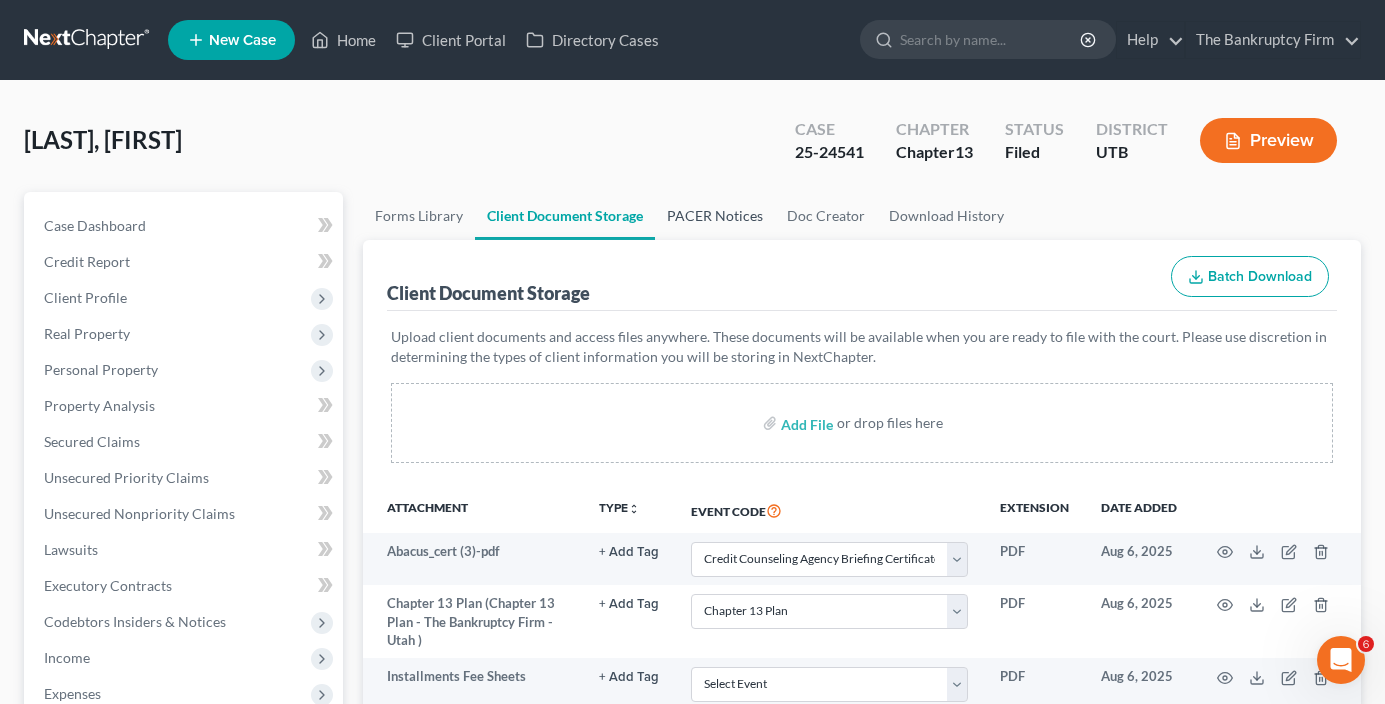click on "PACER Notices" at bounding box center [715, 216] 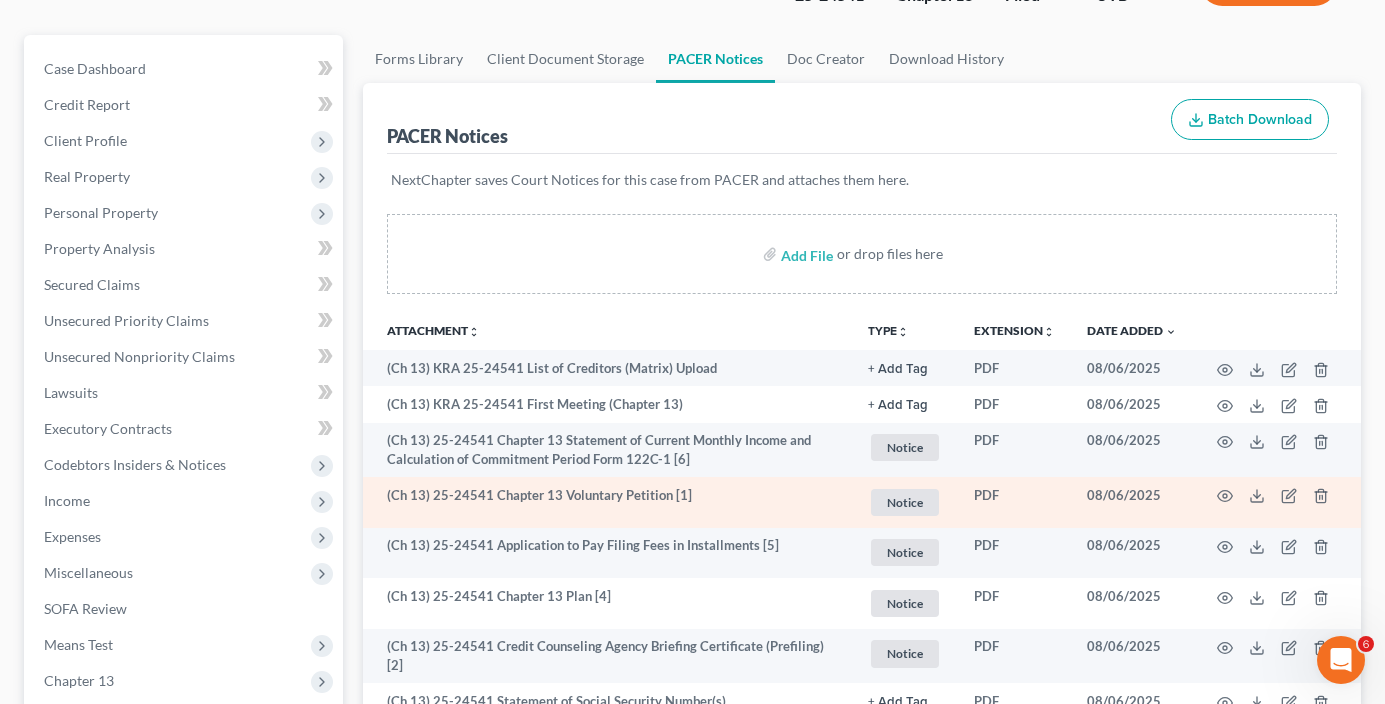 scroll, scrollTop: 200, scrollLeft: 0, axis: vertical 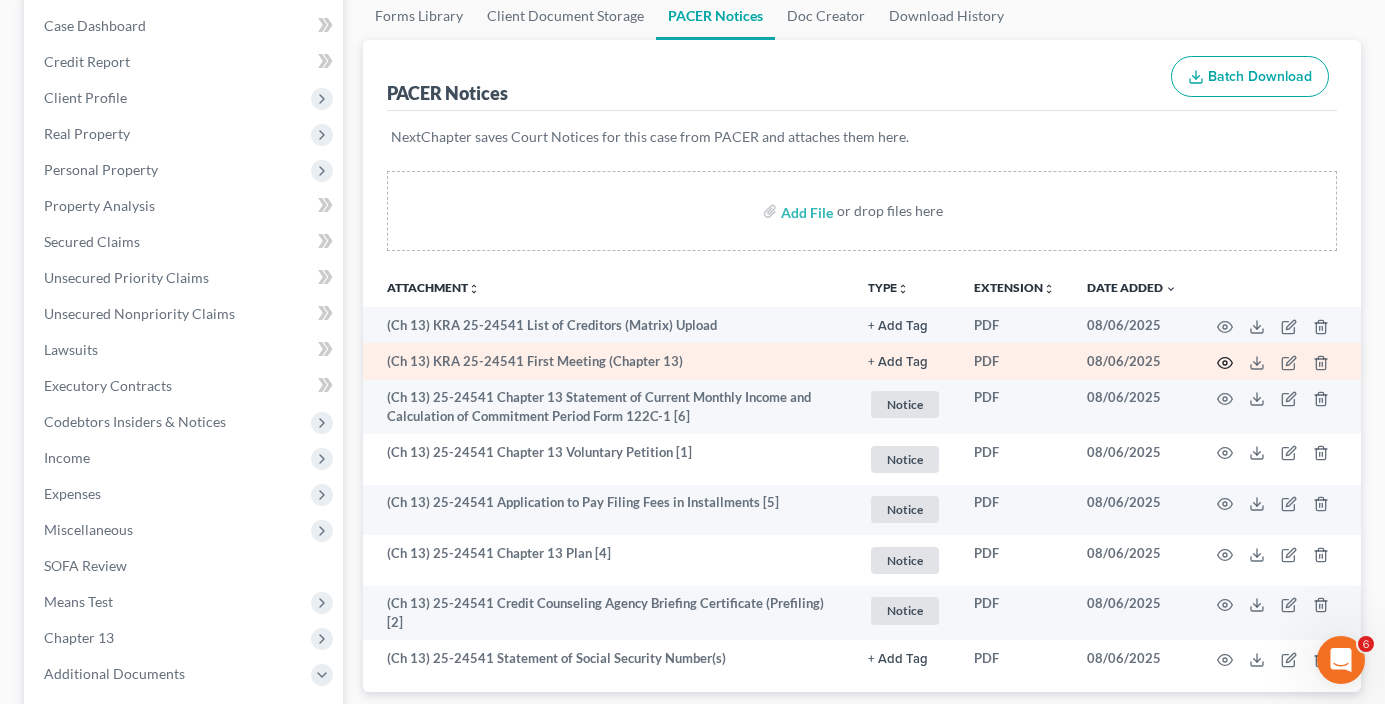 click 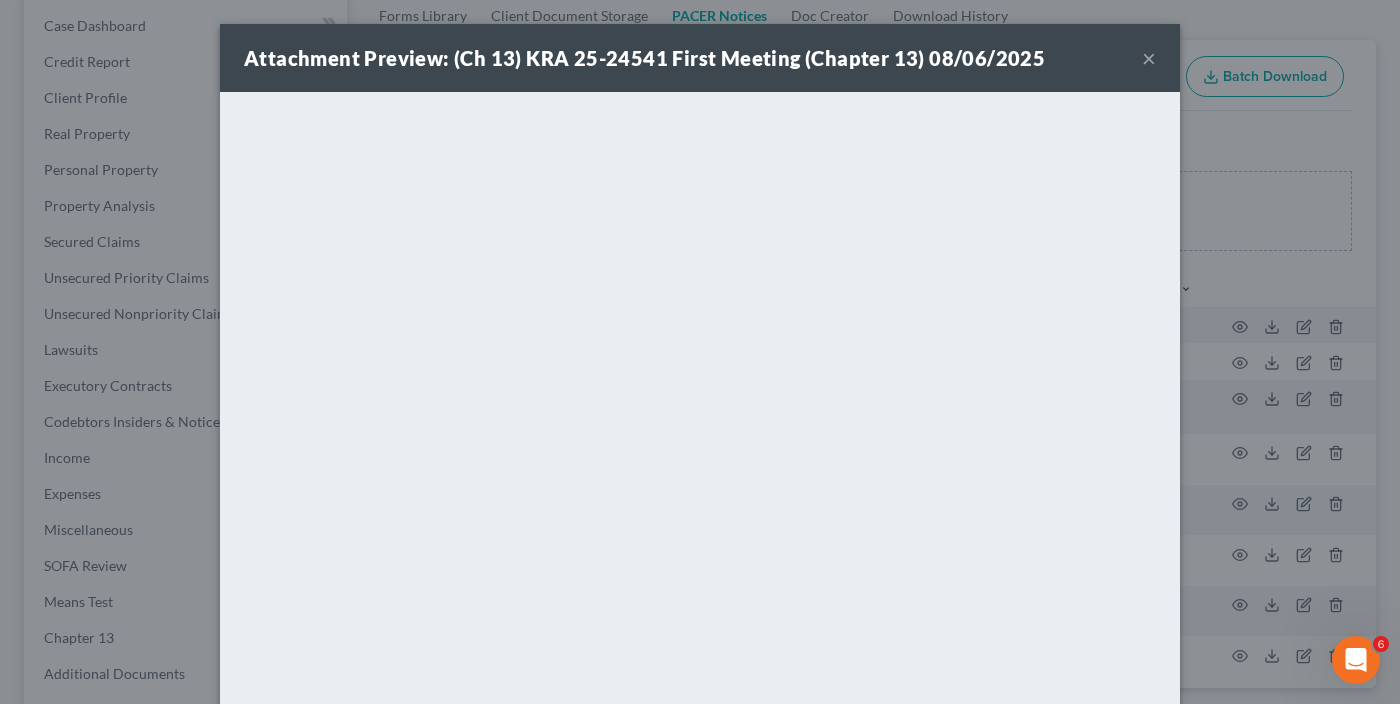 click on "×" at bounding box center [1149, 58] 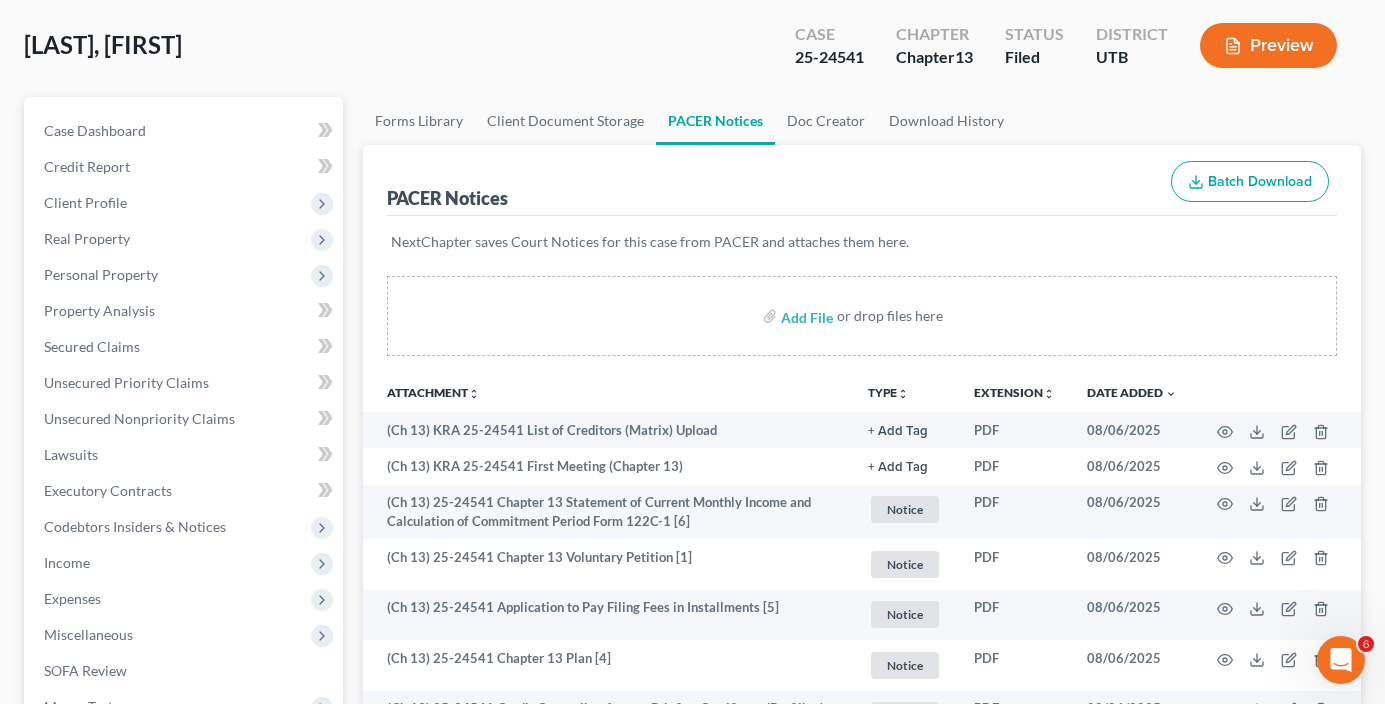 scroll, scrollTop: 0, scrollLeft: 0, axis: both 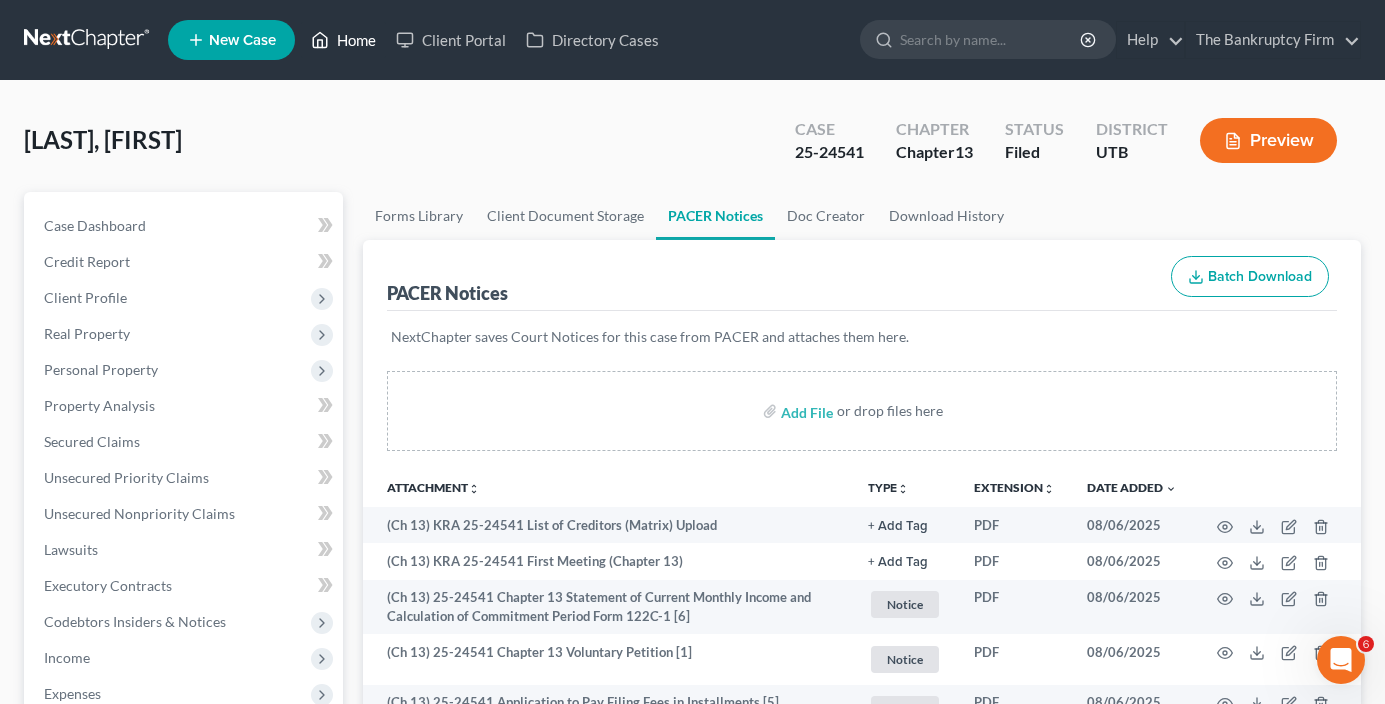 click on "Home" at bounding box center [343, 40] 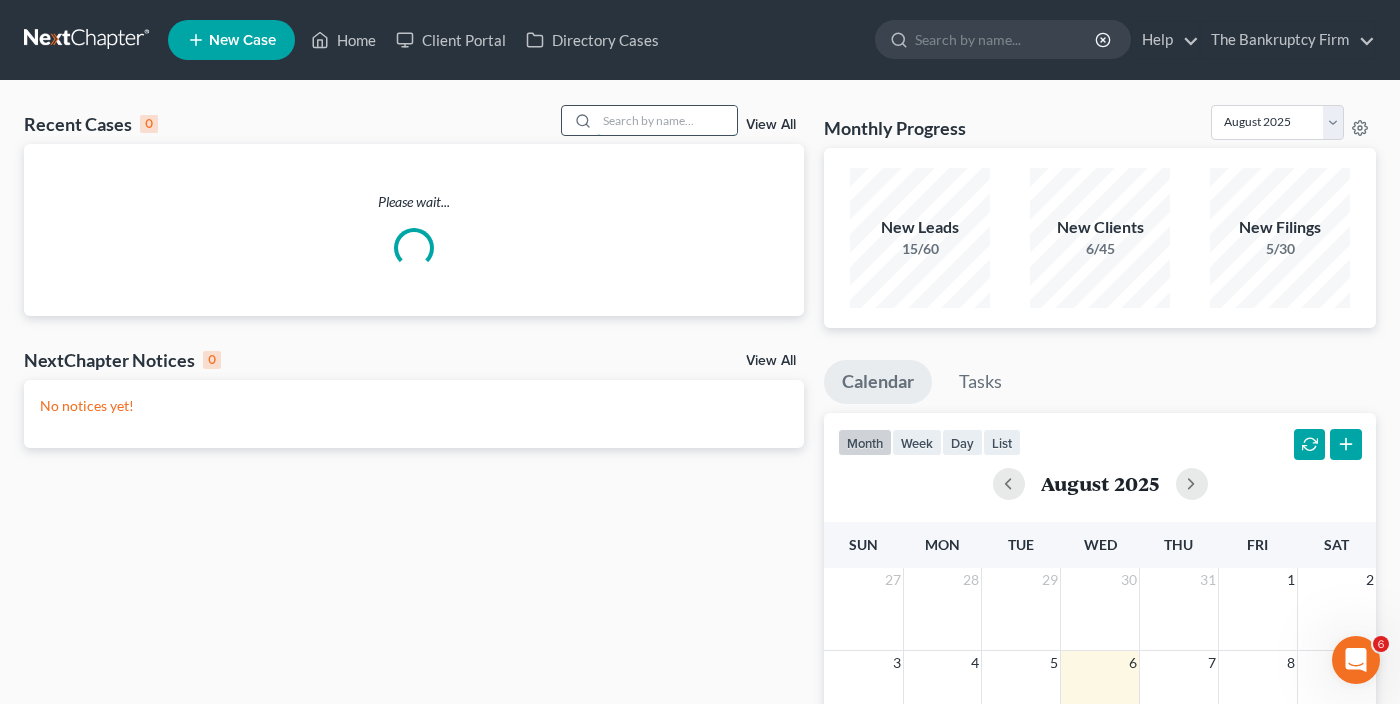 click at bounding box center (667, 120) 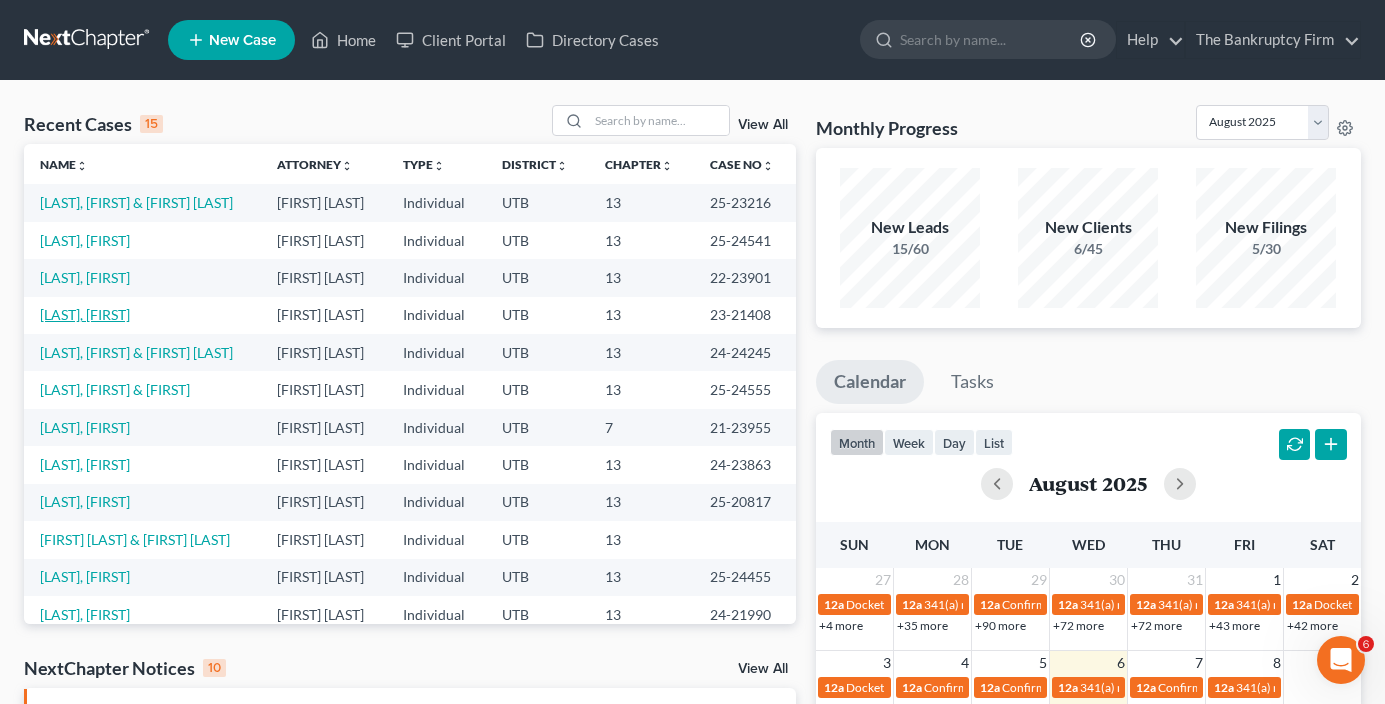 click on "[LAST], [FIRST]" at bounding box center (85, 314) 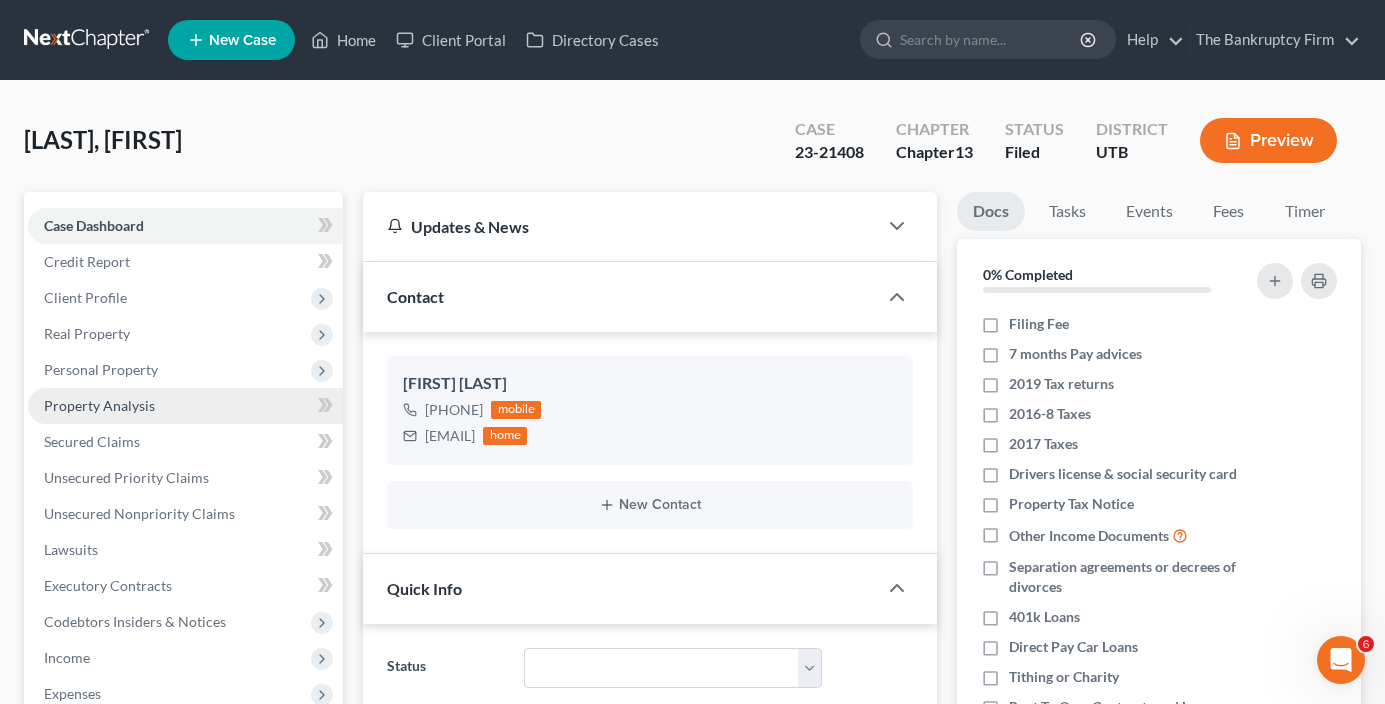 click on "Real Property" at bounding box center (185, 334) 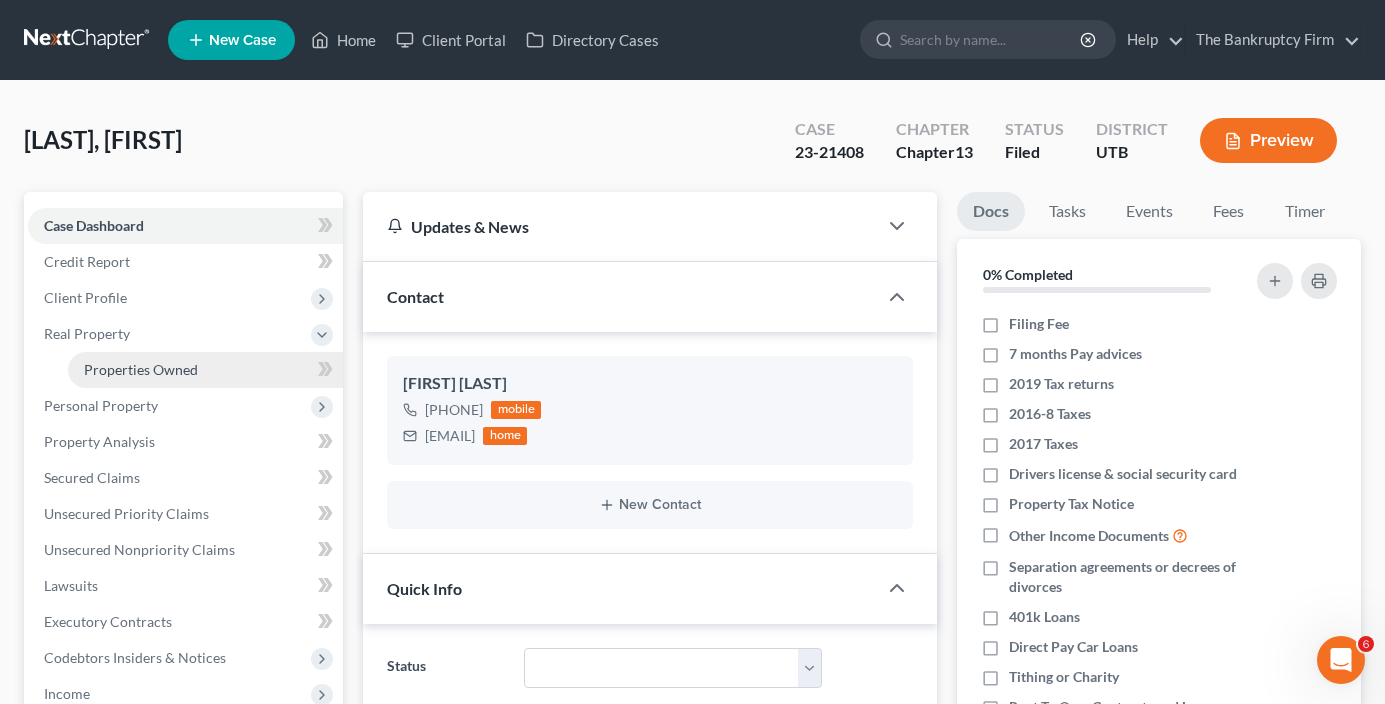 click on "Properties Owned" at bounding box center (141, 369) 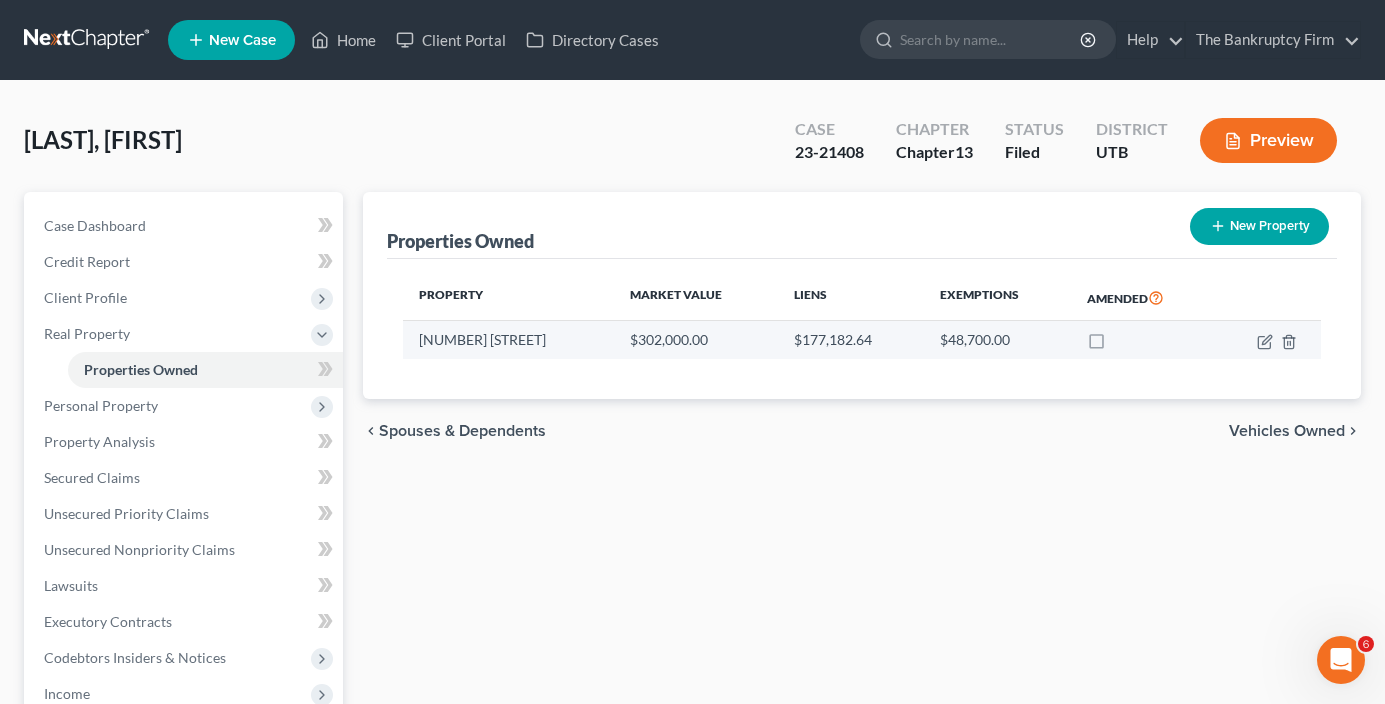 drag, startPoint x: 556, startPoint y: 337, endPoint x: 418, endPoint y: 345, distance: 138.23169 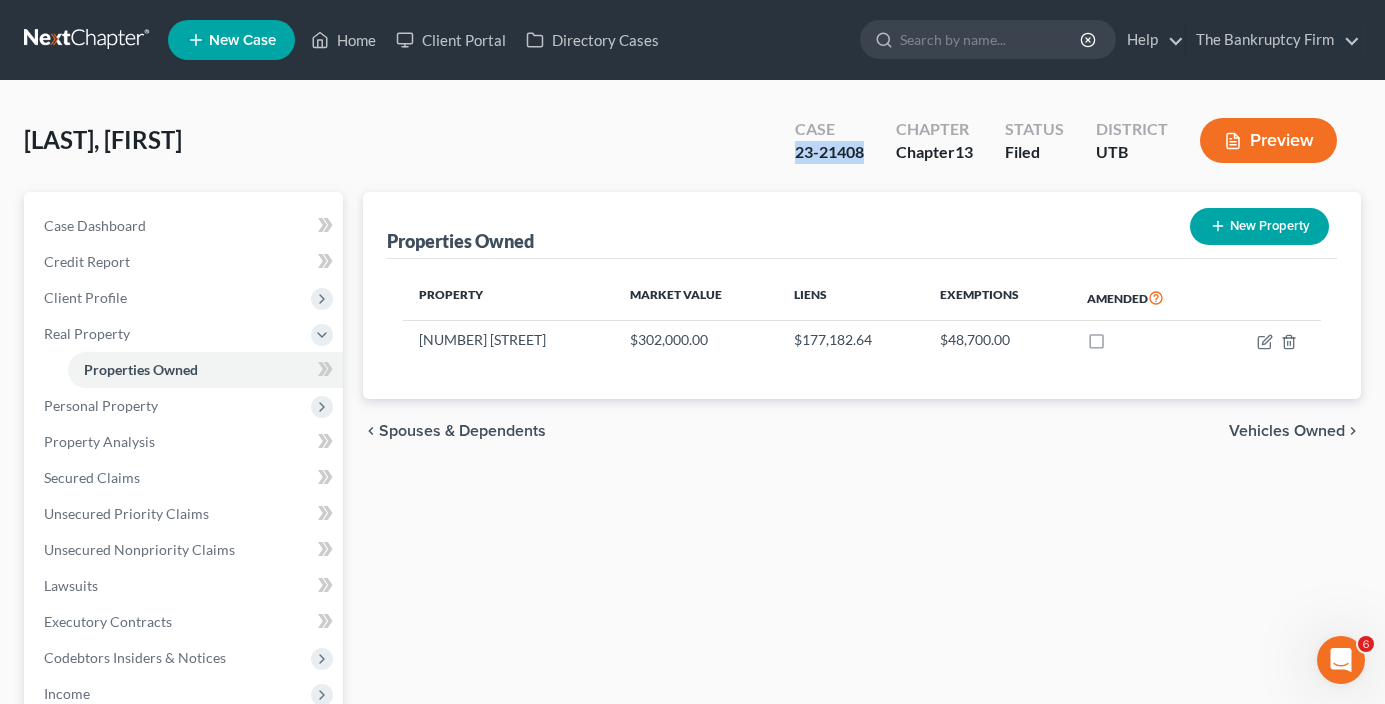 drag, startPoint x: 866, startPoint y: 148, endPoint x: 756, endPoint y: 155, distance: 110.2225 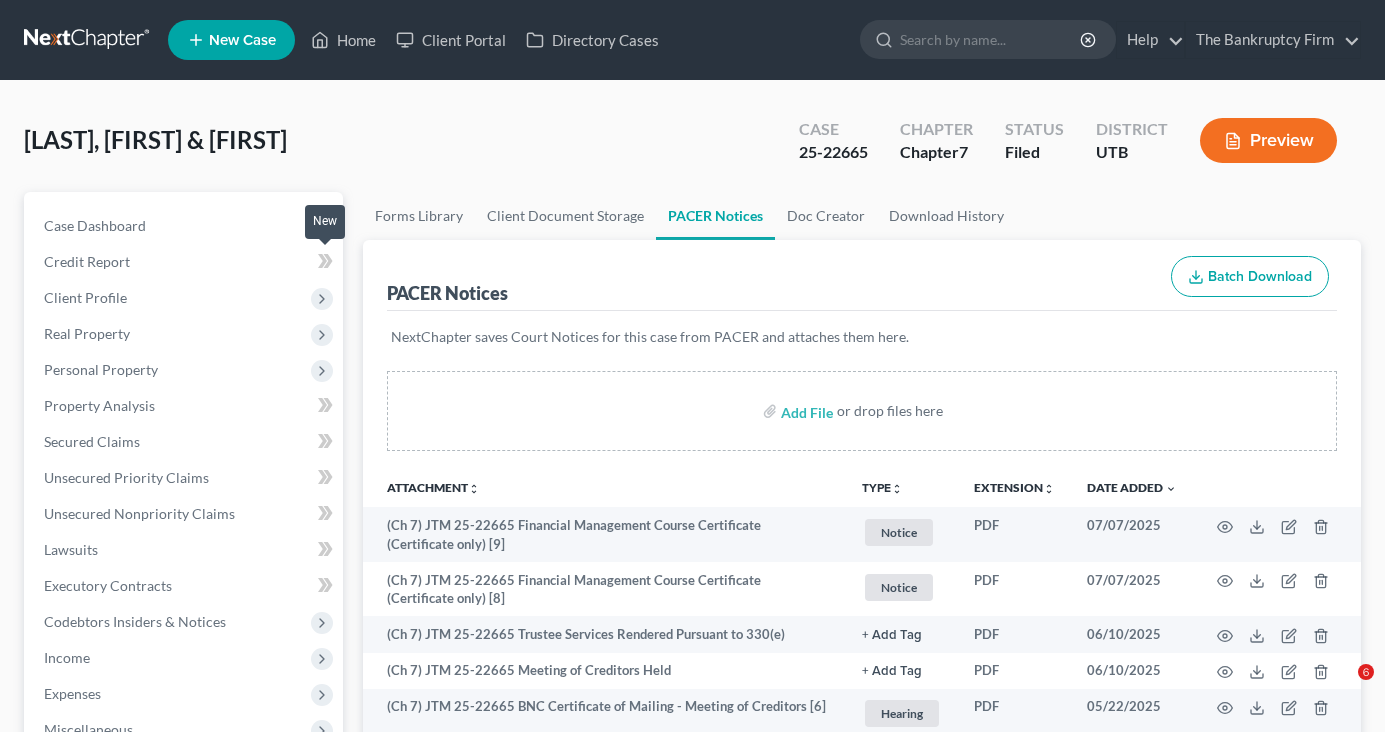 scroll, scrollTop: 0, scrollLeft: 0, axis: both 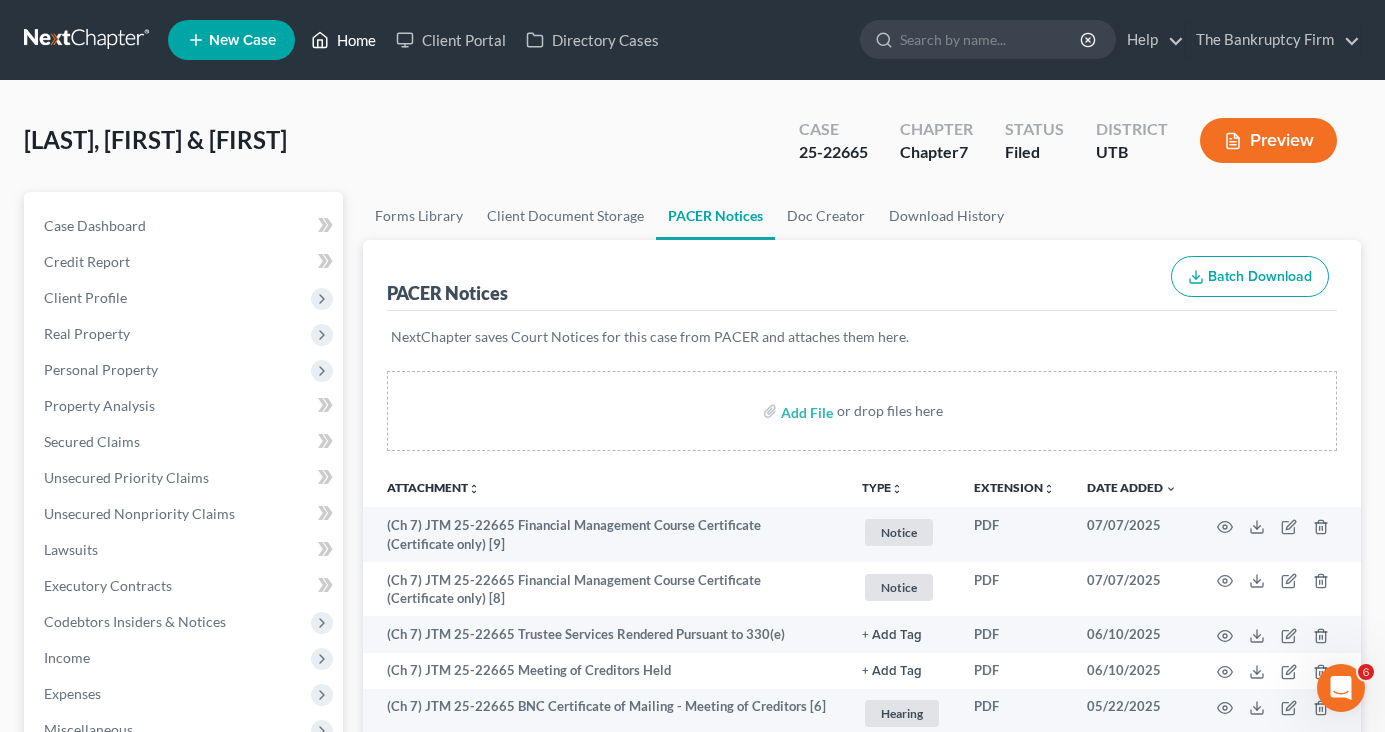 click on "Home" at bounding box center [343, 40] 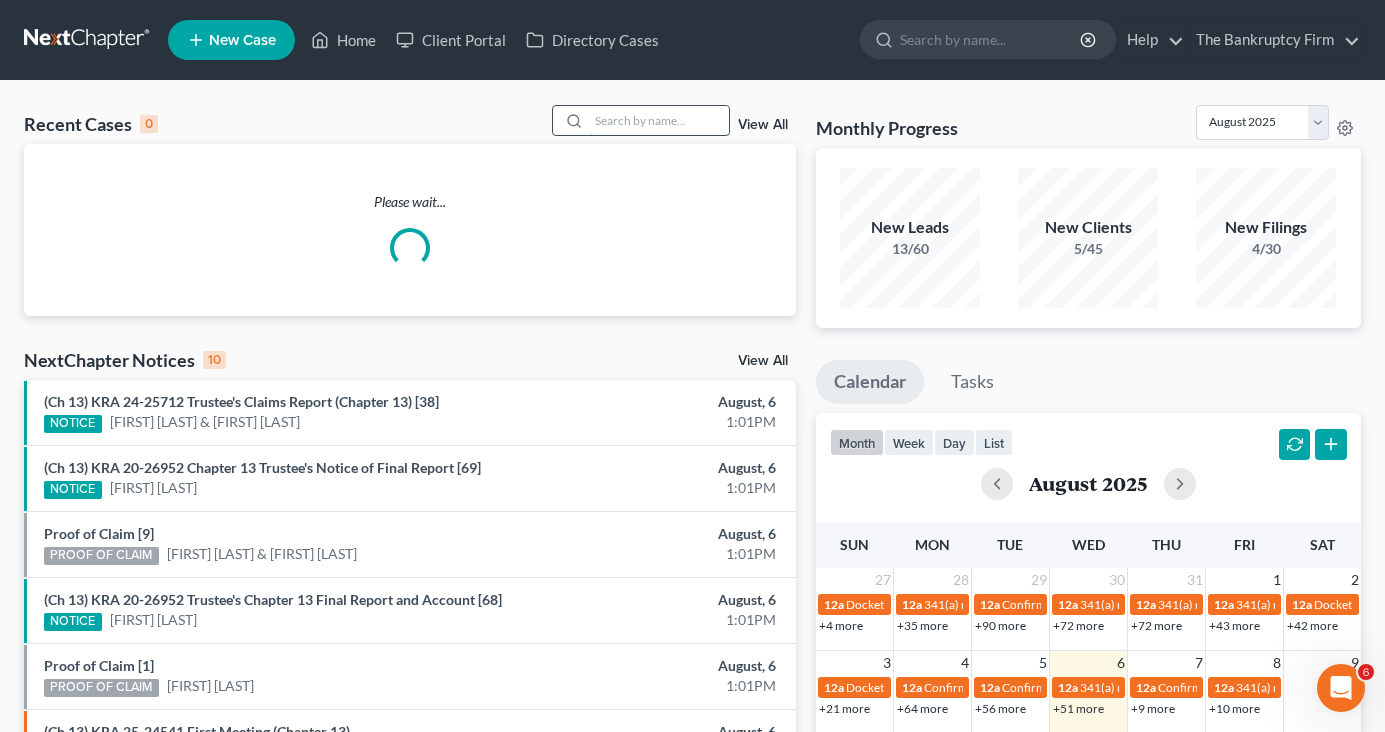 click at bounding box center (659, 120) 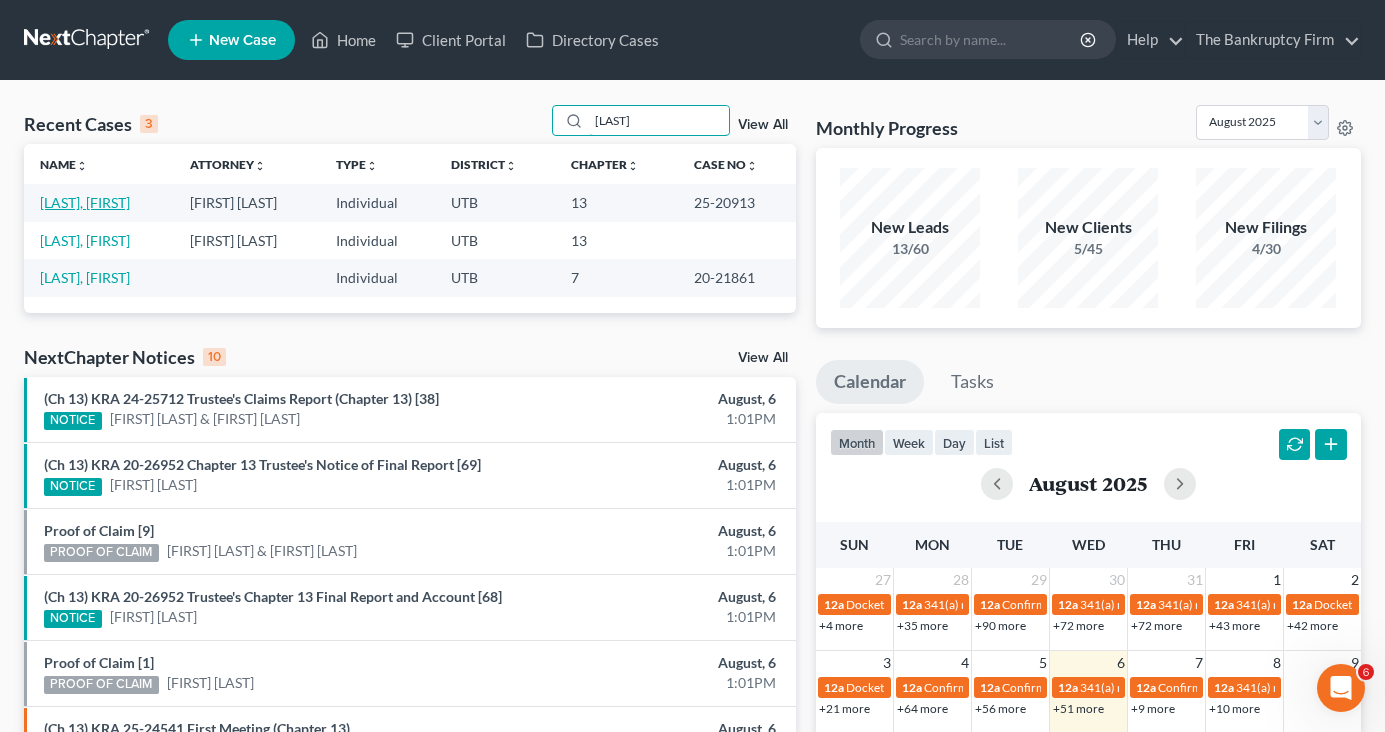 type on "clyd" 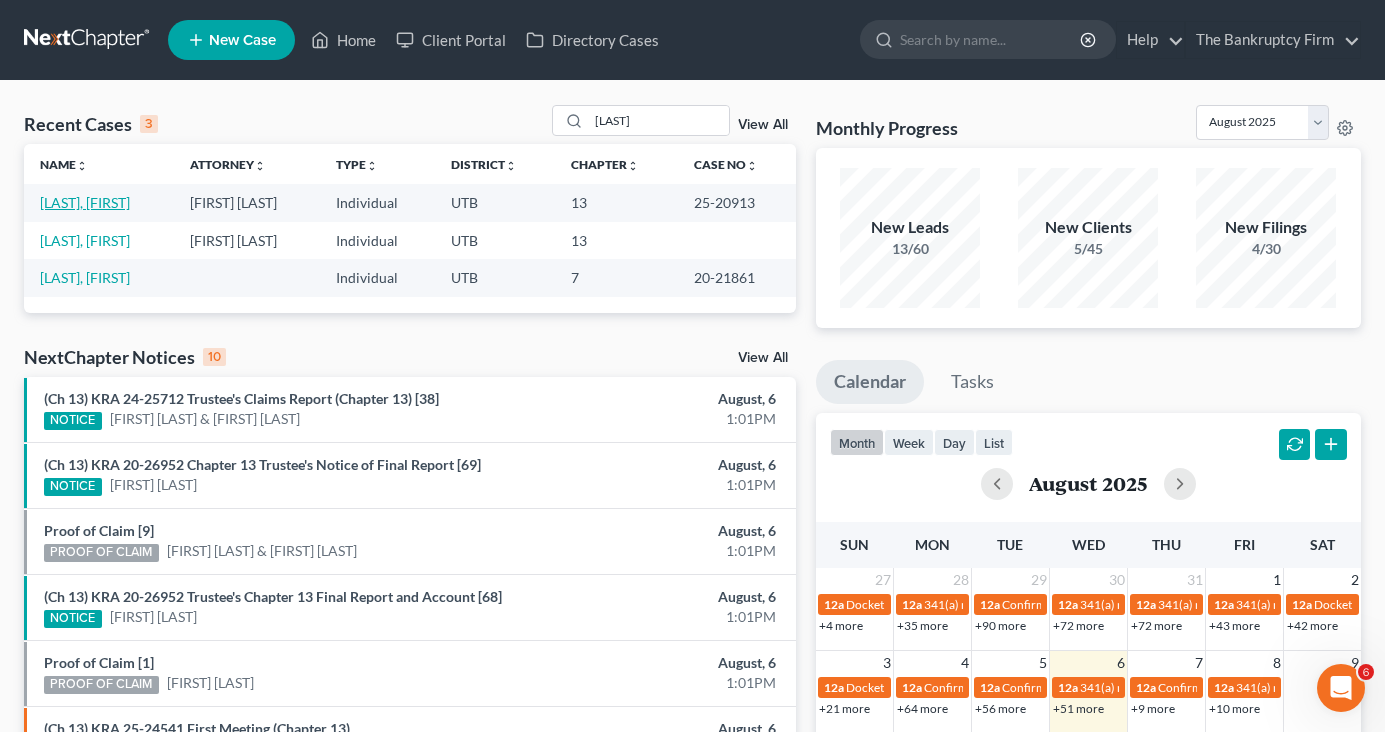 click on "[LAST], [FIRST]" at bounding box center [85, 202] 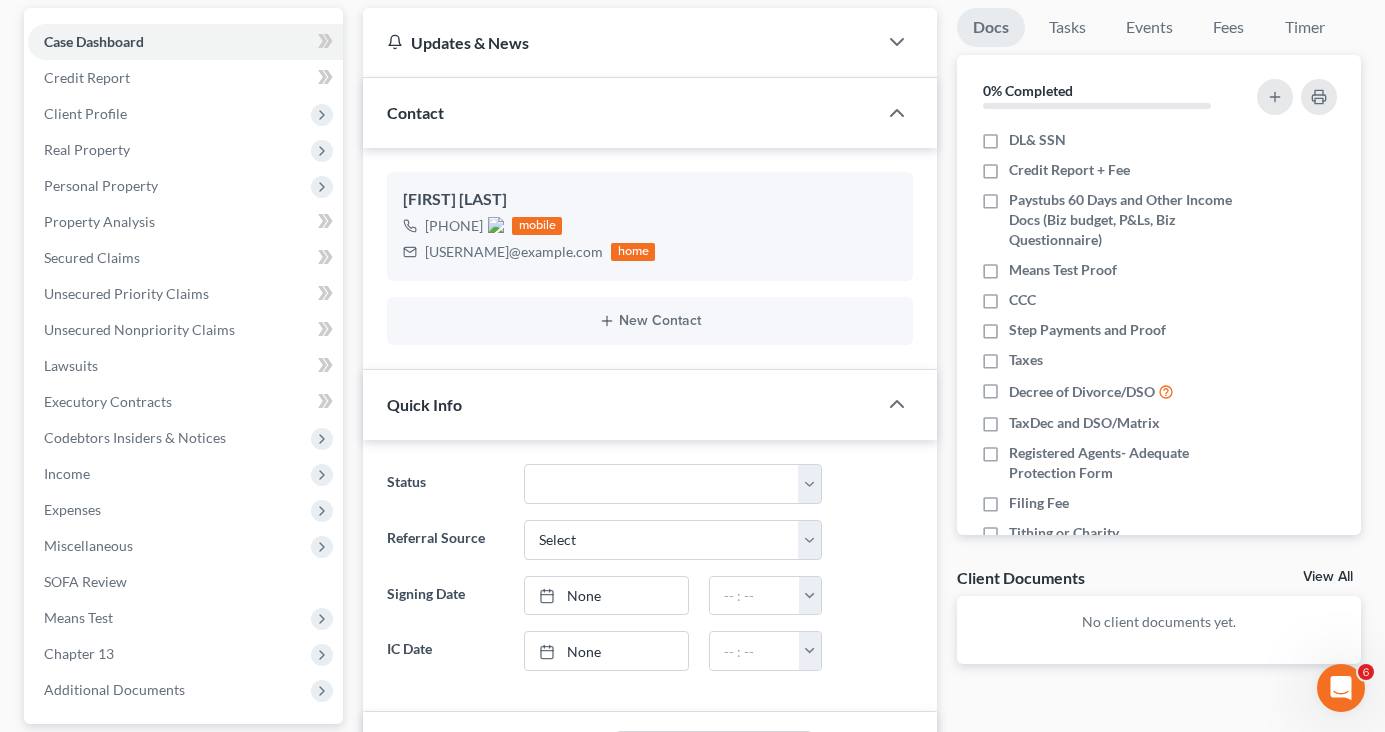 scroll, scrollTop: 200, scrollLeft: 0, axis: vertical 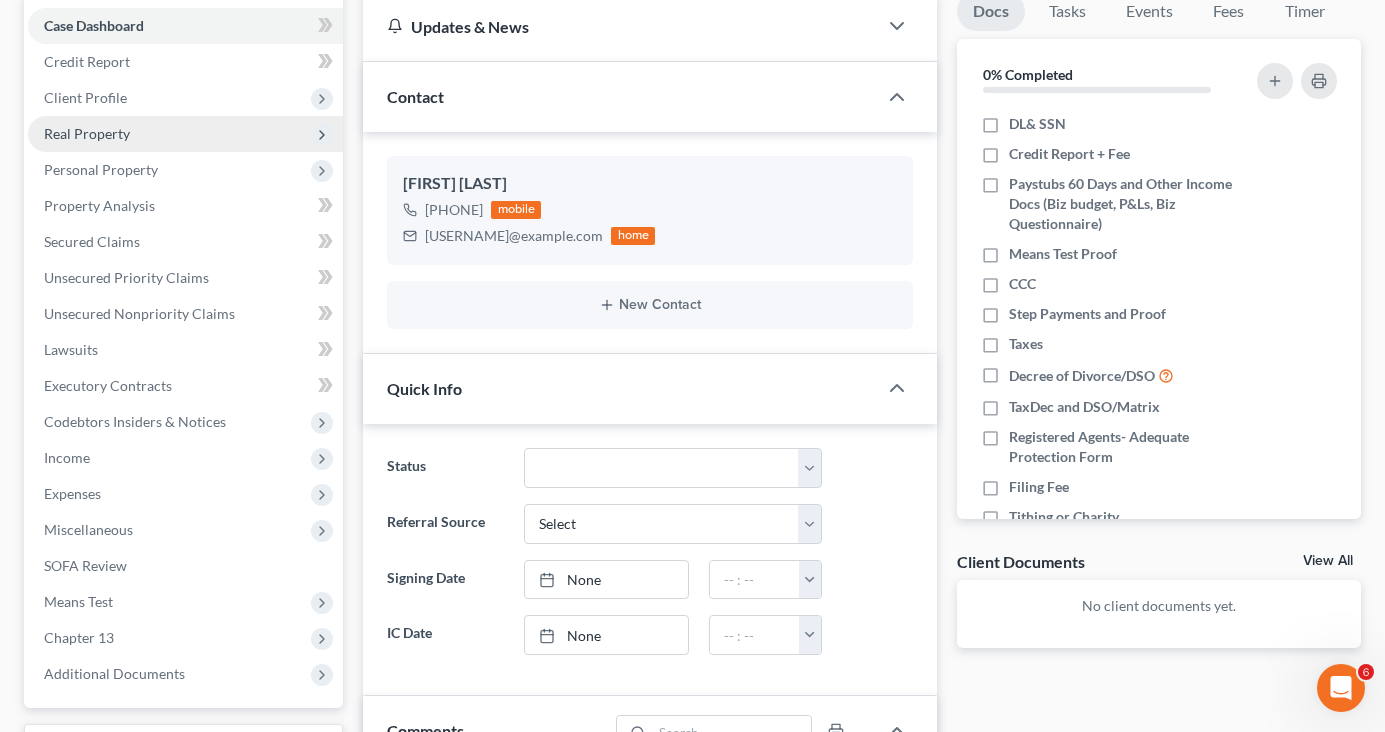 click on "Real Property" at bounding box center [185, 134] 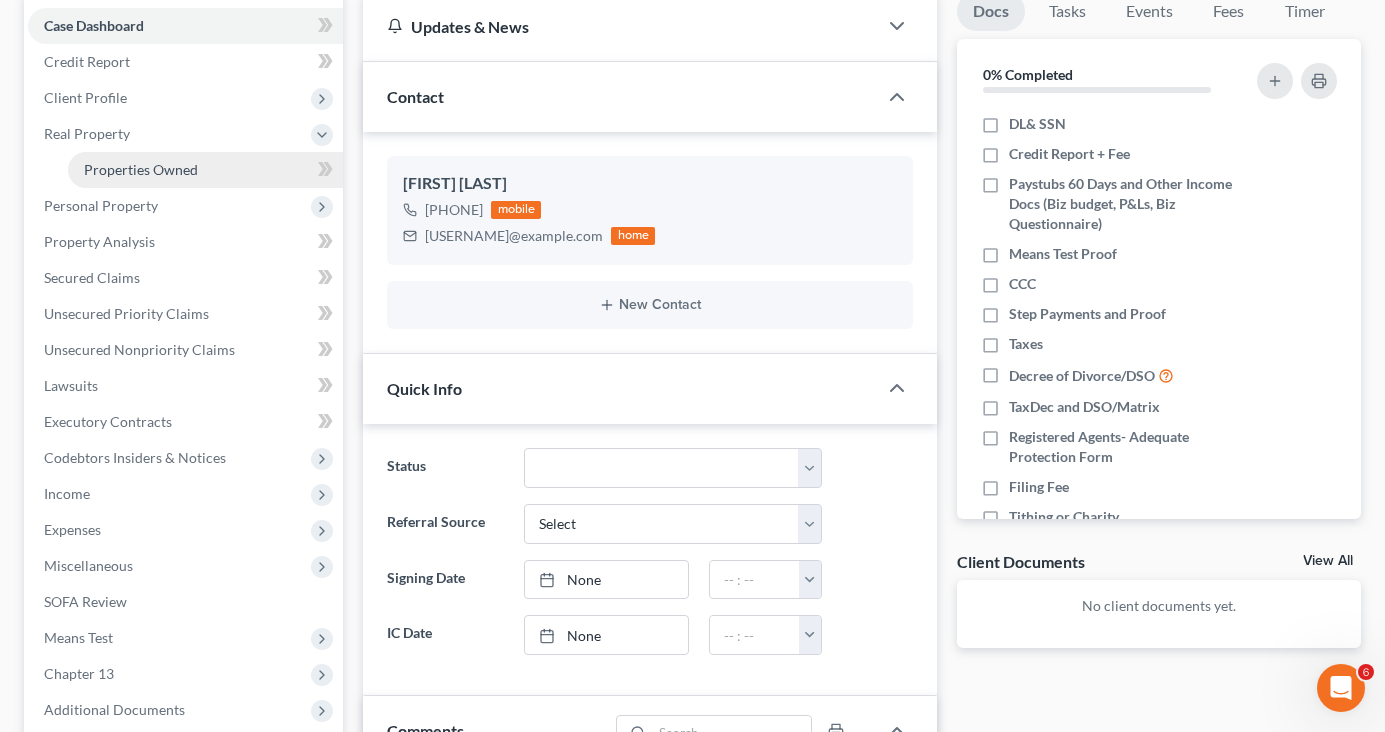 click on "Properties Owned" at bounding box center (205, 170) 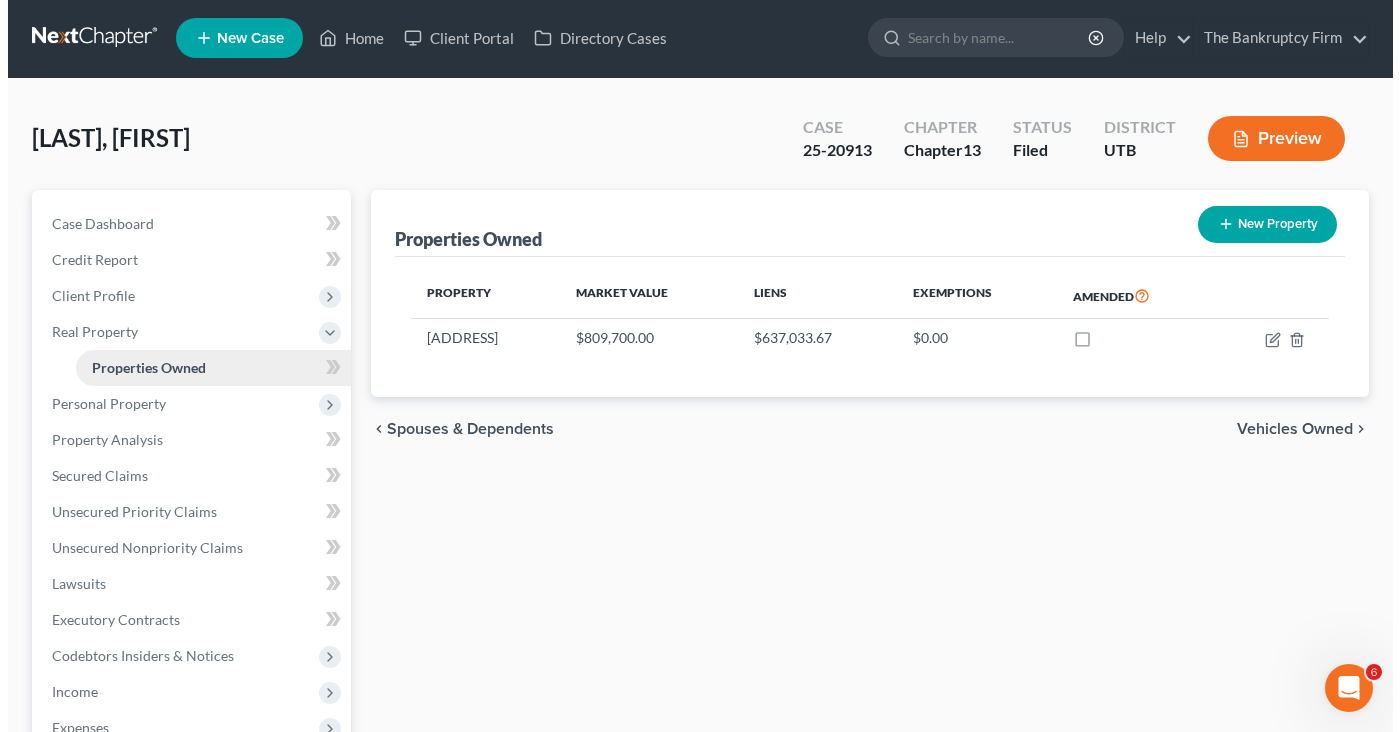 scroll, scrollTop: 0, scrollLeft: 0, axis: both 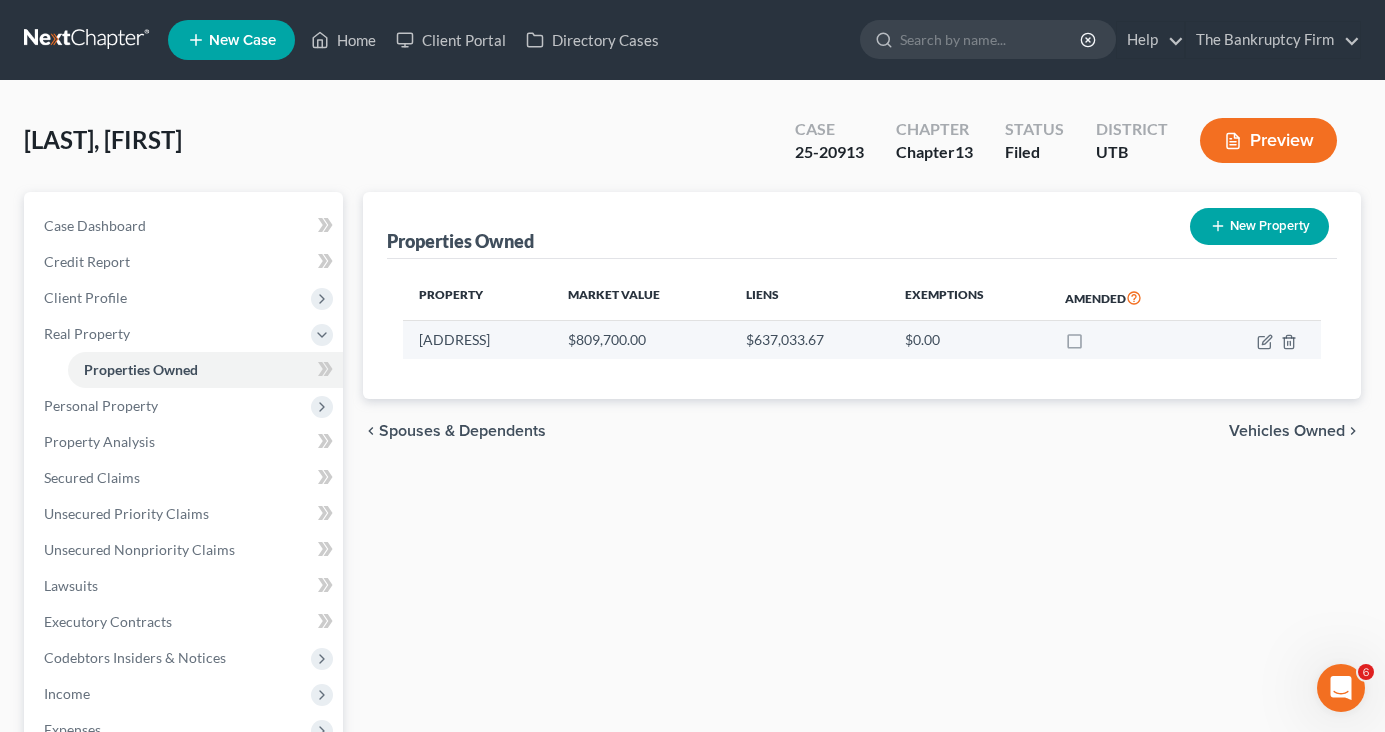 drag, startPoint x: 414, startPoint y: 335, endPoint x: 611, endPoint y: 335, distance: 197 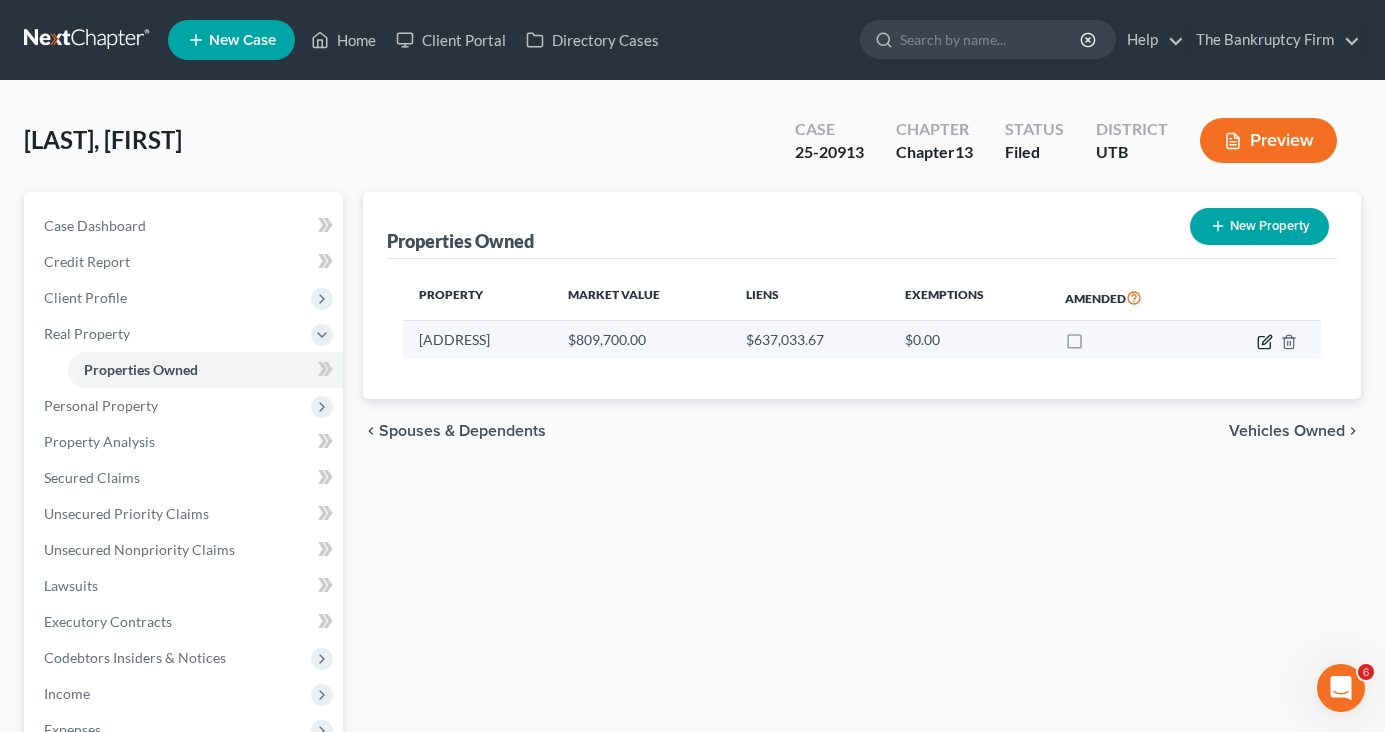 click 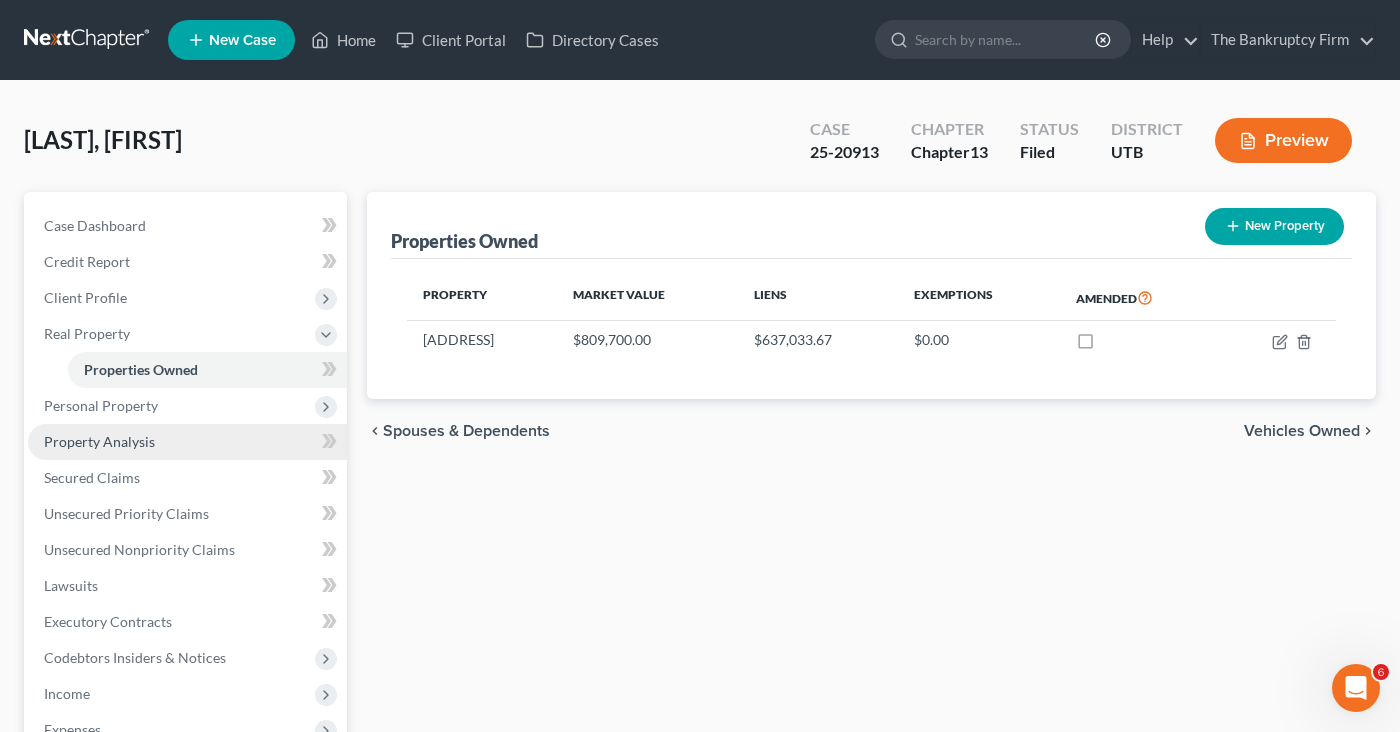 select on "38" 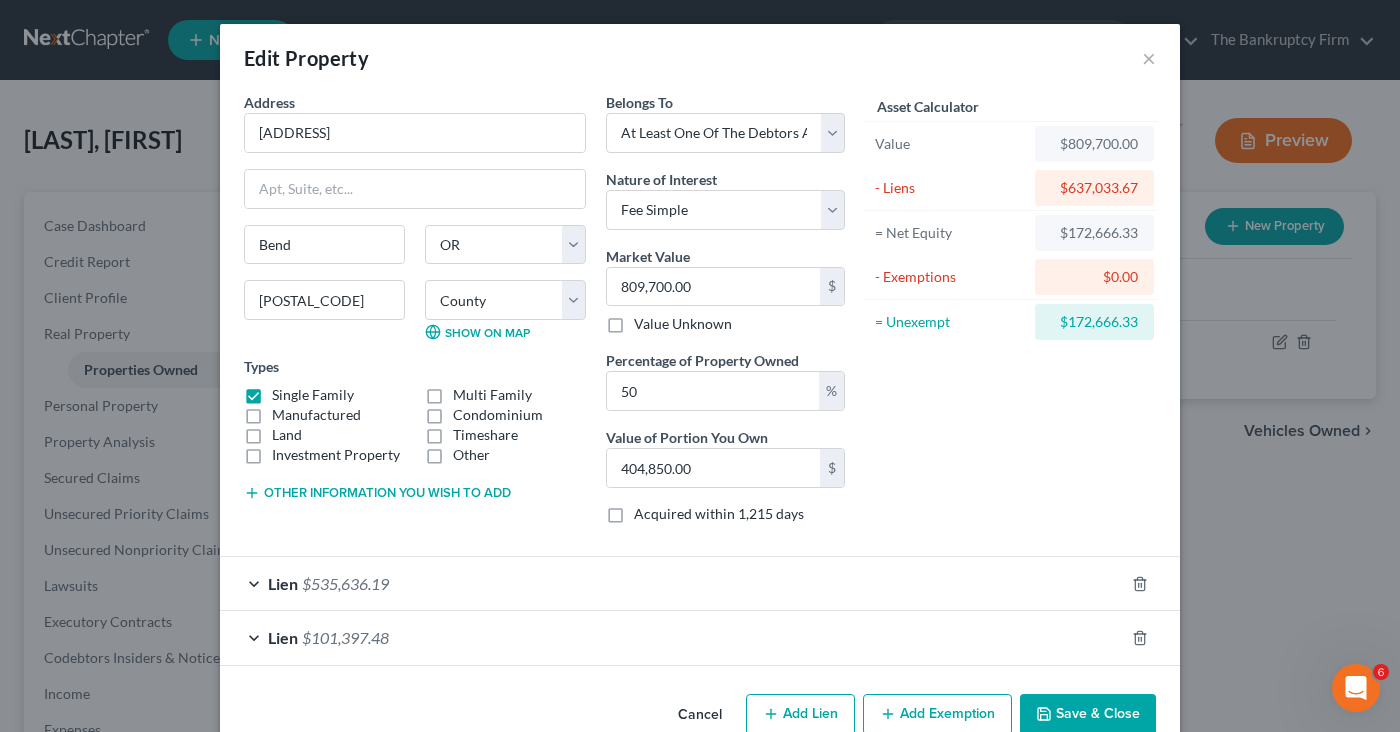 click on "Asset Calculator Value $809,700.00 - Liens $637,033.67 = Net Equity $172,666.33 - Exemptions $0.00 = Unexempt $172,666.33" at bounding box center [1010, 316] 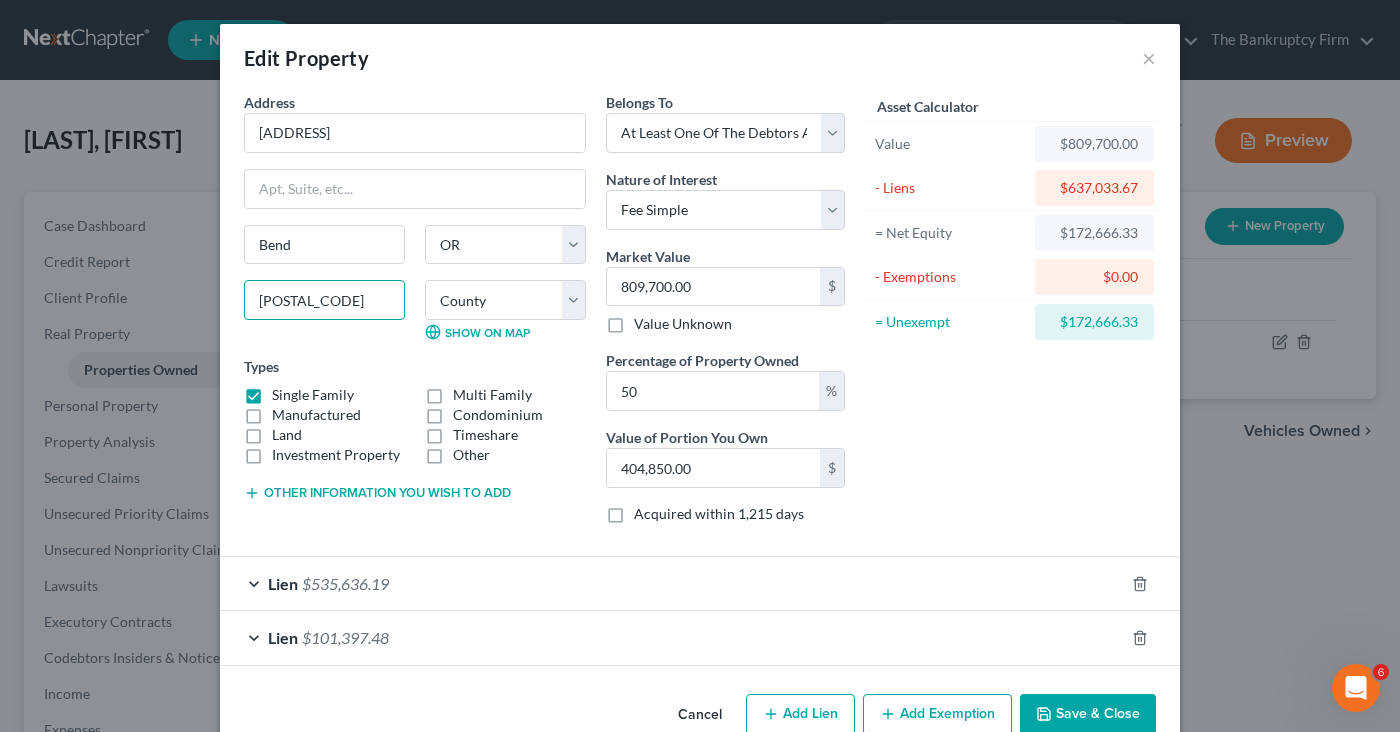 drag, startPoint x: 311, startPoint y: 302, endPoint x: 183, endPoint y: 317, distance: 128.87592 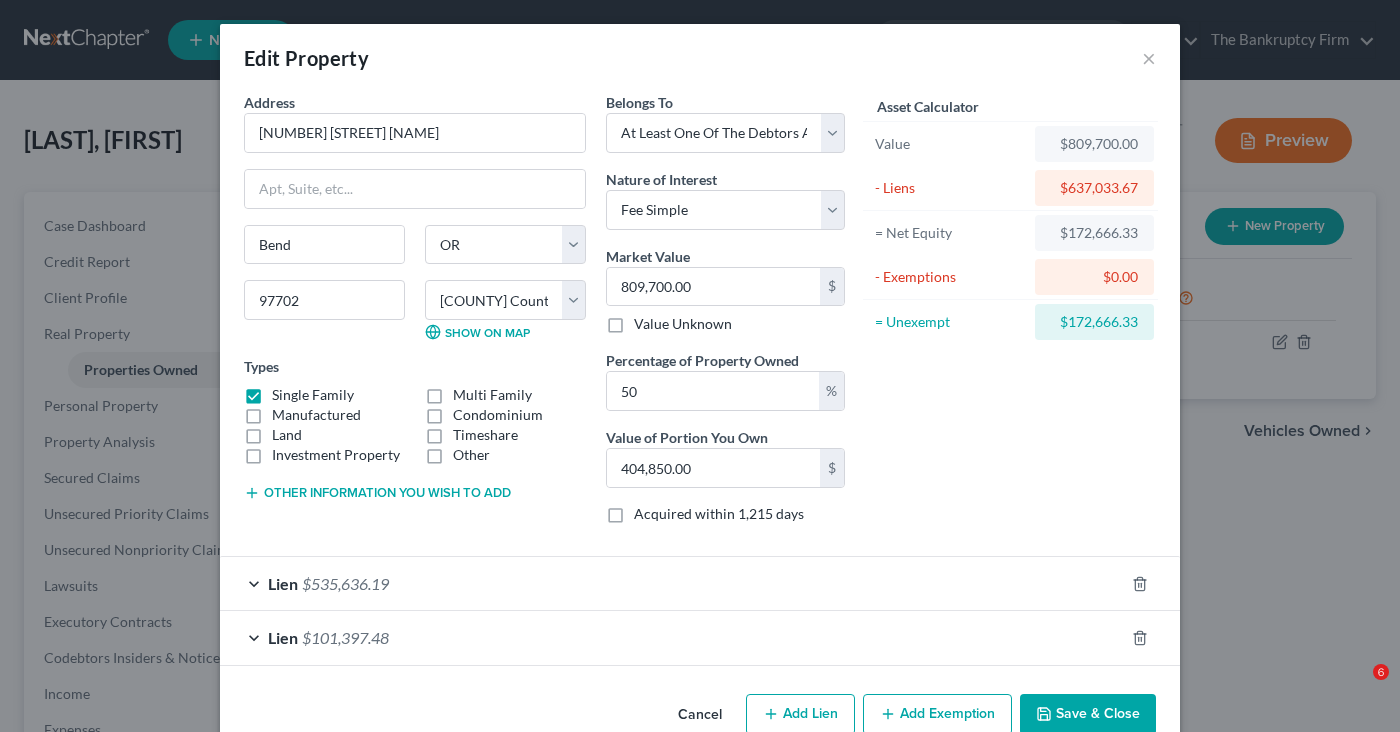 select on "38" 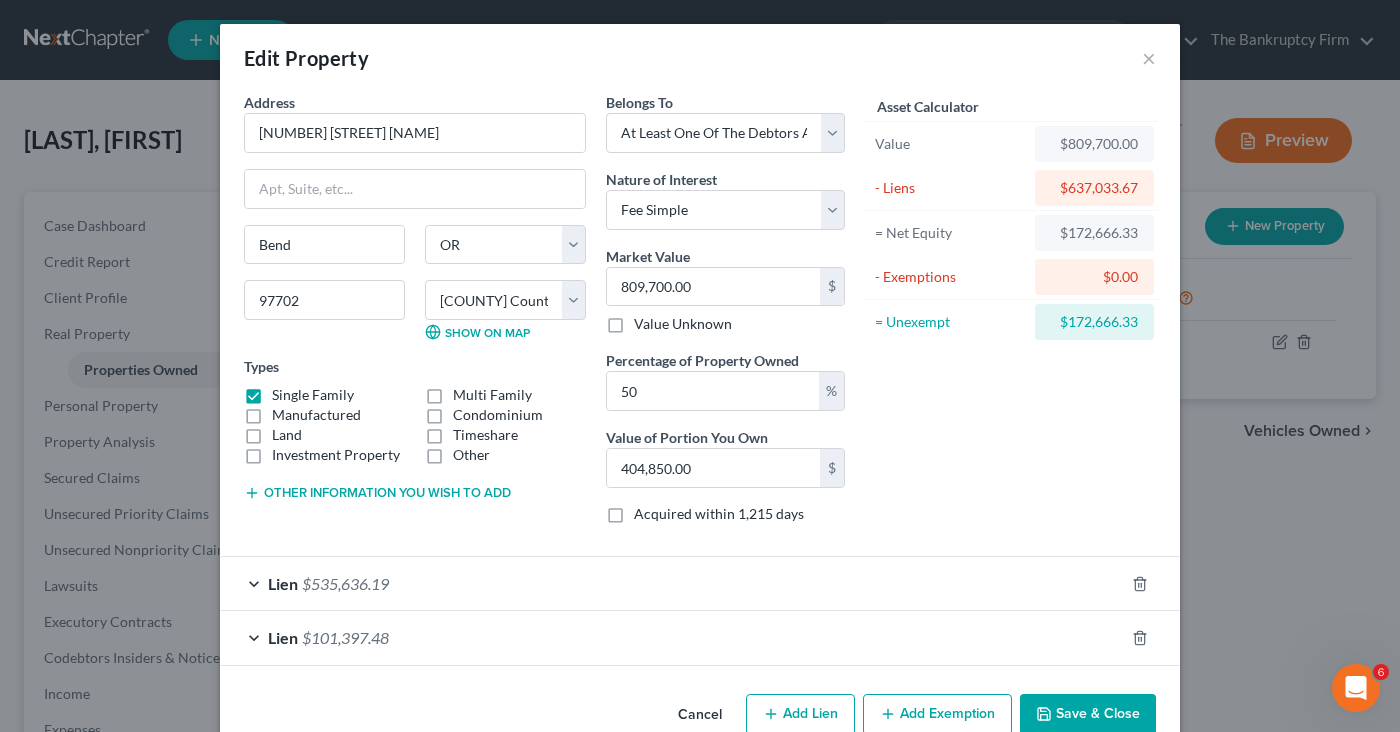 scroll, scrollTop: 0, scrollLeft: 0, axis: both 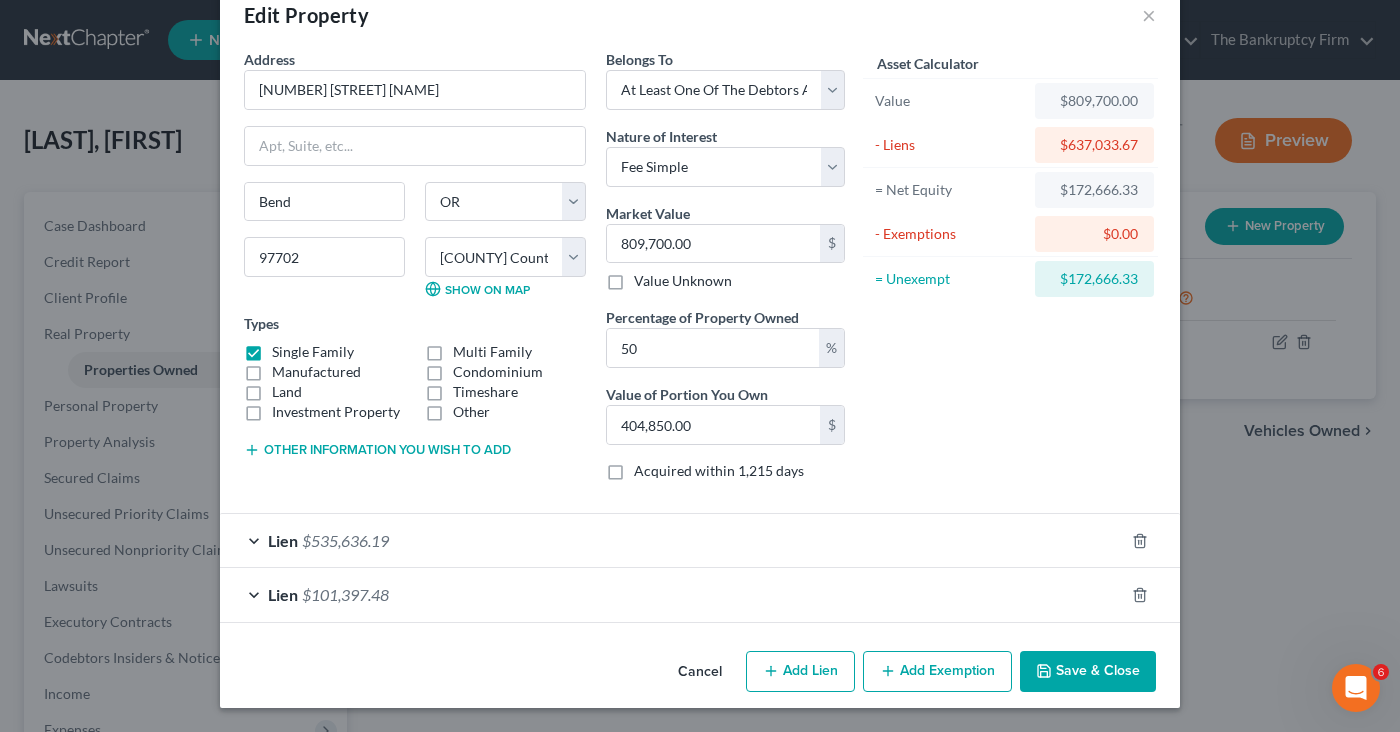 click on "Cancel" at bounding box center (700, 673) 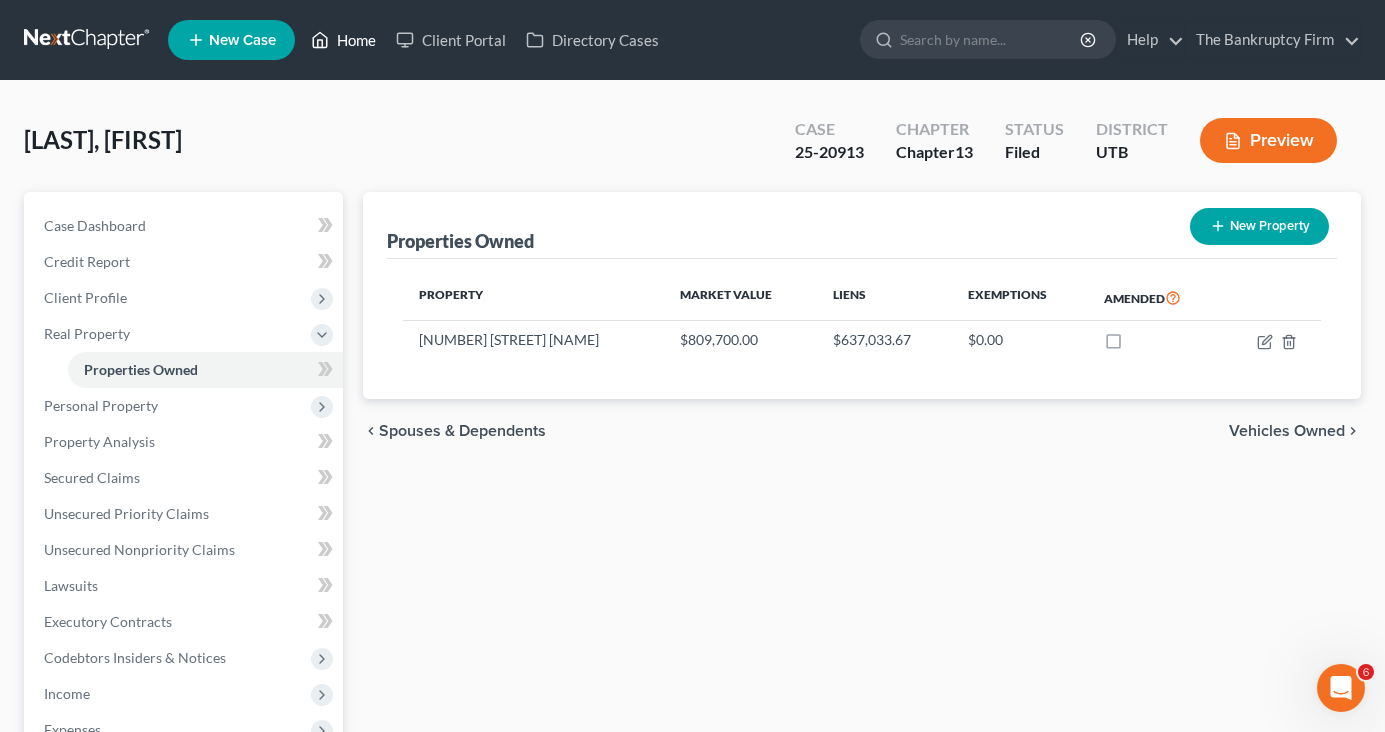 click on "Home" at bounding box center (343, 40) 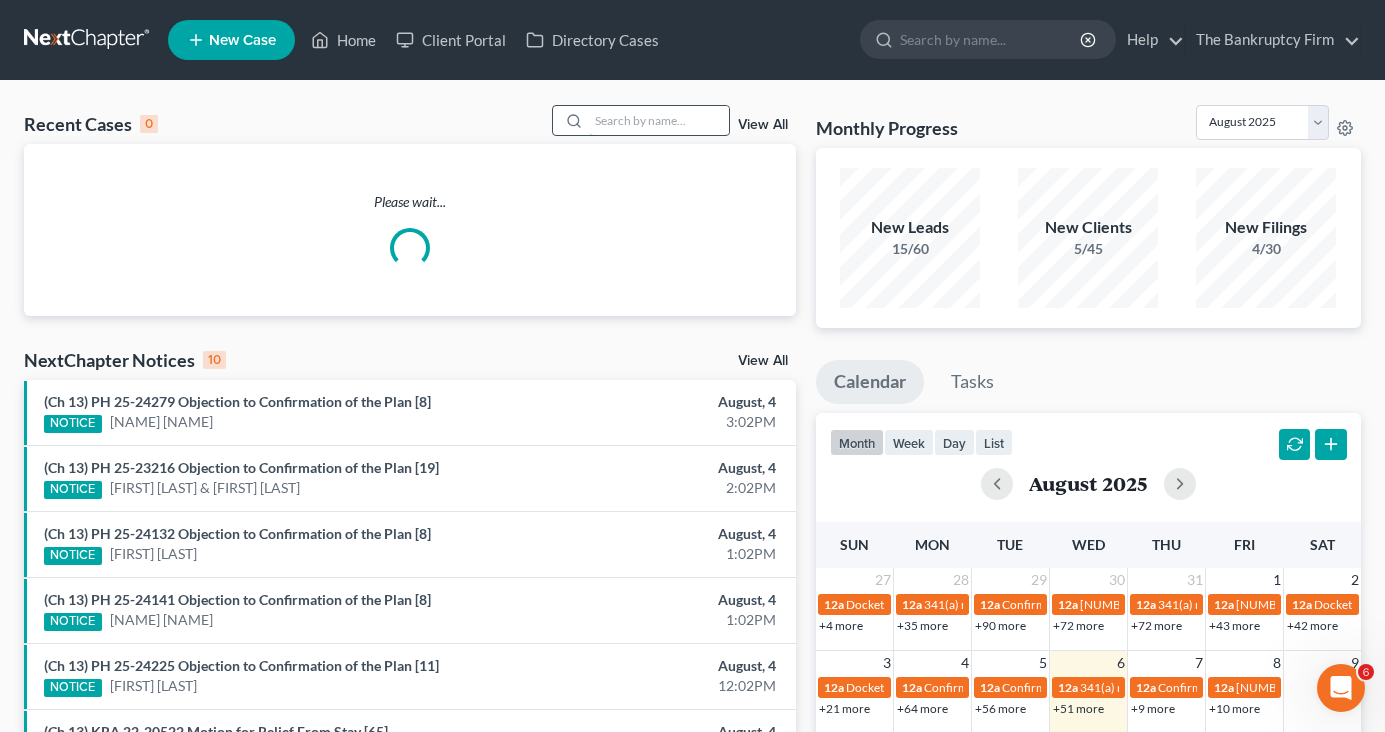 click at bounding box center (659, 120) 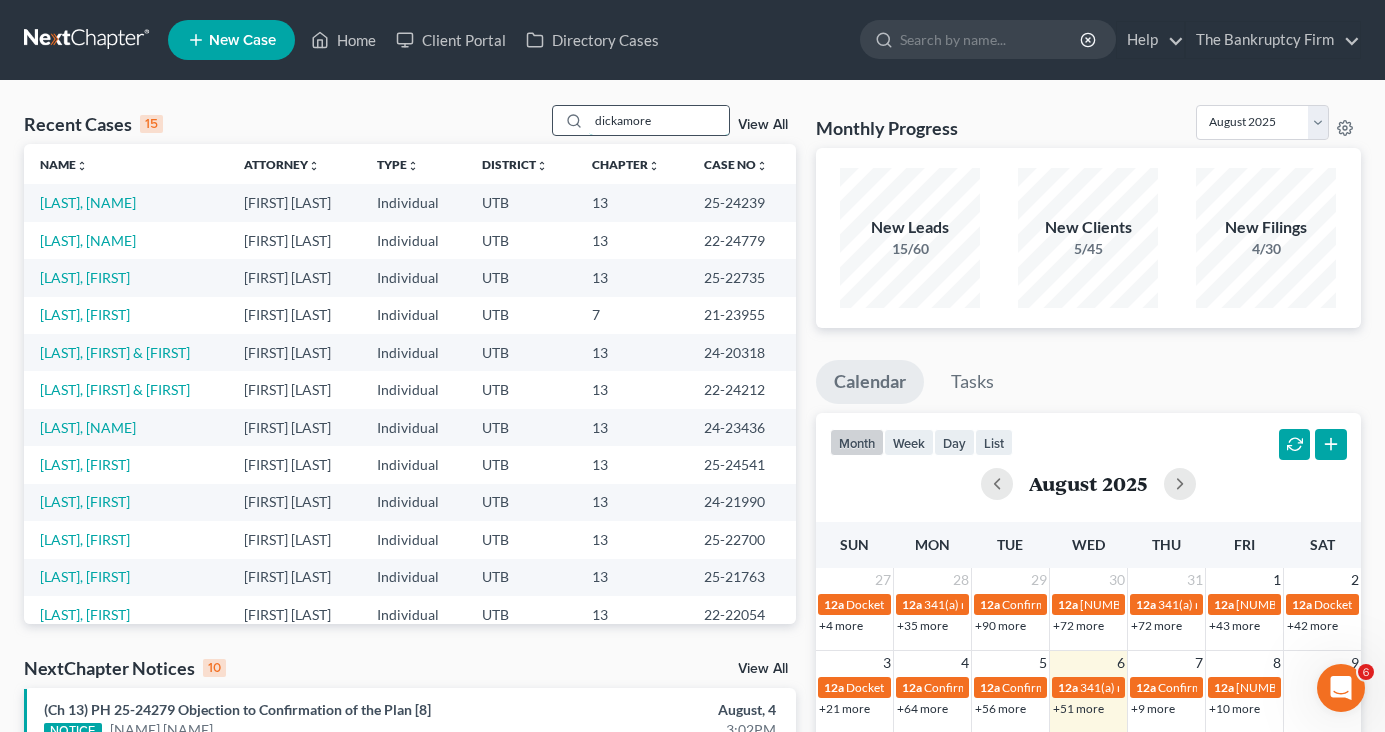type on "dickamore" 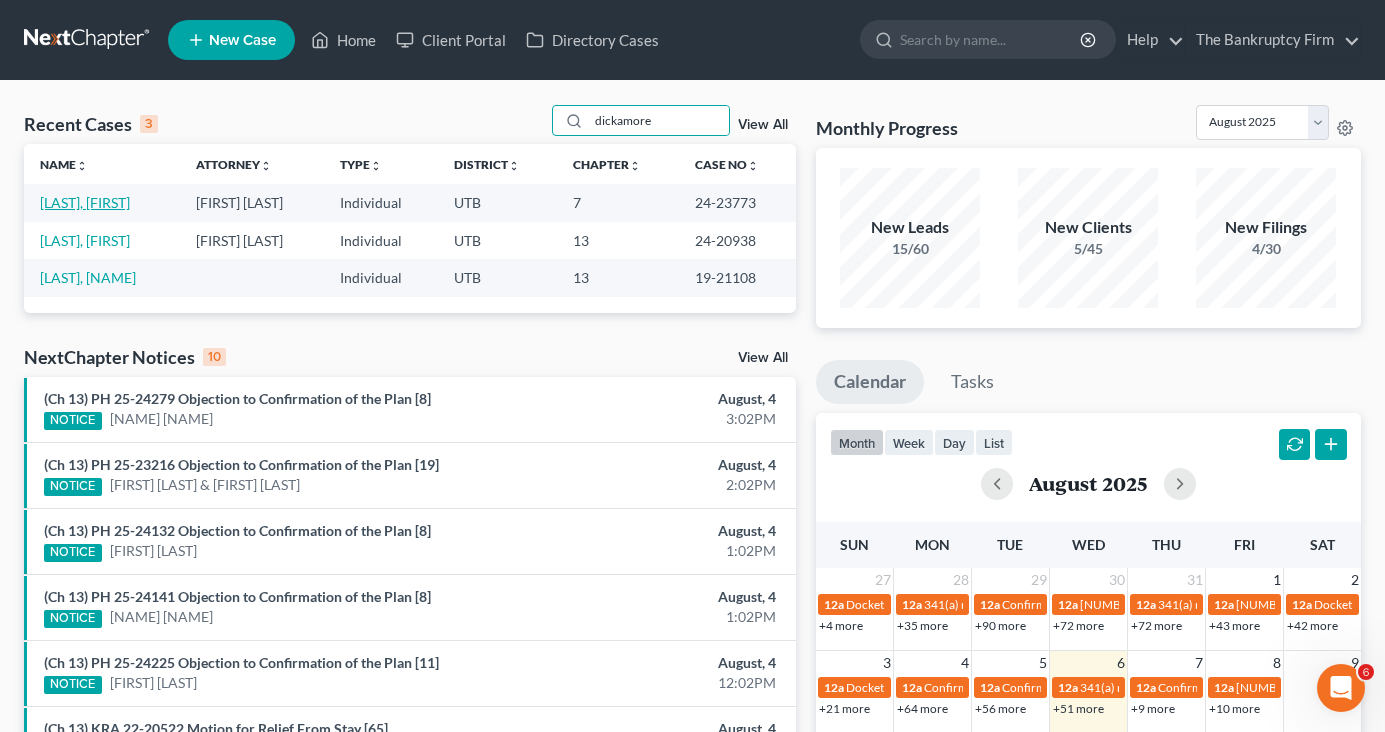 click on "Dickamore, Jamie" at bounding box center (85, 202) 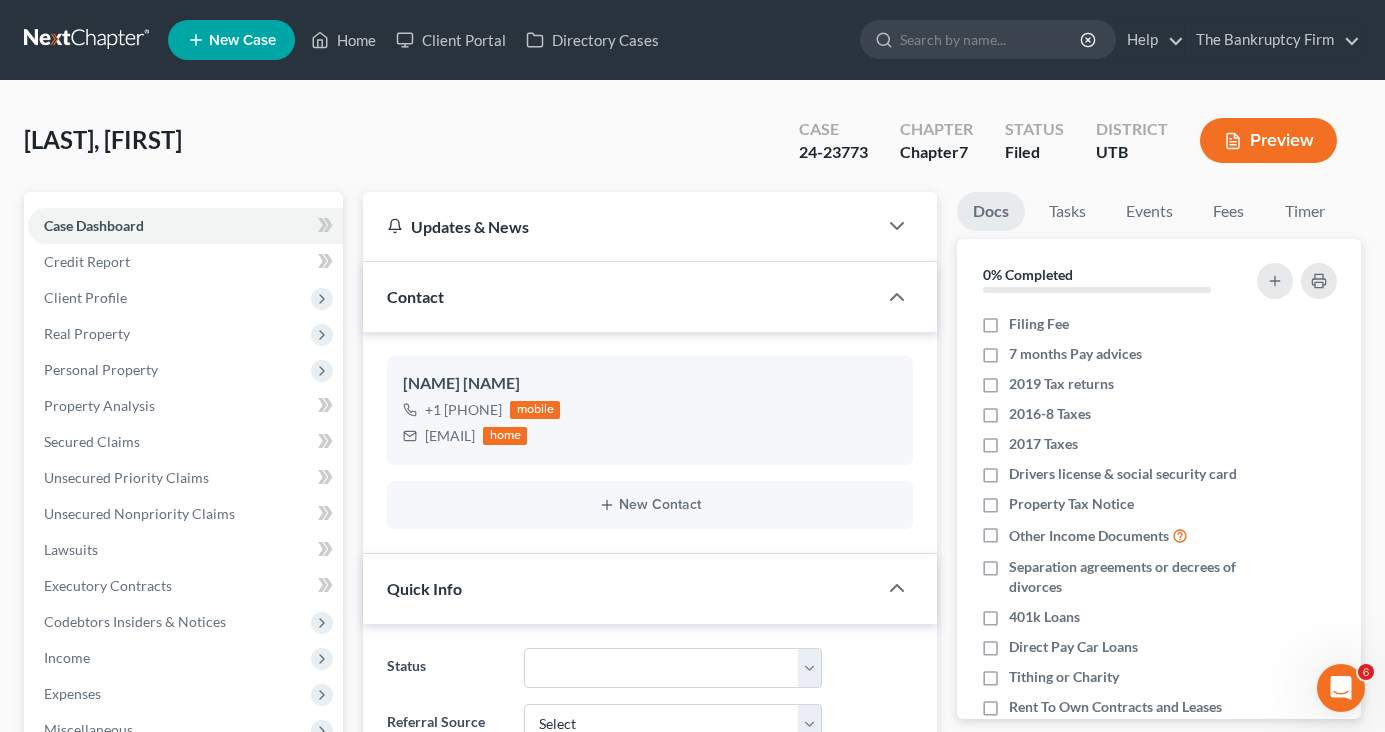 scroll, scrollTop: 211, scrollLeft: 0, axis: vertical 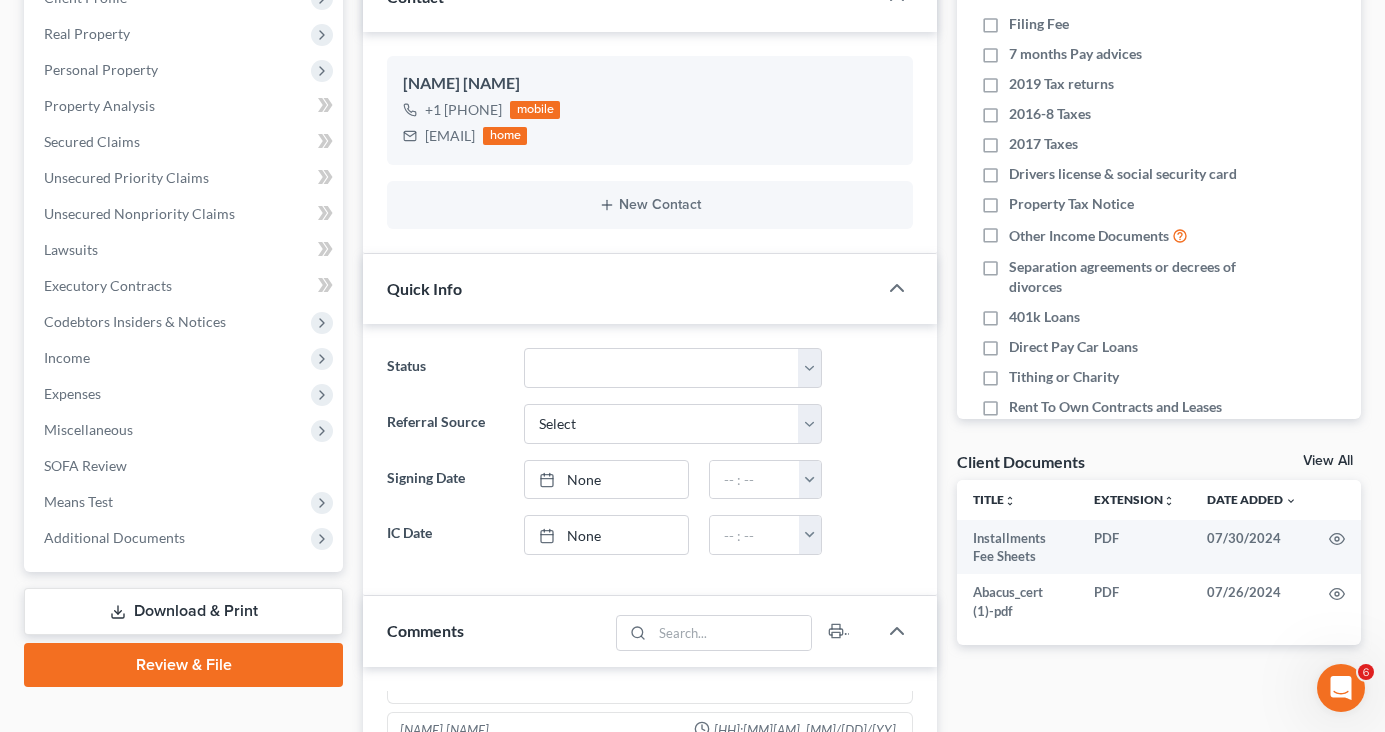 click on "View All" at bounding box center (1328, 461) 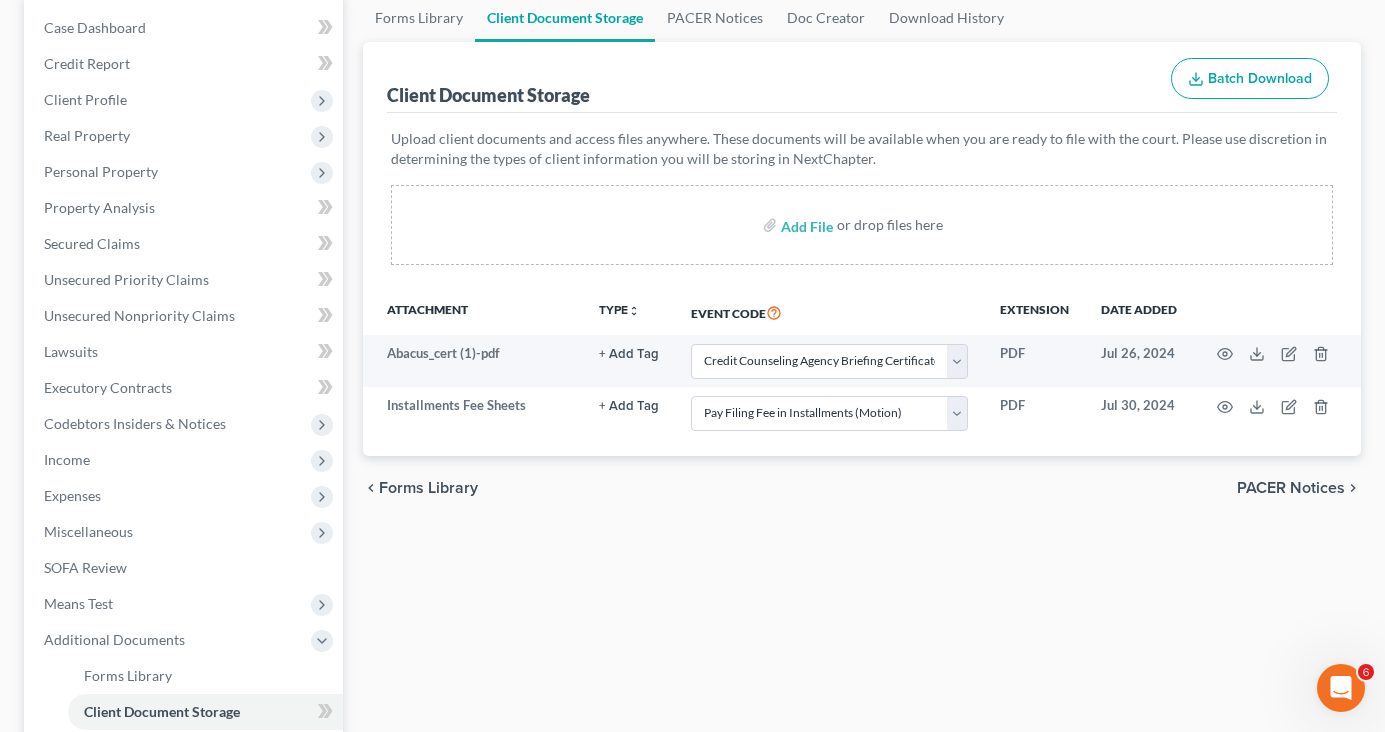 scroll, scrollTop: 0, scrollLeft: 0, axis: both 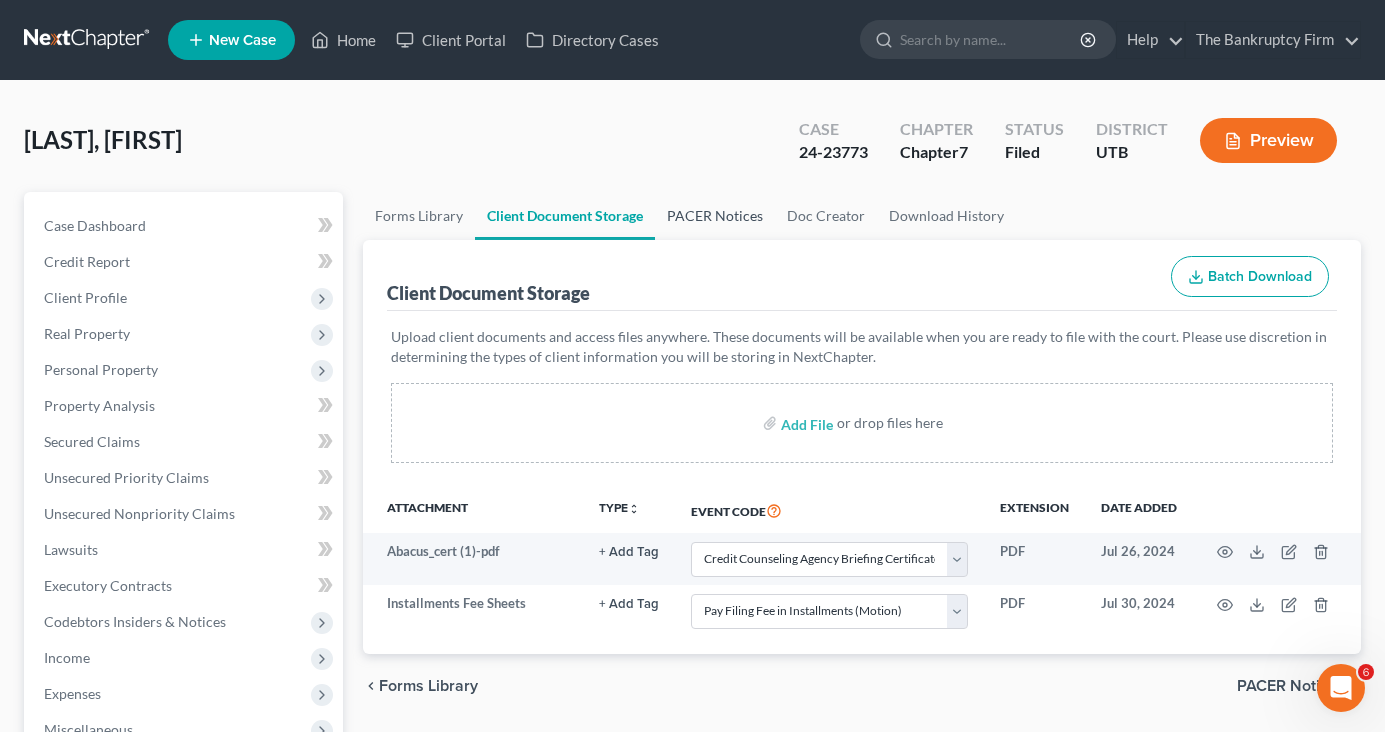 click on "PACER Notices" at bounding box center [715, 216] 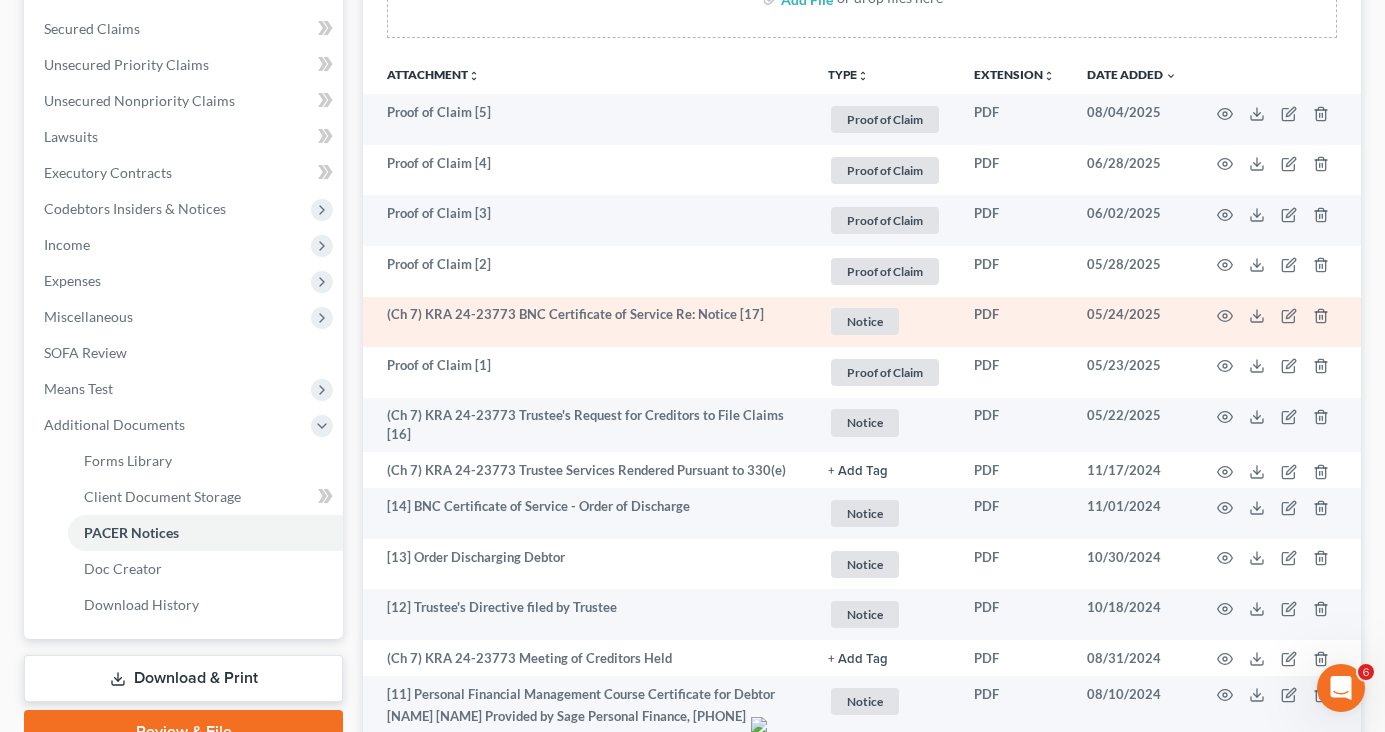 scroll, scrollTop: 400, scrollLeft: 0, axis: vertical 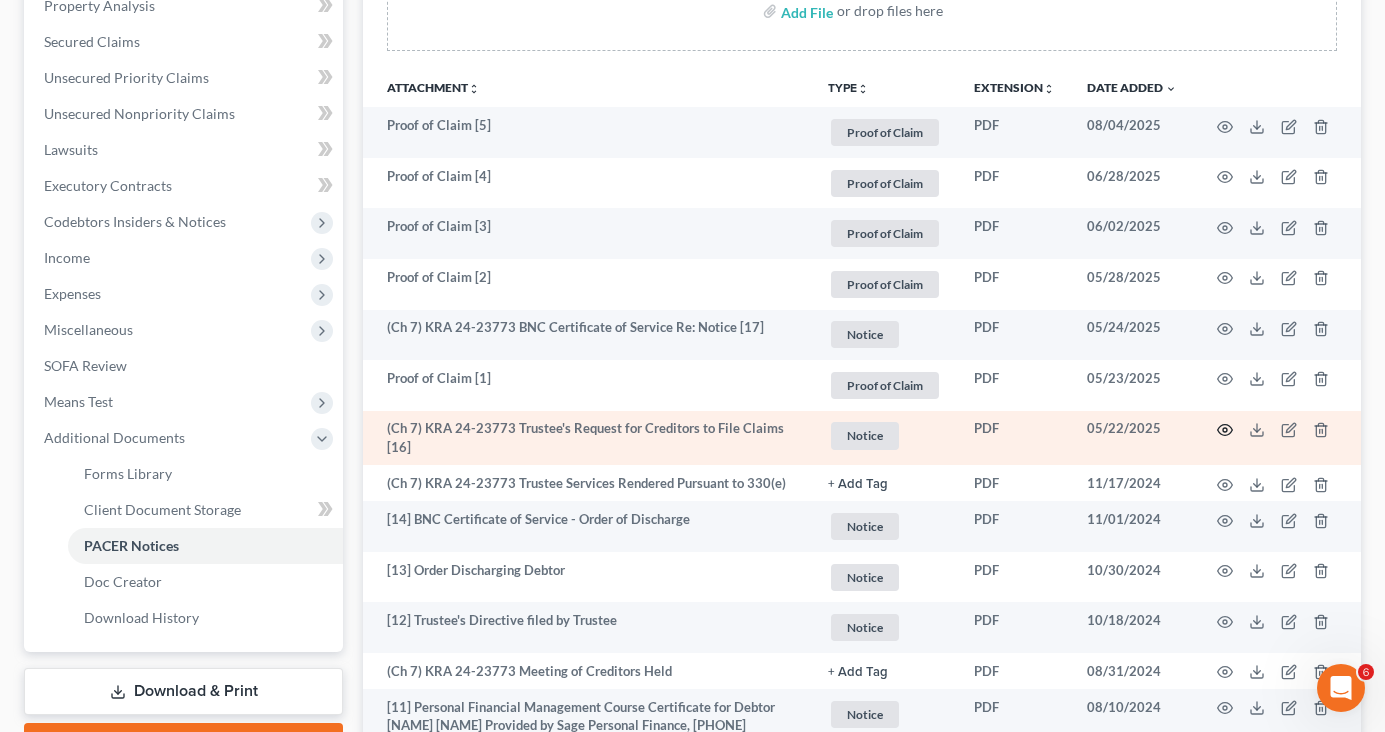 click 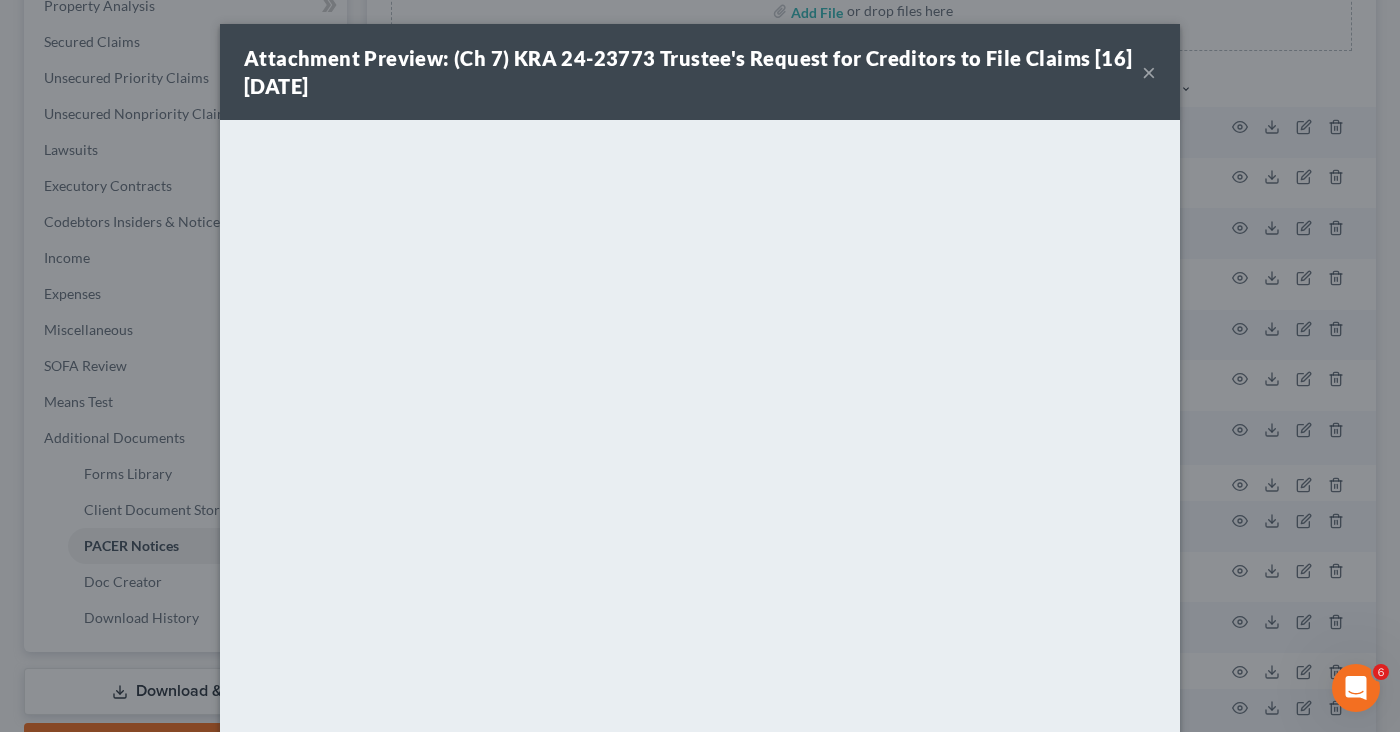 click on "×" at bounding box center [1149, 72] 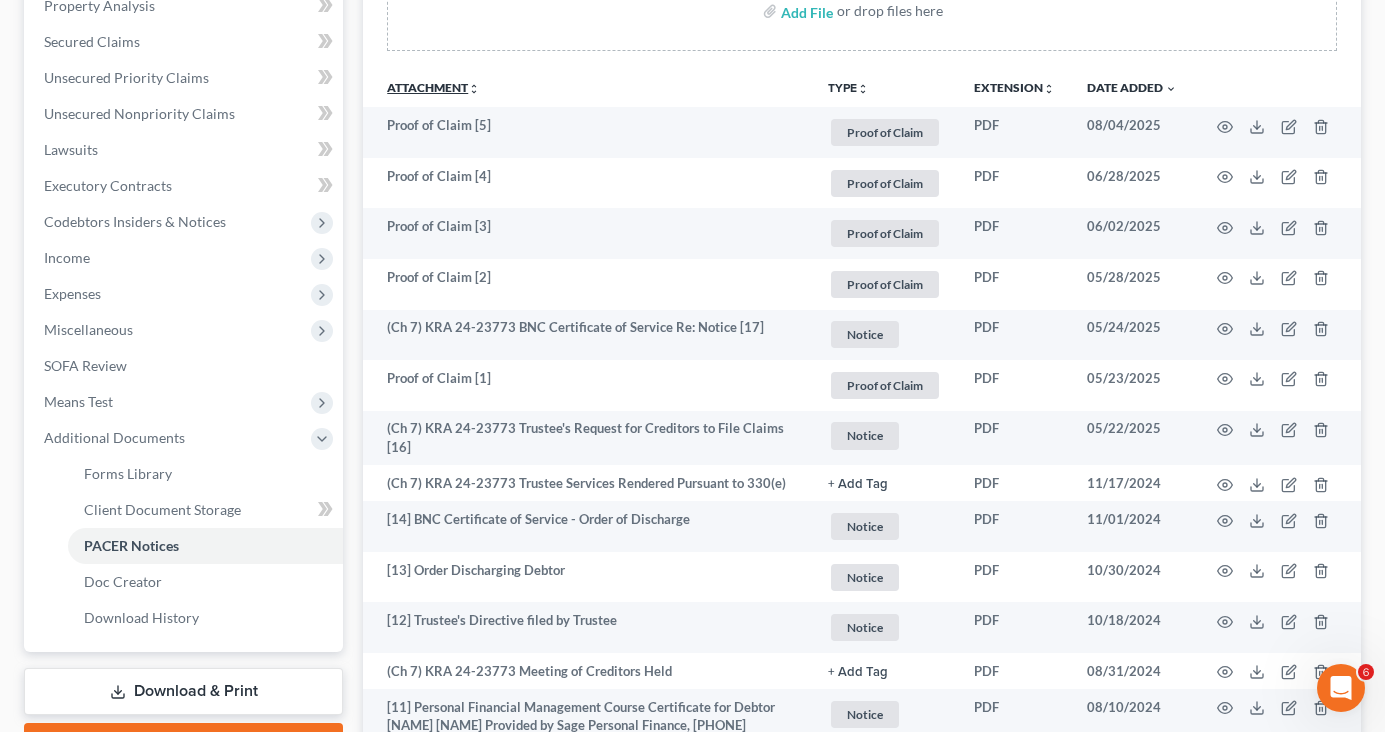 drag, startPoint x: 422, startPoint y: 101, endPoint x: 402, endPoint y: 105, distance: 20.396078 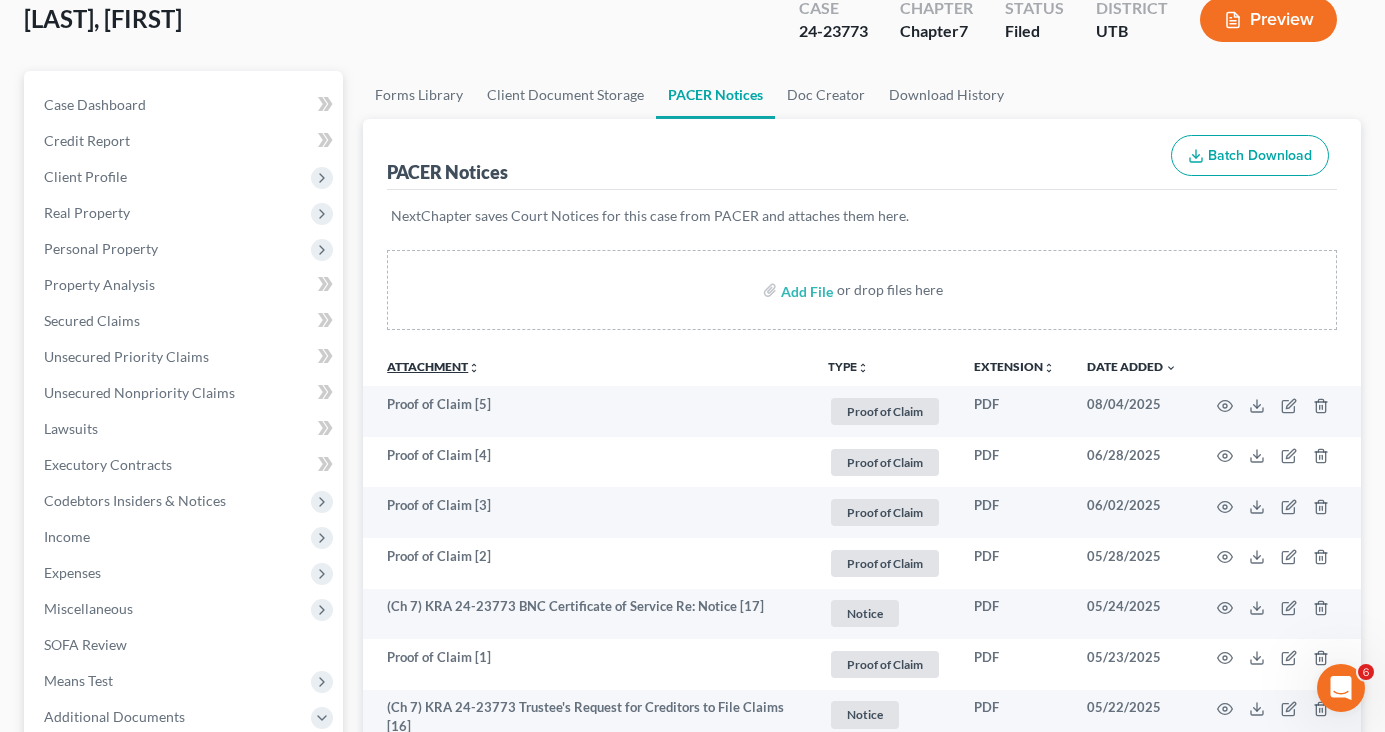 scroll, scrollTop: 0, scrollLeft: 0, axis: both 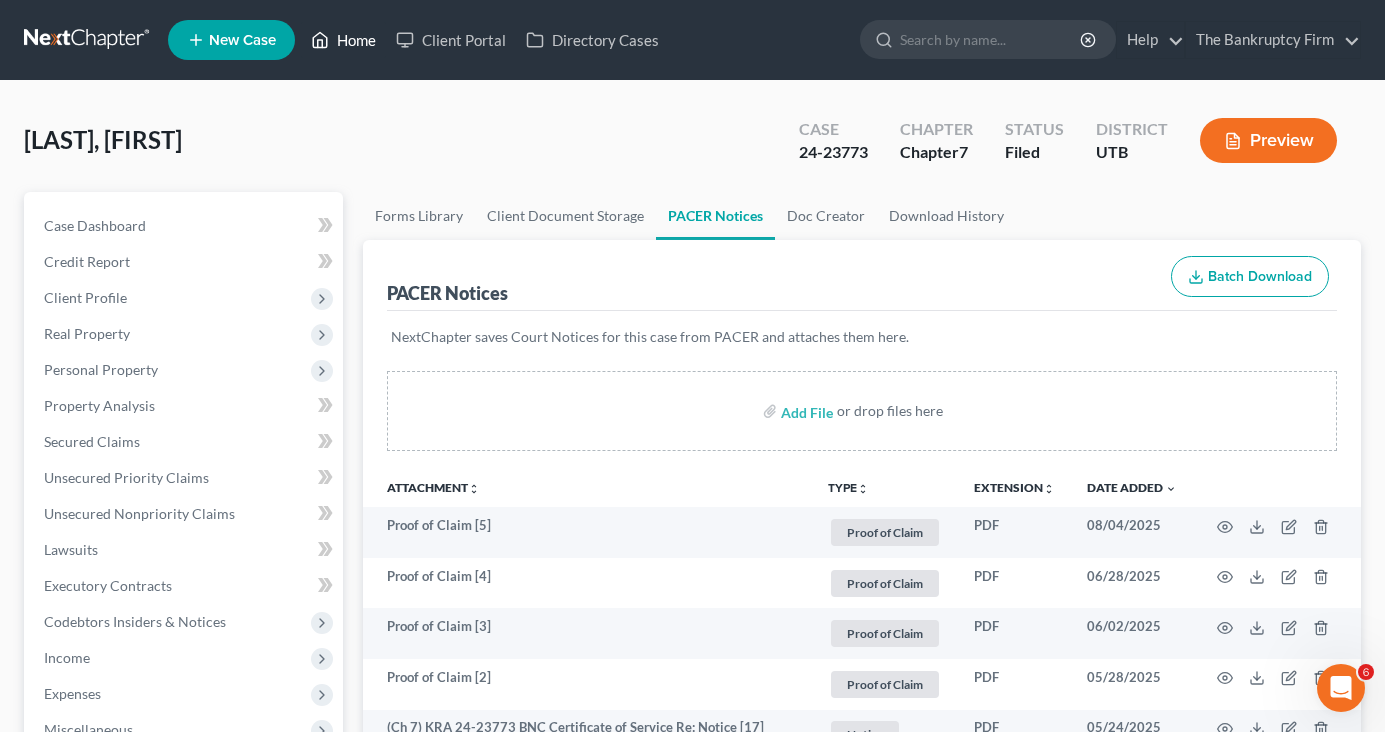 drag, startPoint x: 402, startPoint y: 105, endPoint x: 357, endPoint y: 34, distance: 84.0595 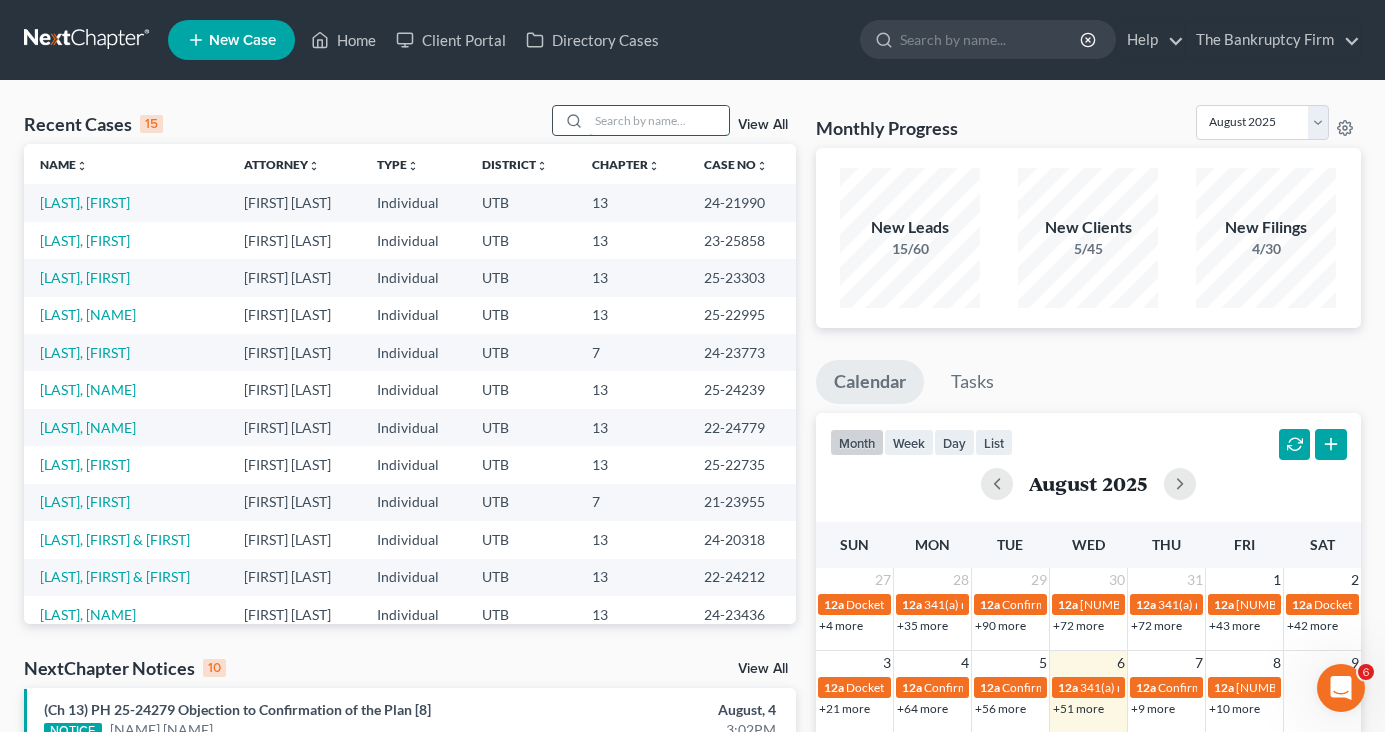 click at bounding box center [659, 120] 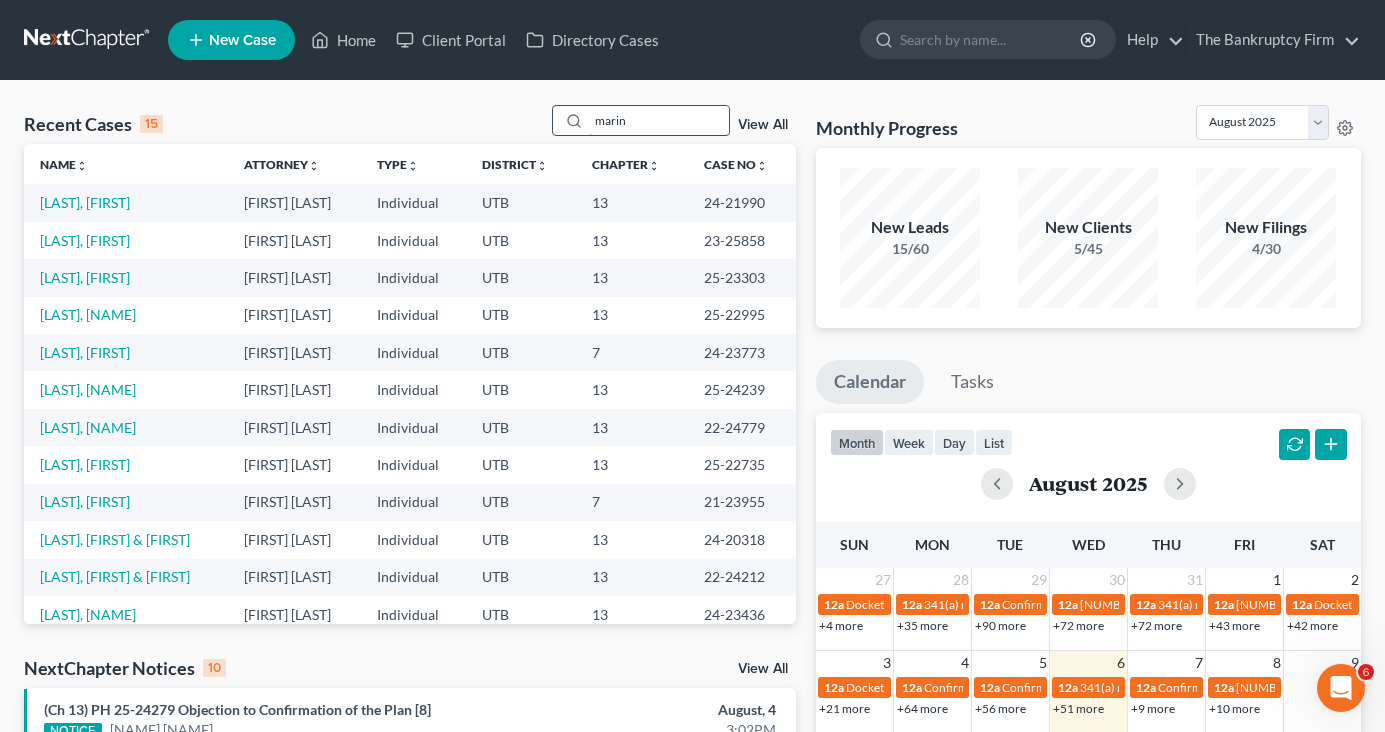 type on "marin" 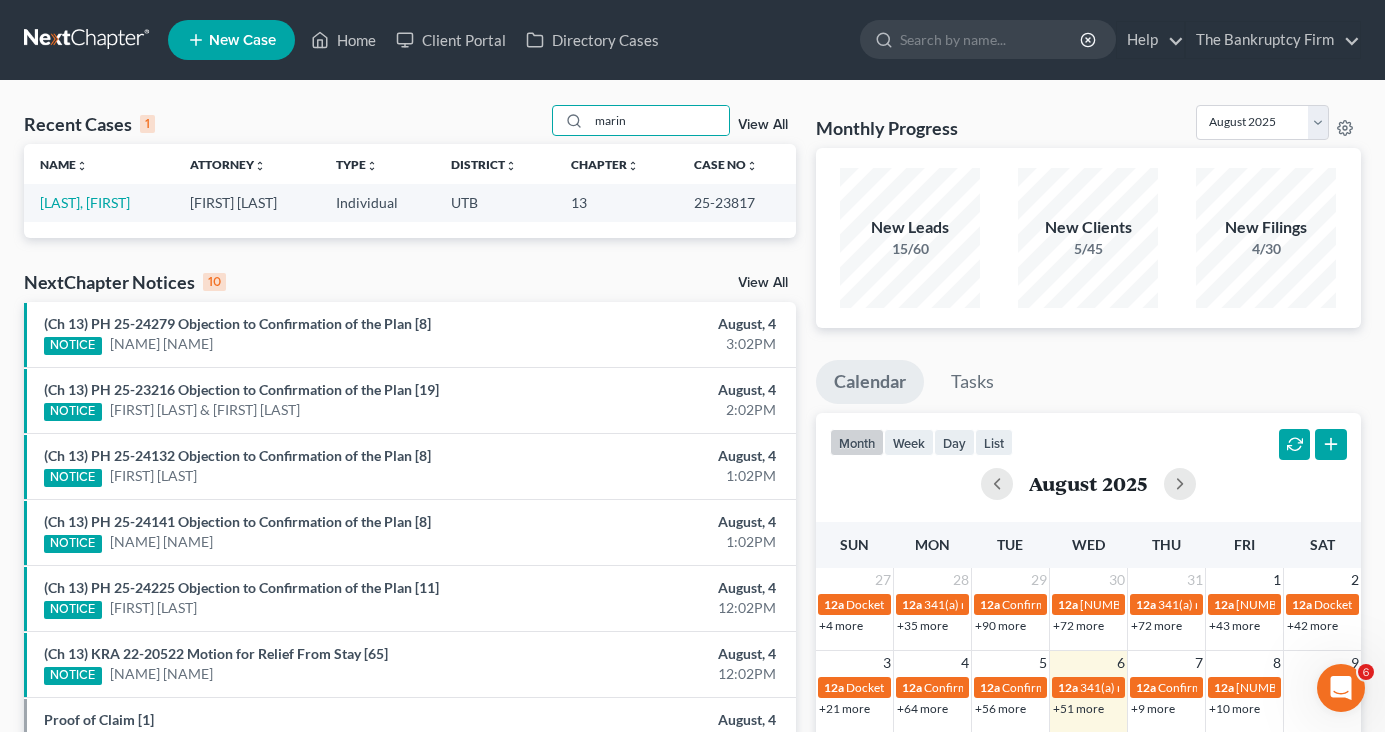 click on "[LAST], [FIRST]" at bounding box center [99, 202] 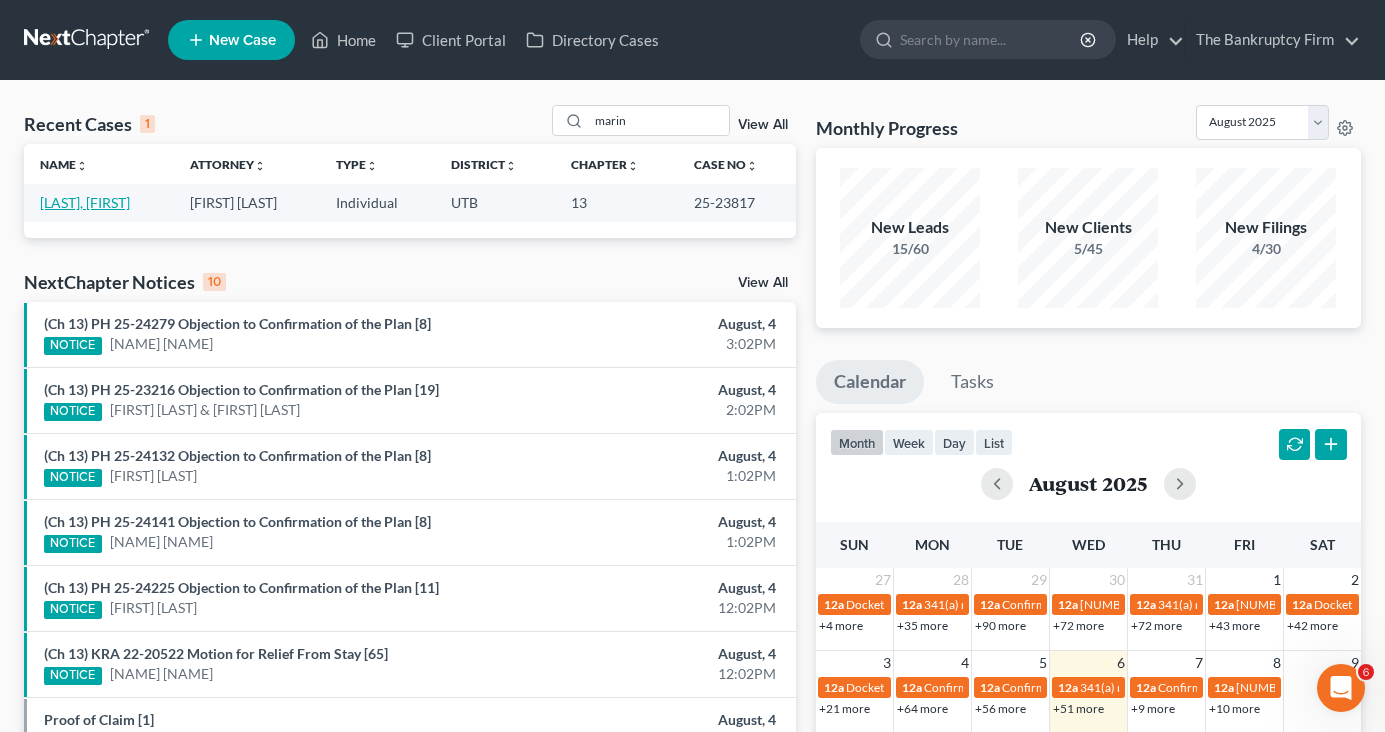 click on "[LAST], [FIRST]" at bounding box center (85, 202) 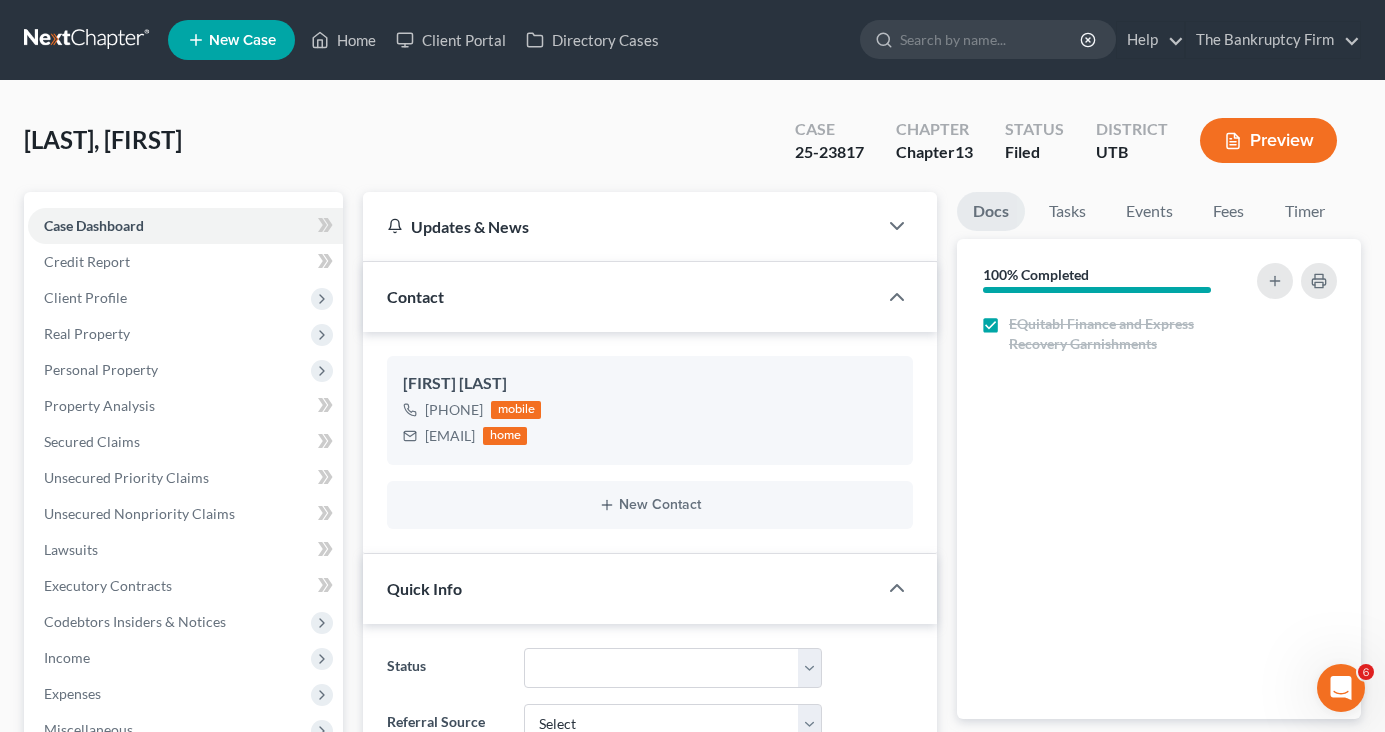 scroll, scrollTop: 231, scrollLeft: 0, axis: vertical 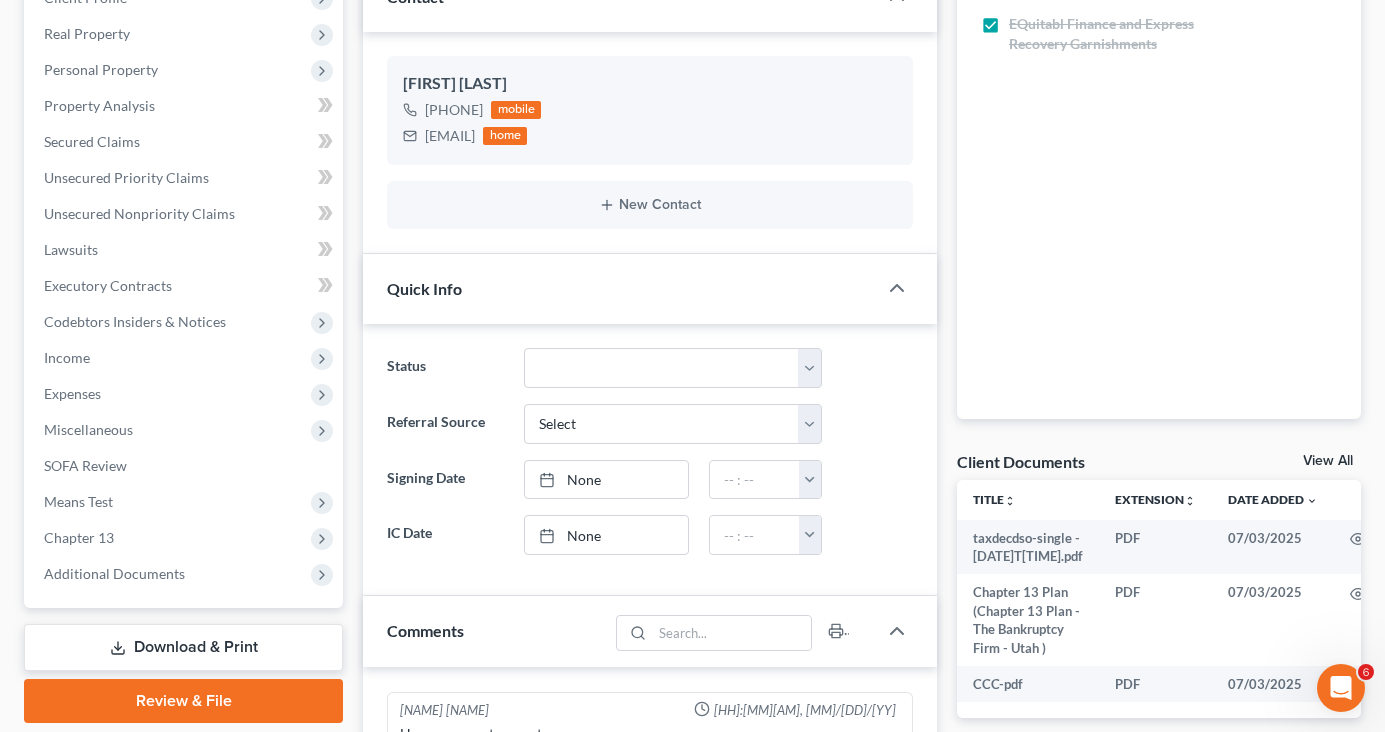 click on "View All" at bounding box center [1328, 461] 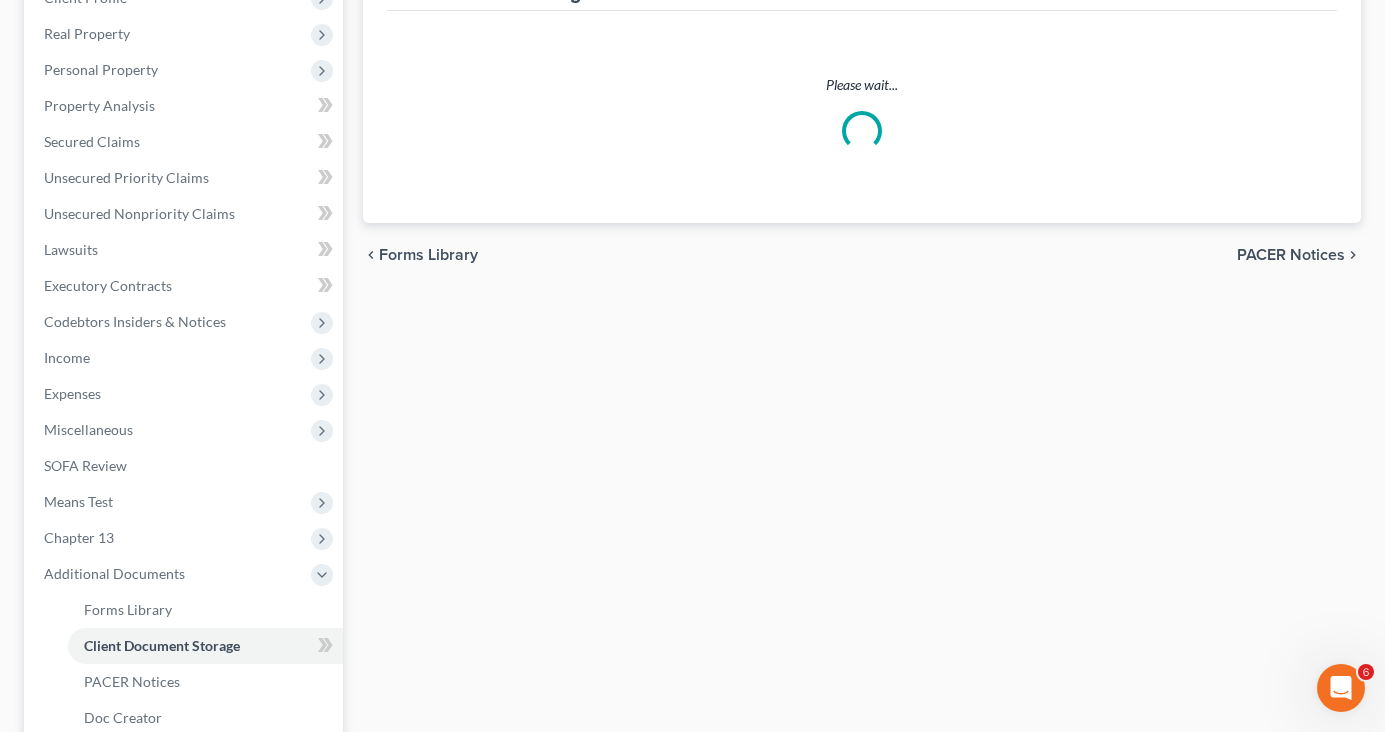 scroll, scrollTop: 198, scrollLeft: 0, axis: vertical 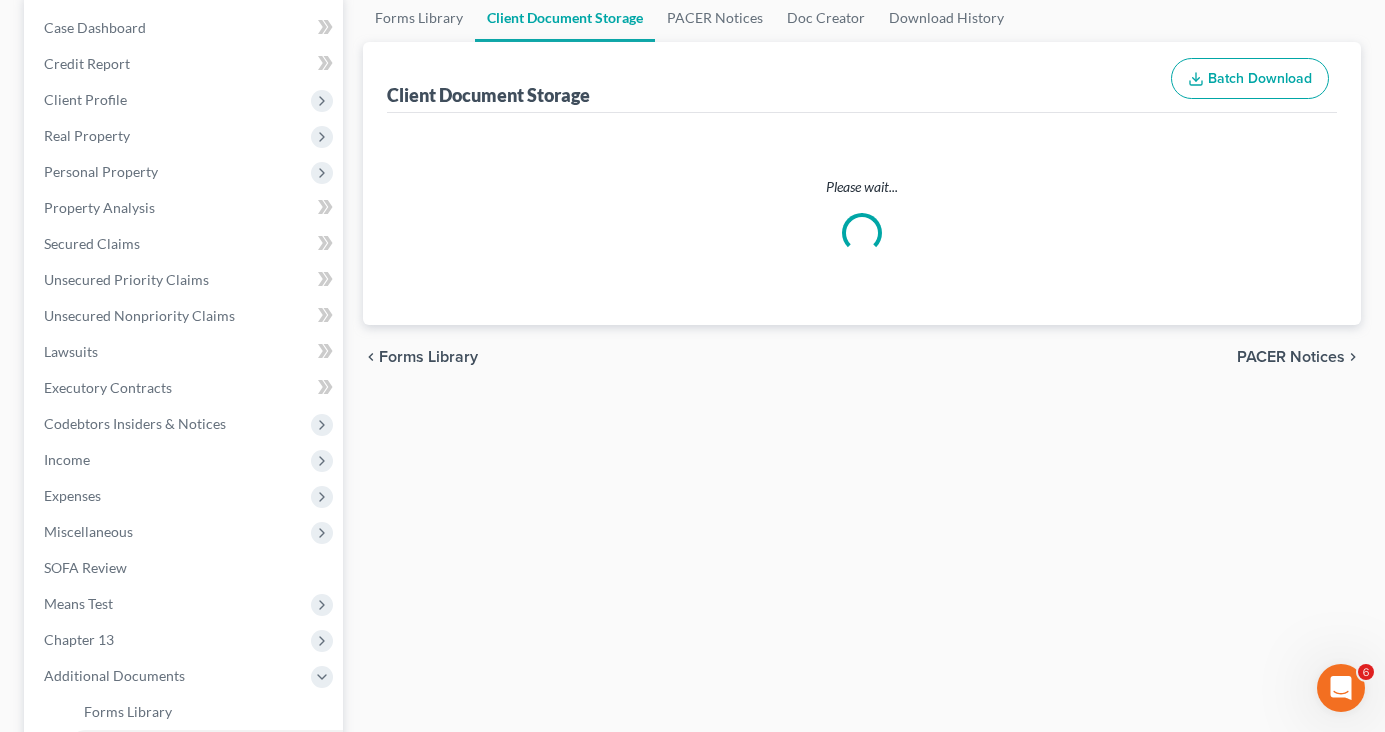 select on "30" 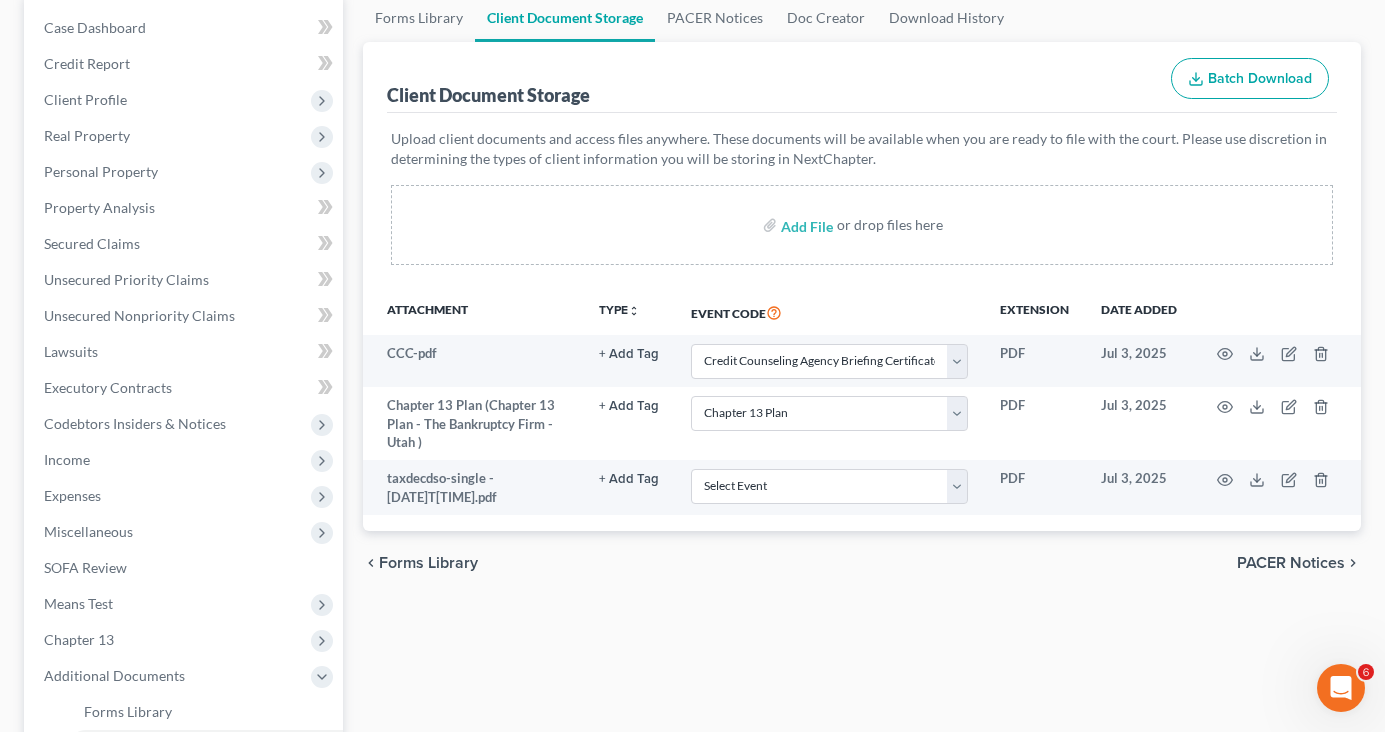 scroll, scrollTop: 0, scrollLeft: 0, axis: both 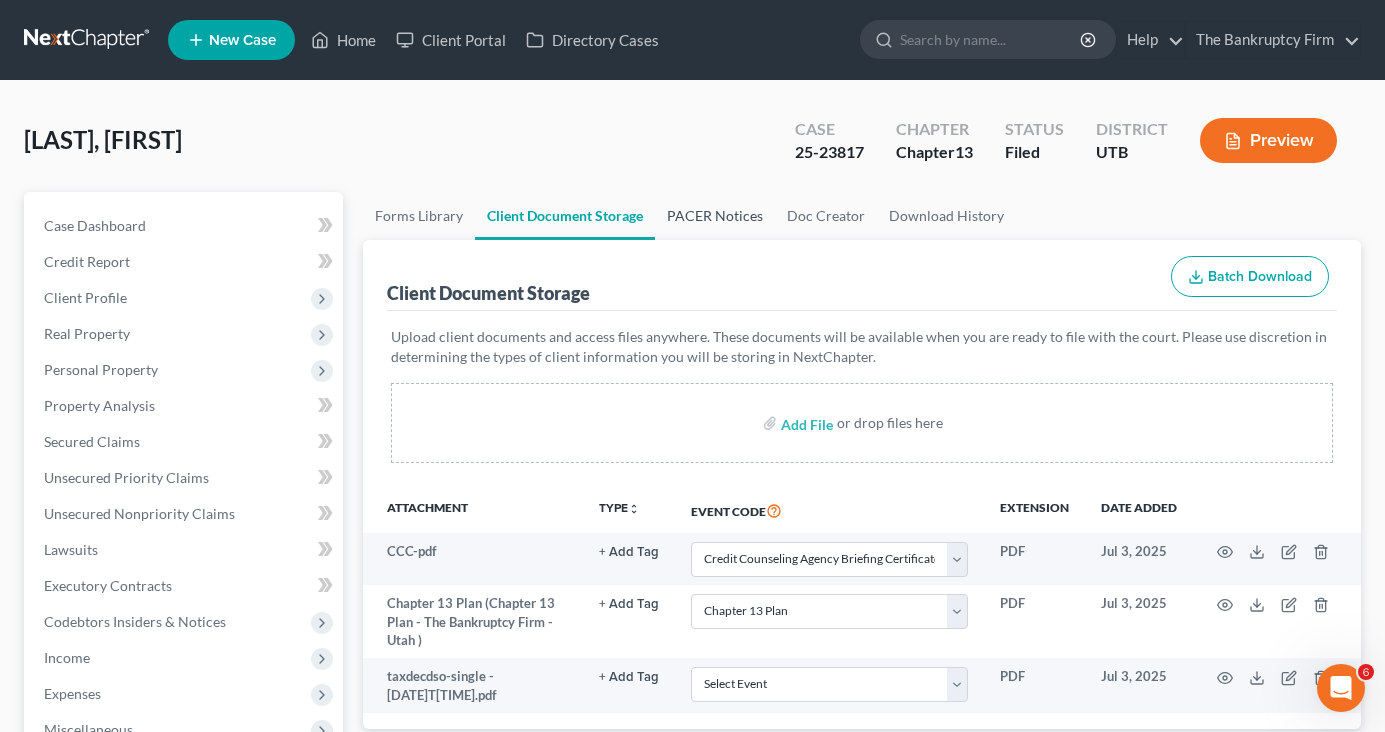 click on "PACER Notices" at bounding box center (715, 216) 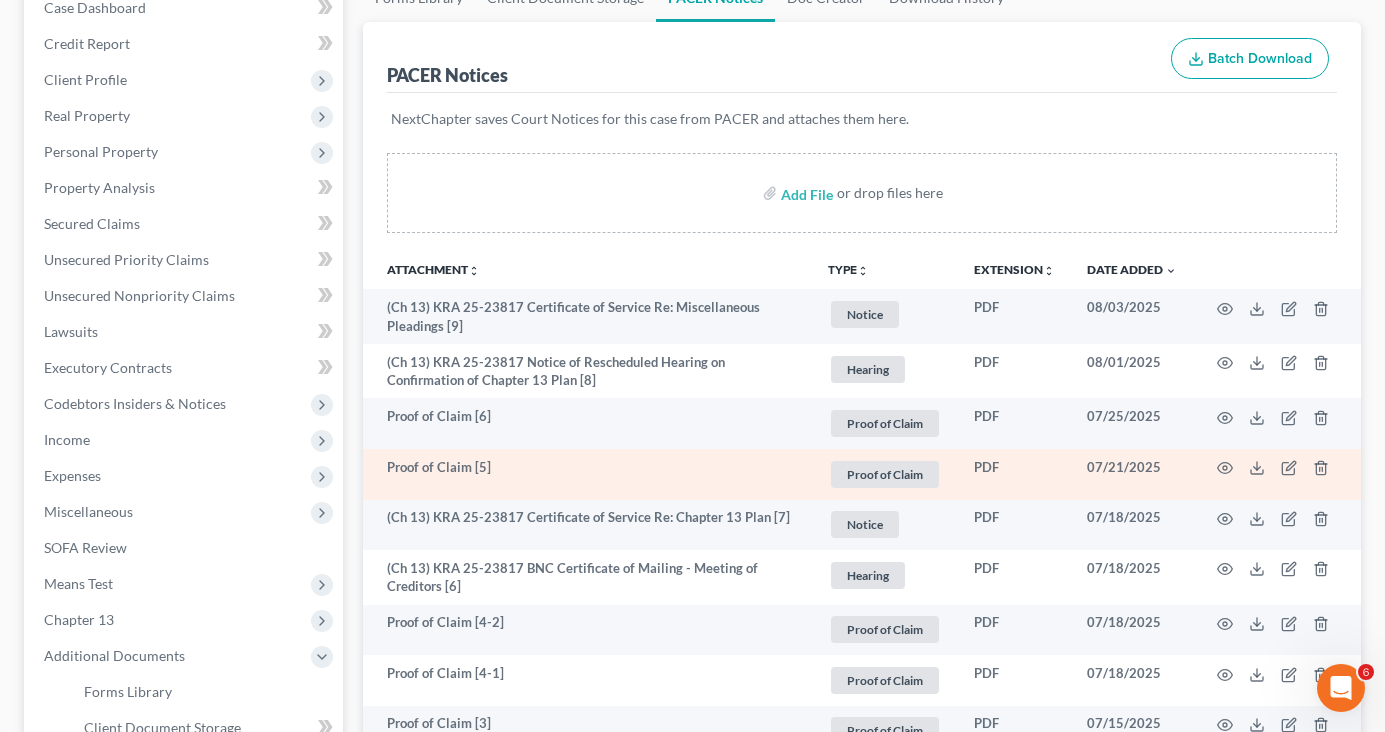 scroll, scrollTop: 300, scrollLeft: 0, axis: vertical 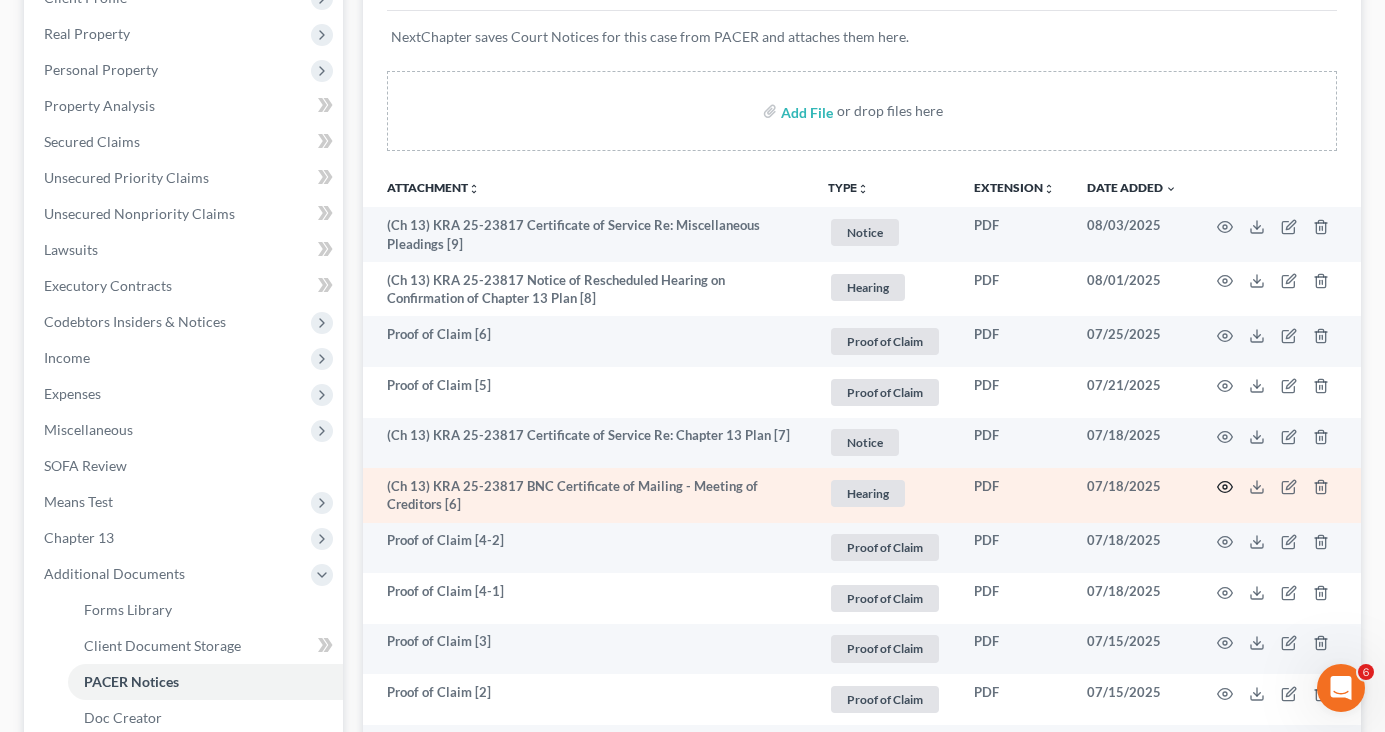 click 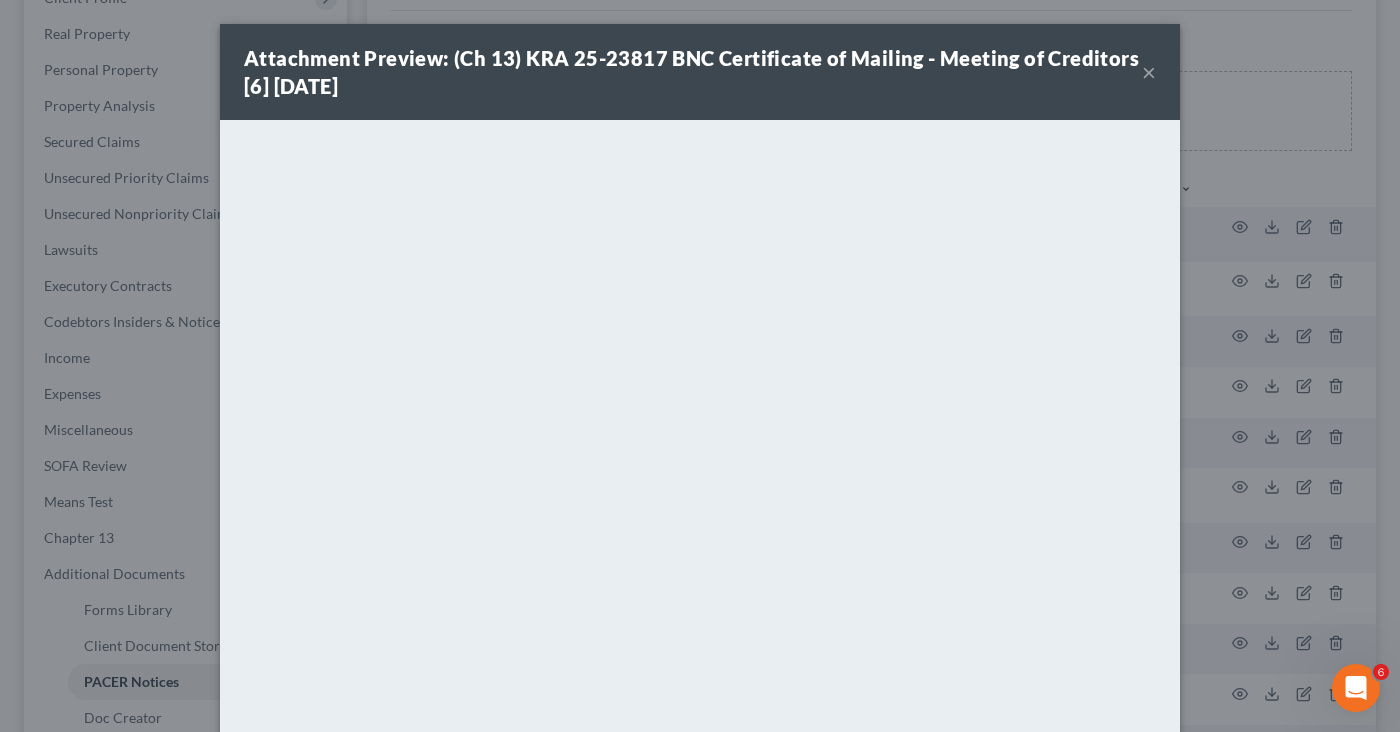 click on "×" at bounding box center (1149, 72) 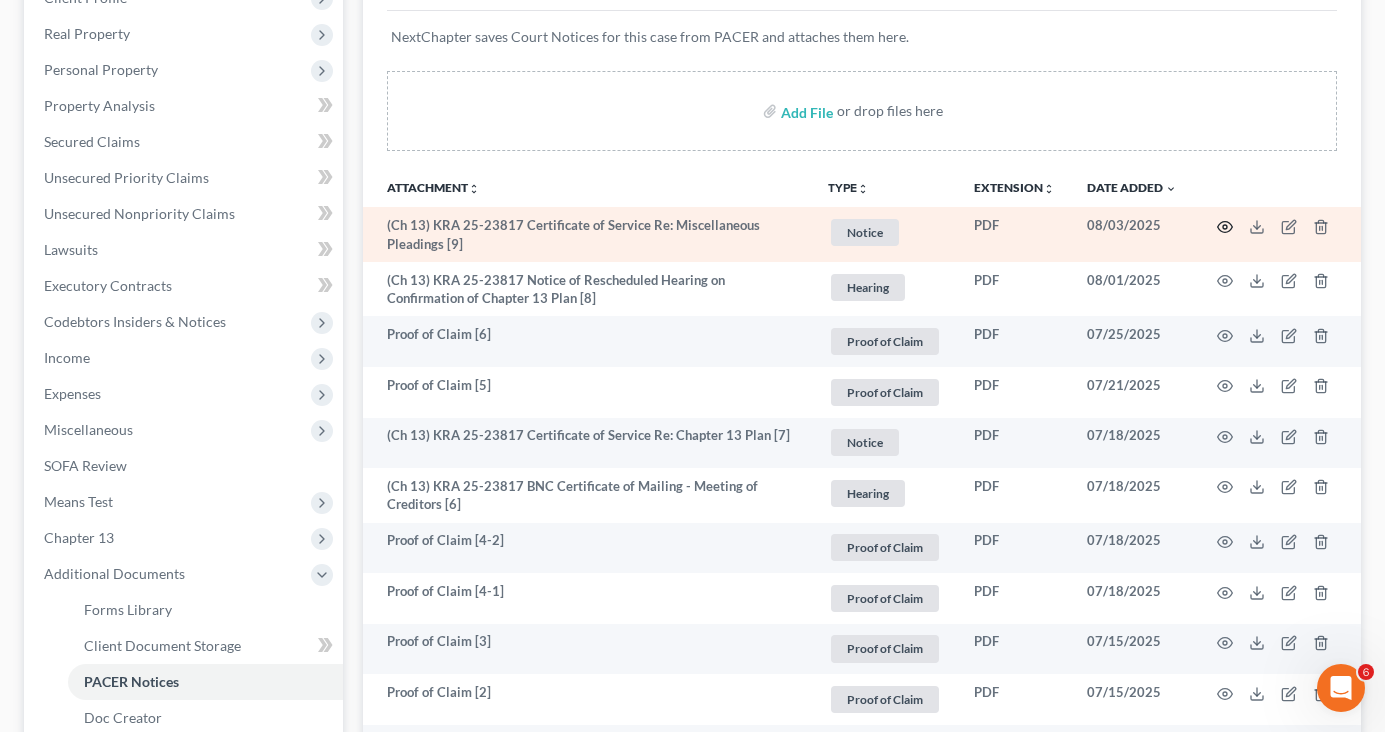 click 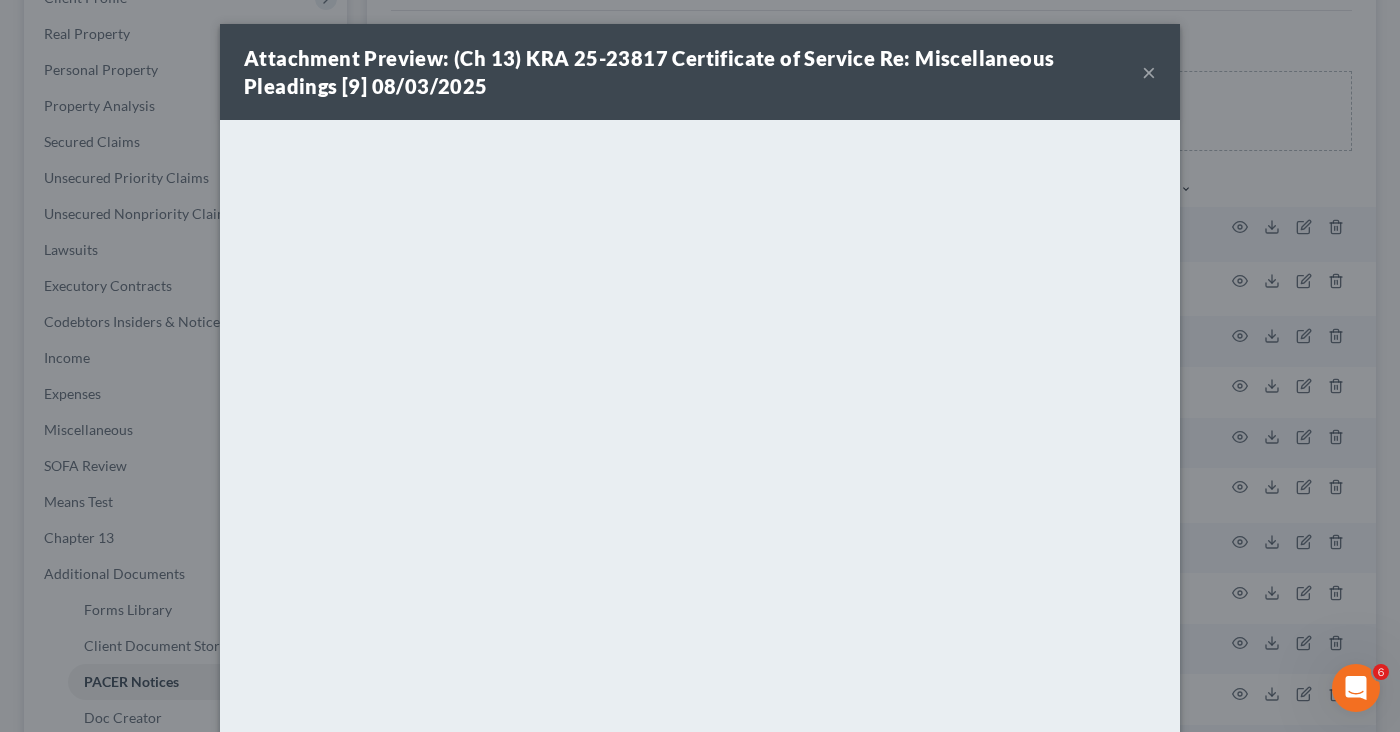 click on "×" at bounding box center (1149, 72) 